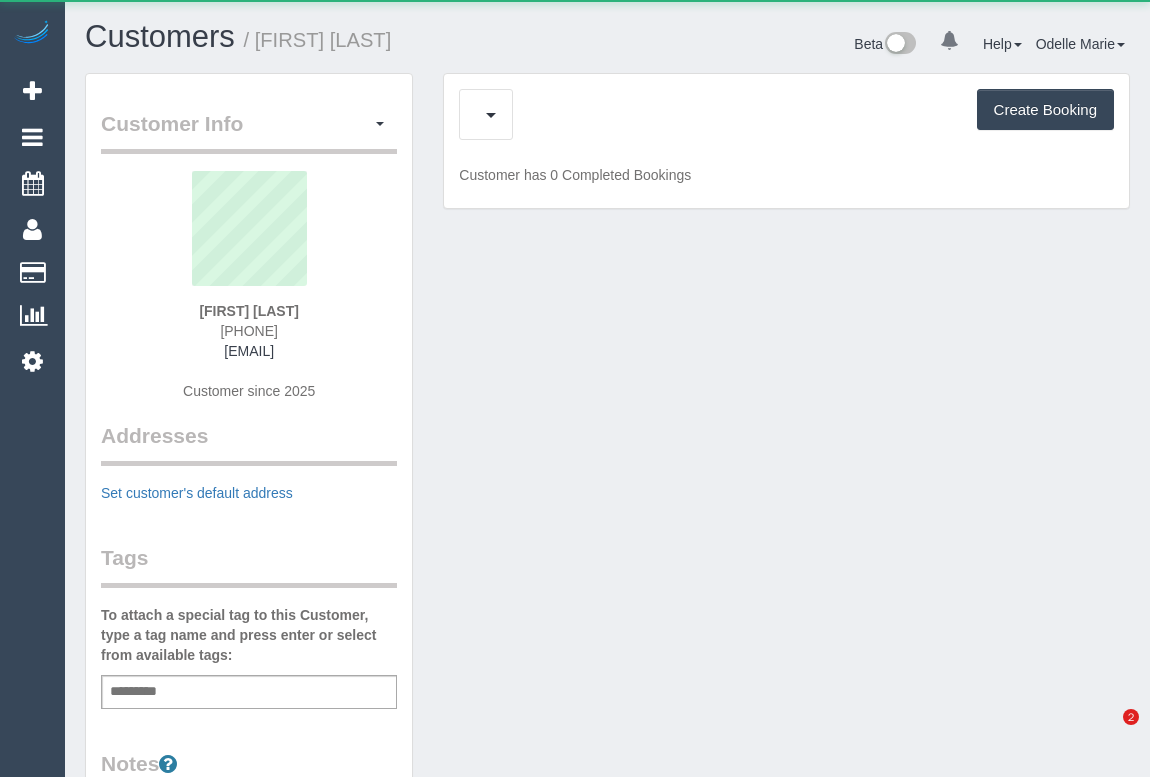 scroll, scrollTop: 0, scrollLeft: 0, axis: both 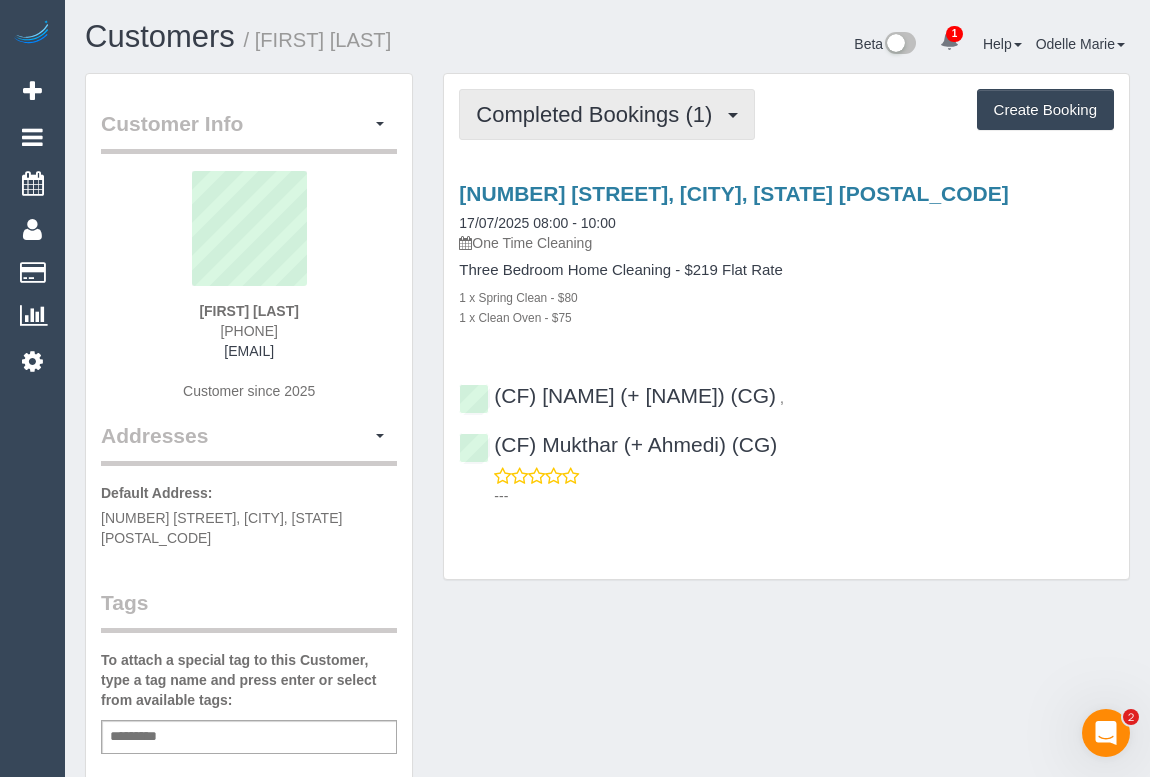 click on "Completed Bookings (1)" at bounding box center (599, 114) 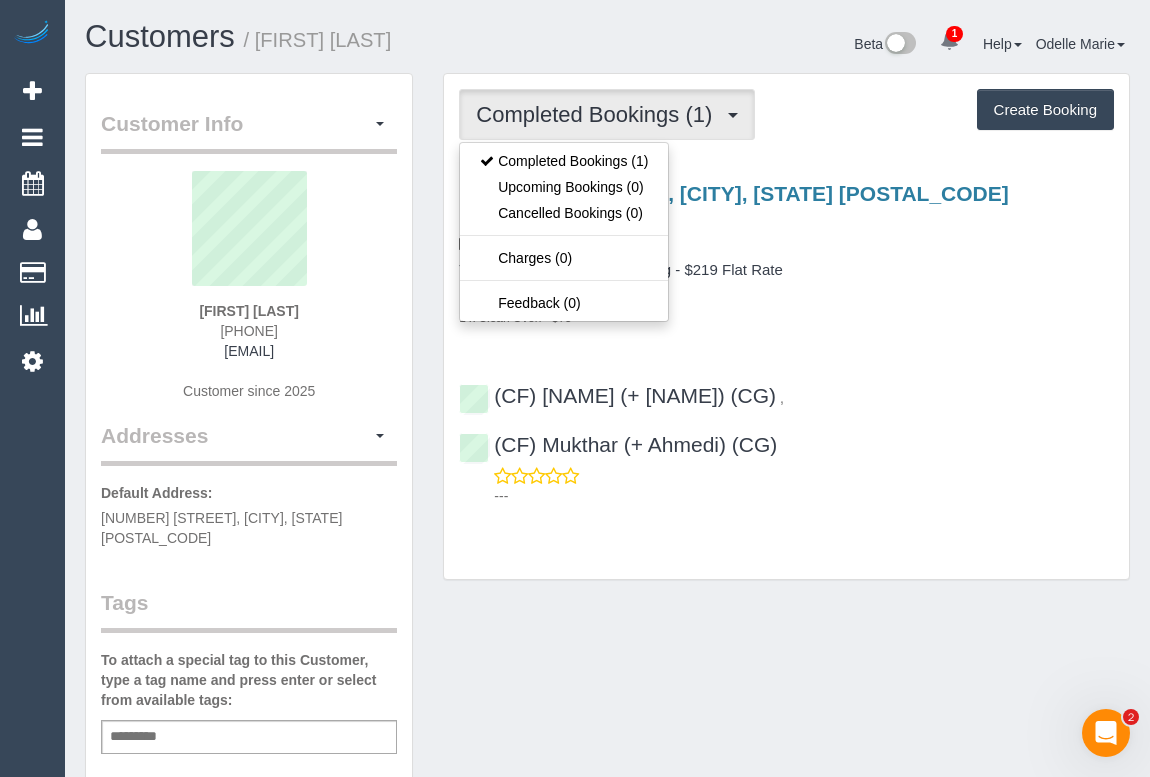 click on "8a Berty Street, Newport, VIC 3015
17/07/2025 08:00 - 10:00
One Time Cleaning
Three Bedroom Home Cleaning - $219 Flat Rate
1 x Spring Clean - $80
1 x Clean Oven  - $75
(CF) Ahmedi (+ Mukthar) (CG)
,
(CF) Mukthar (+ Ahmedi) (CG)
---" at bounding box center (786, 340) 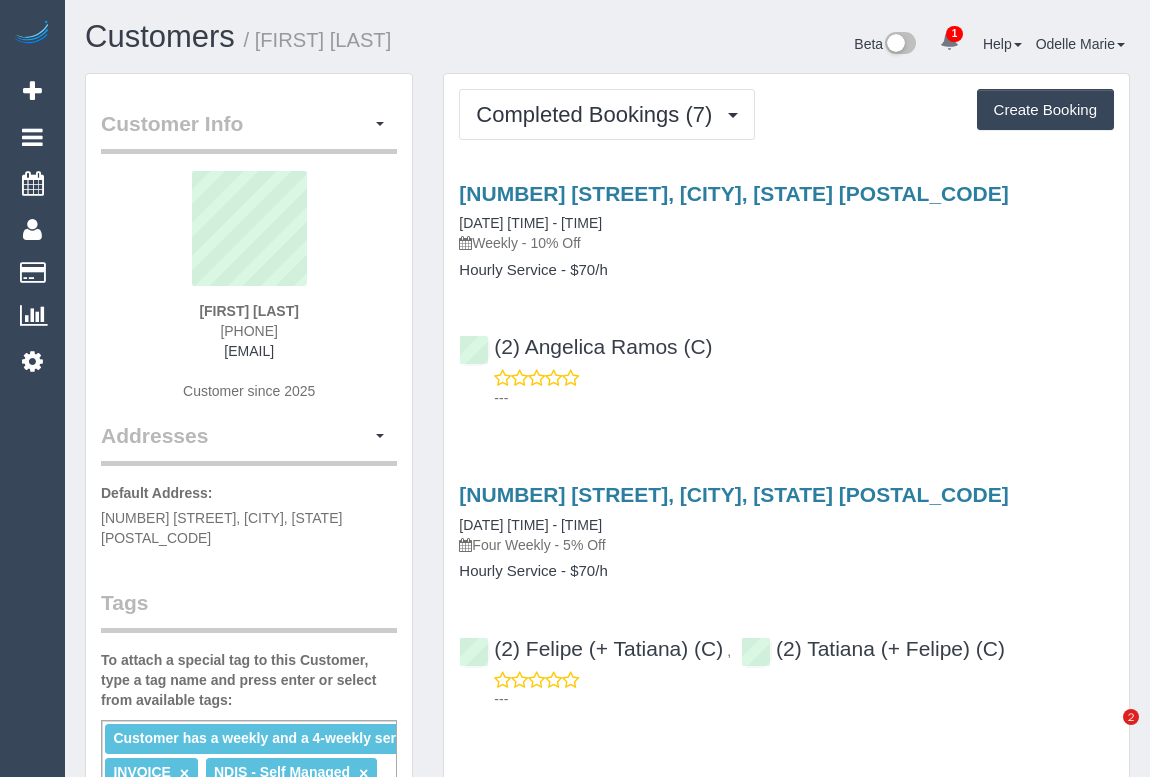 scroll, scrollTop: 0, scrollLeft: 0, axis: both 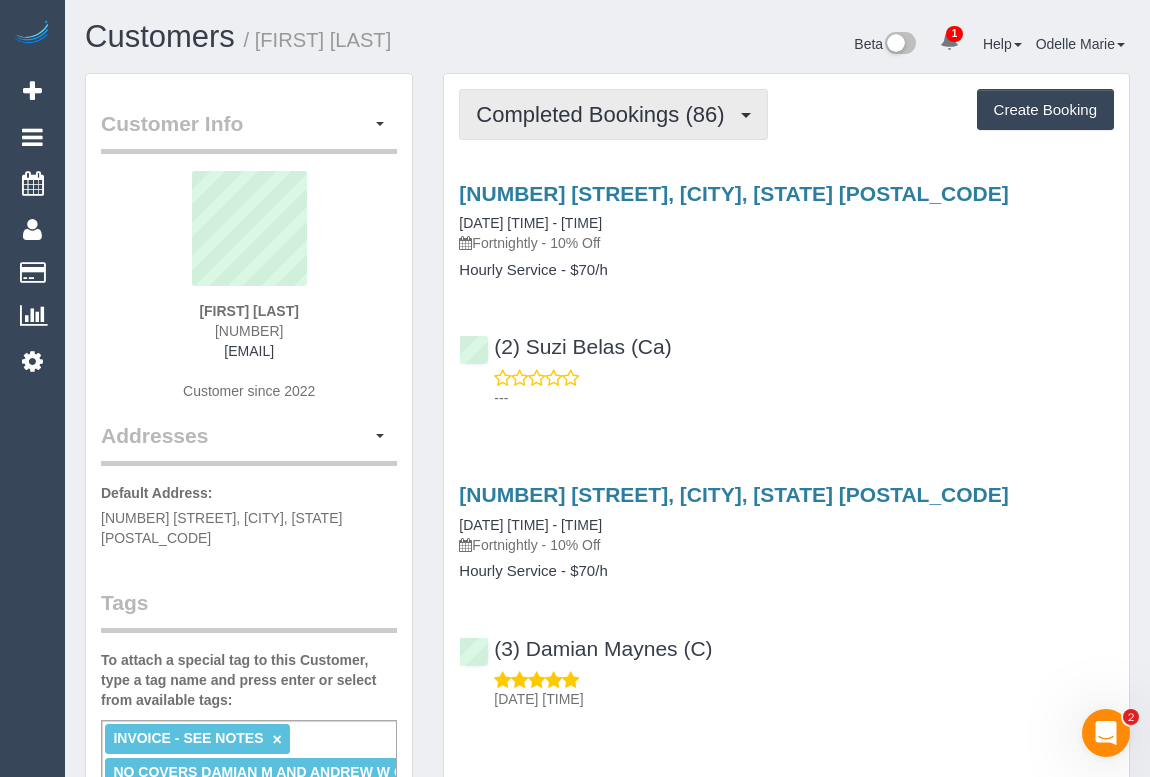 drag, startPoint x: 546, startPoint y: 117, endPoint x: 539, endPoint y: 149, distance: 32.75668 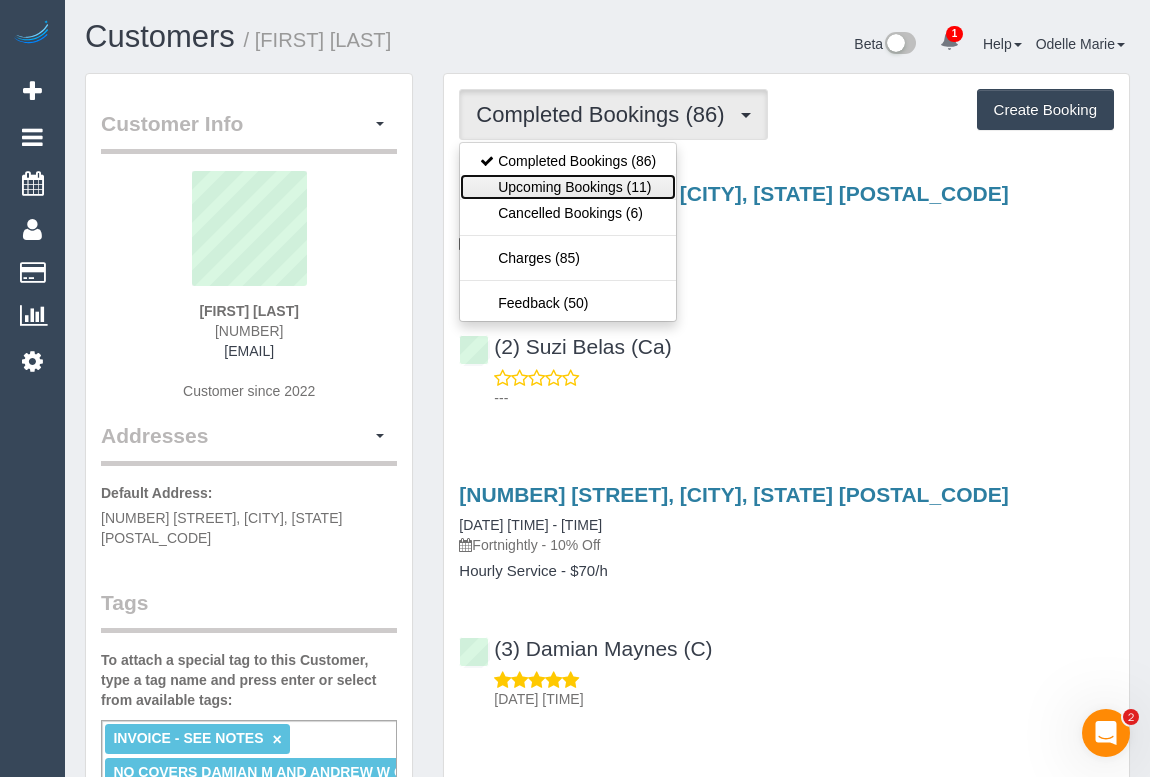 click on "Upcoming Bookings (11)" at bounding box center [568, 187] 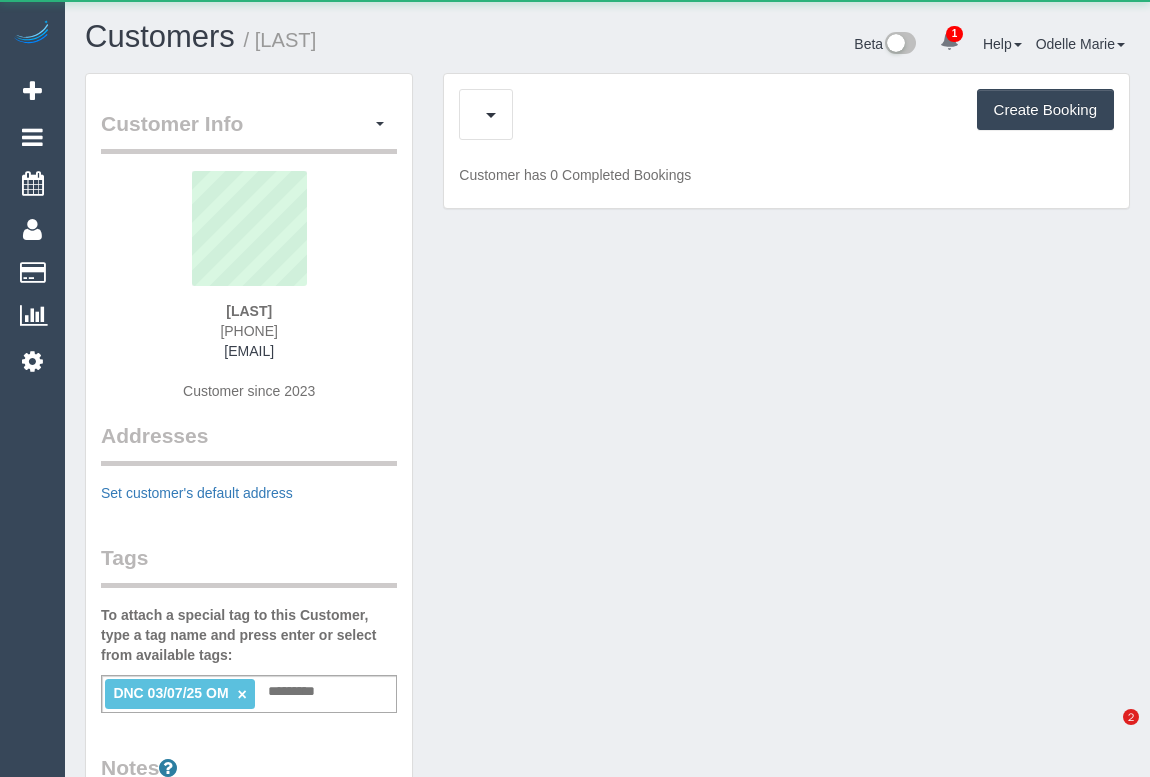 scroll, scrollTop: 0, scrollLeft: 0, axis: both 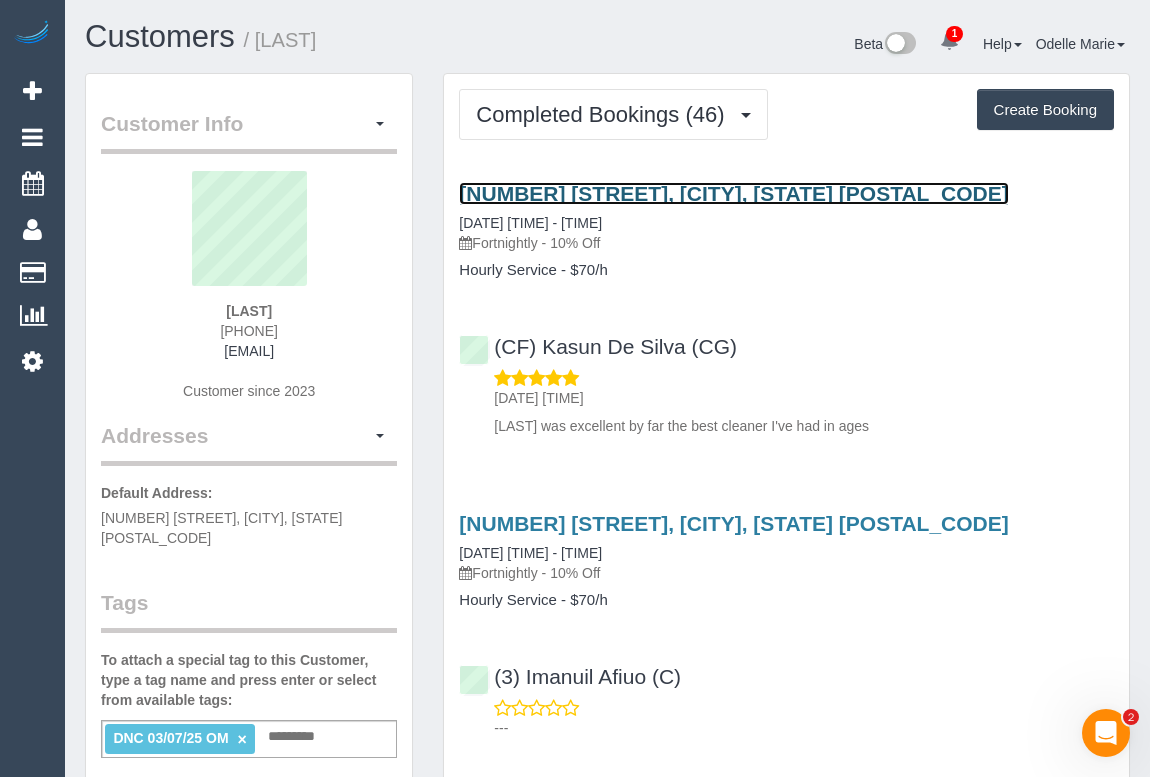 click on "36 Finch Street, Malvern East, VIC 3145" at bounding box center (733, 193) 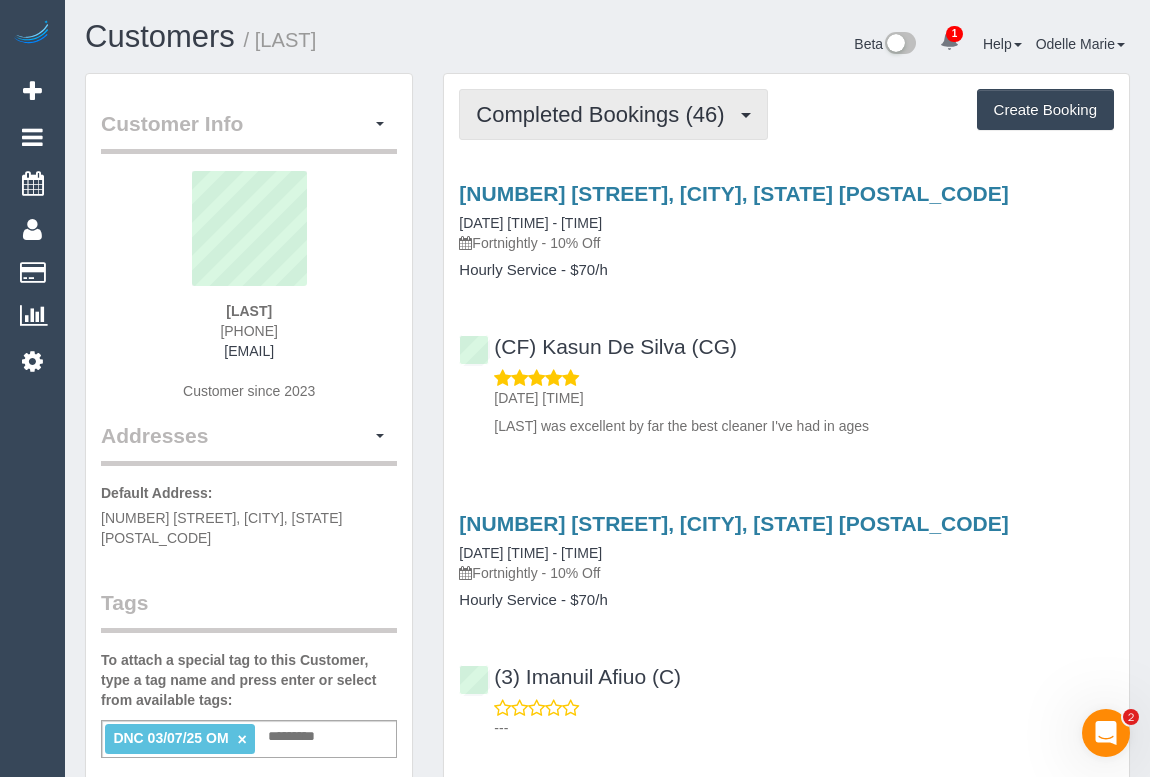 click on "Completed Bookings (46)" at bounding box center [605, 114] 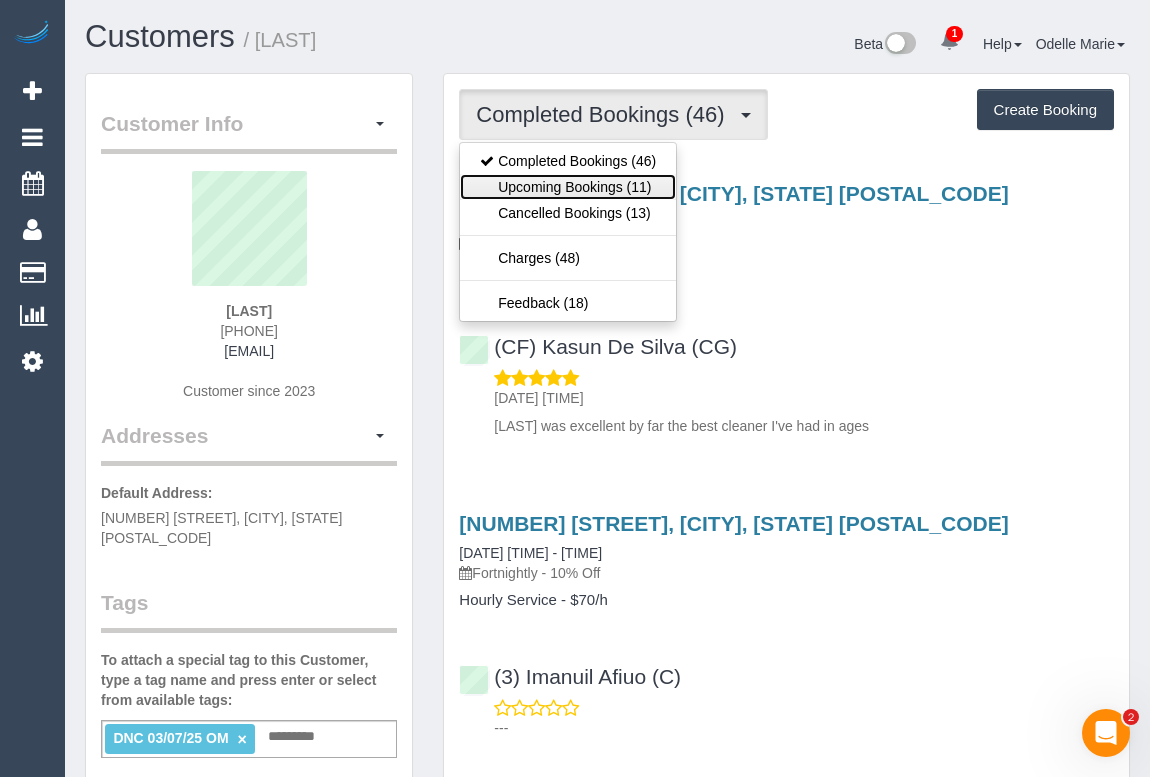 click on "Upcoming Bookings (11)" at bounding box center [568, 187] 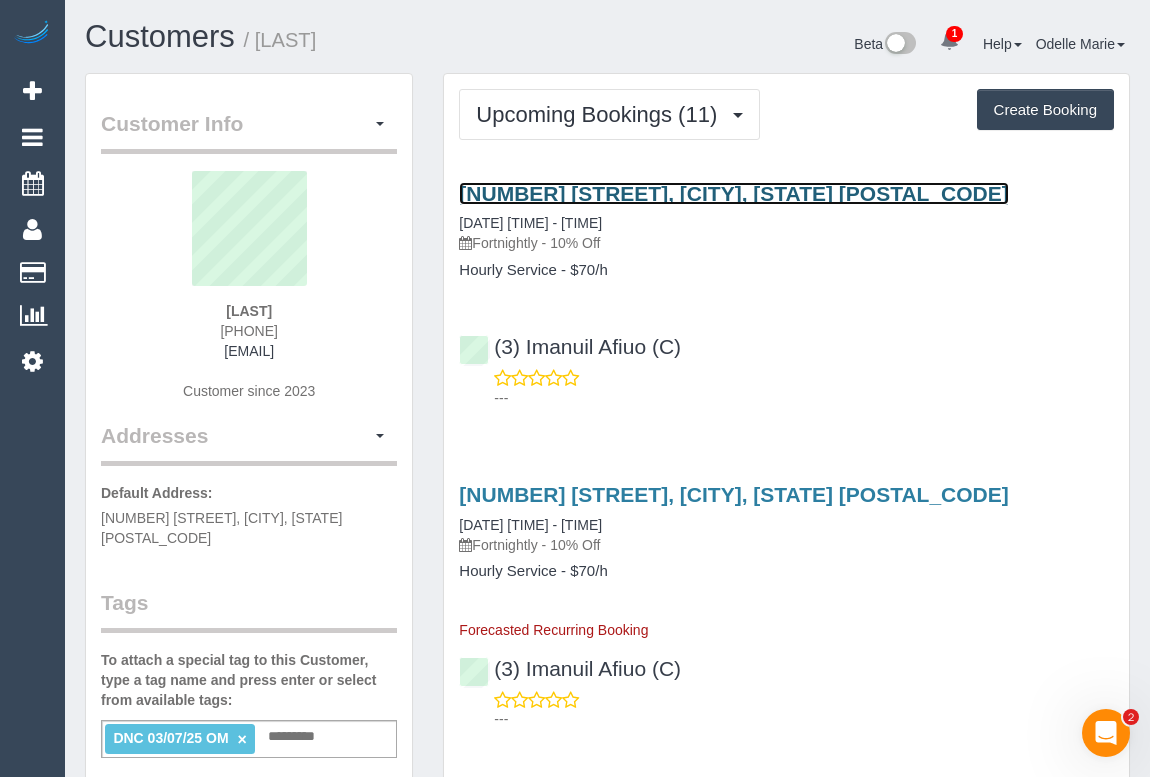 click on "36 Finch Street, Malvern East, VIC 3145" at bounding box center (733, 193) 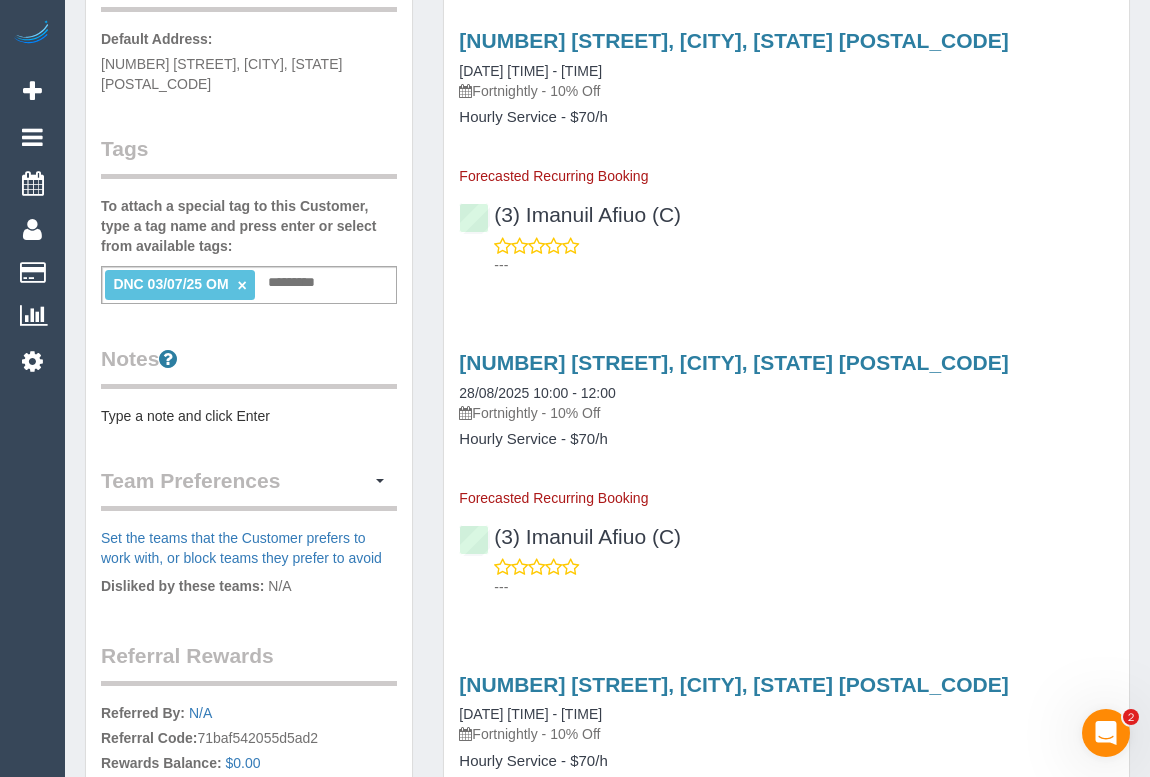 scroll, scrollTop: 0, scrollLeft: 0, axis: both 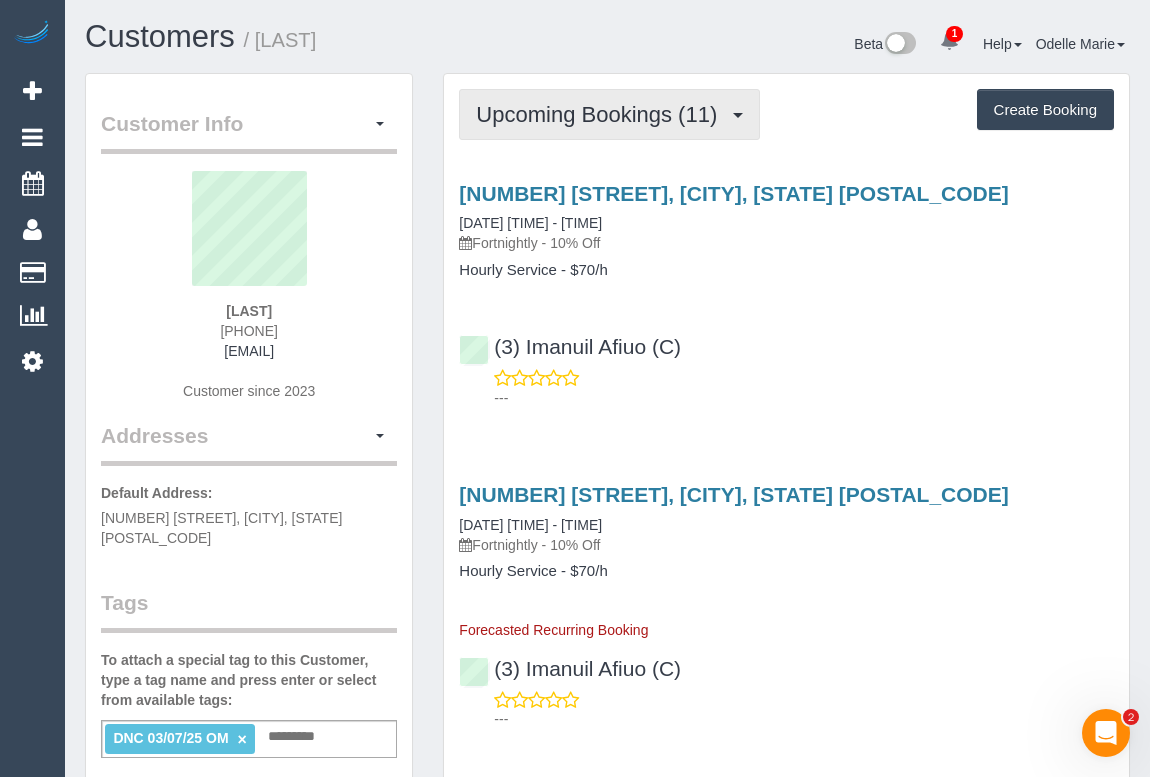 click on "Upcoming Bookings (11)" at bounding box center [601, 114] 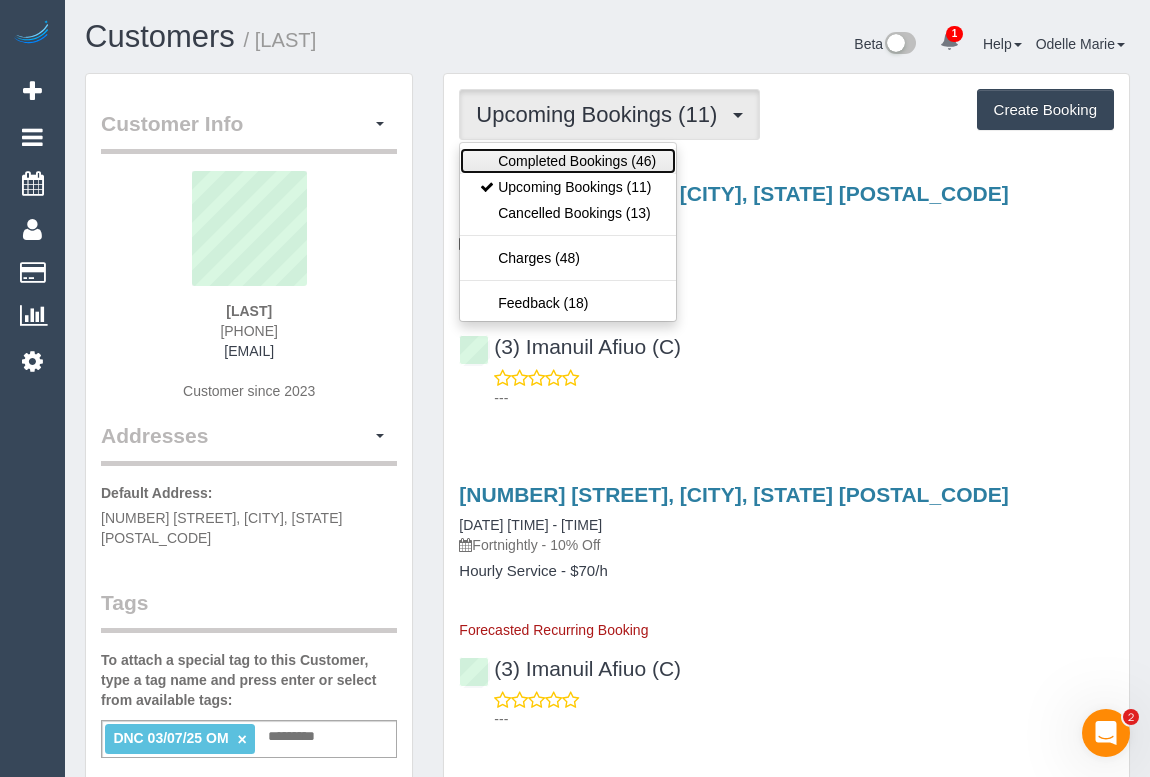 click on "Completed Bookings (46)" at bounding box center (568, 161) 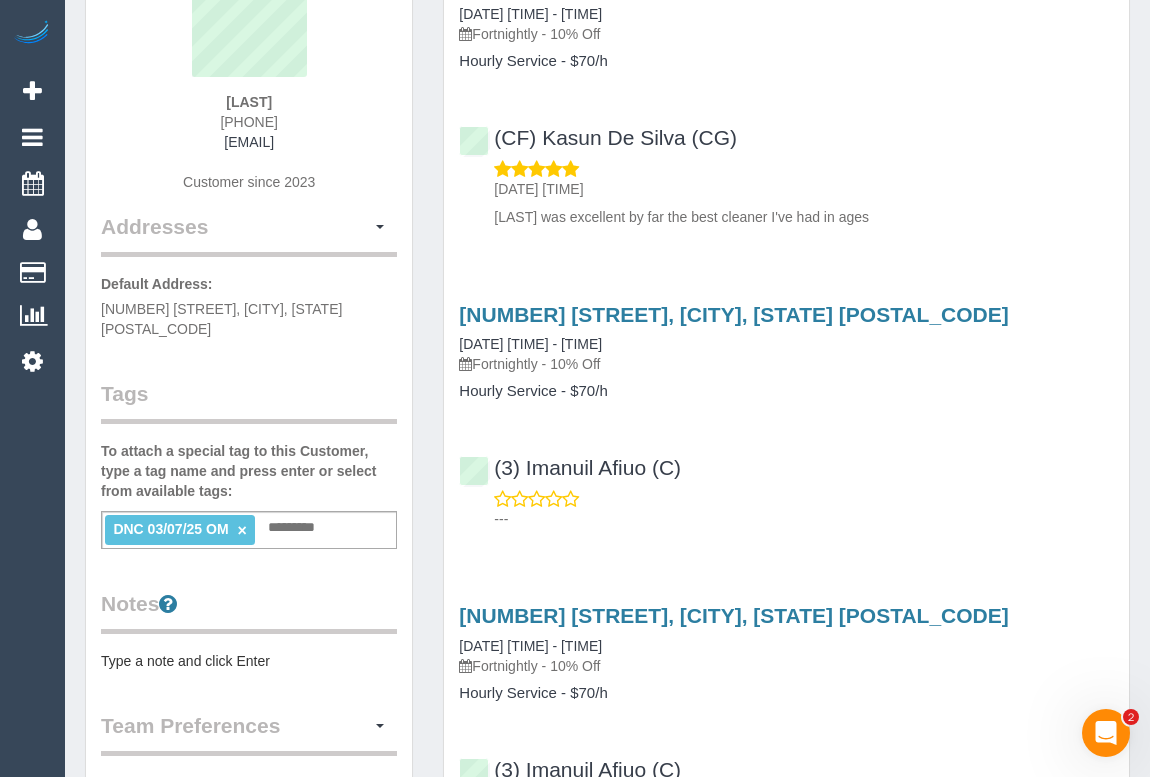 scroll, scrollTop: 0, scrollLeft: 0, axis: both 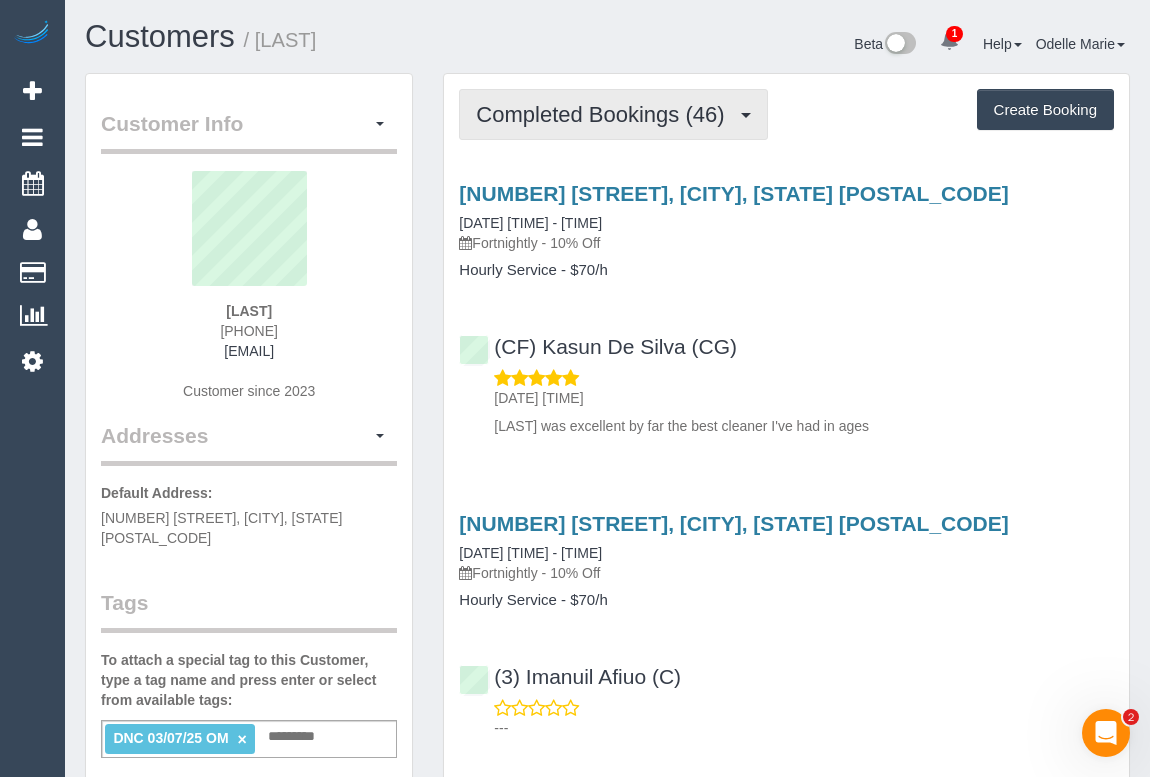 click on "Completed Bookings (46)" at bounding box center [605, 114] 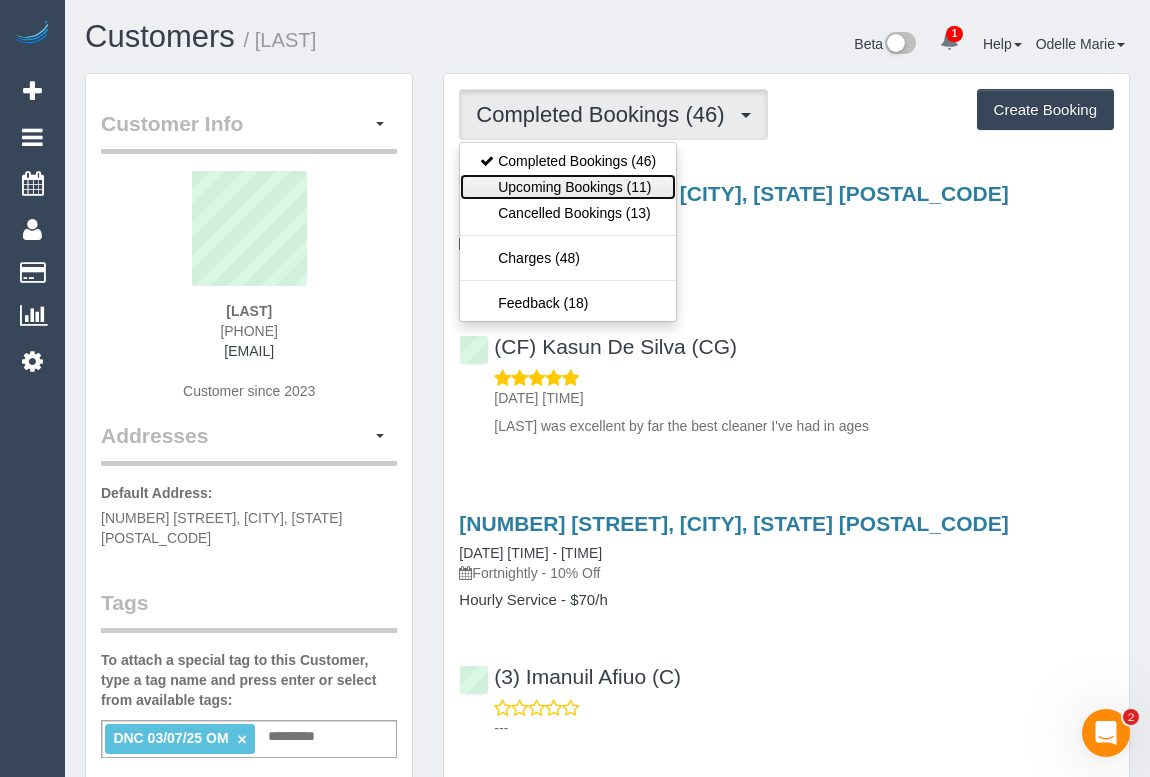 click on "Upcoming Bookings (11)" at bounding box center [568, 187] 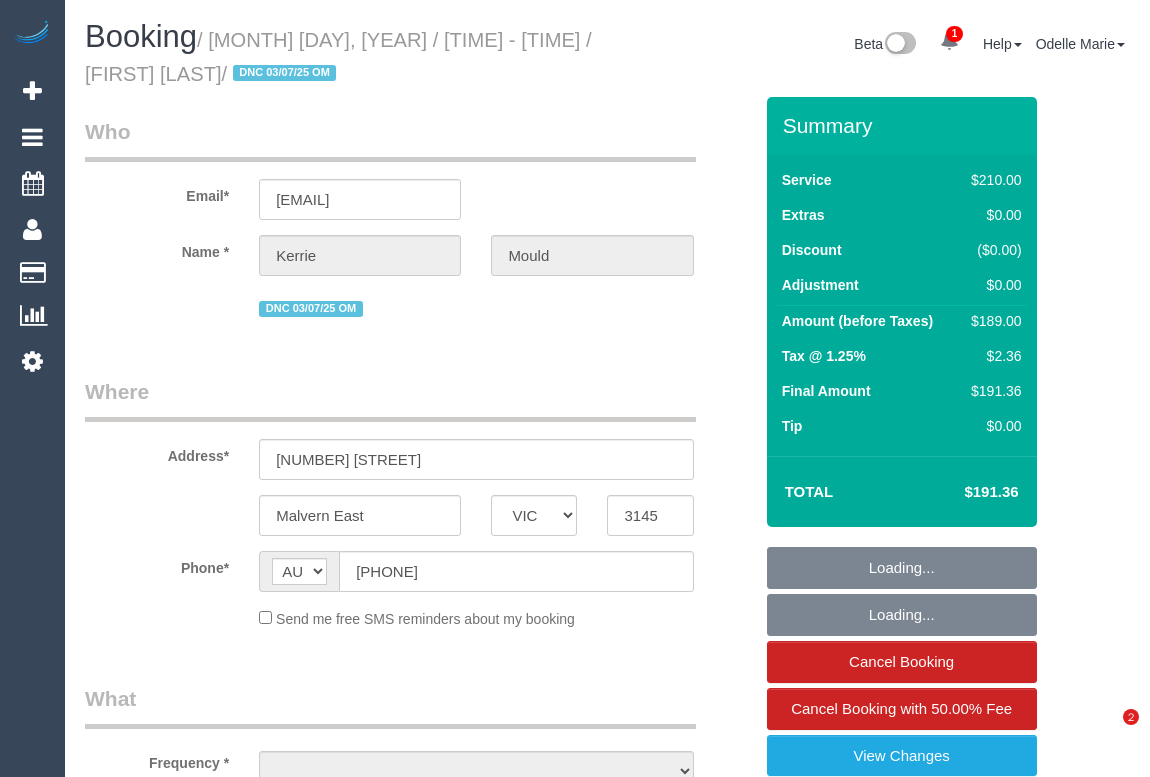 select on "VIC" 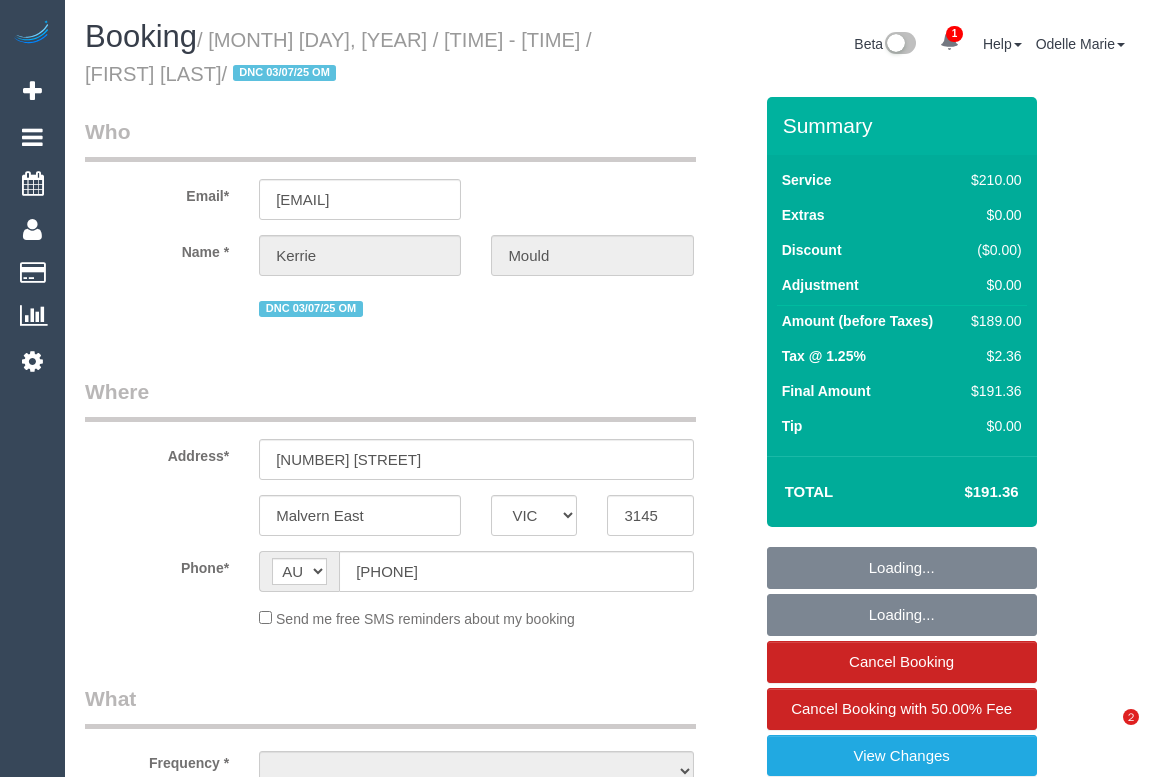 scroll, scrollTop: 0, scrollLeft: 0, axis: both 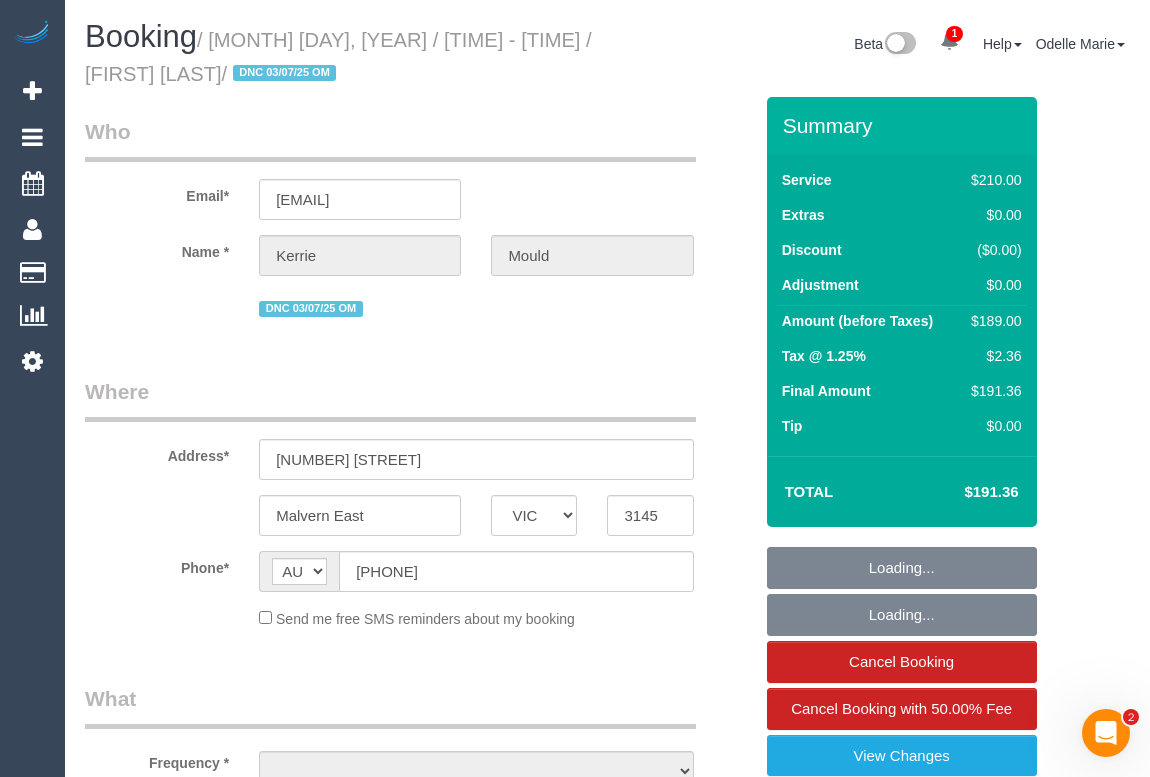 select on "number:30" 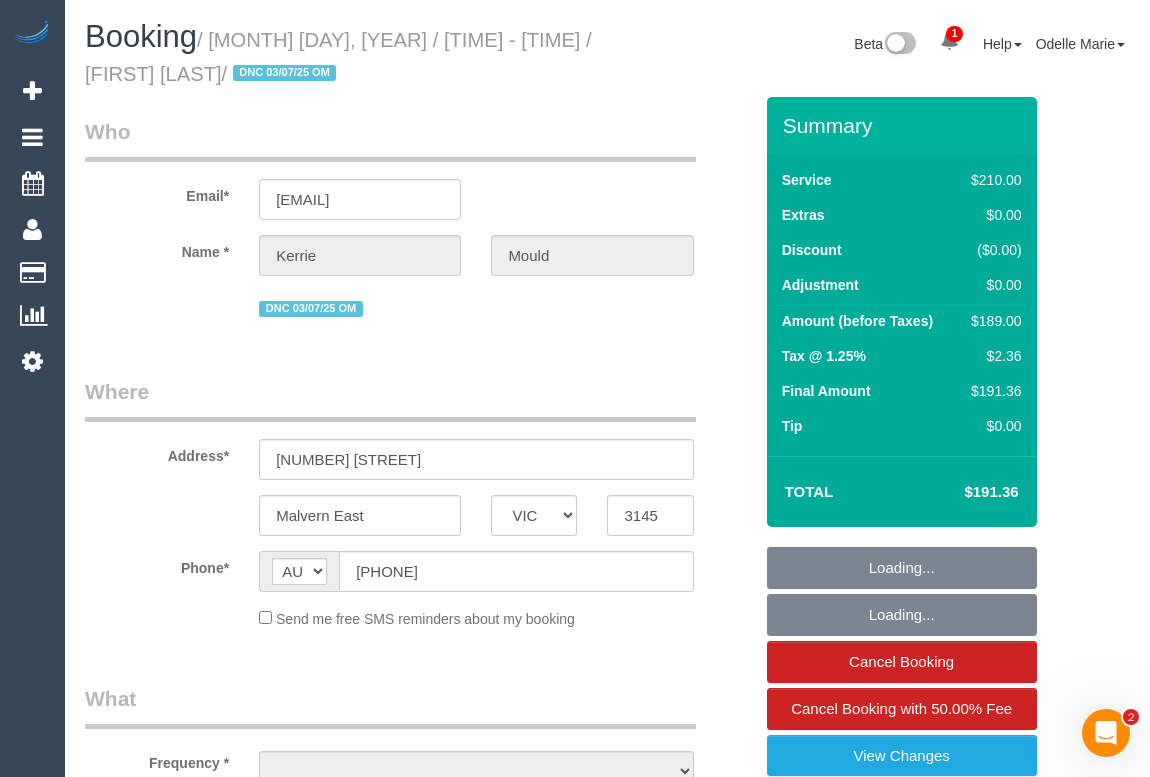 select on "object:779" 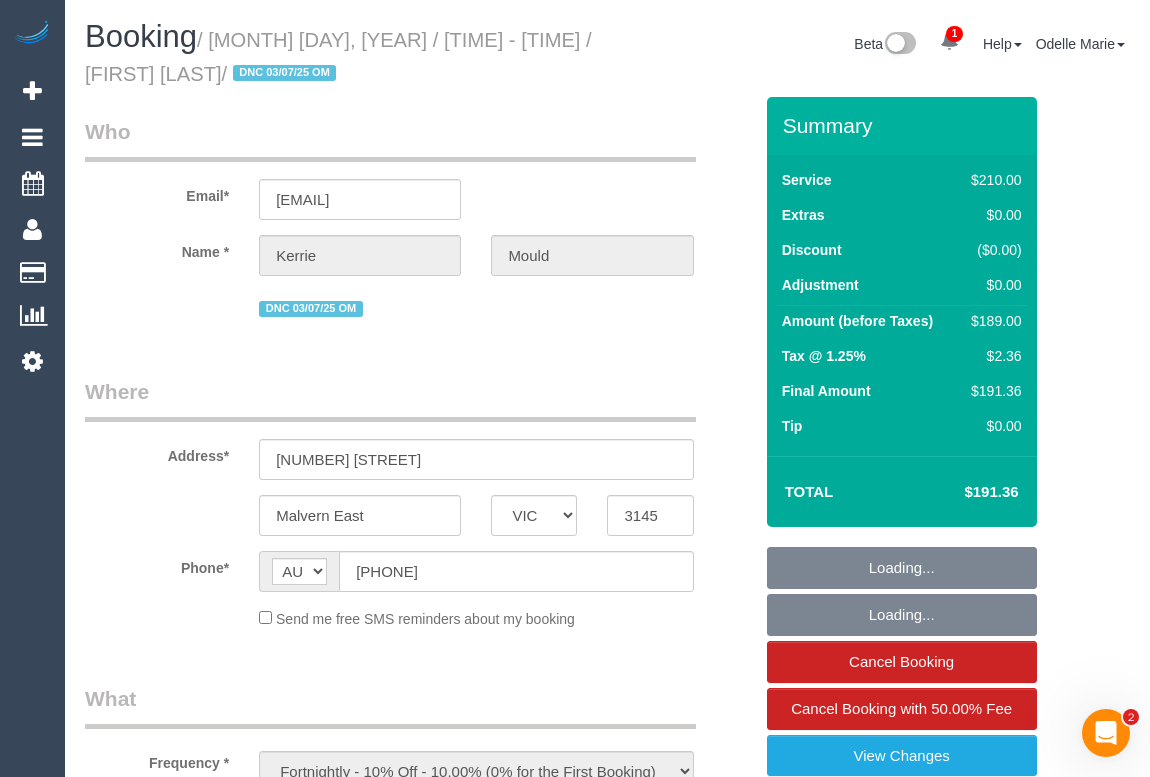 select on "string:stripe-pm_1MwGvq2GScqysDRV110UyJ6U" 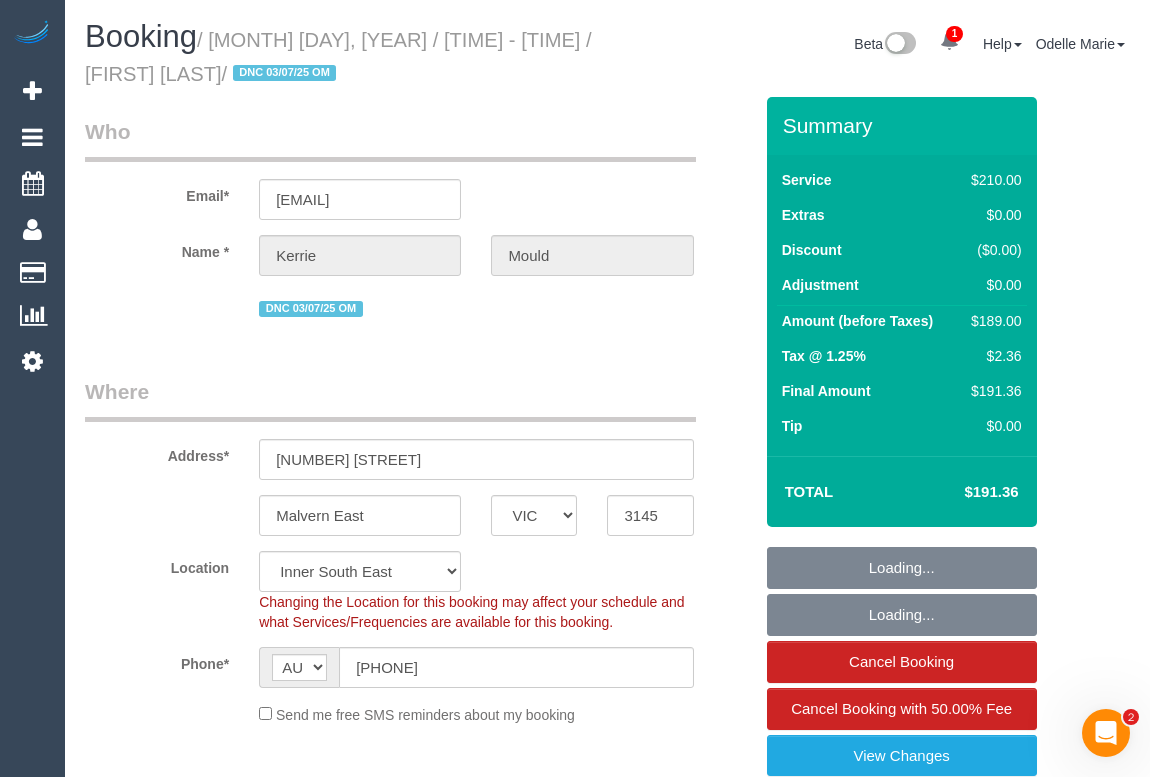 select on "180" 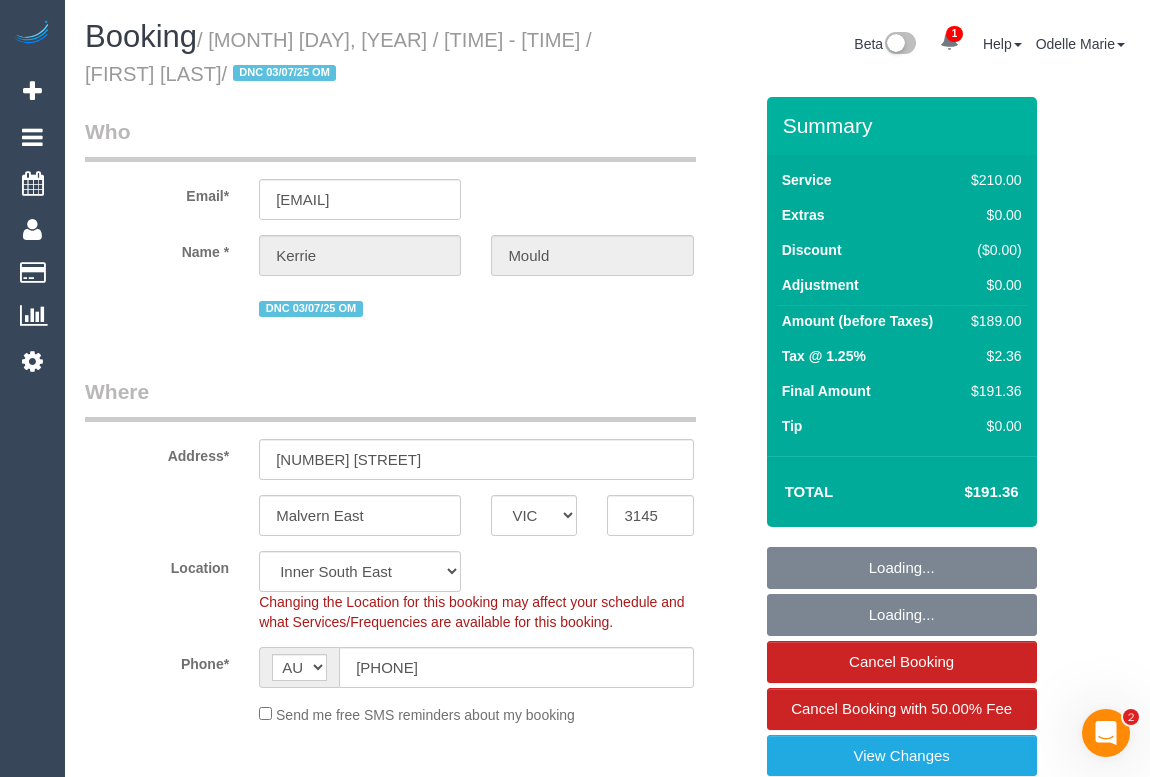 select on "spot1" 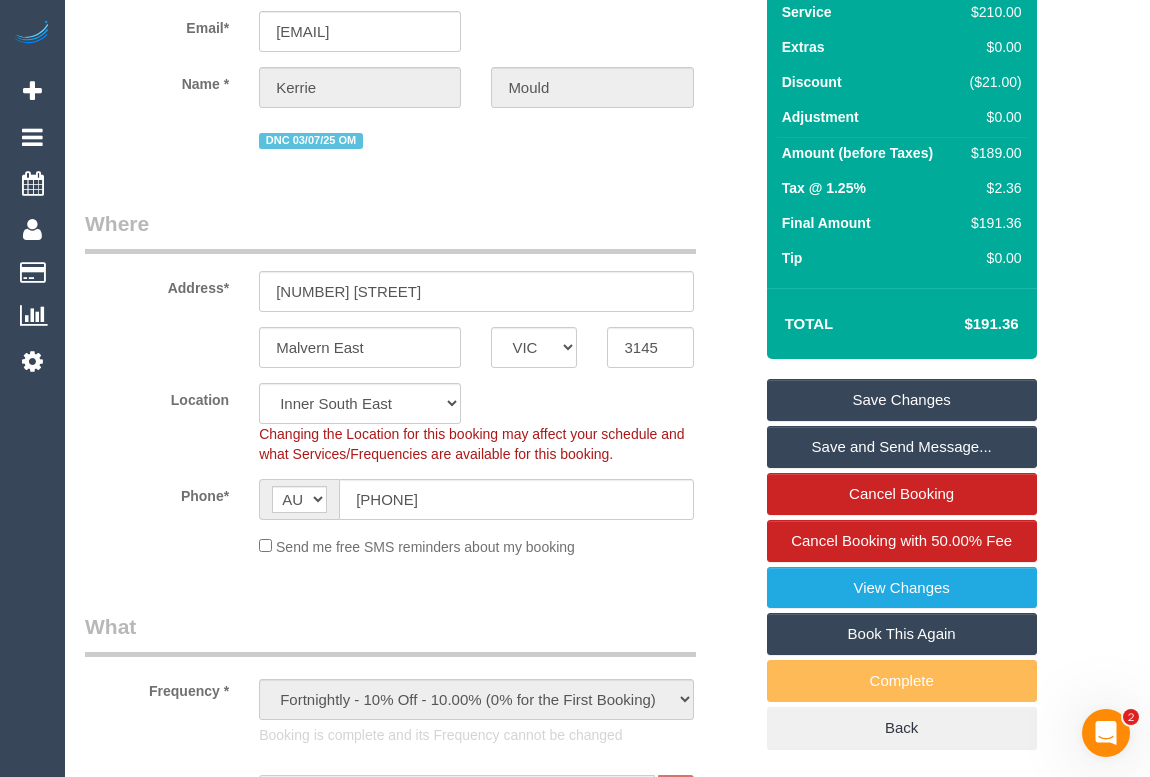 scroll, scrollTop: 636, scrollLeft: 0, axis: vertical 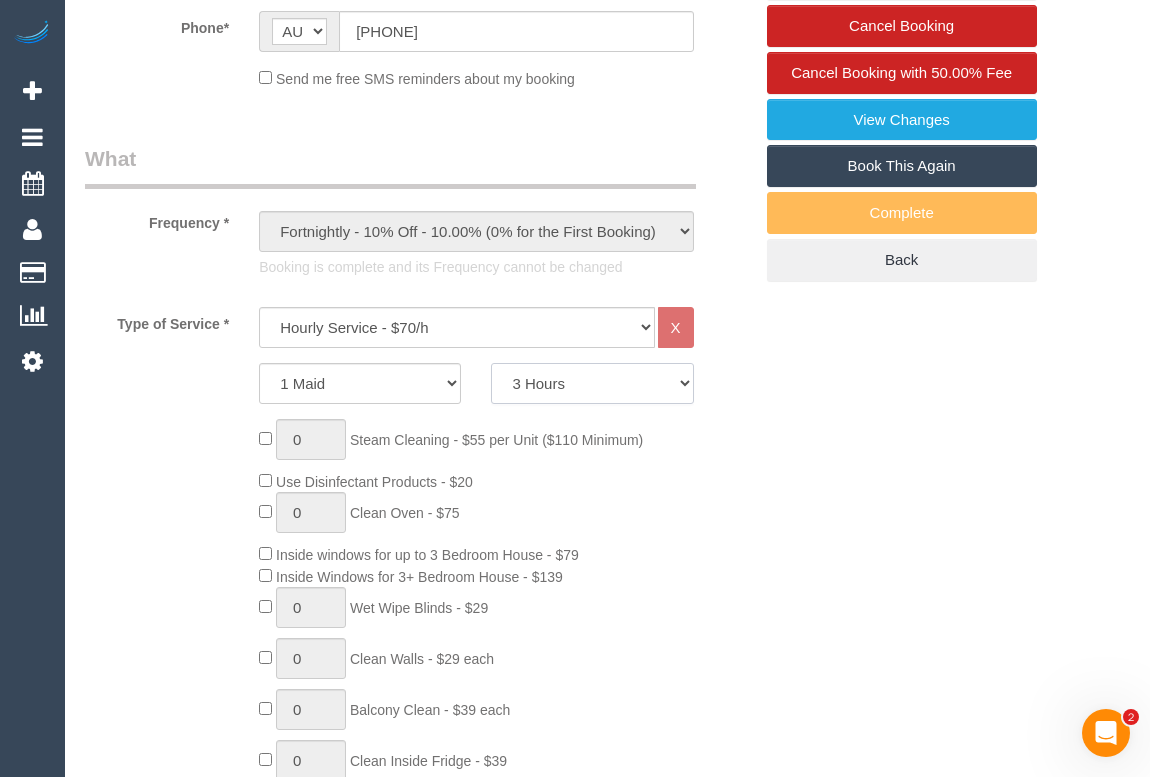 click on "2 Hours
2.5 Hours
3 Hours
3.5 Hours
4 Hours
4.5 Hours
5 Hours
5.5 Hours
6 Hours
6.5 Hours
7 Hours
7.5 Hours
8 Hours
8.5 Hours
9 Hours
9.5 Hours
10 Hours
10.5 Hours
11 Hours
11.5 Hours
12 Hours
12.5 Hours
13 Hours
13.5 Hours
14 Hours
14.5 Hours
15 Hours
15.5 Hours
16 Hours
16.5 Hours" 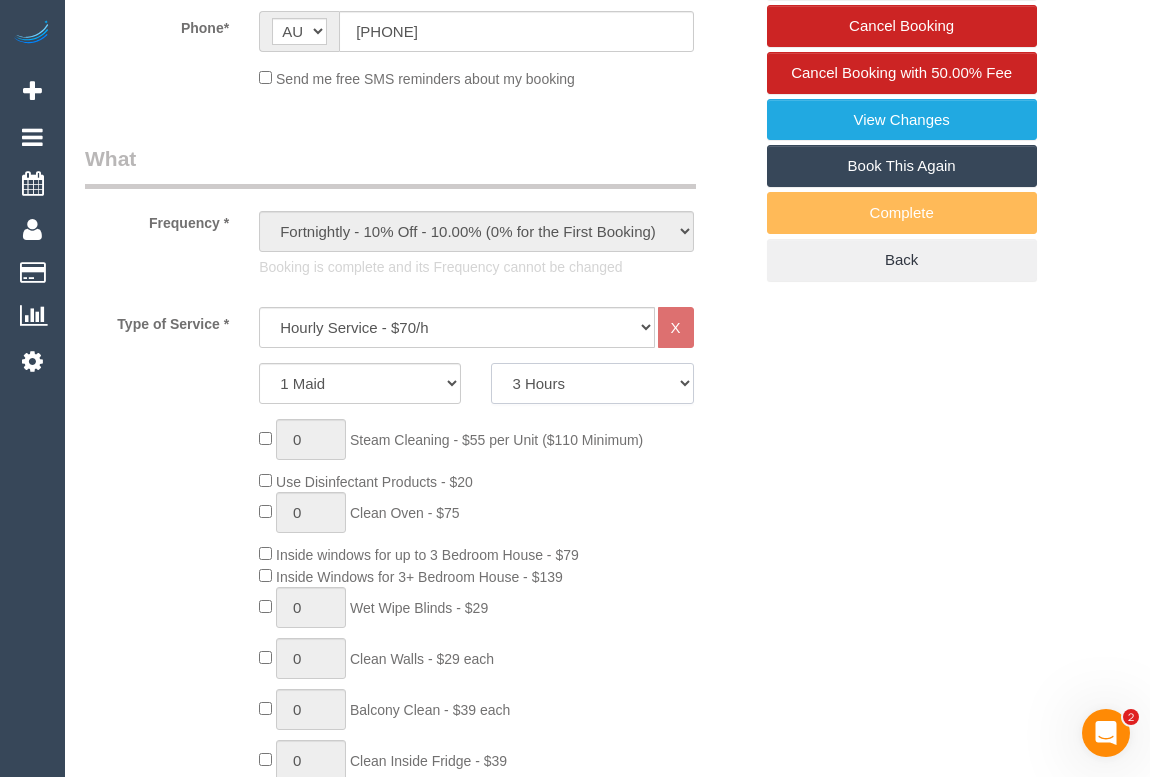 select on "270" 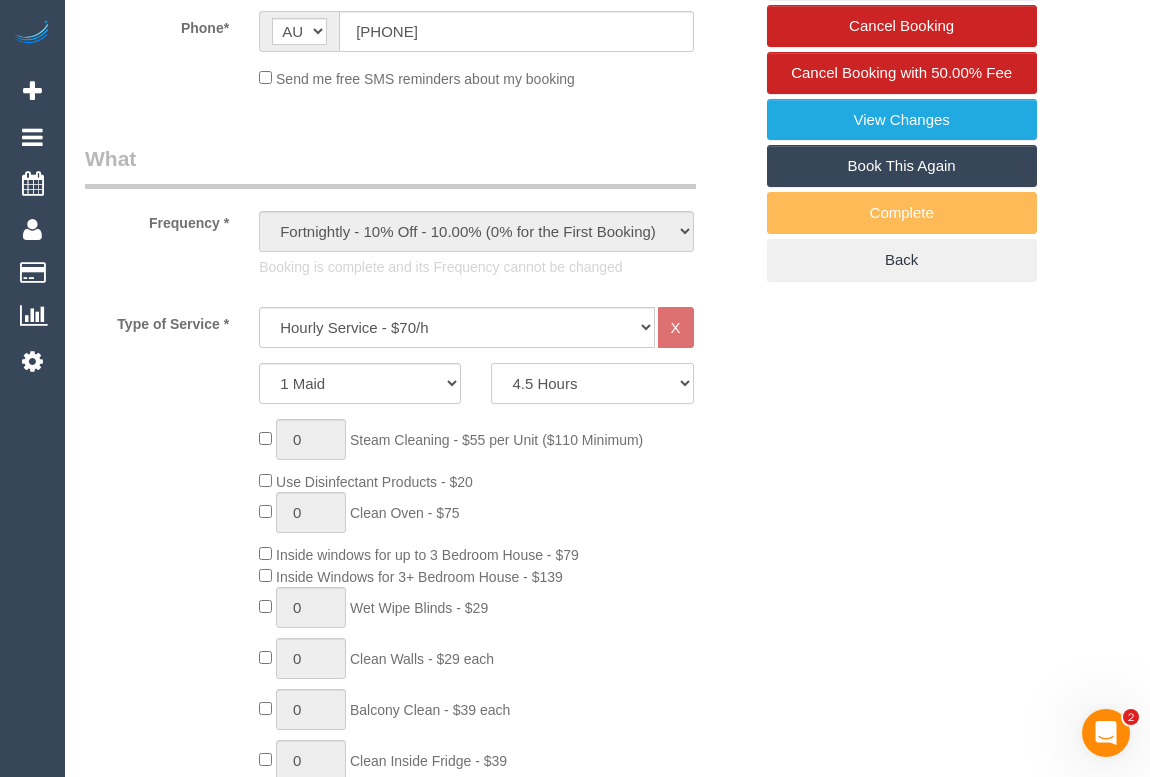 click on "2 Hours
2.5 Hours
3 Hours
3.5 Hours
4 Hours
4.5 Hours
5 Hours
5.5 Hours
6 Hours
6.5 Hours
7 Hours
7.5 Hours
8 Hours
8.5 Hours
9 Hours
9.5 Hours
10 Hours
10.5 Hours
11 Hours
11.5 Hours
12 Hours
12.5 Hours
13 Hours
13.5 Hours
14 Hours
14.5 Hours
15 Hours
15.5 Hours
16 Hours
16.5 Hours" 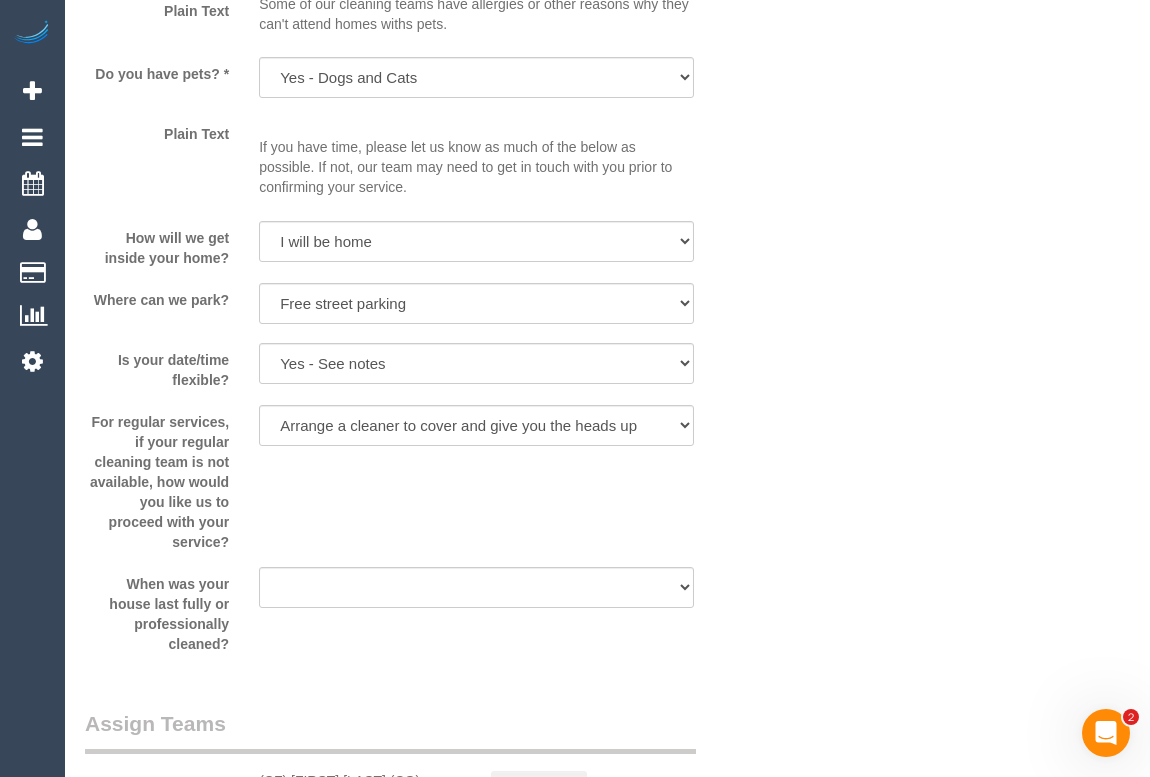 scroll, scrollTop: 2818, scrollLeft: 0, axis: vertical 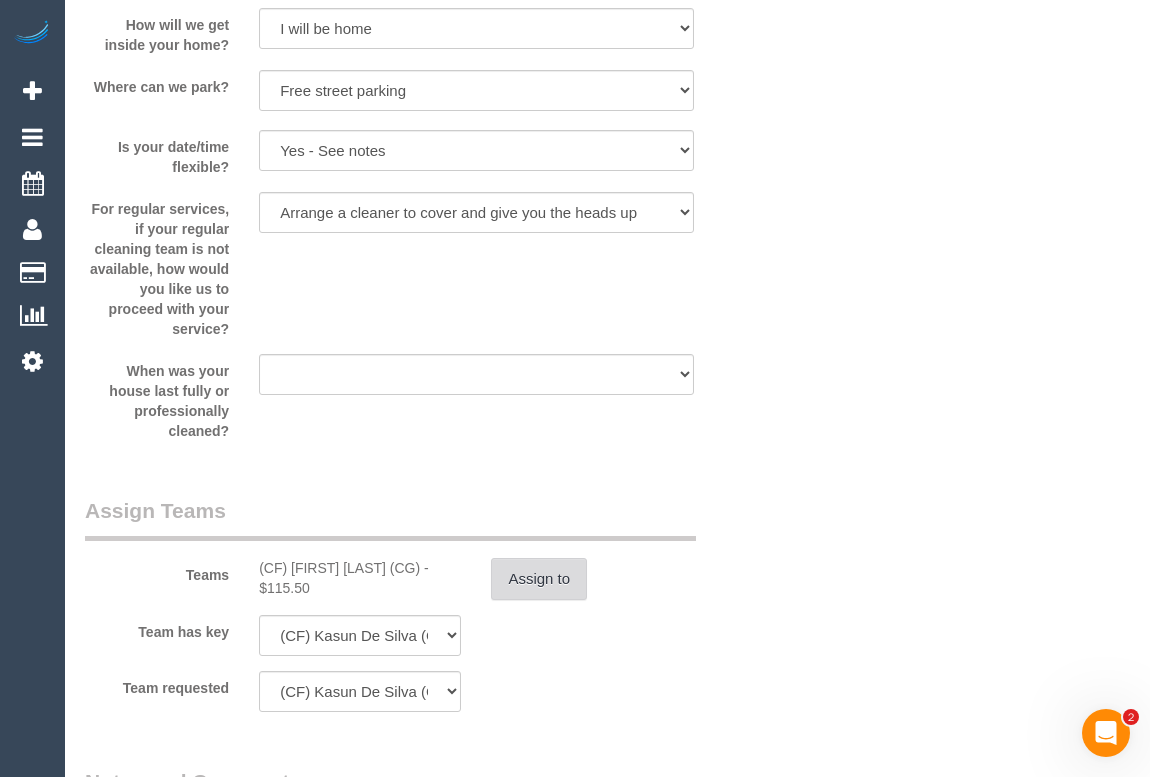 click on "Assign to" at bounding box center (539, 579) 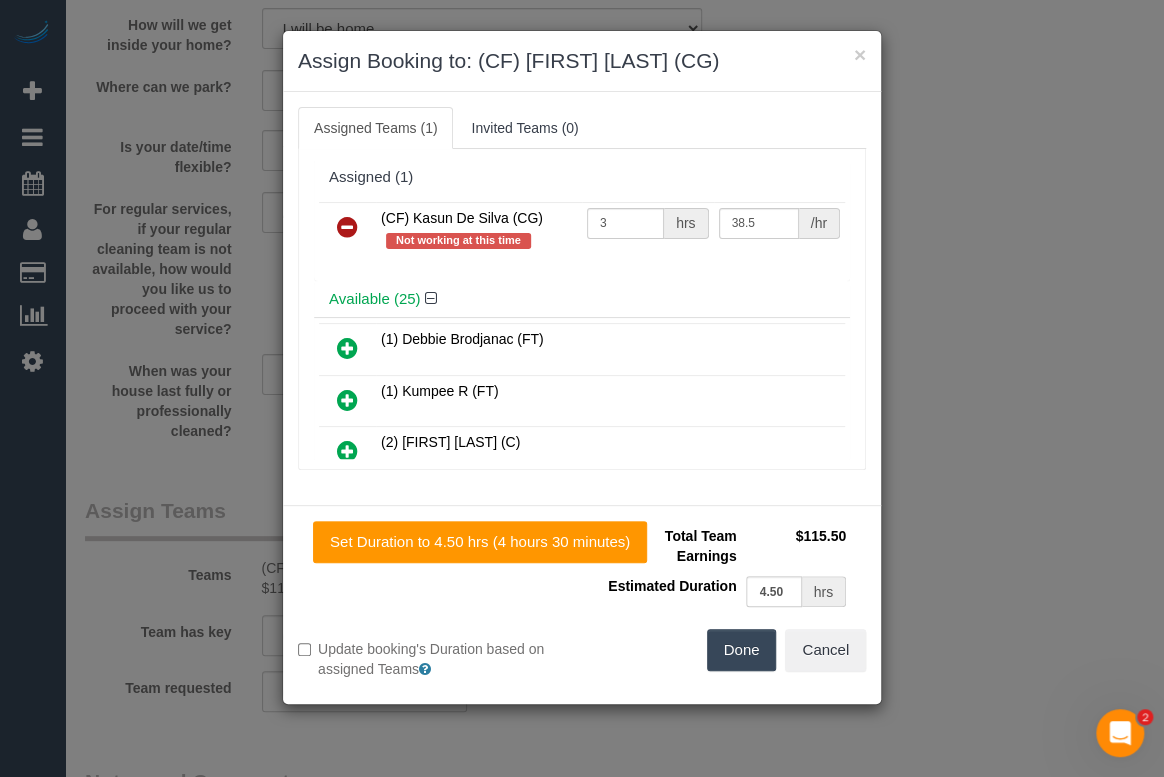 select on "spot8" 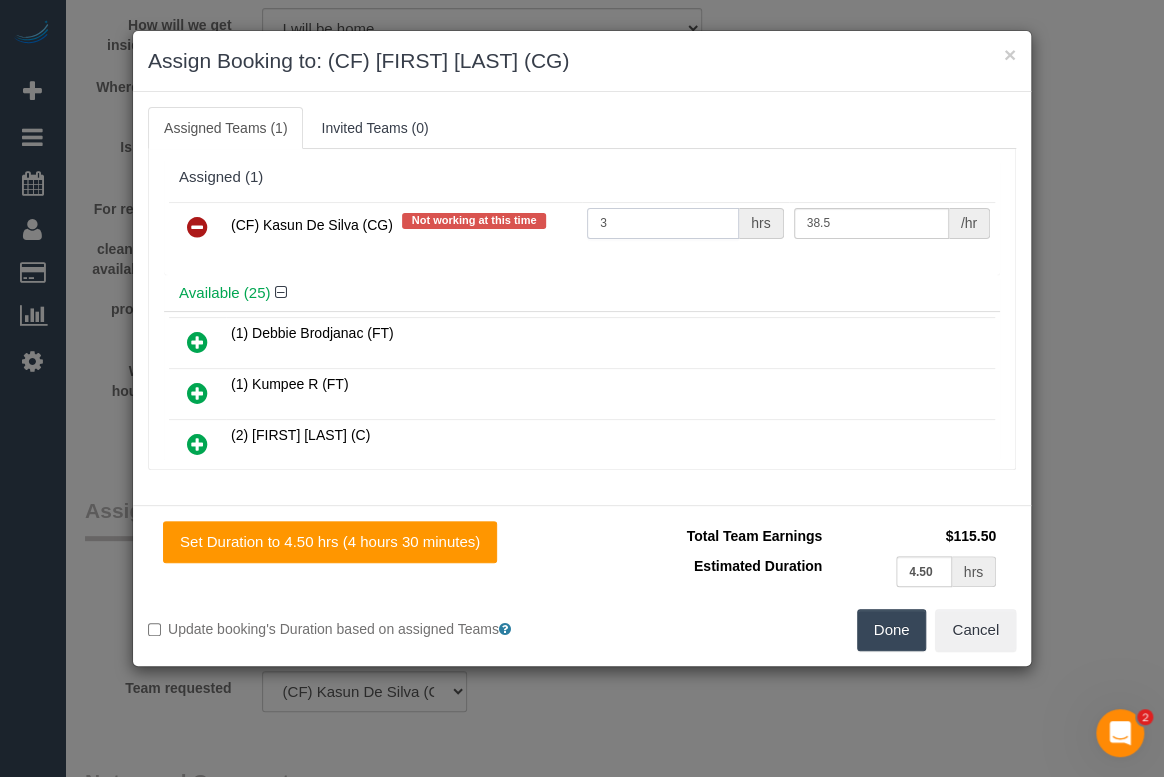 click on "3" at bounding box center [663, 223] 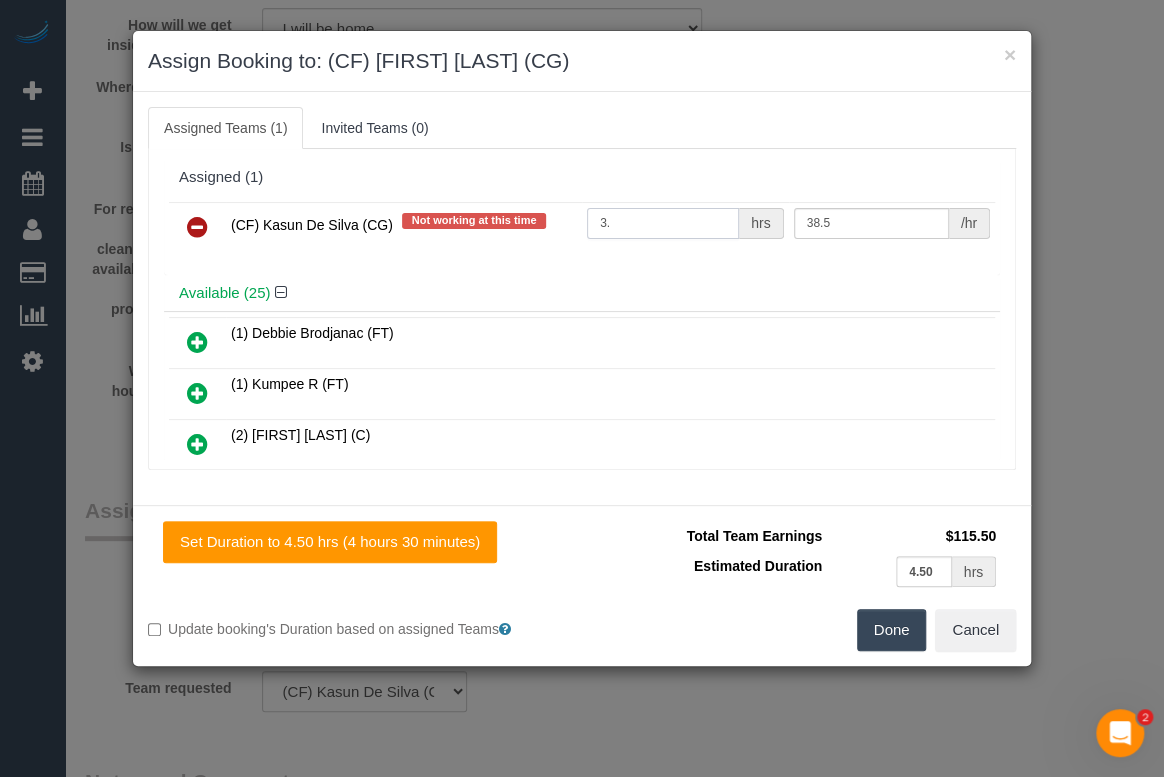 type on "3" 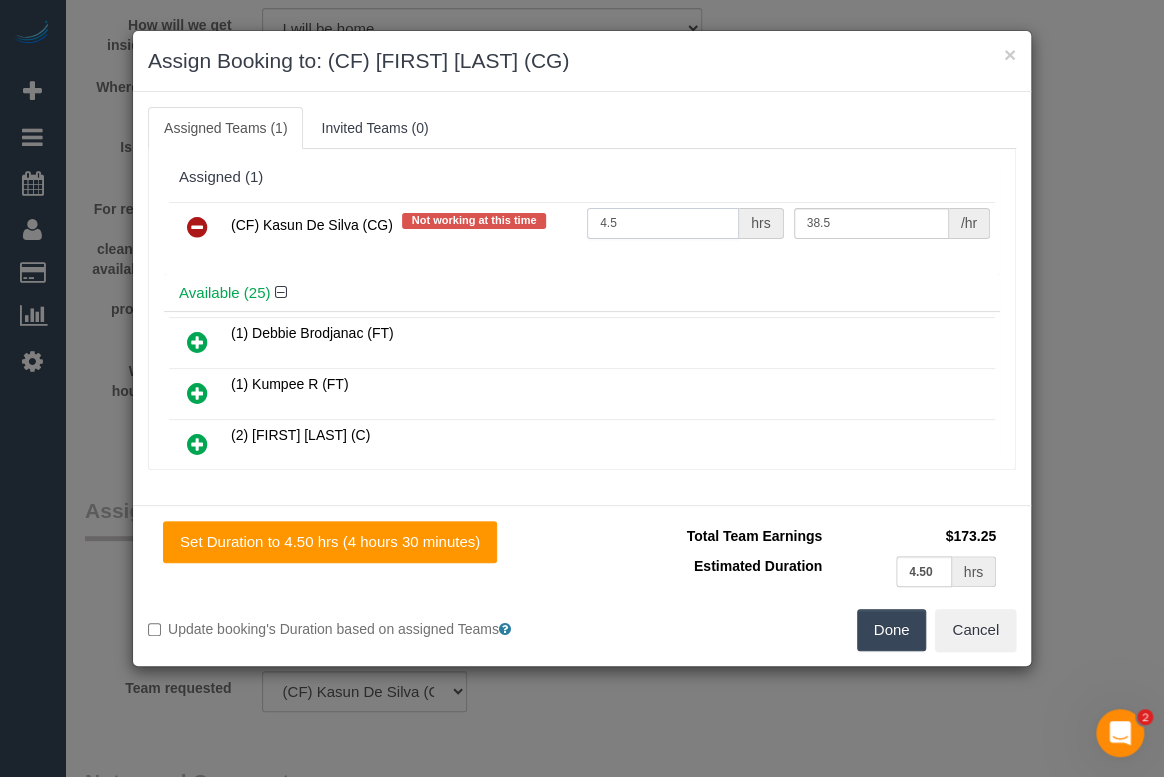 type on "4.5" 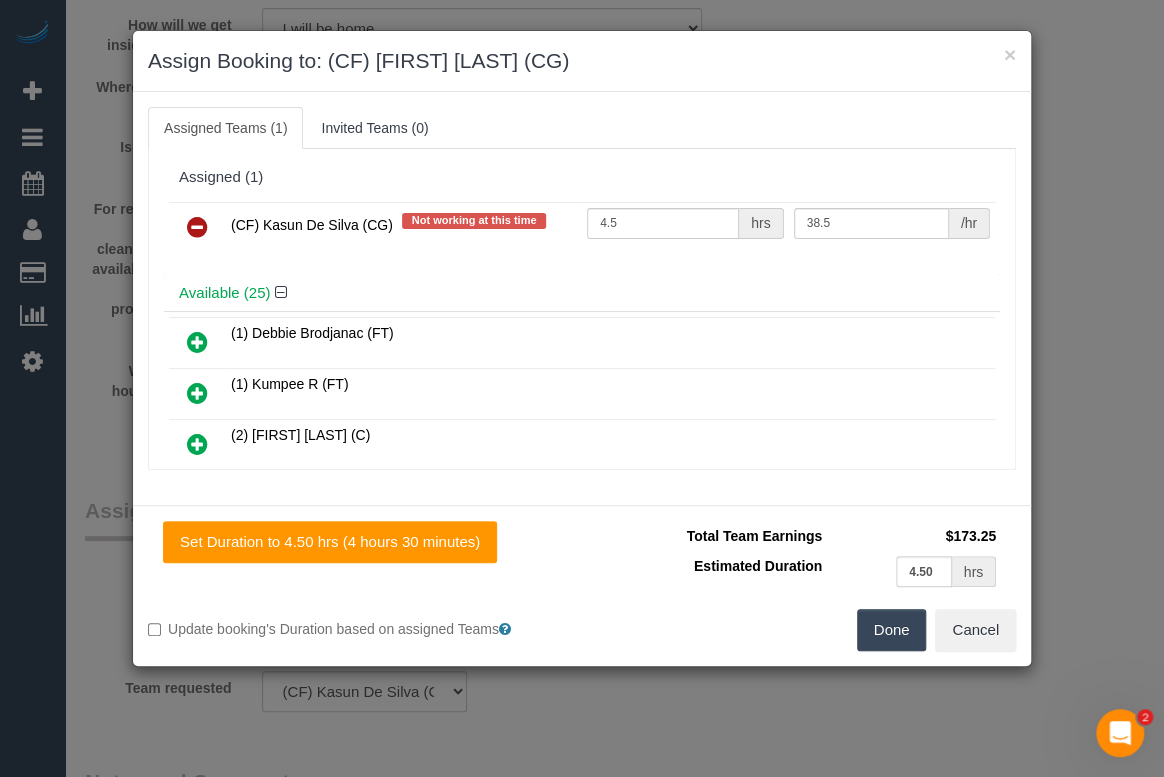 click on "Done" at bounding box center [892, 630] 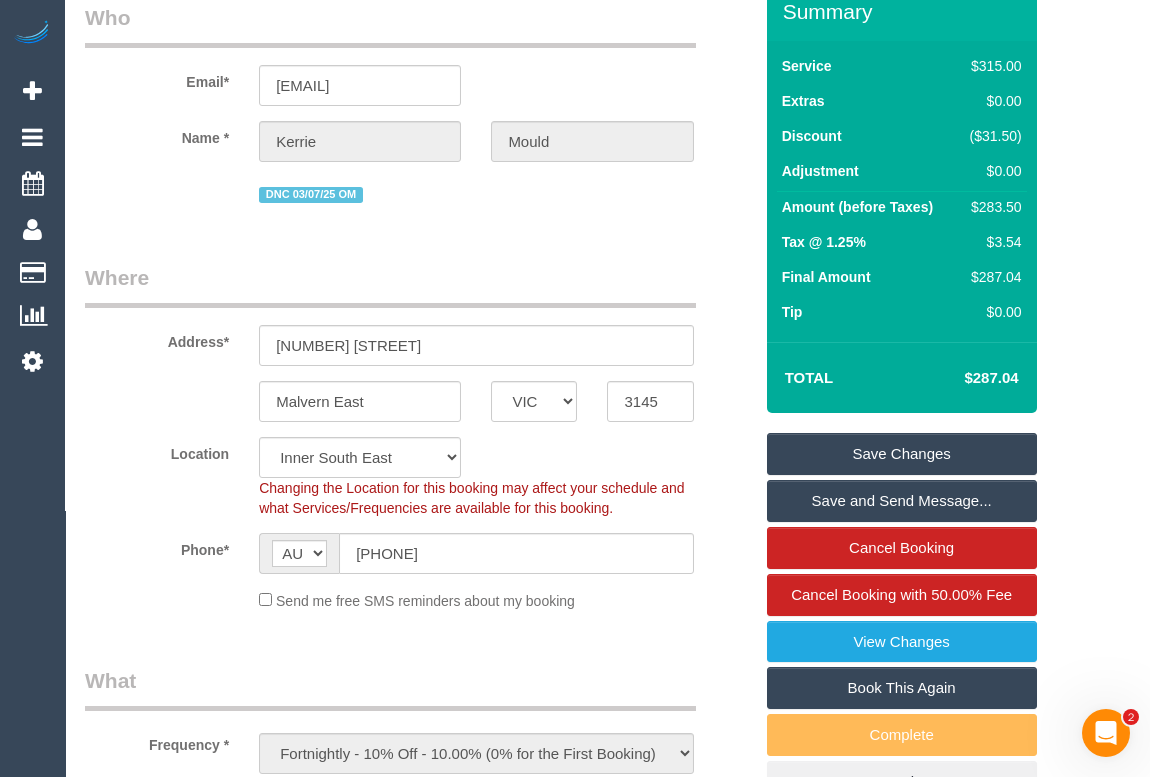 scroll, scrollTop: 0, scrollLeft: 0, axis: both 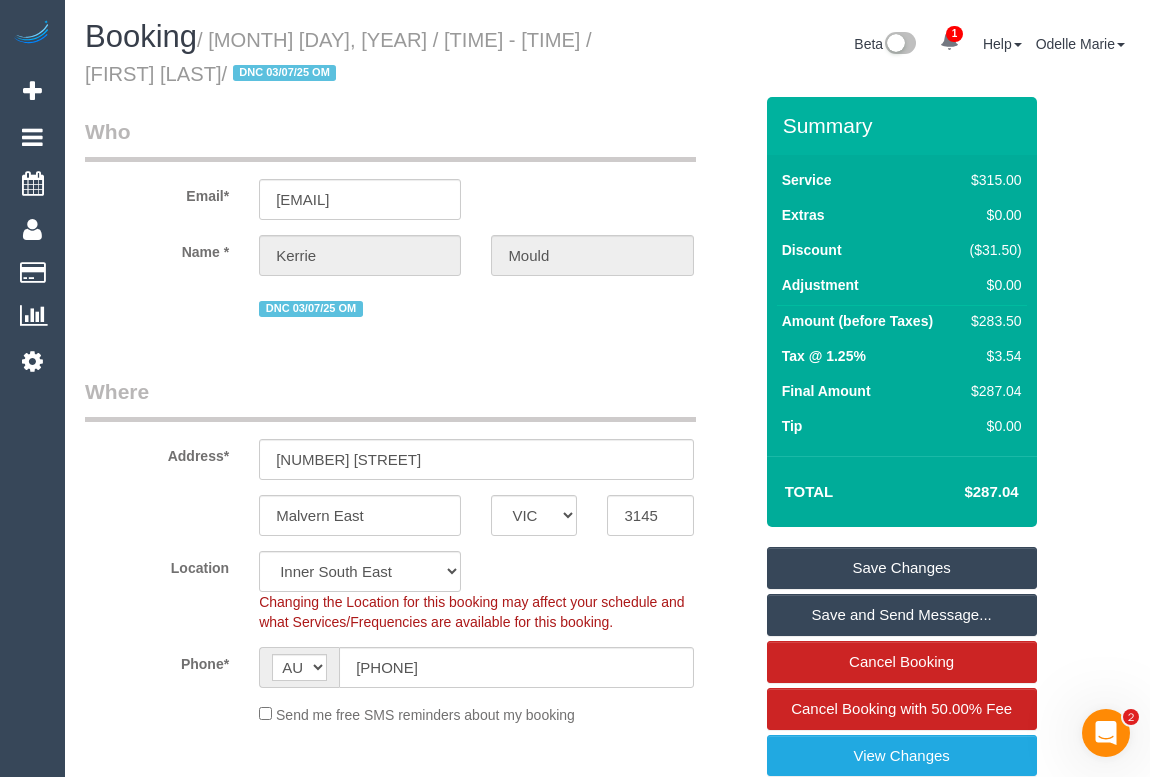 click on "Save Changes" at bounding box center (902, 568) 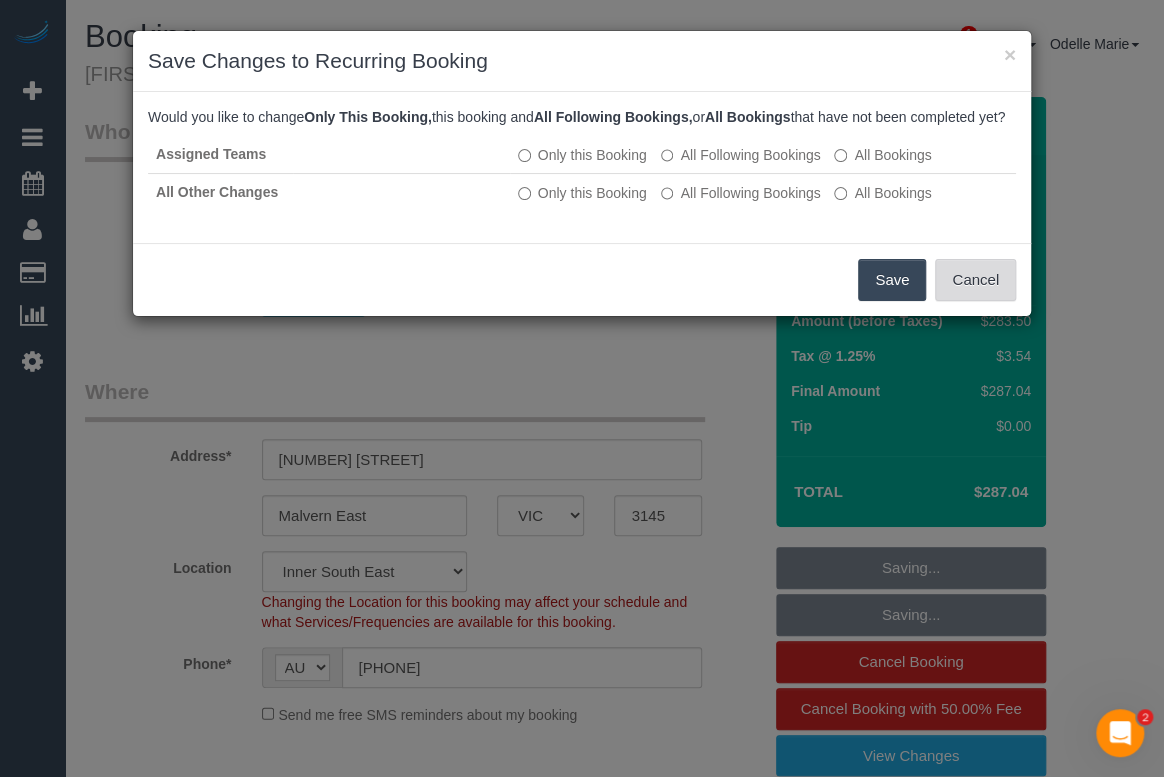 click on "Cancel" at bounding box center (975, 280) 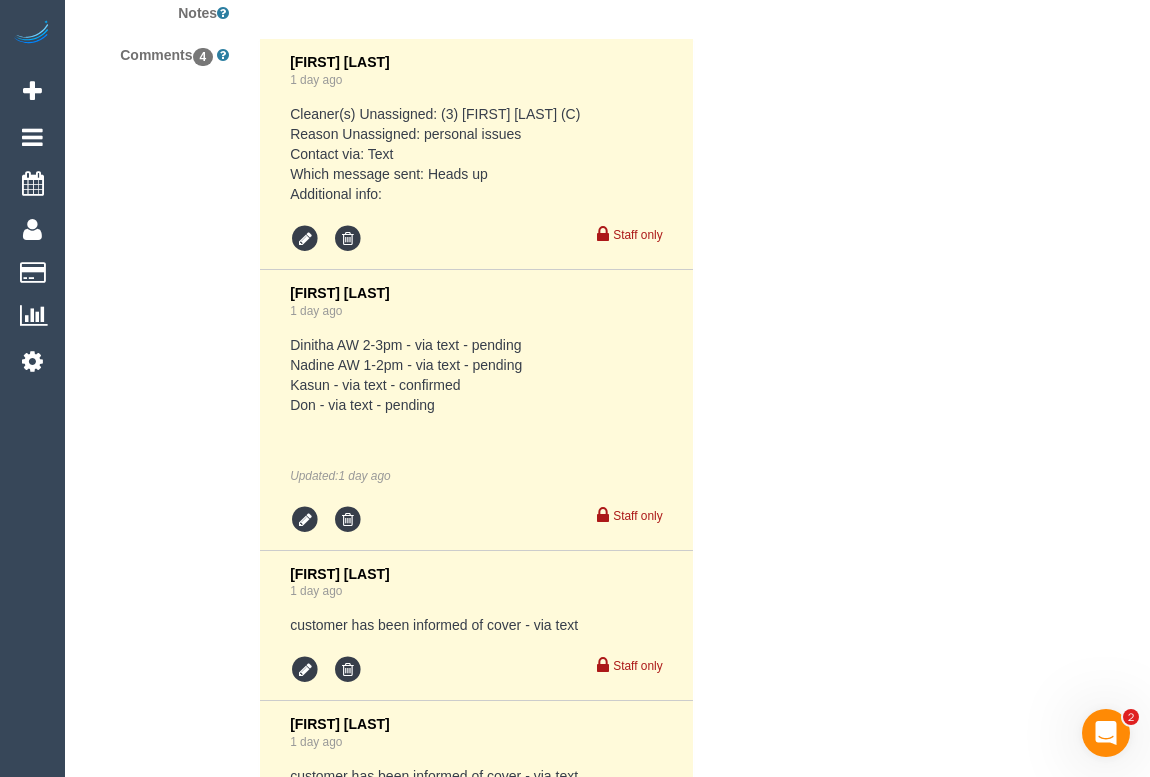 scroll, scrollTop: 4175, scrollLeft: 0, axis: vertical 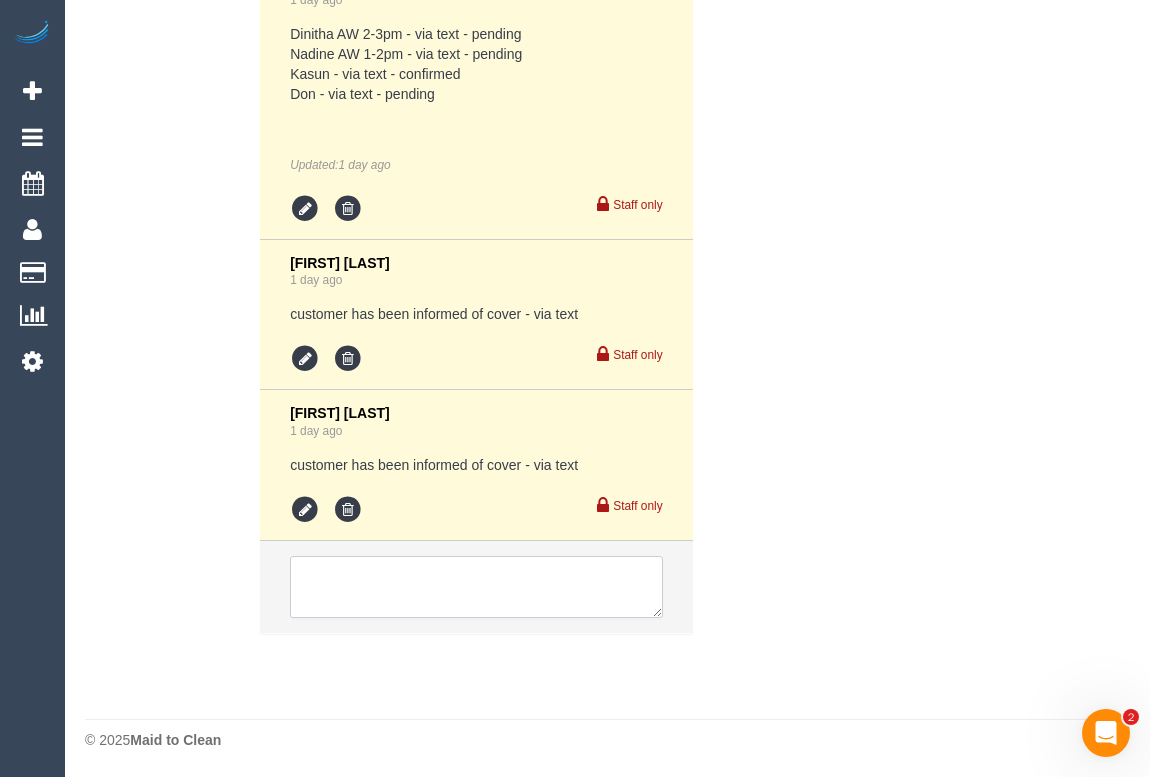click at bounding box center (476, 587) 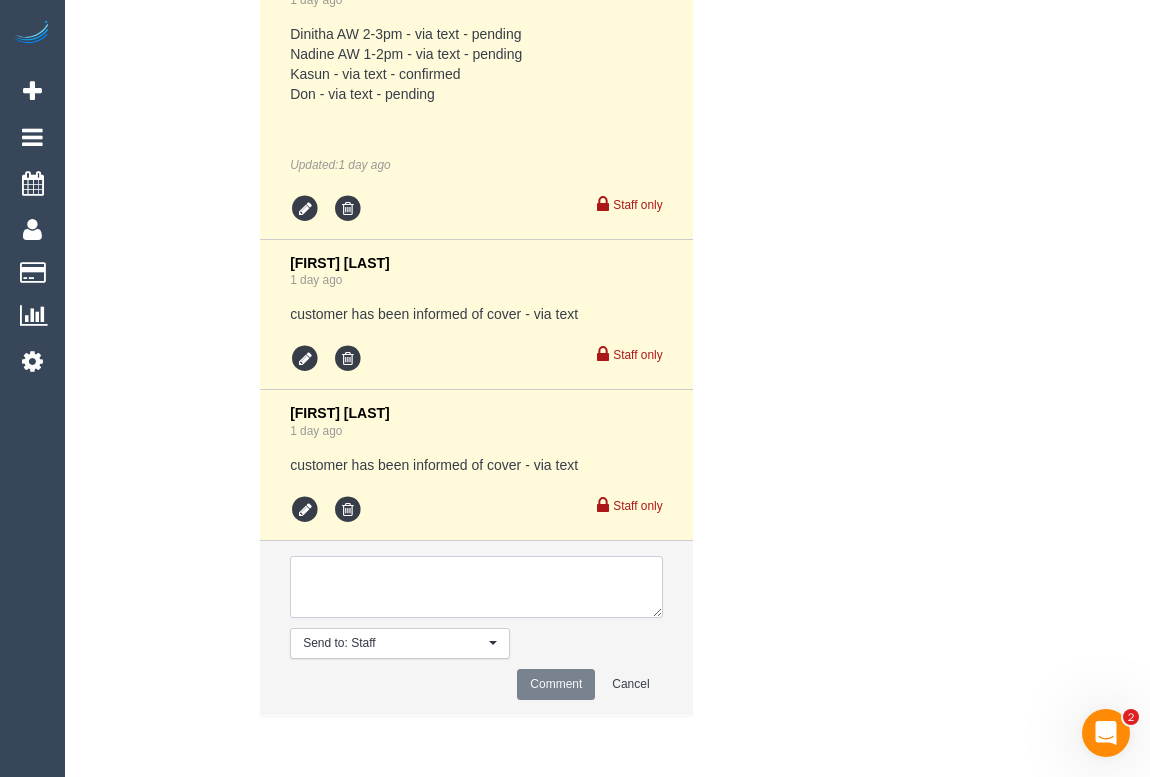 click at bounding box center (476, 587) 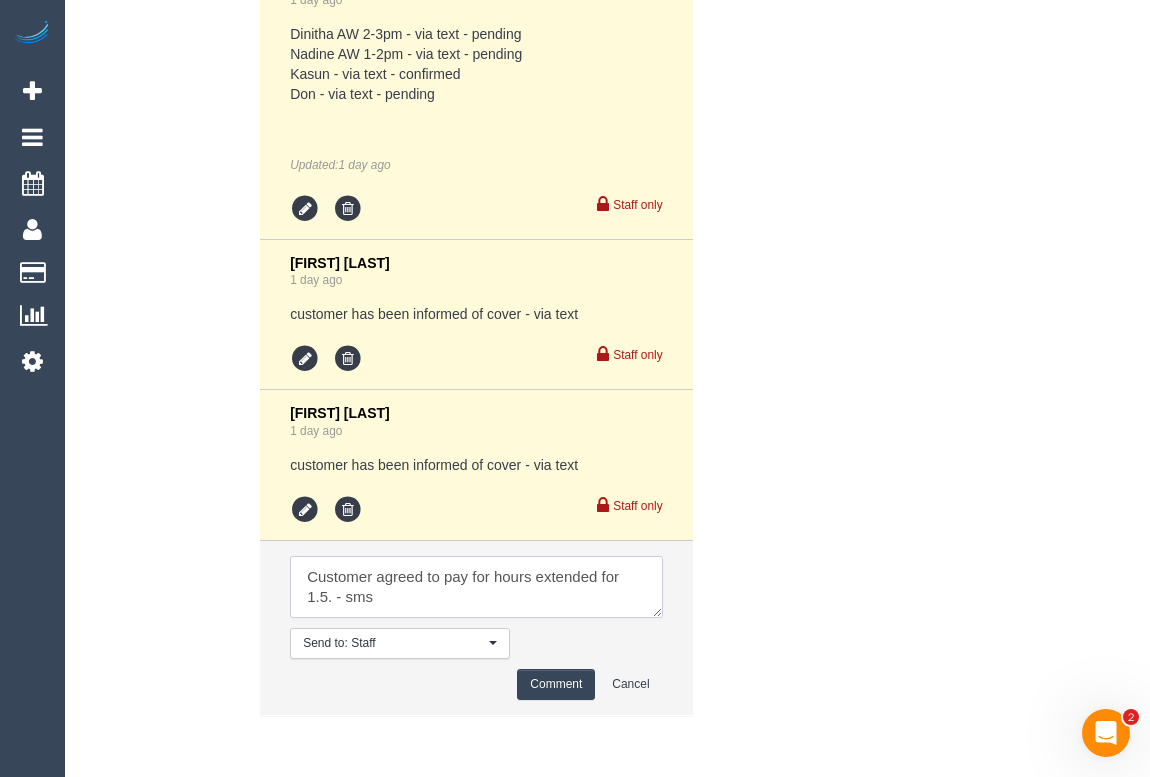 type on "Customer agreed to pay for hours extended for 1.5. - sms" 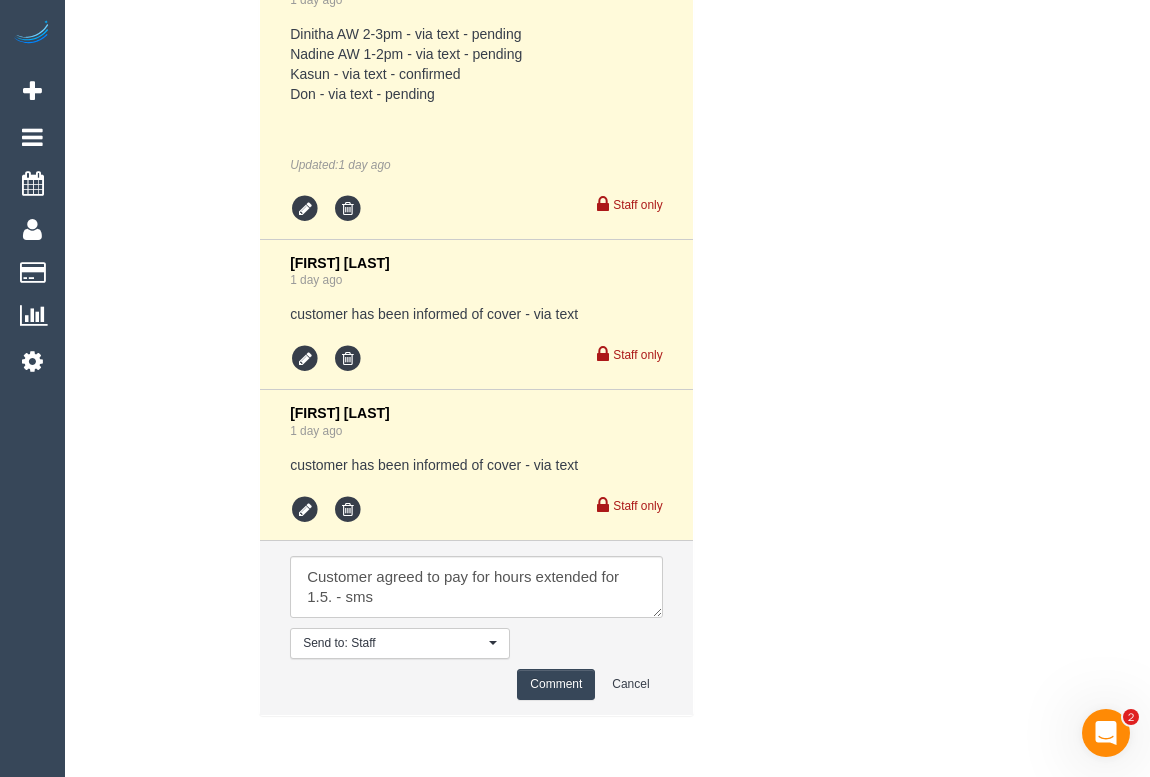 click on "Comment" at bounding box center [556, 684] 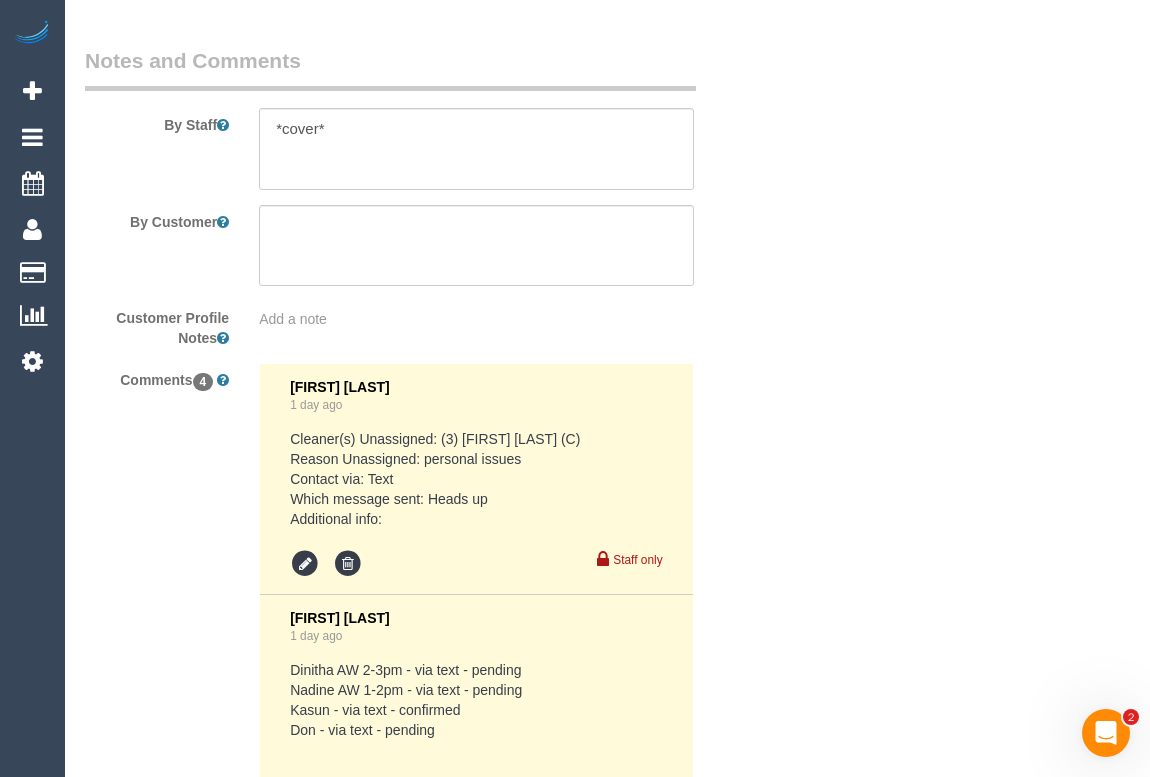scroll, scrollTop: 2993, scrollLeft: 0, axis: vertical 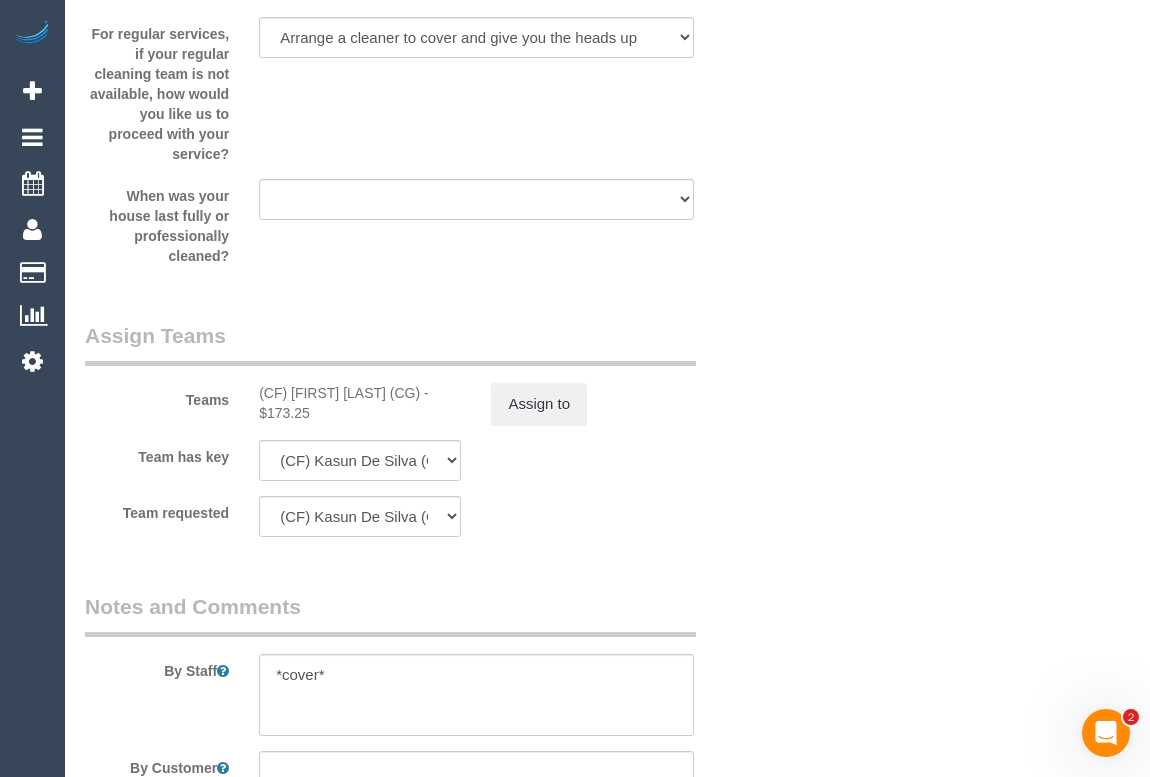type 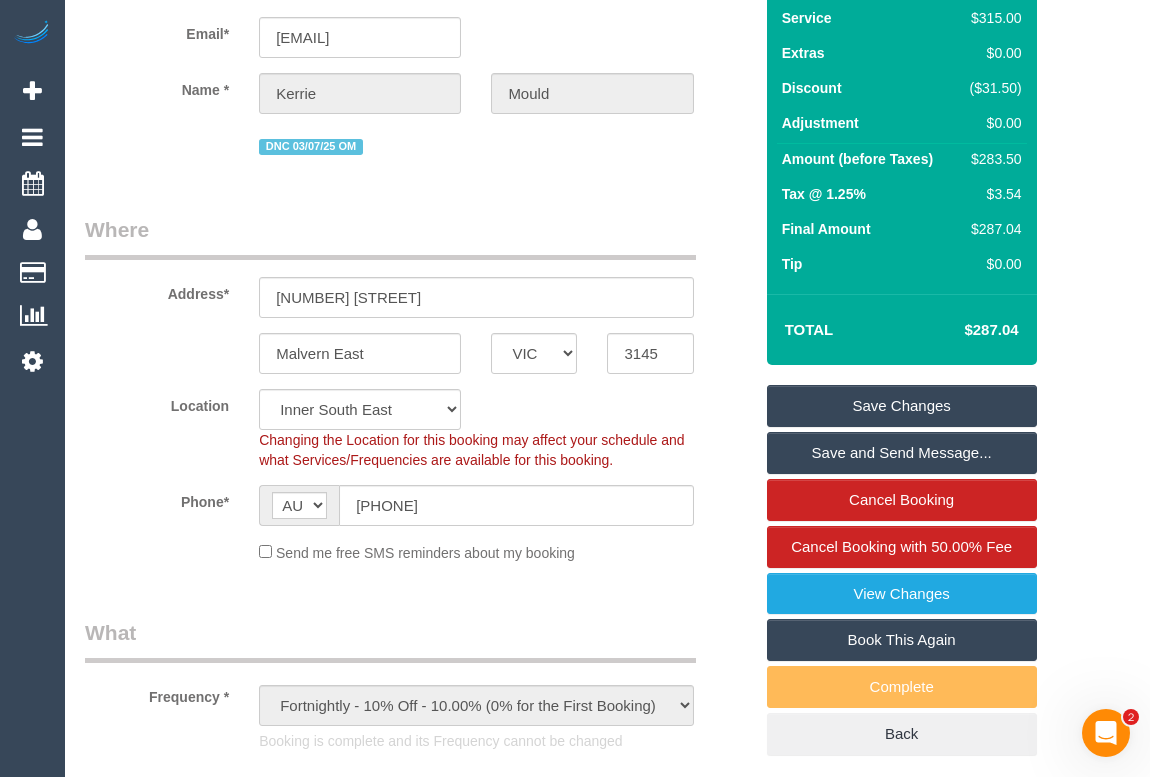 scroll, scrollTop: 0, scrollLeft: 0, axis: both 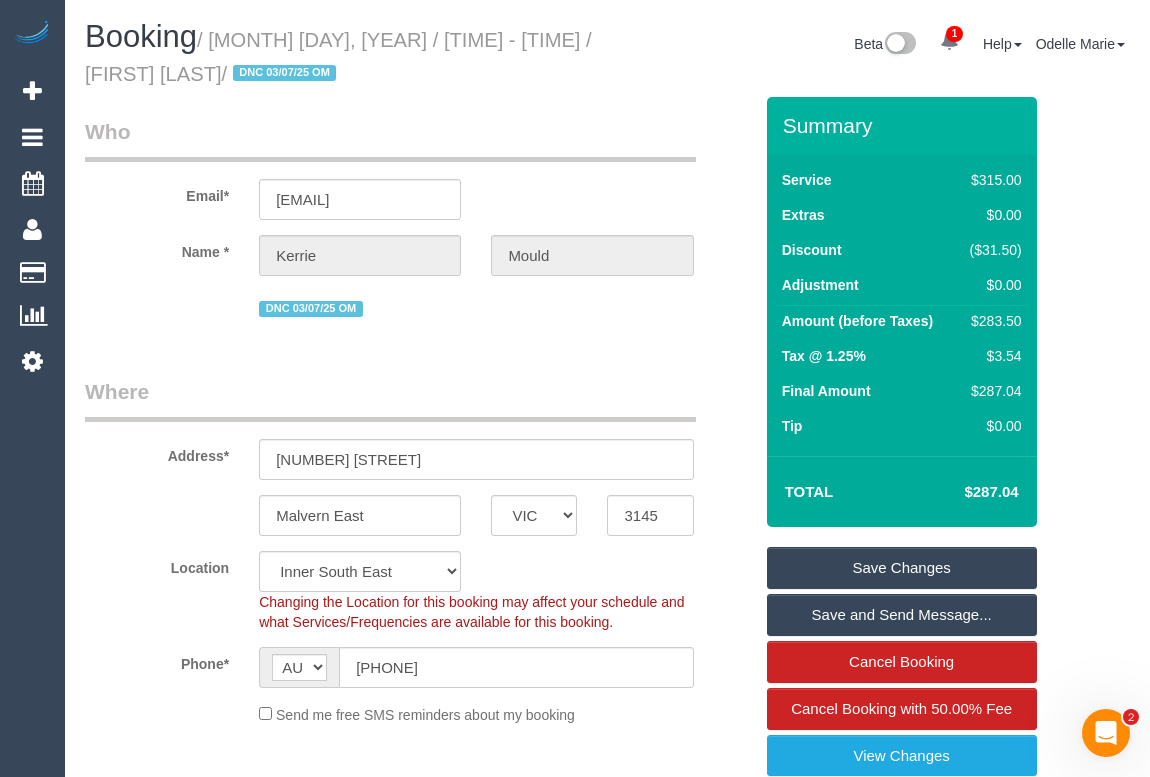 click on "Save Changes" at bounding box center [902, 568] 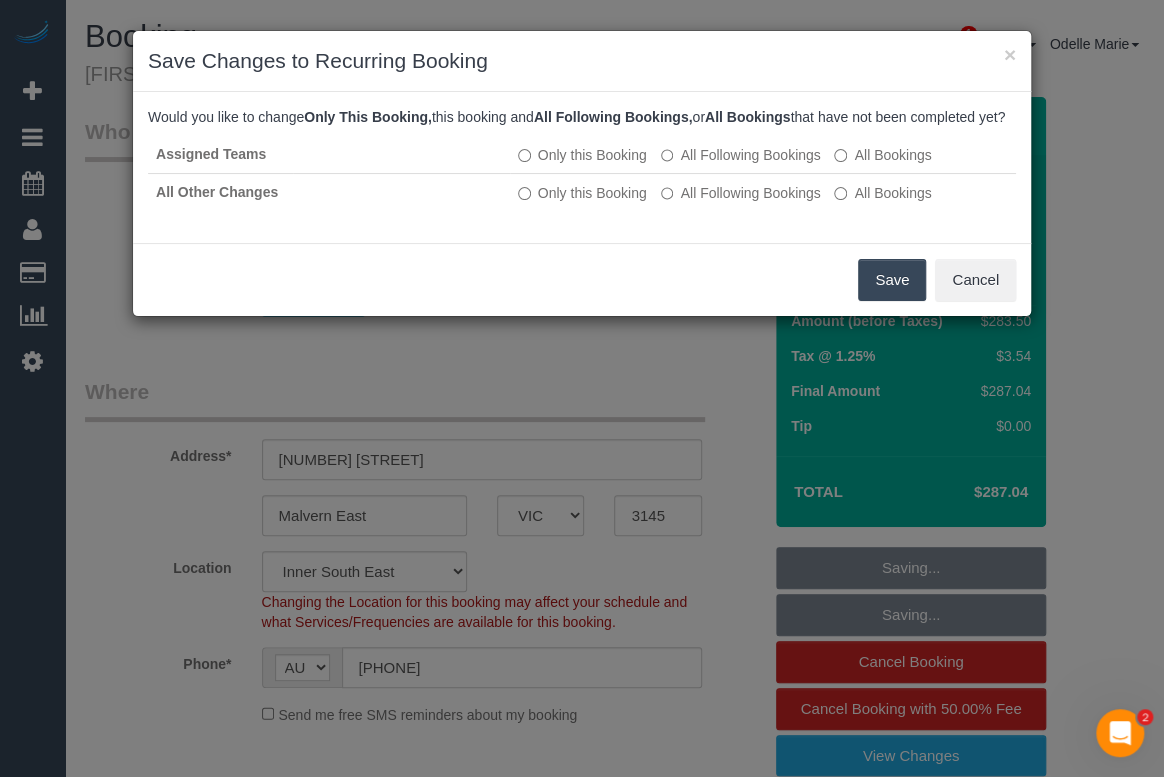 click on "Save" at bounding box center [892, 280] 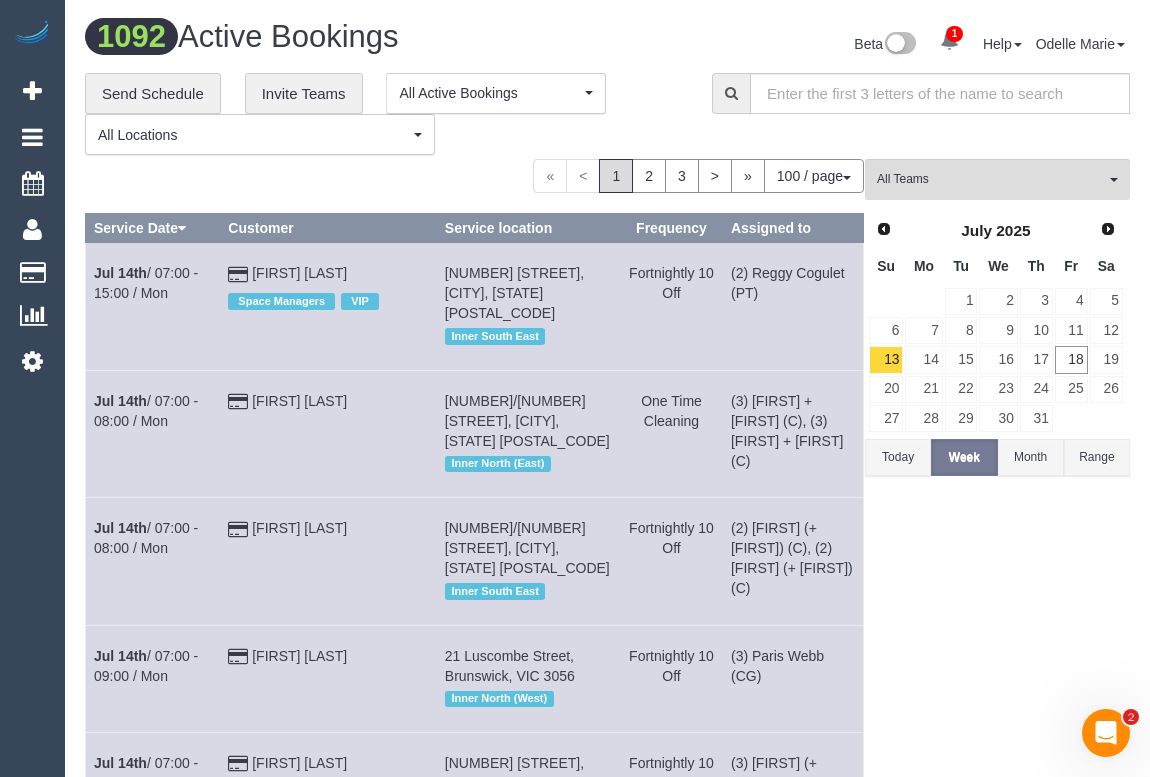 click on "Beta
1
Your Notifications
You have 0 alerts
×
You have 2  to charge for 18/07/2025
Help
Help Docs
Take a Tour
Contact Support
Odelle Marie
My Account
Change Password
Email Preferences
Community" at bounding box center (877, 46) 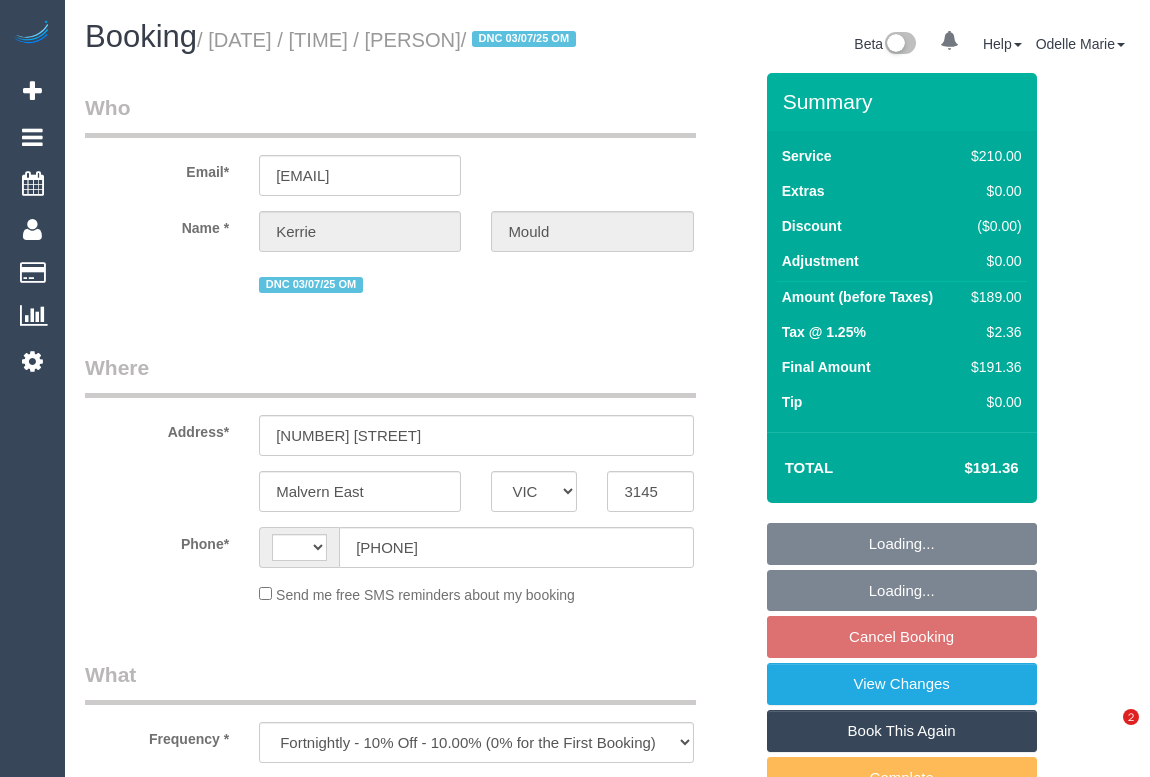 select on "VIC" 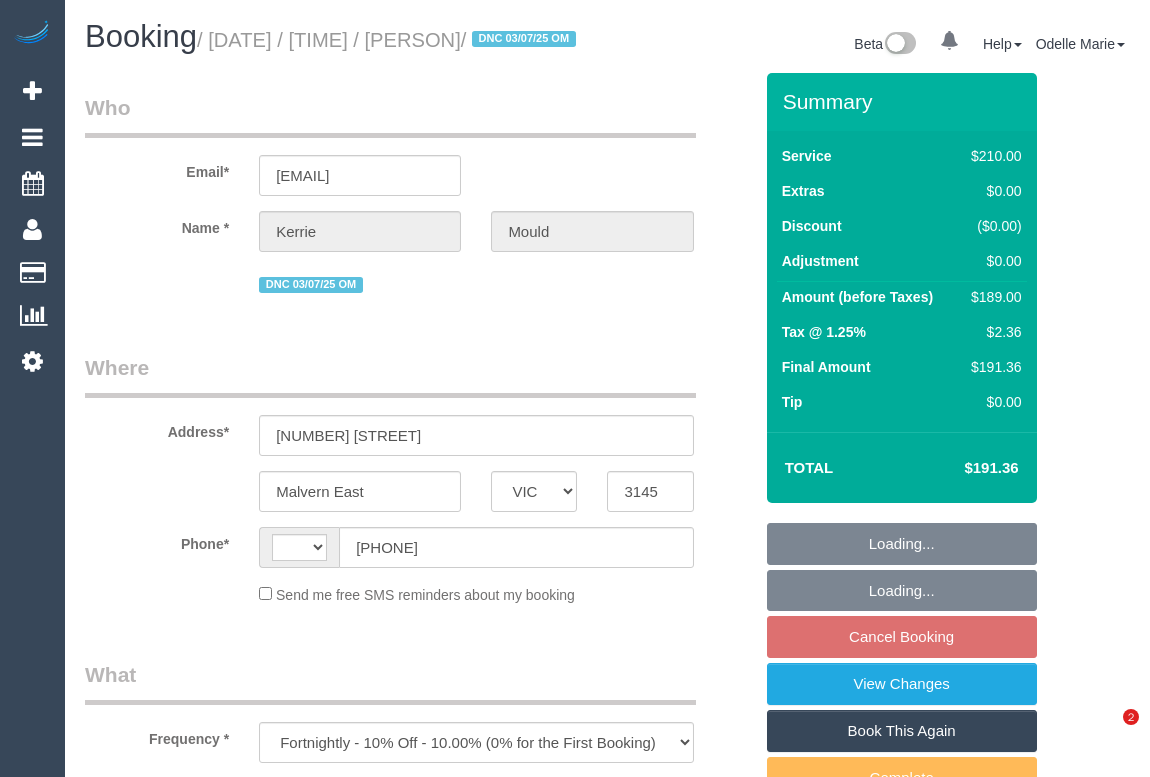 scroll, scrollTop: 0, scrollLeft: 0, axis: both 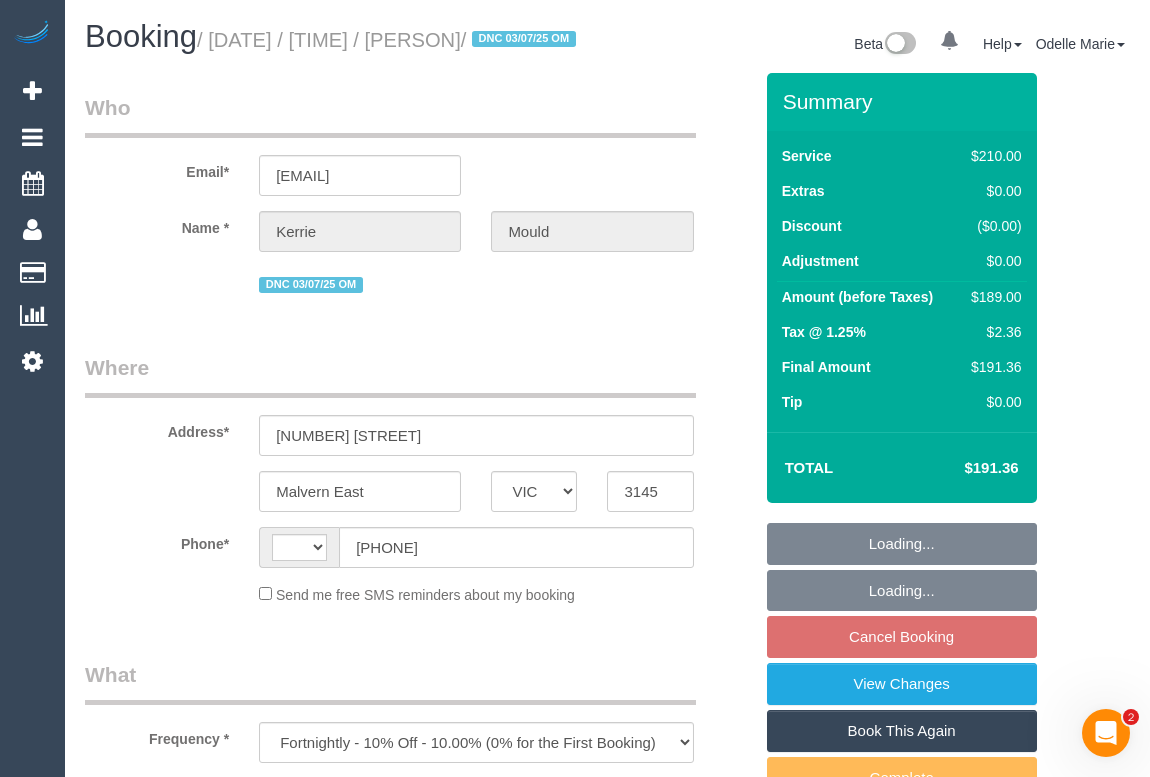 select on "string:stripe-pm_1MwGvq2GScqysDRV110UyJ6U" 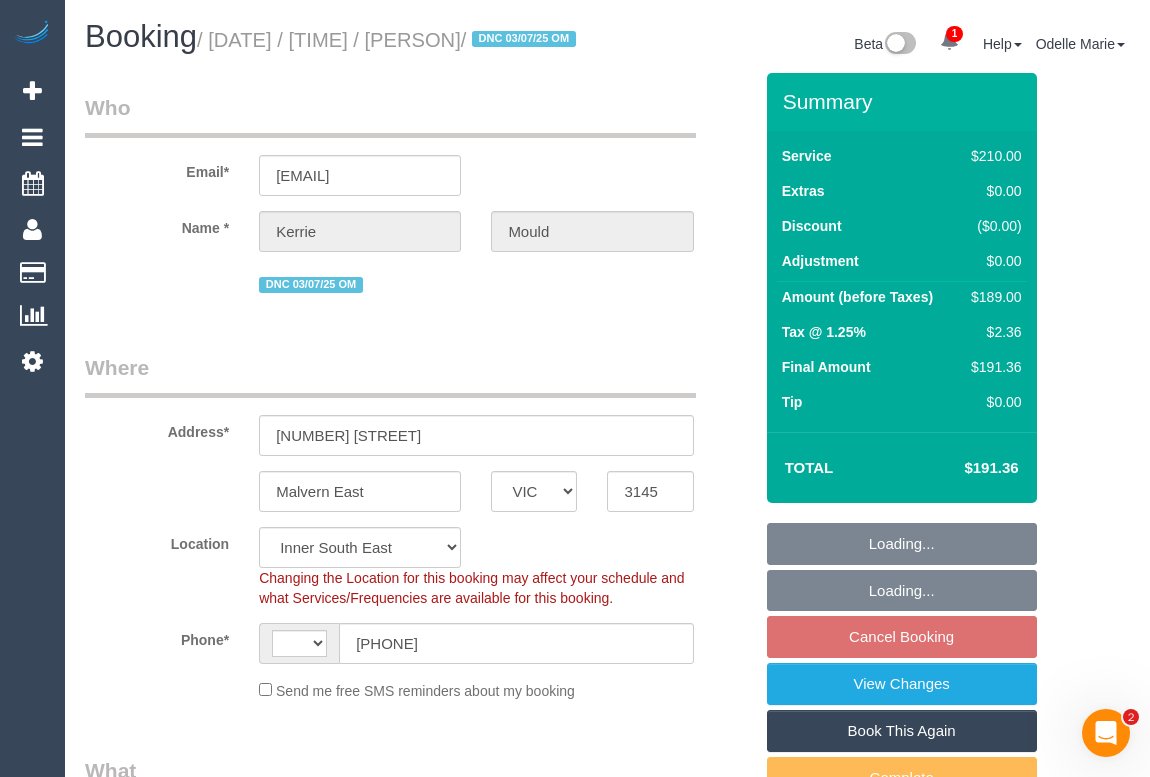 select on "string:AU" 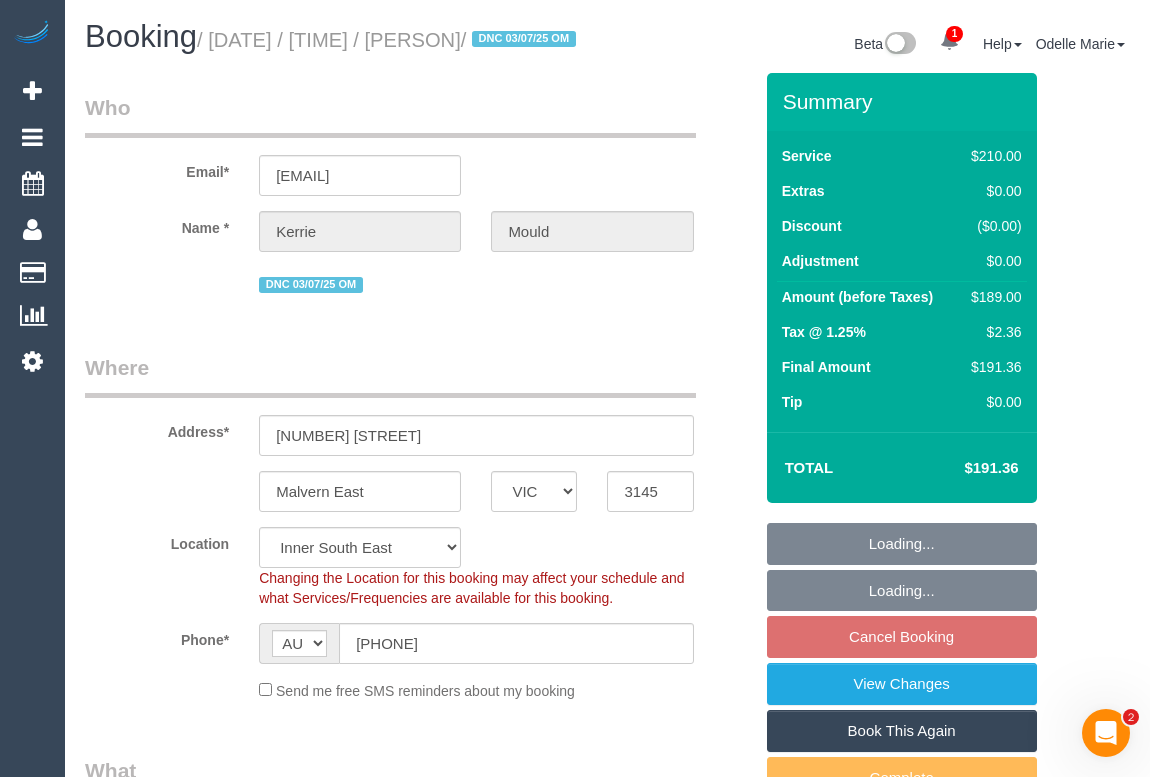 select on "object:1446" 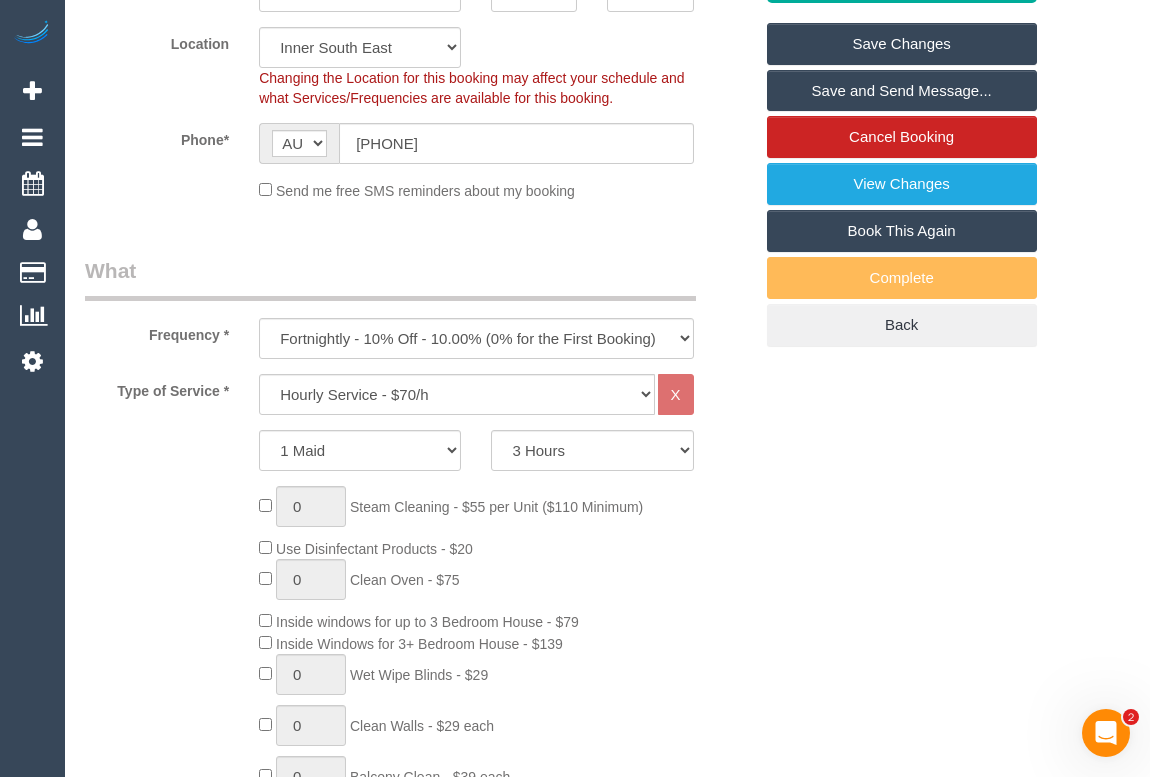 scroll, scrollTop: 636, scrollLeft: 0, axis: vertical 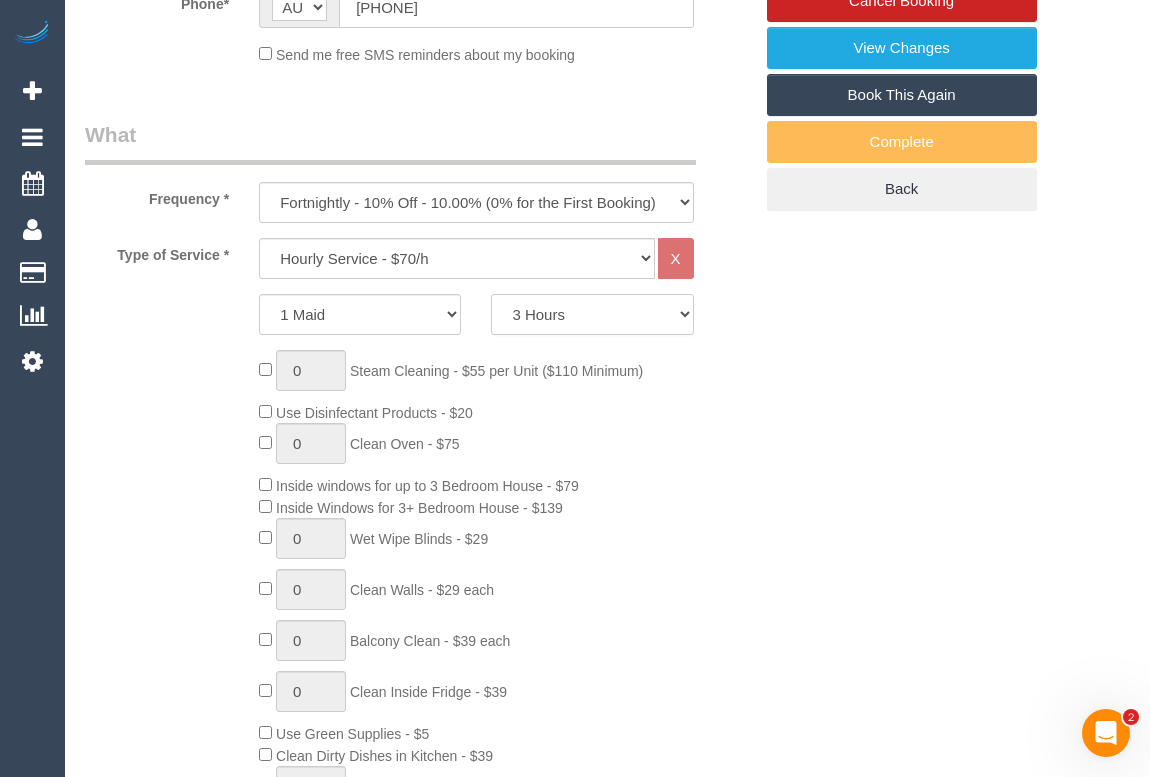drag, startPoint x: 682, startPoint y: 337, endPoint x: 669, endPoint y: 349, distance: 17.691807 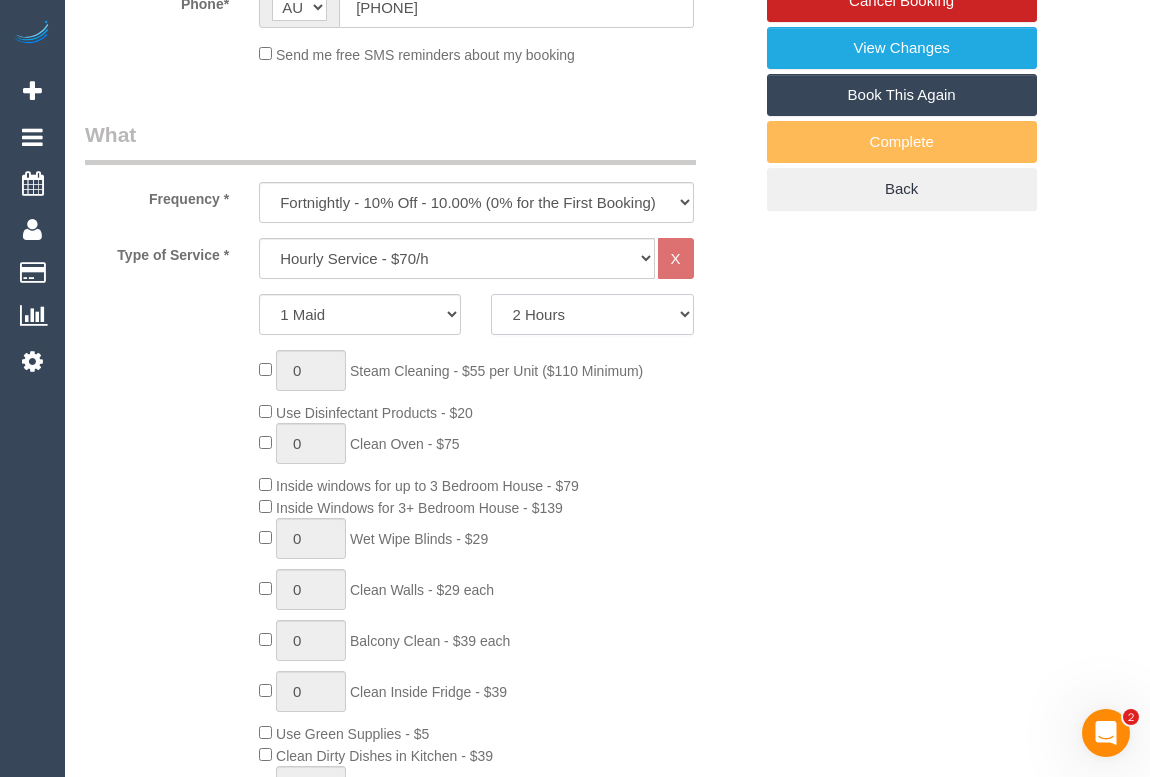click on "2 Hours
2.5 Hours
3 Hours
3.5 Hours
4 Hours
4.5 Hours
5 Hours
5.5 Hours
6 Hours
6.5 Hours
7 Hours
7.5 Hours
8 Hours
8.5 Hours
9 Hours
9.5 Hours
10 Hours
10.5 Hours
11 Hours
11.5 Hours
12 Hours
12.5 Hours
13 Hours
13.5 Hours
14 Hours
14.5 Hours
15 Hours
15.5 Hours
16 Hours
16.5 Hours" 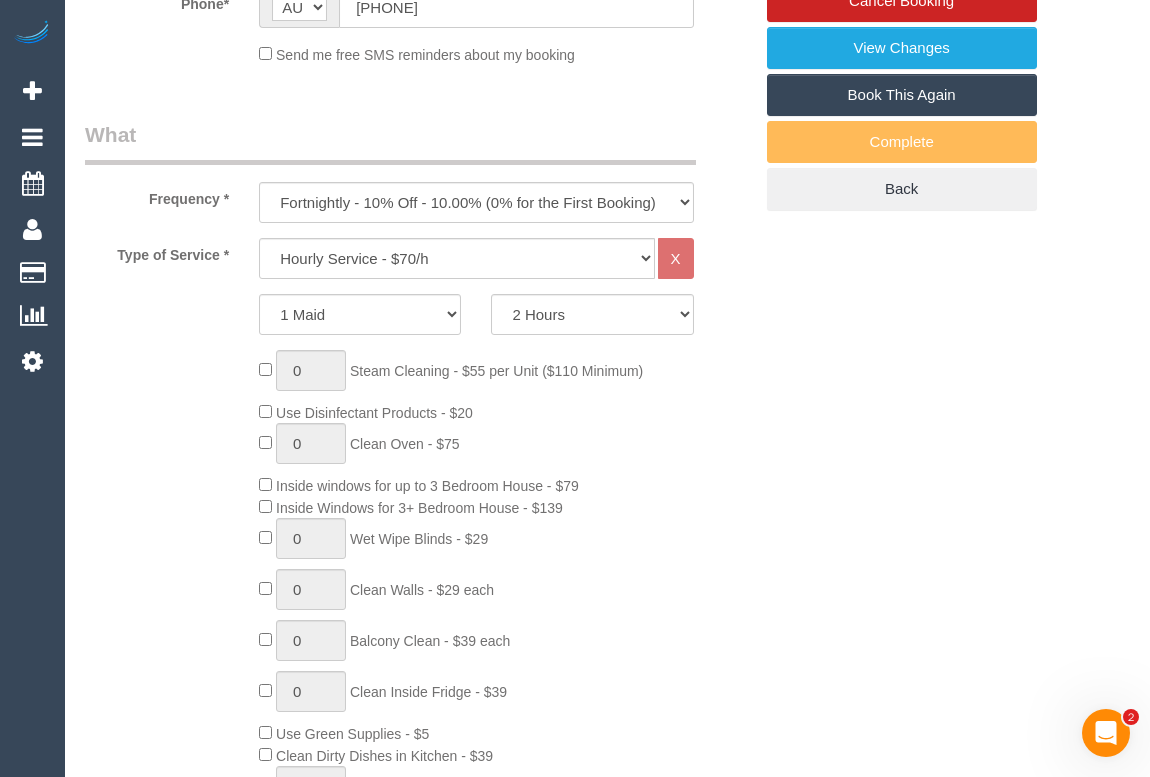 click on "Who
Email*
kmould58@gmail.com
Name *
Kerrie
Mould
DNC 03/07/25 OM
Where
Address*
36 Finch Street
Malvern East
ACT
NSW
NT
QLD
SA
TAS
VIC
WA
3145
Location
Office City East (North) East (South) Inner East Inner North (East) Inner North (West) Inner South East Inner West North (East) North (West) Outer East Outer North (East) Outer North (West) Outer South East Outer West South East (East) South East (West) West (North) West (South) ZG - Central ZG - East ZG - North ZG - South" at bounding box center [607, 1357] 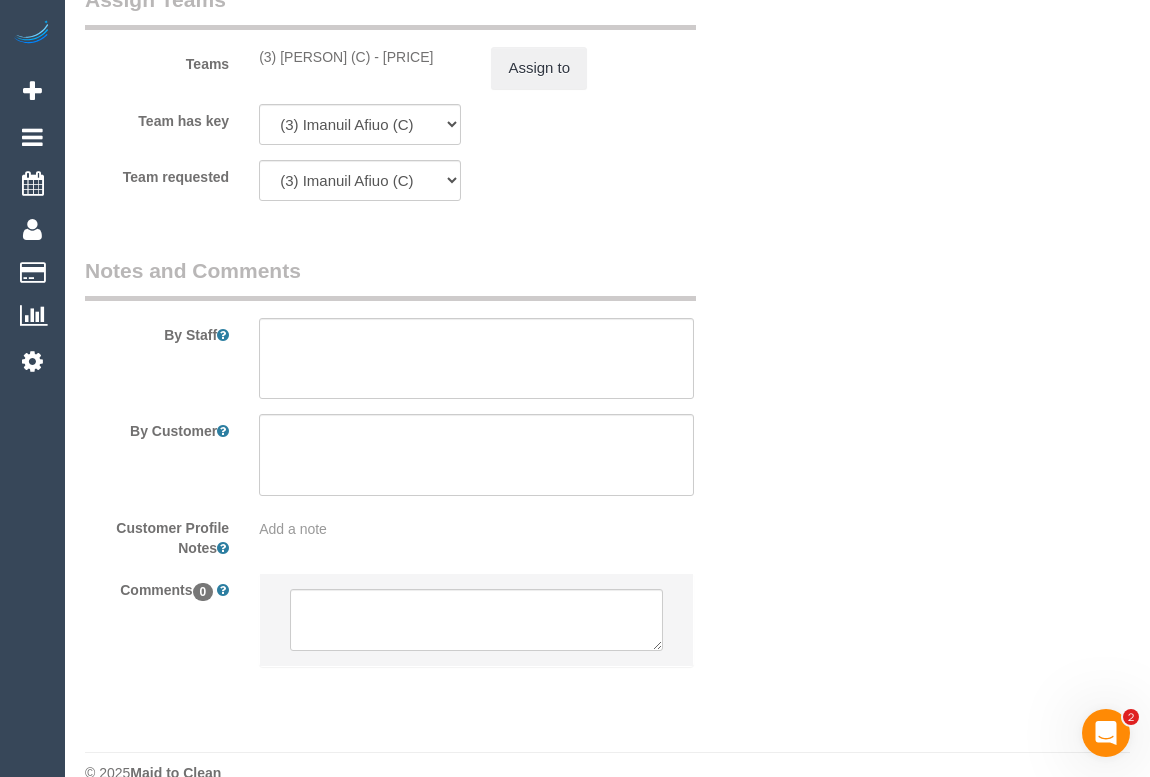 scroll, scrollTop: 3229, scrollLeft: 0, axis: vertical 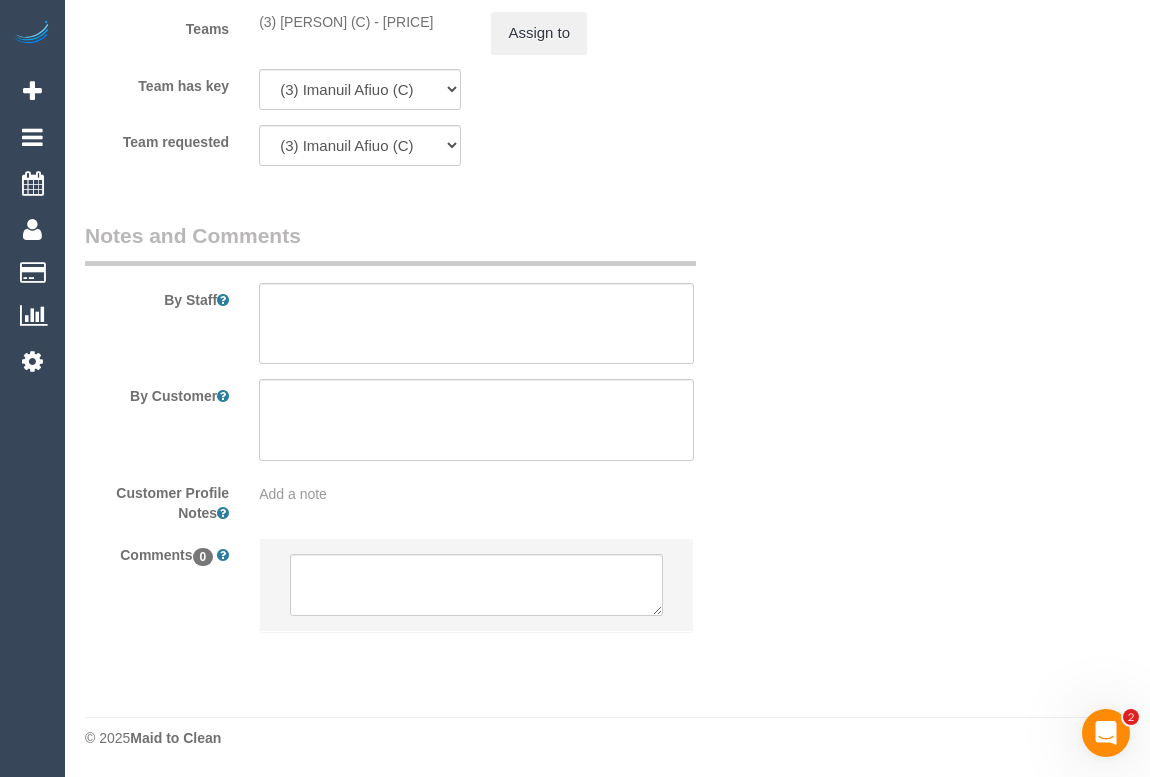 select on "spot24" 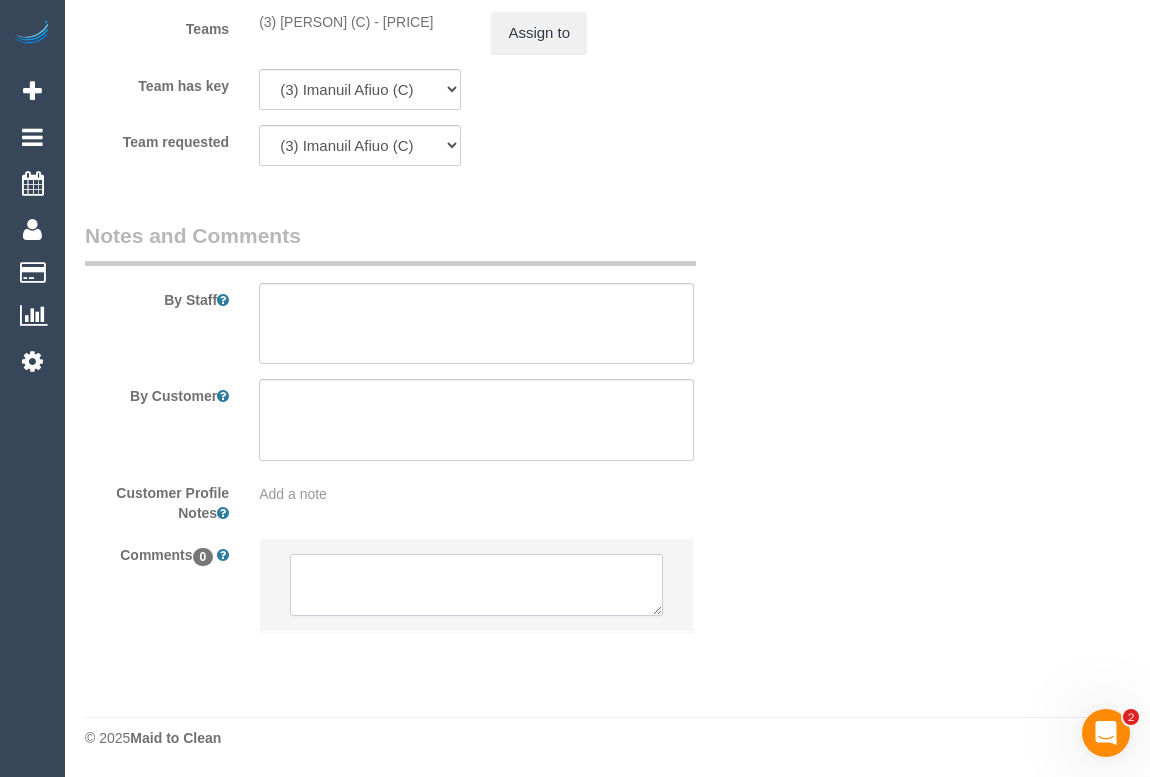 click at bounding box center (476, 585) 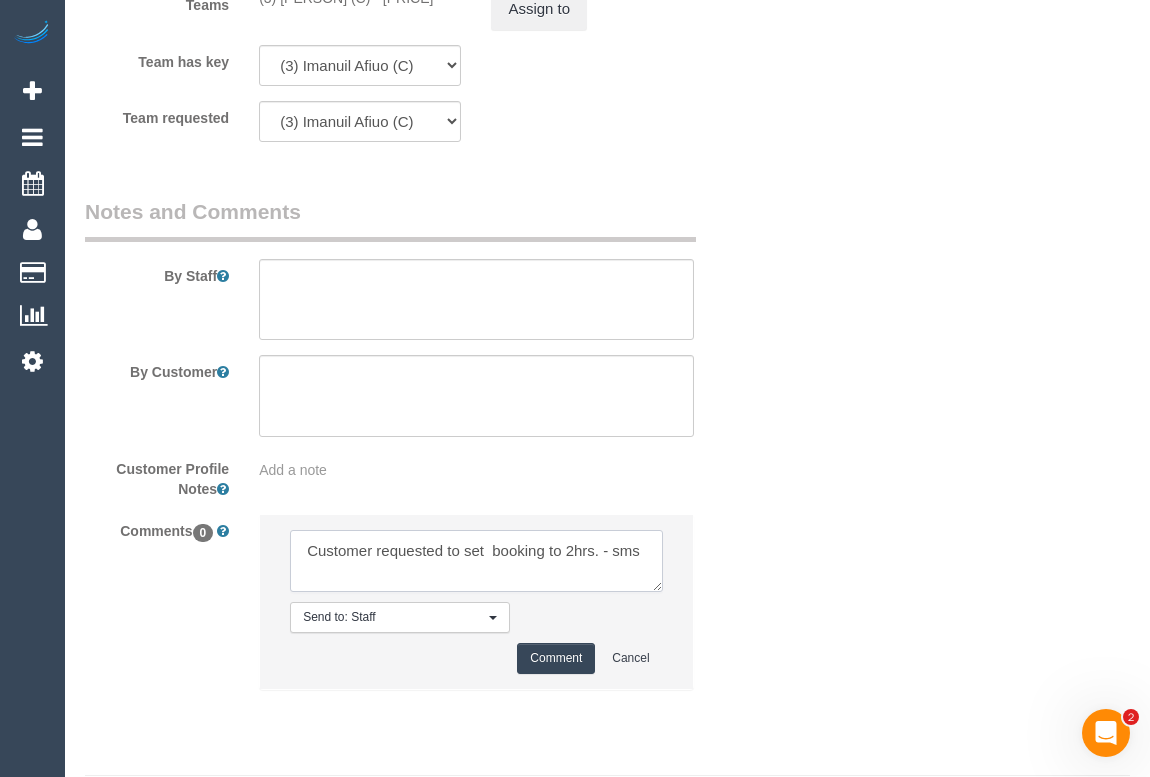 type on "Customer requested to set  booking to 2hrs. - sms" 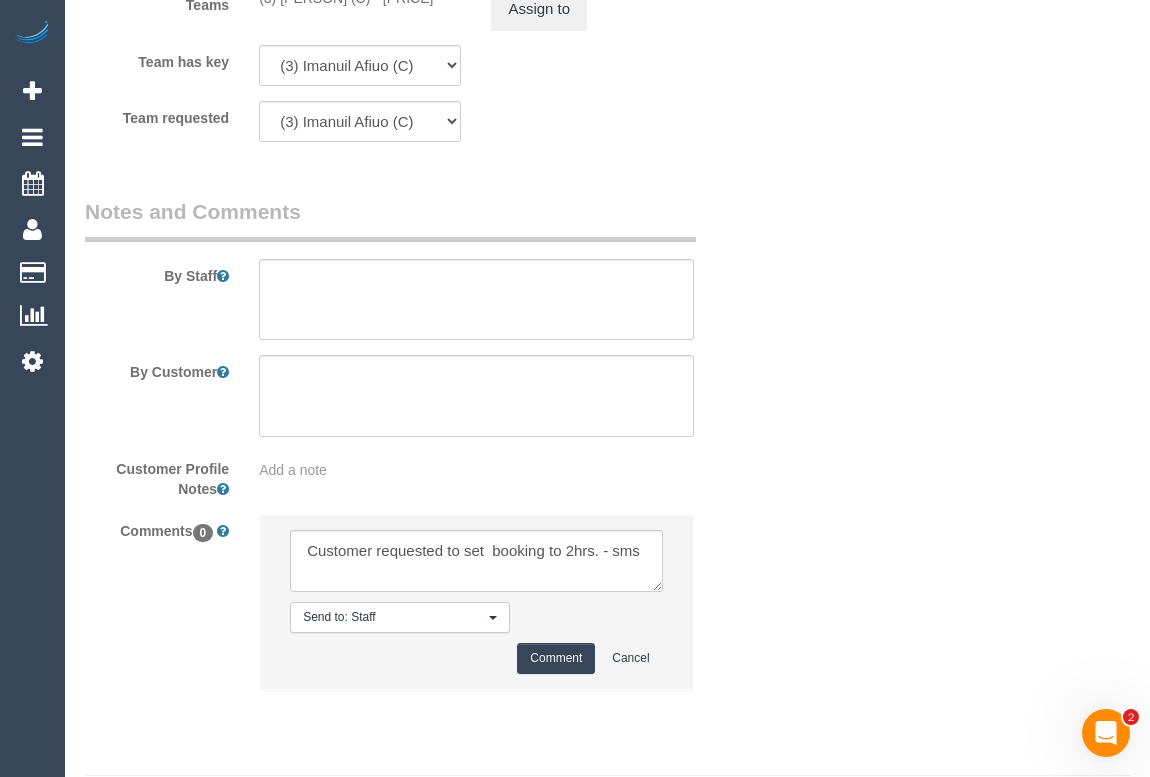 click on "Comment" at bounding box center [556, 658] 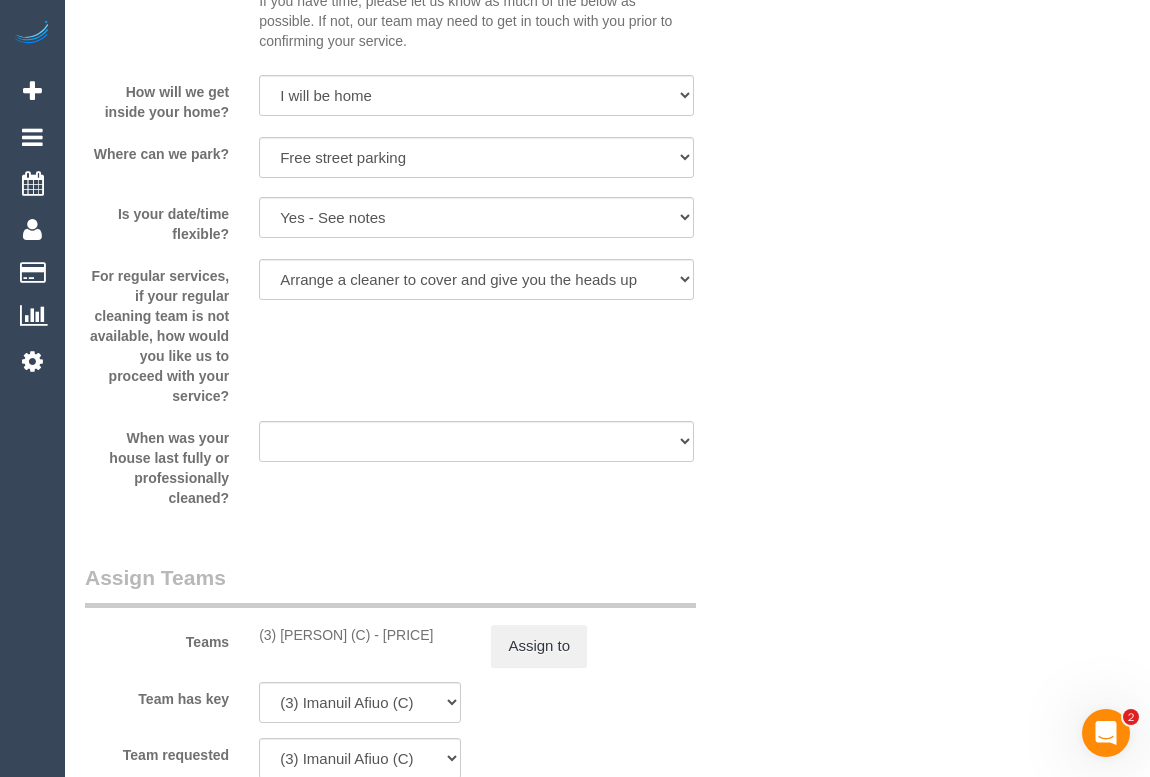 type 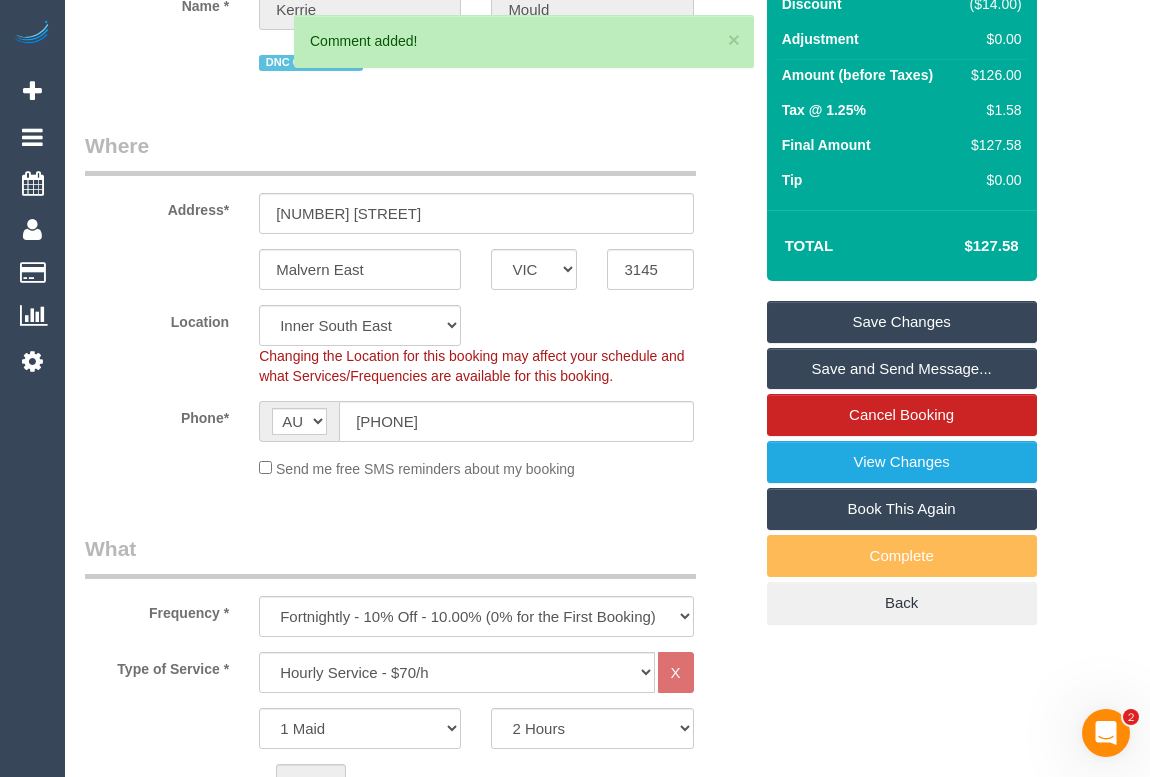 scroll, scrollTop: 0, scrollLeft: 0, axis: both 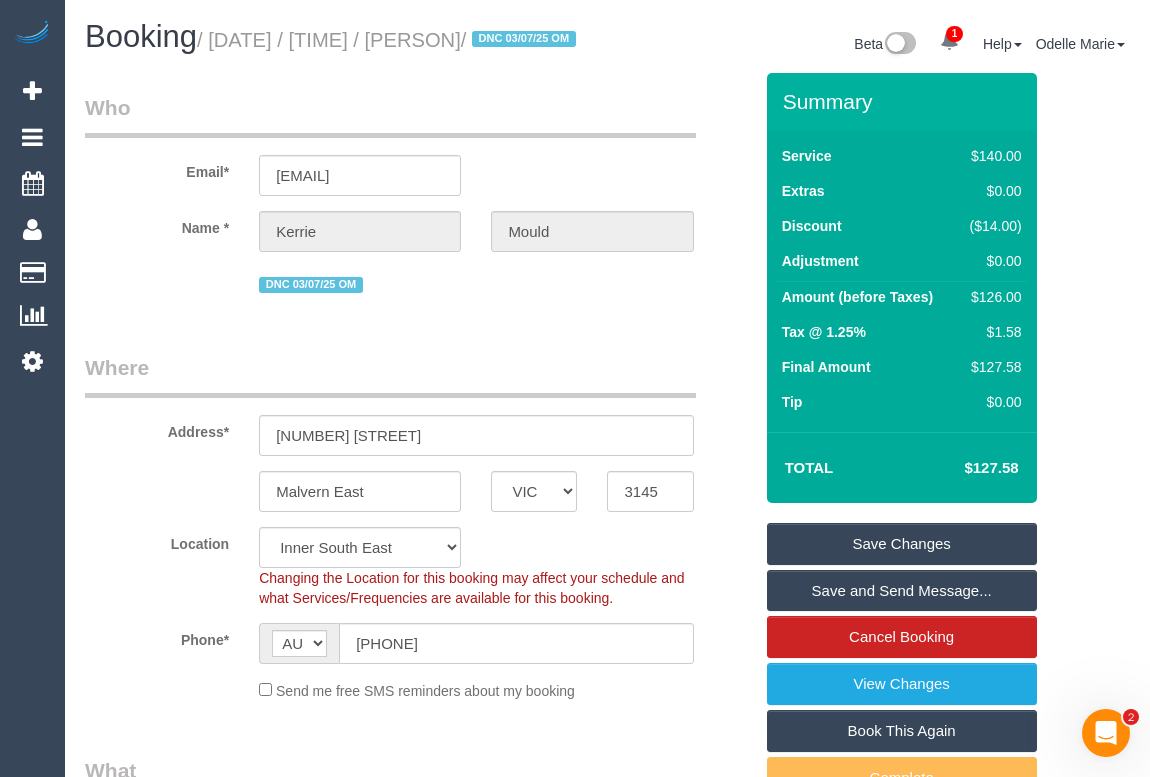 click on "Save Changes" at bounding box center (902, 544) 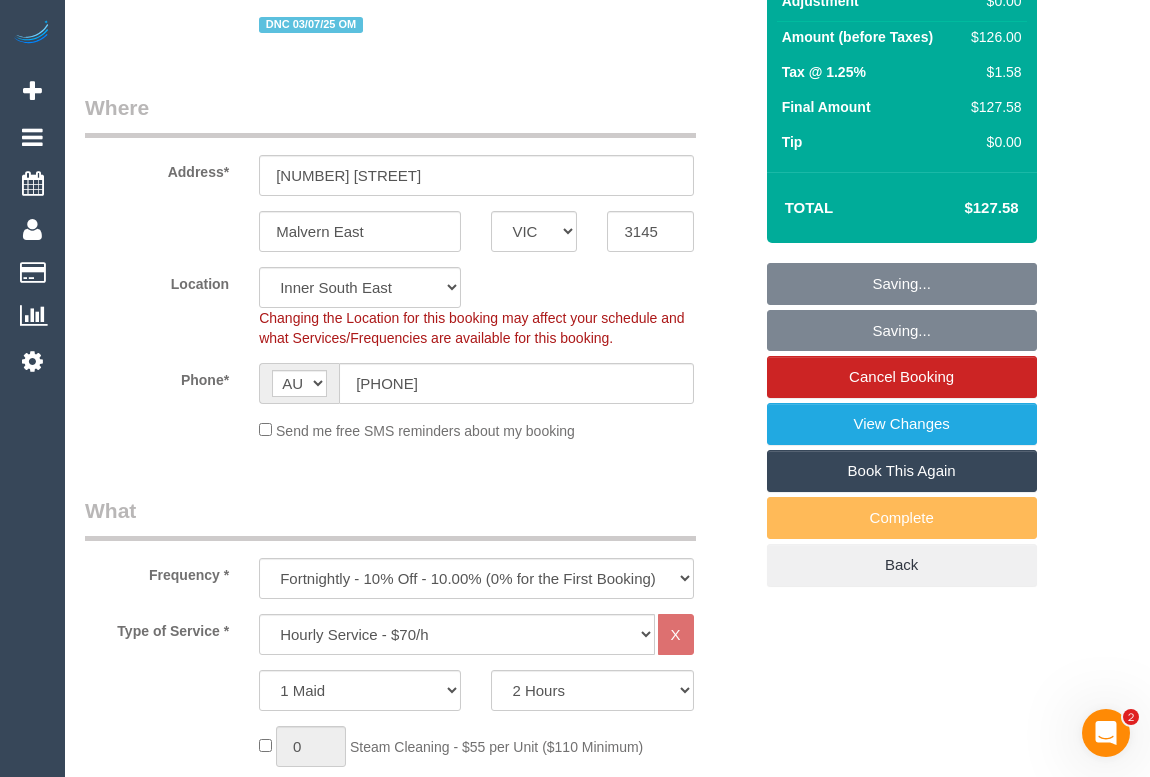 scroll, scrollTop: 545, scrollLeft: 0, axis: vertical 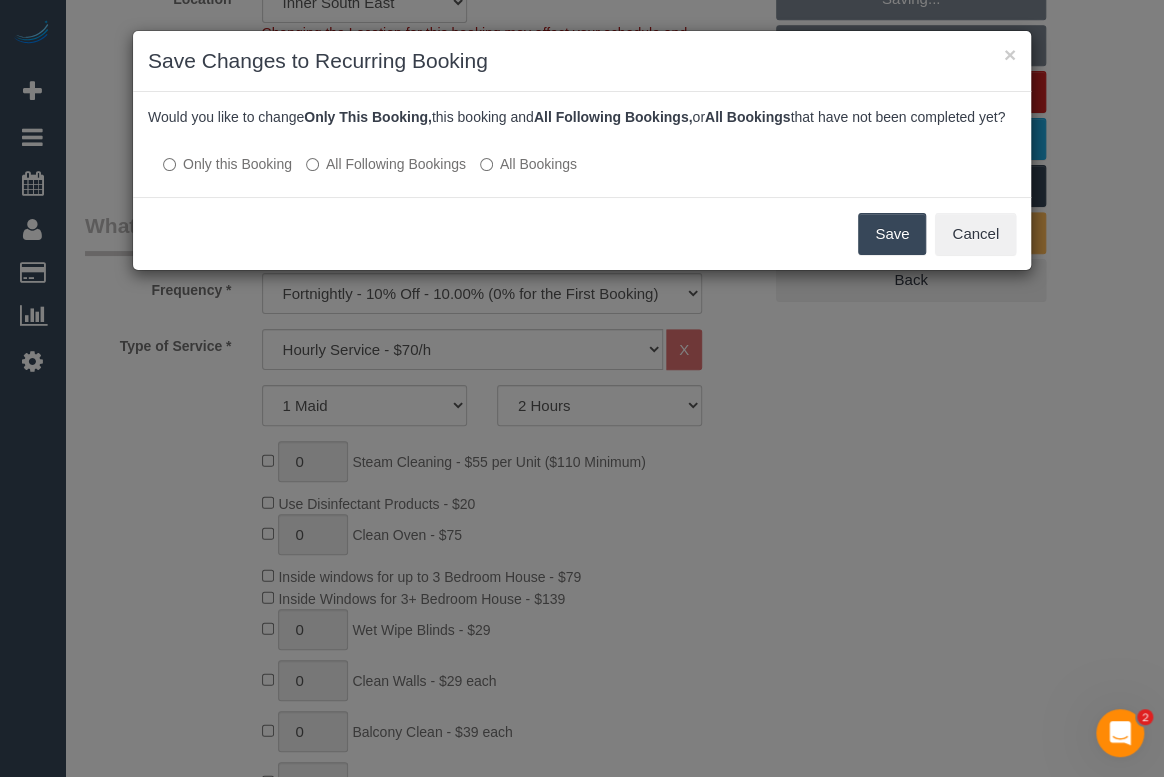 click on "All Following Bookings" at bounding box center [386, 164] 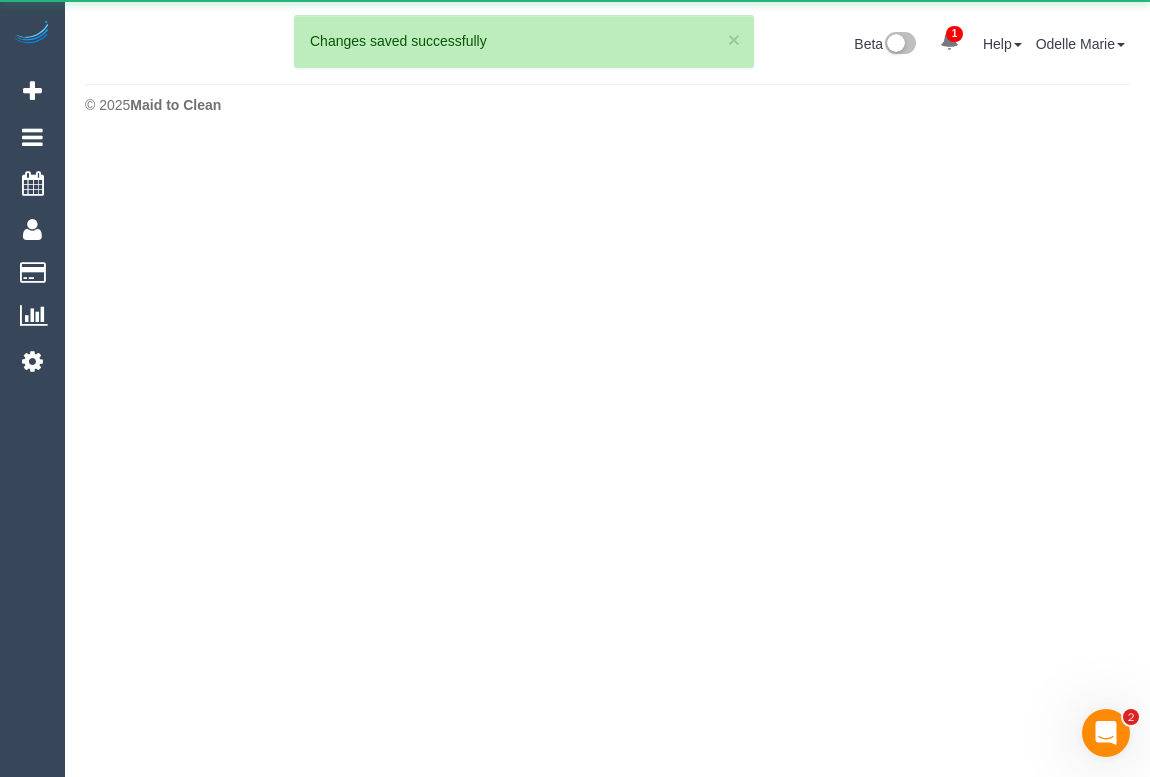 scroll, scrollTop: 0, scrollLeft: 0, axis: both 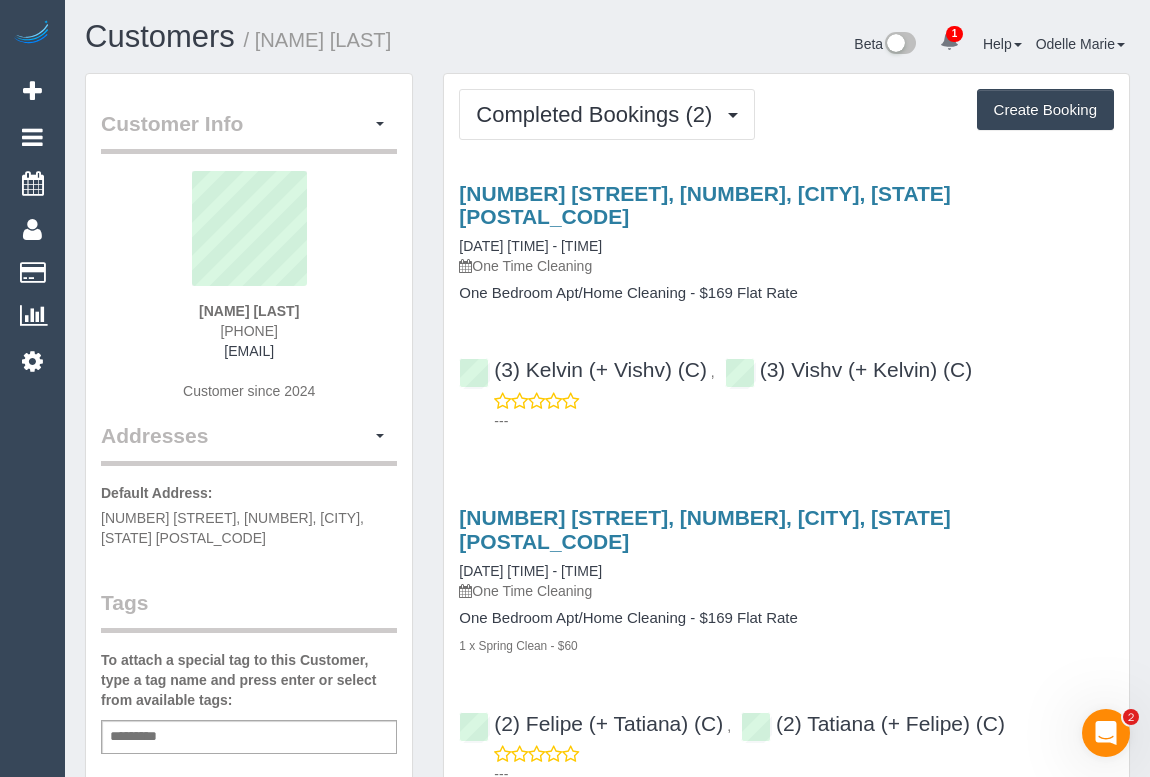 drag, startPoint x: 205, startPoint y: 327, endPoint x: 299, endPoint y: 323, distance: 94.08507 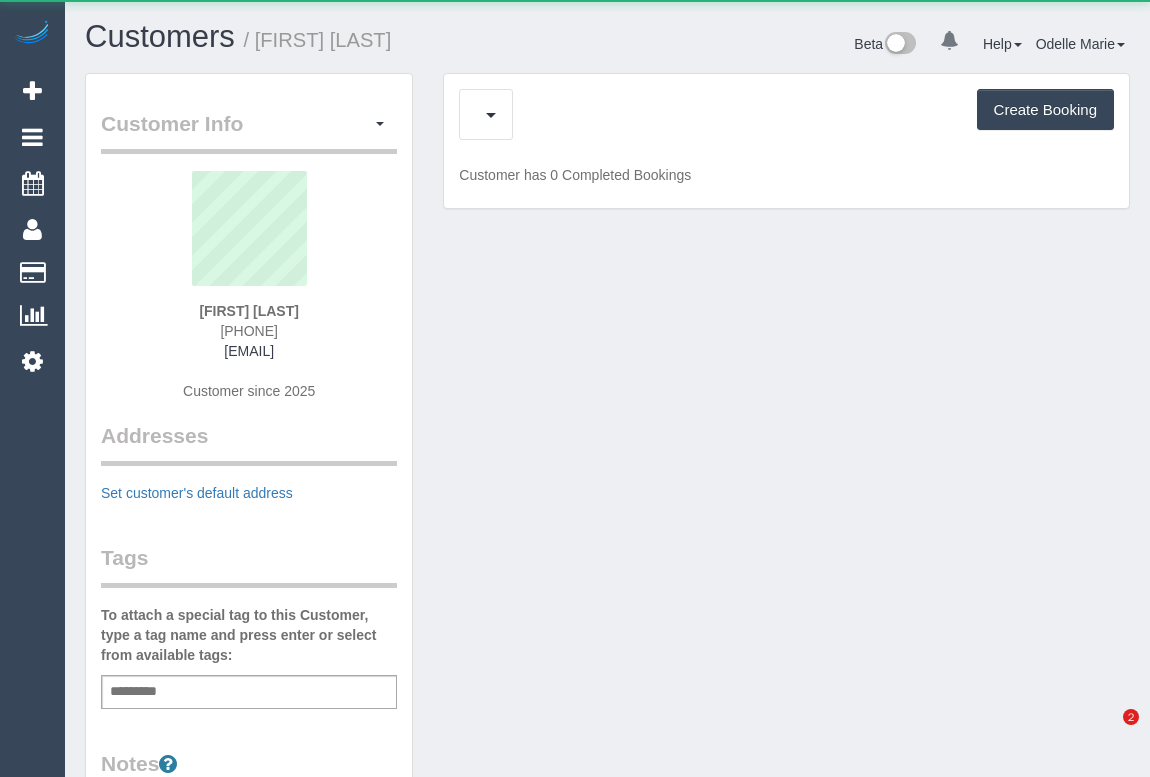scroll, scrollTop: 0, scrollLeft: 0, axis: both 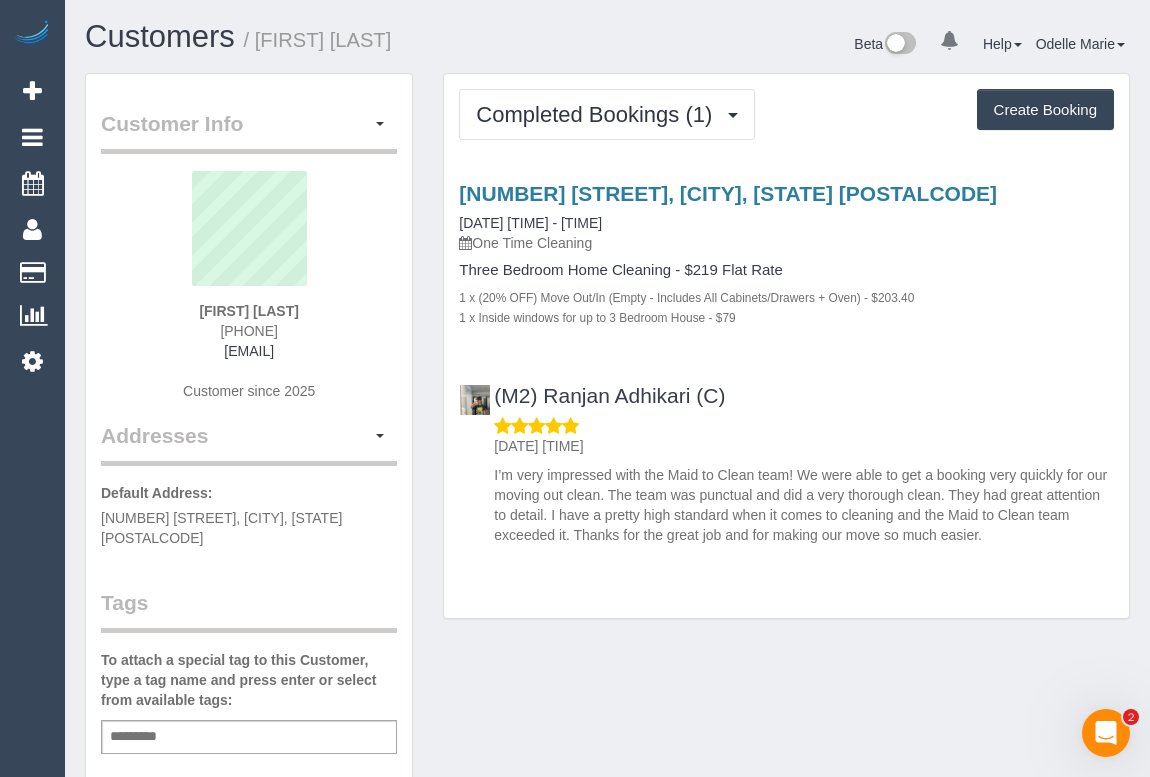 click on "Customer Info
Edit Contact Info
Send Message
Email Preferences
Special Sales Tax
View Changes
Mark as Unconfirmed
Block this Customer
Archive Account
Delete Account
[FIRST] [LAST]
[PHONE]" at bounding box center [607, 763] 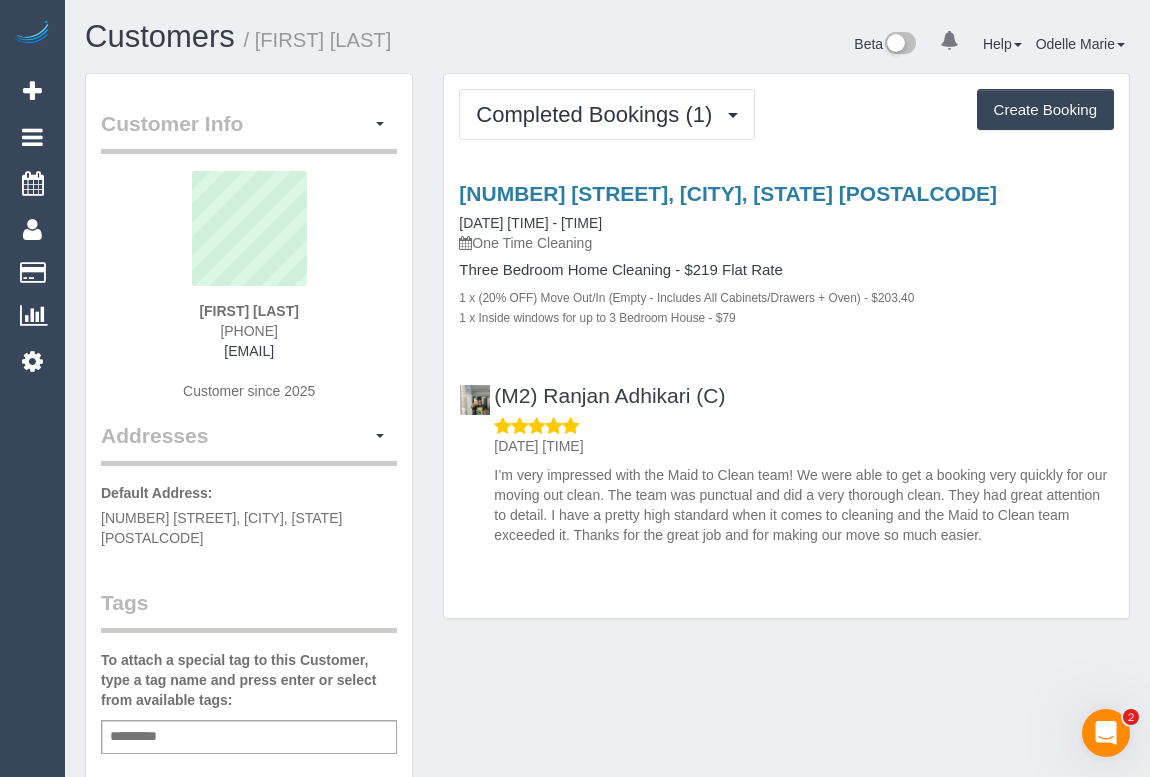drag, startPoint x: 191, startPoint y: 306, endPoint x: 330, endPoint y: 309, distance: 139.03236 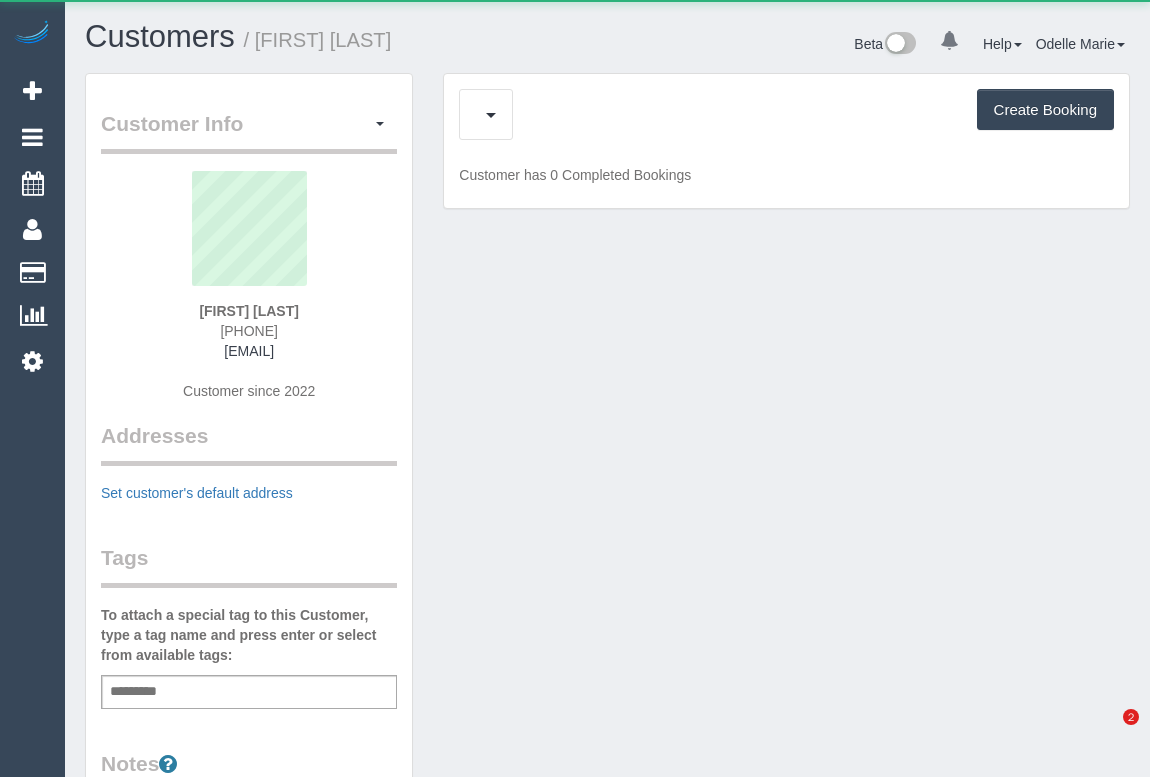 scroll, scrollTop: 0, scrollLeft: 0, axis: both 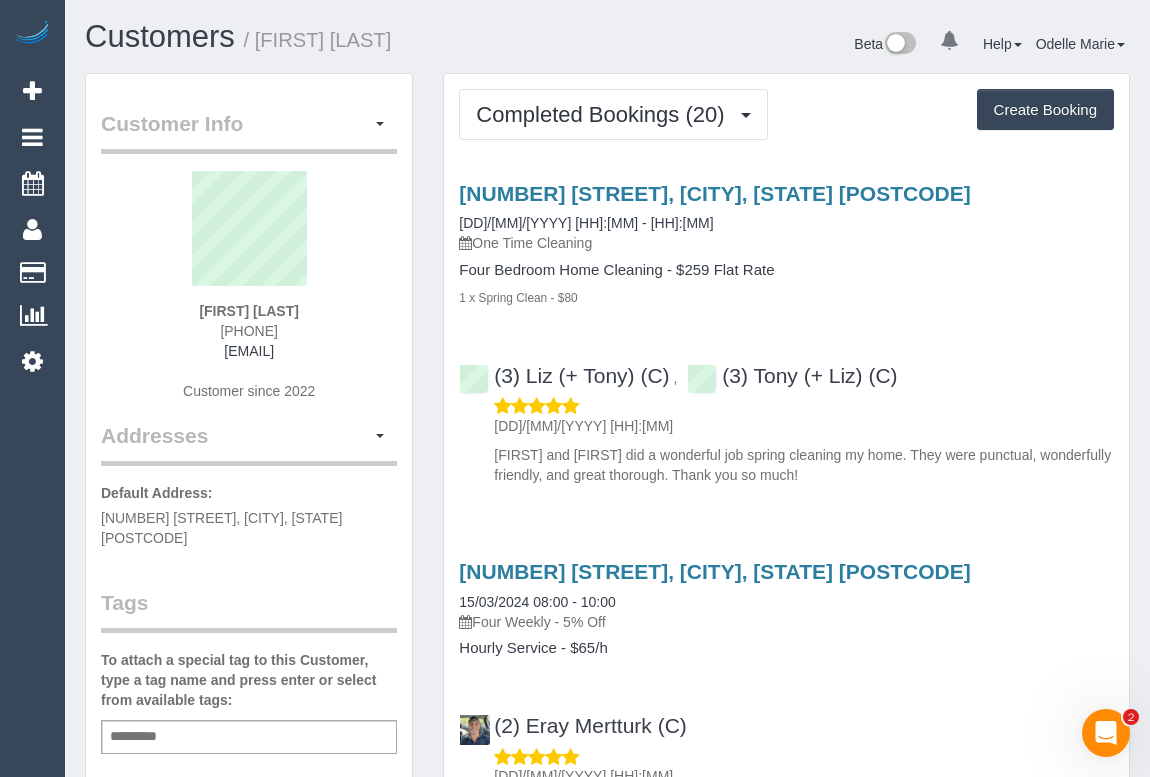 click on "(3) [FIRST] (+ [FIRST]) (C)
,
(3) [FIRST] (+ [FIRST]) (C)
[DD]/[MM]/[YYYY] [HH]:[MM]" at bounding box center (786, 329) 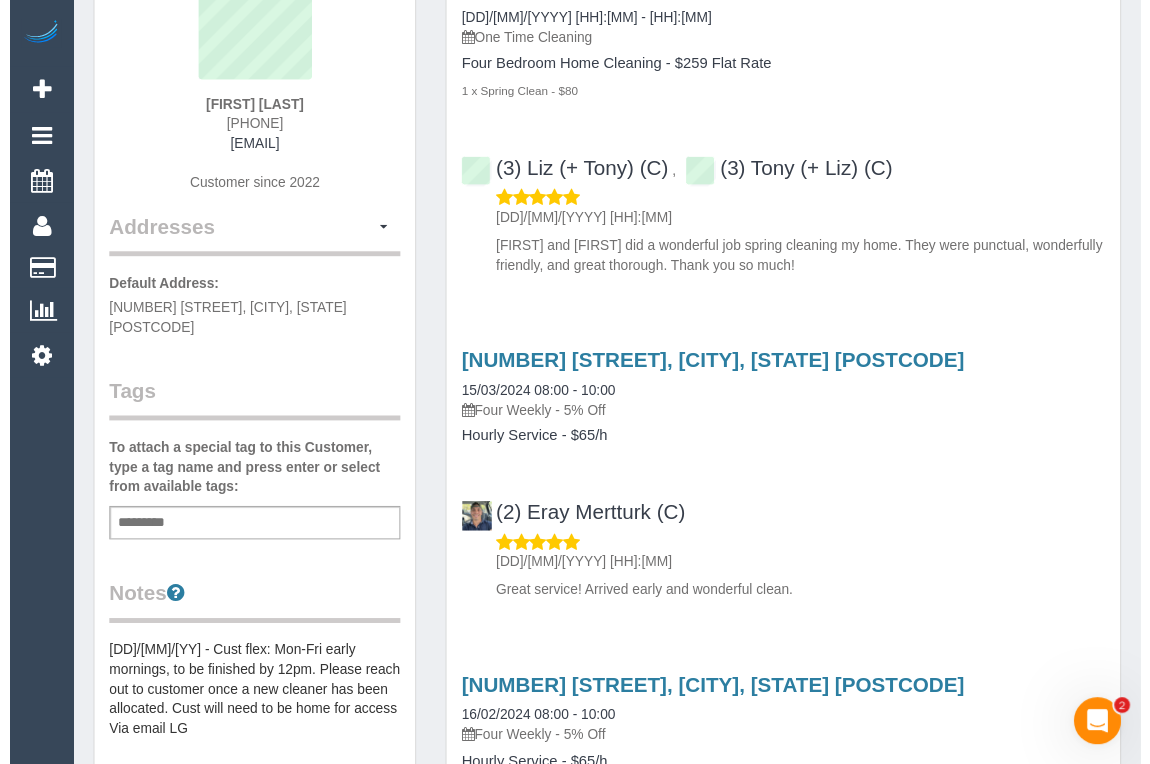scroll, scrollTop: 0, scrollLeft: 0, axis: both 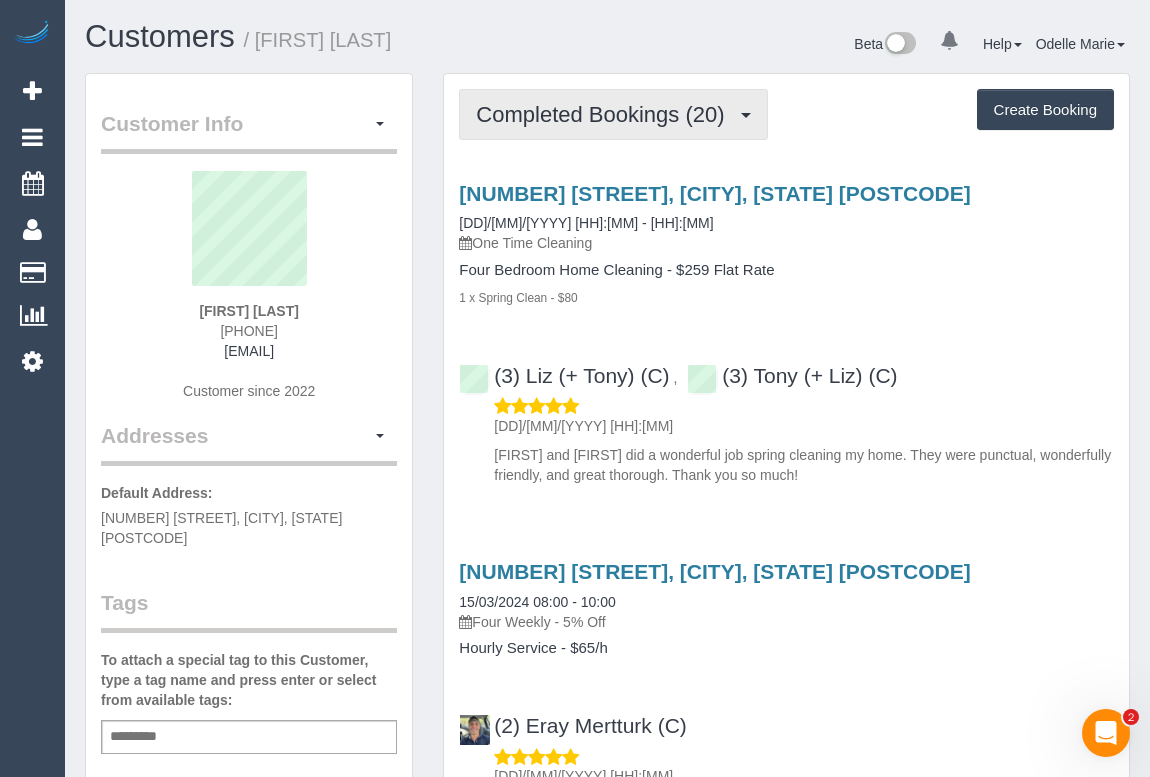 click on "Completed Bookings (20)" at bounding box center [605, 114] 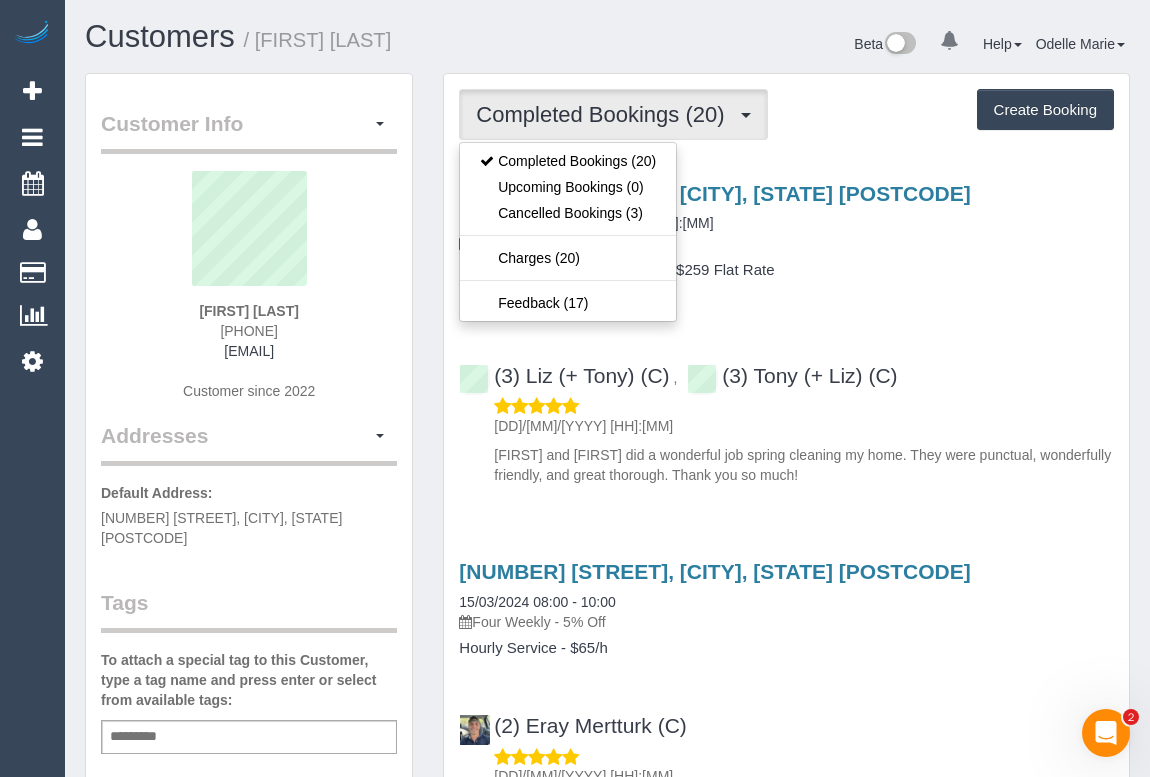 click on "1 x Spring Clean - $80" at bounding box center [786, 297] 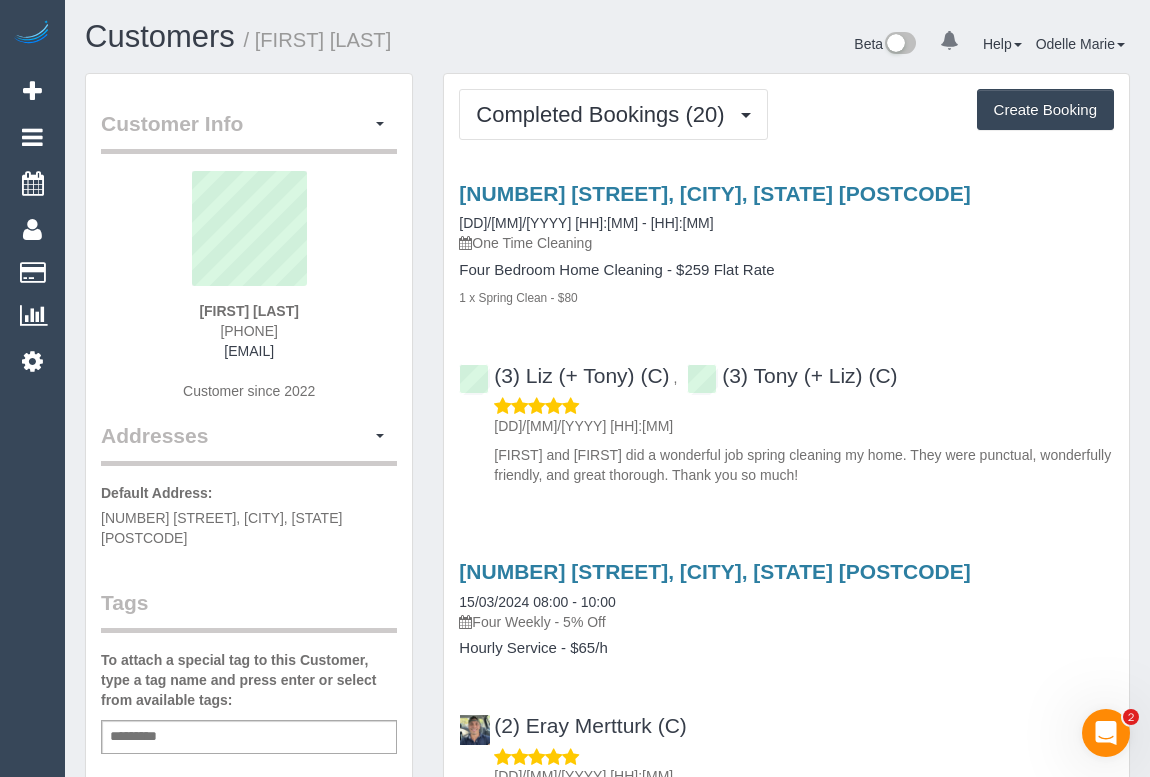 click on "Kele Scholtes
0411112817
kele_scholtes@hotmail.com
Customer since 2022" at bounding box center (249, 296) 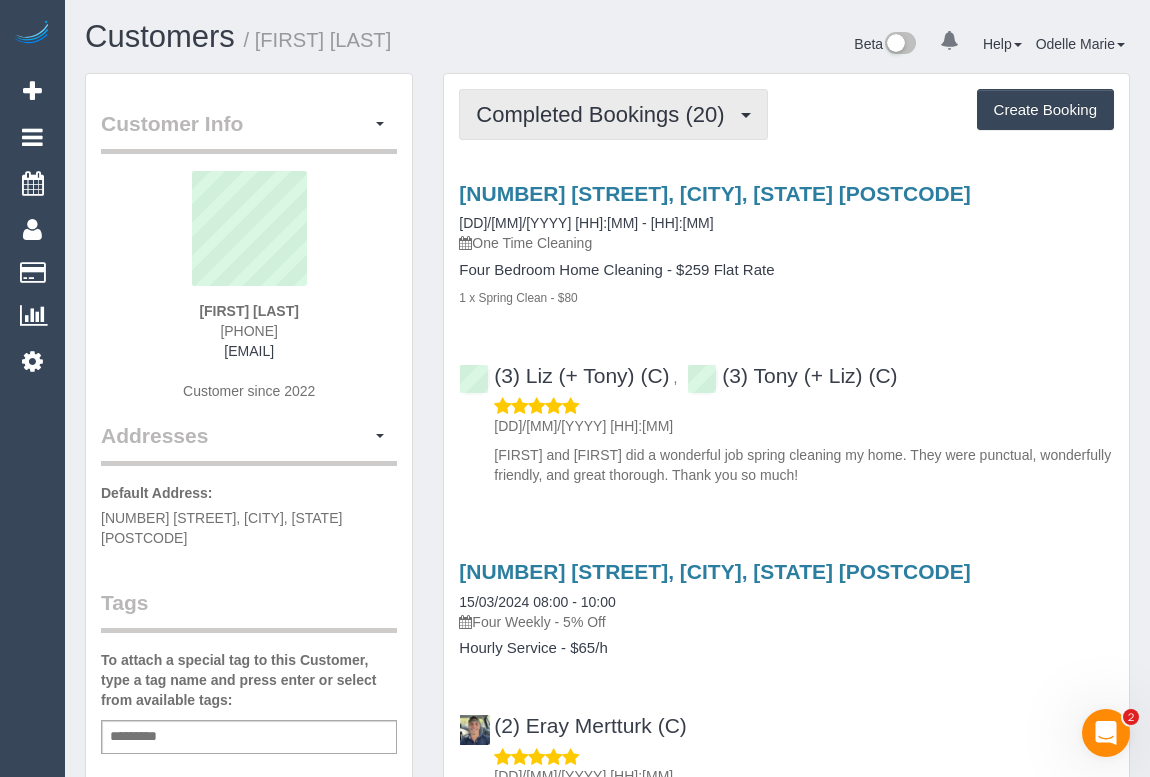 click on "Completed Bookings (20)" at bounding box center [605, 114] 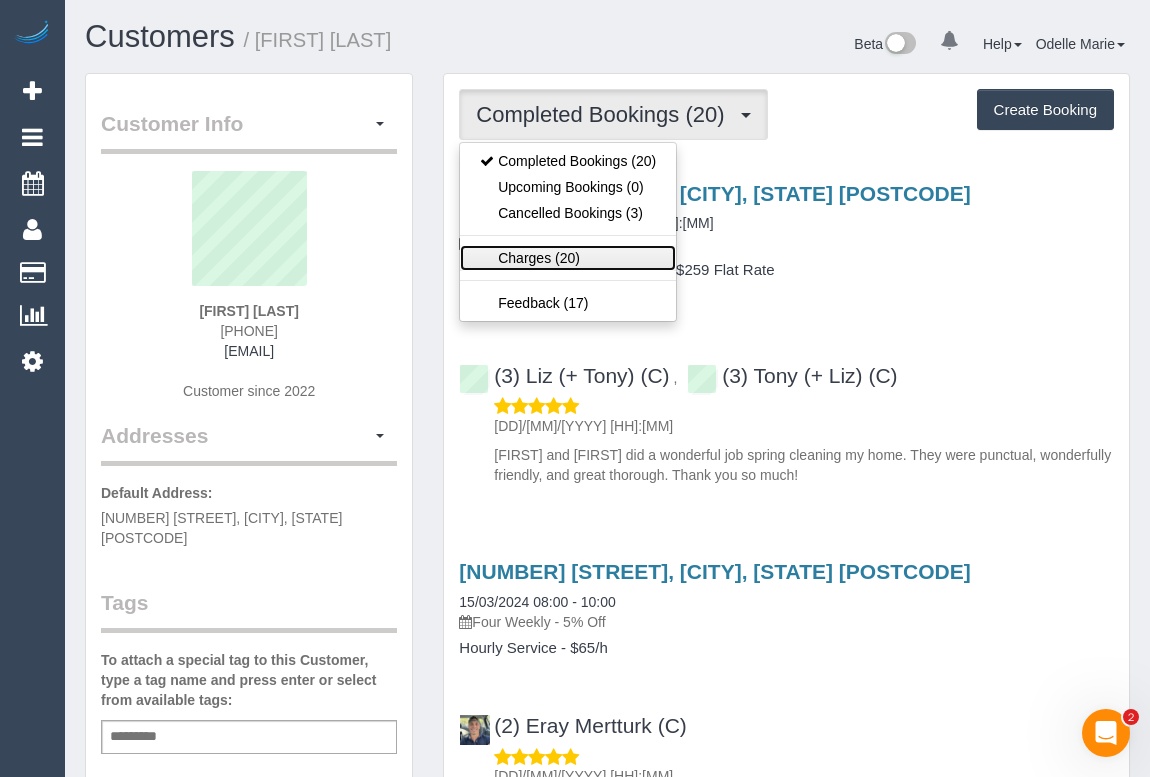 click on "Charges (20)" at bounding box center [568, 258] 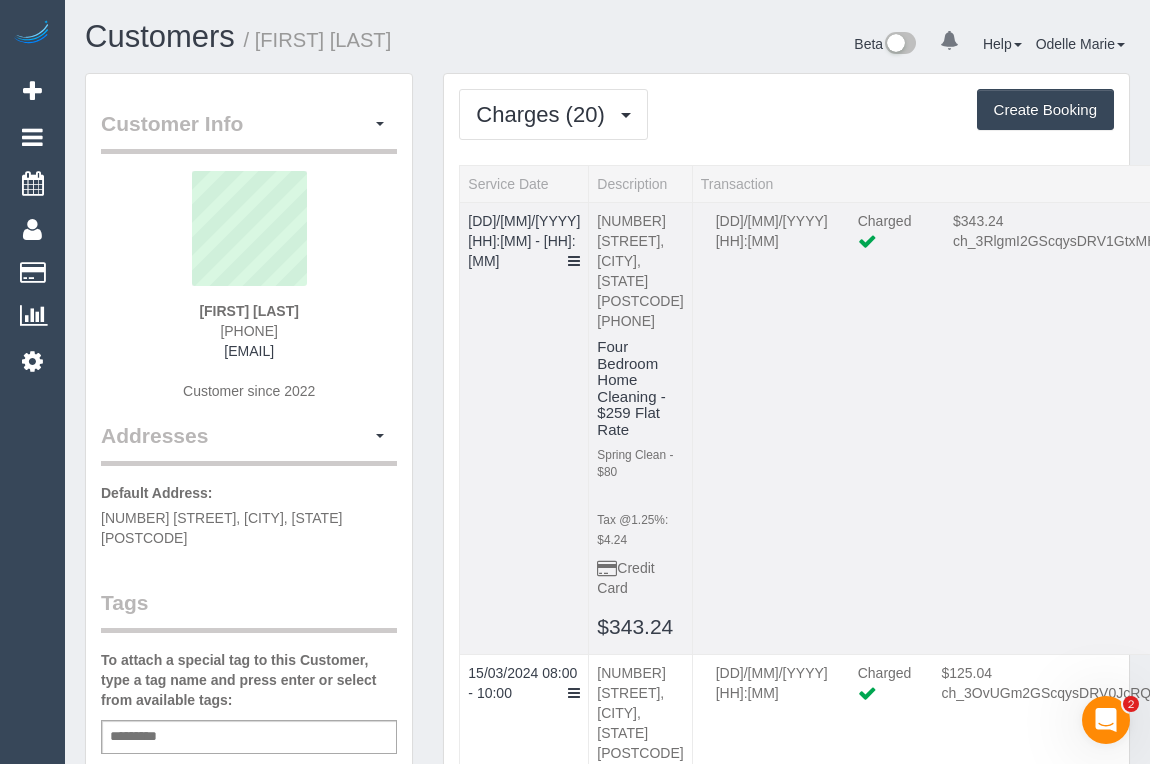 click on "15/07/2025 10:00 - 12:00" at bounding box center [524, 428] 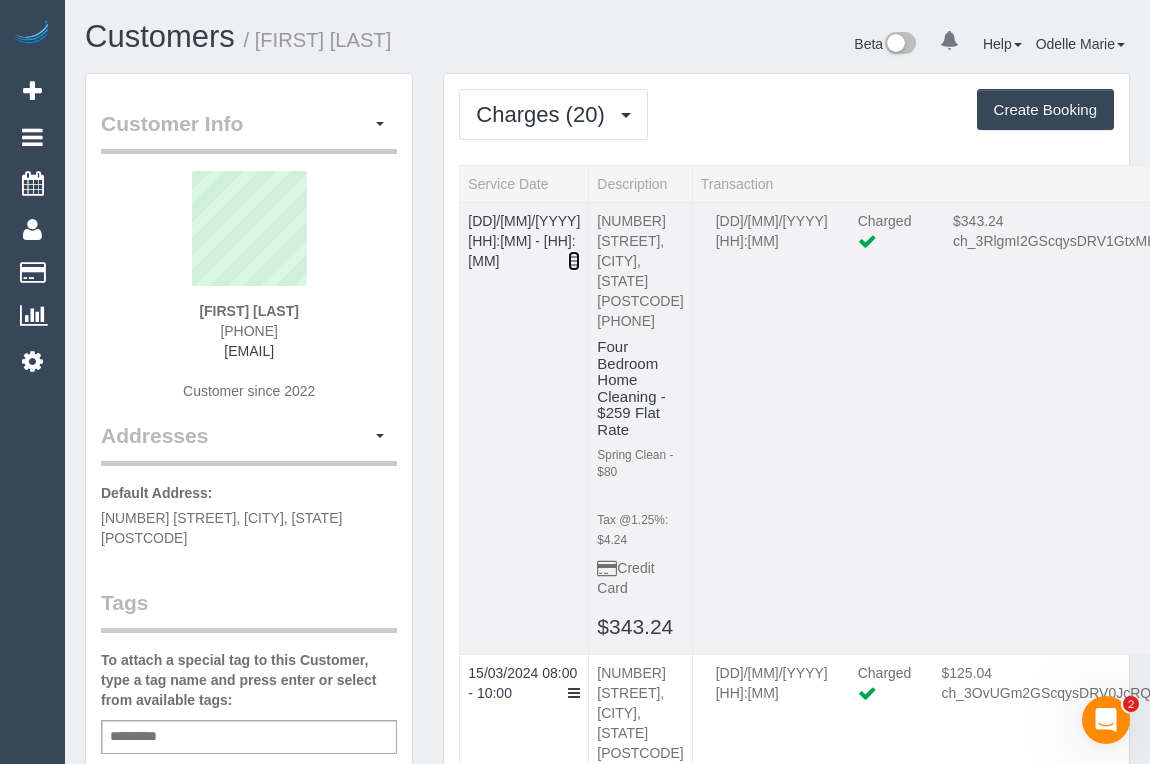 click at bounding box center (574, 261) 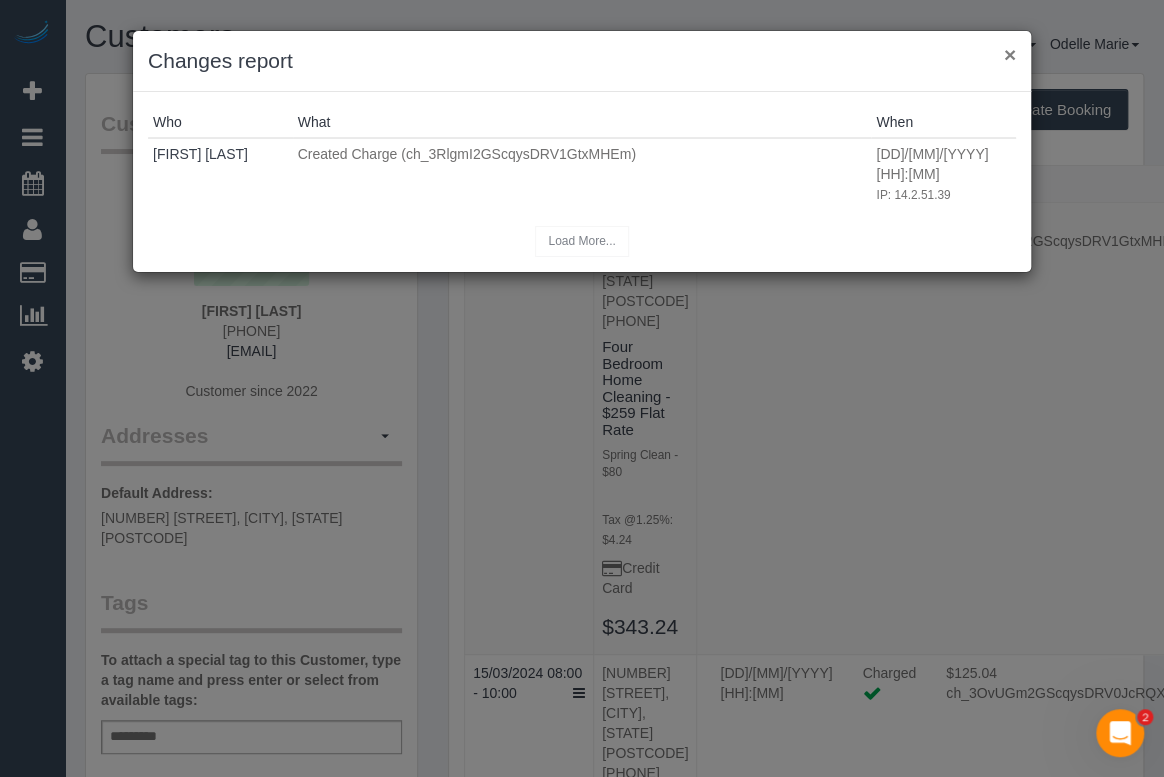 click on "×" at bounding box center (1010, 54) 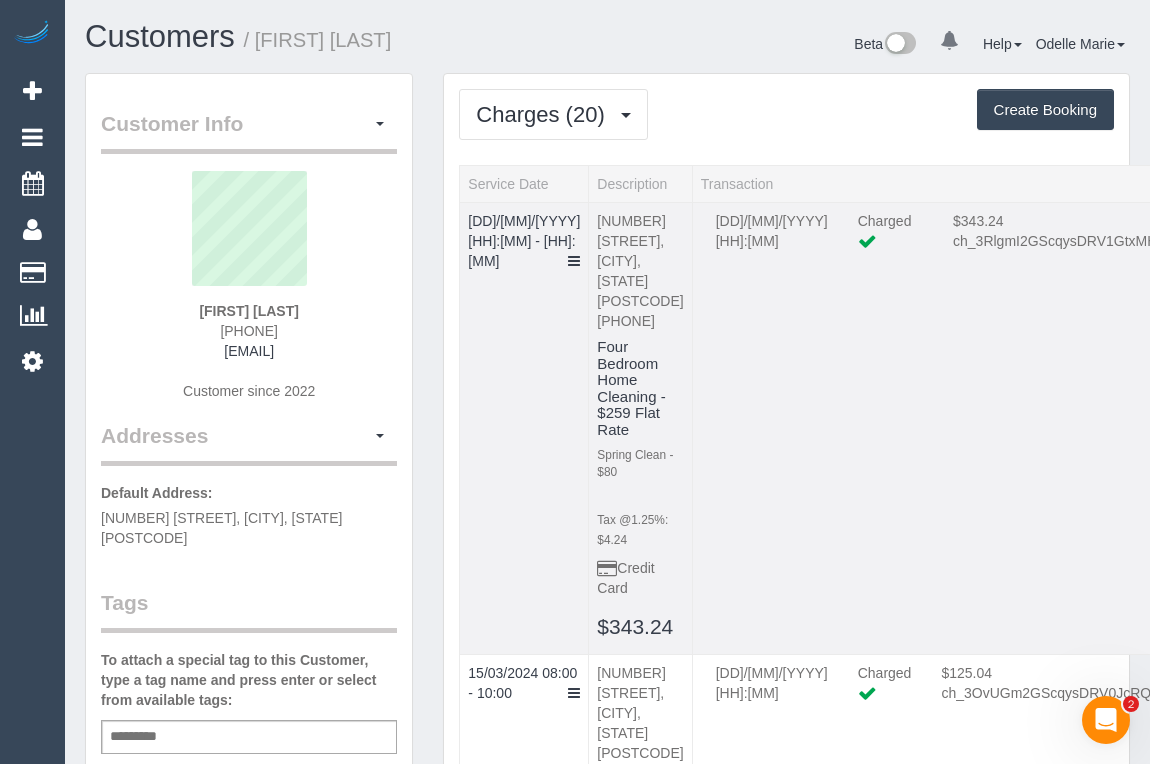 click on "15/07/2025 10:00 - 12:00" at bounding box center (524, 428) 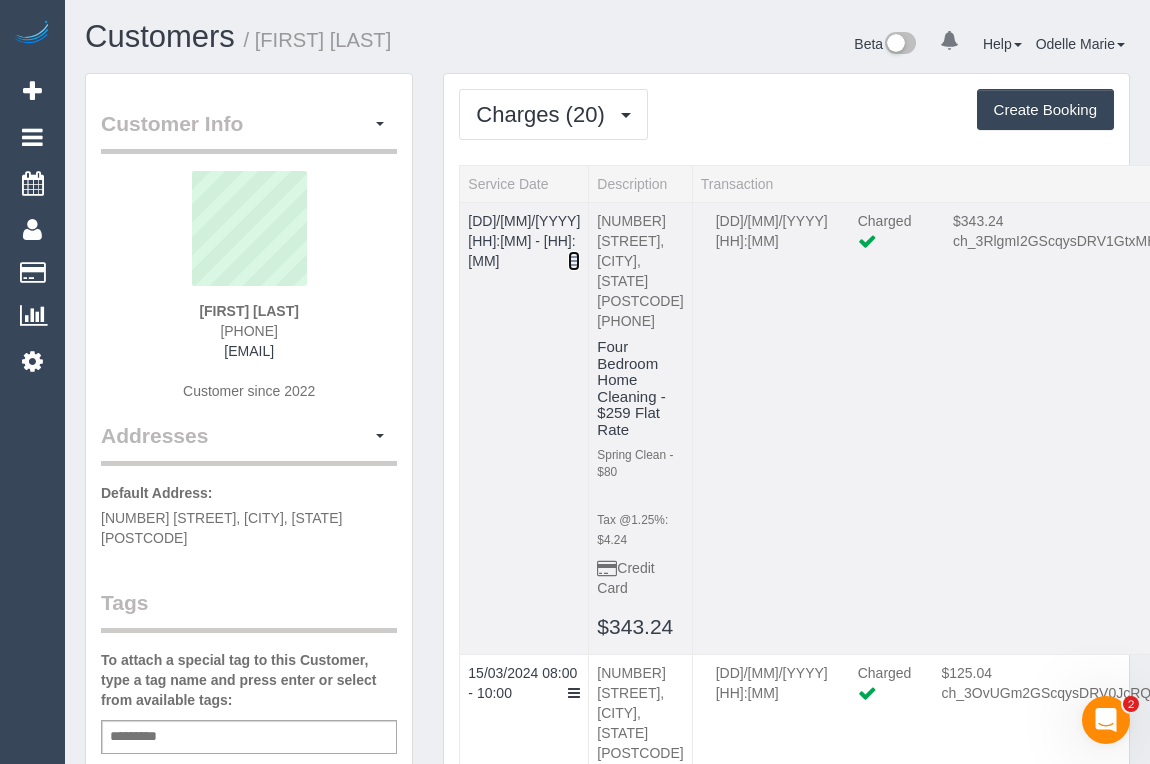 click at bounding box center [574, 261] 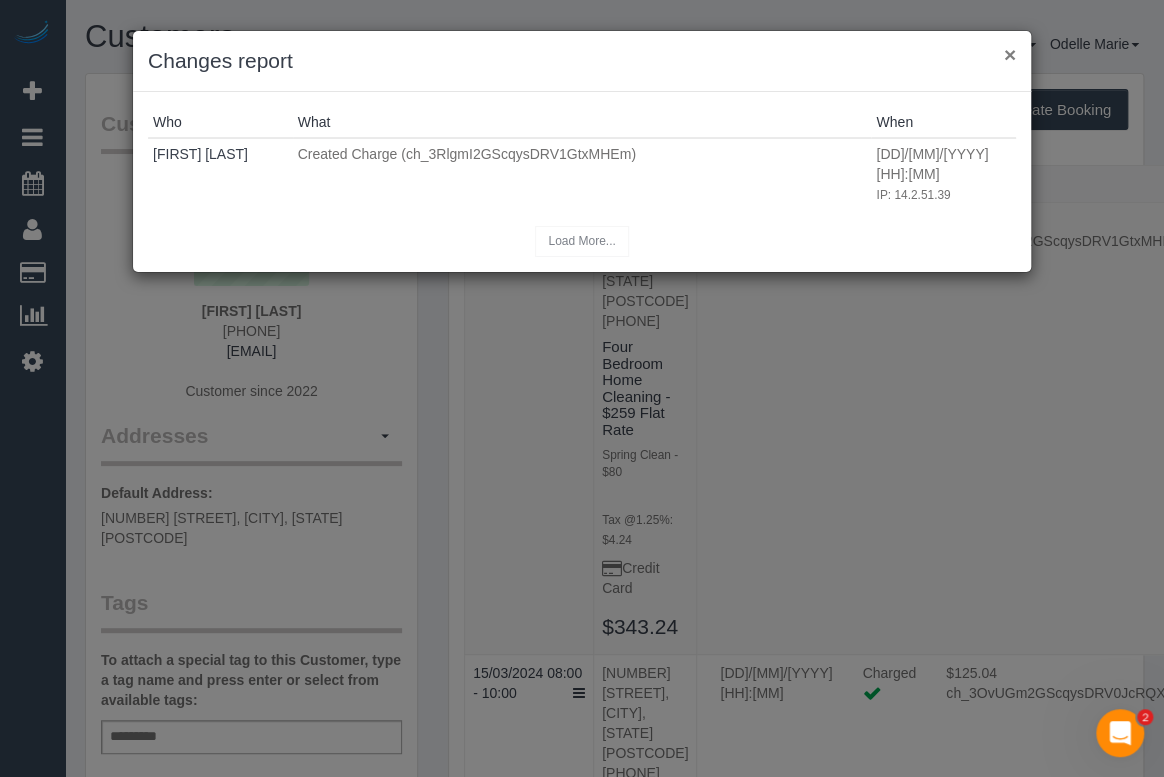 click on "×" at bounding box center [1010, 54] 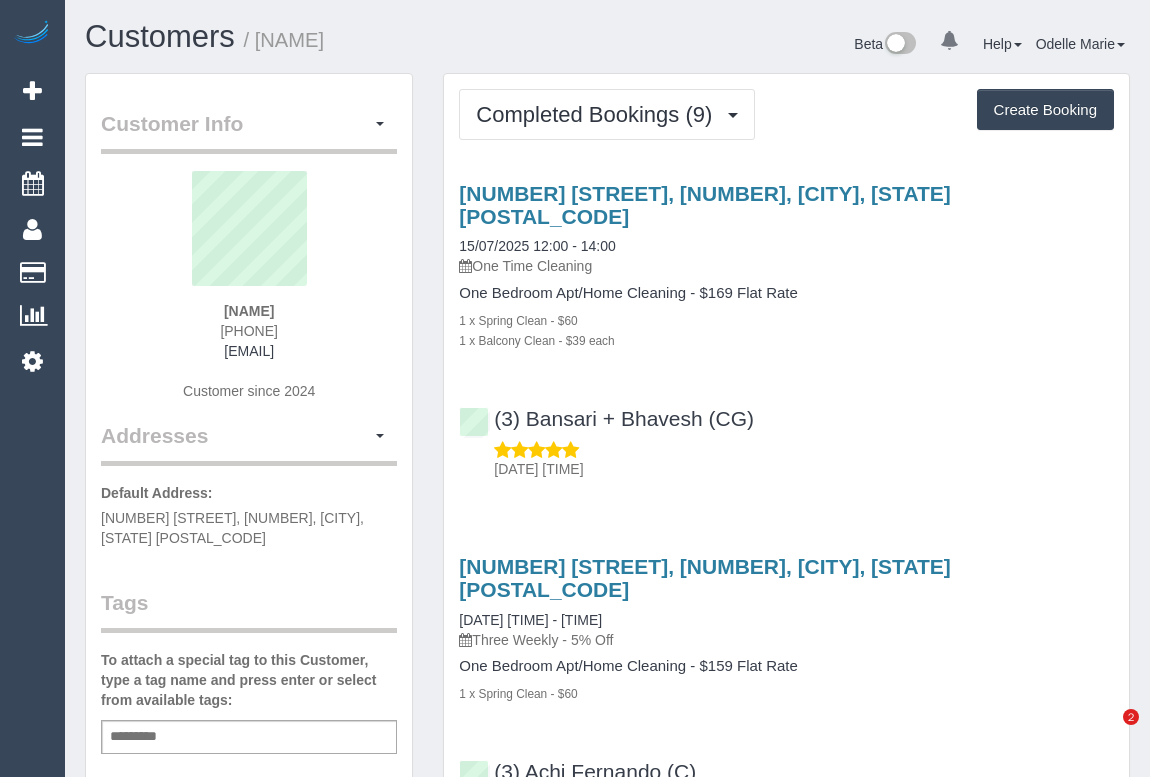 scroll, scrollTop: 0, scrollLeft: 0, axis: both 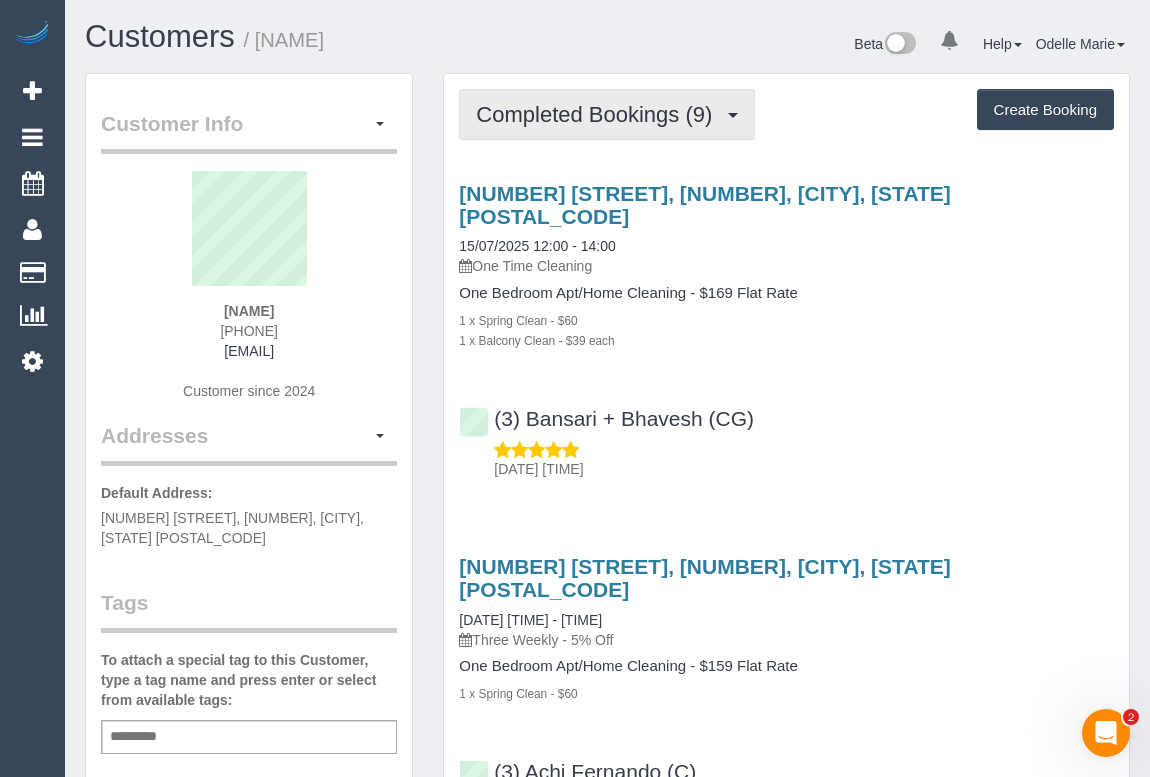 click on "Completed Bookings (9)" at bounding box center (599, 114) 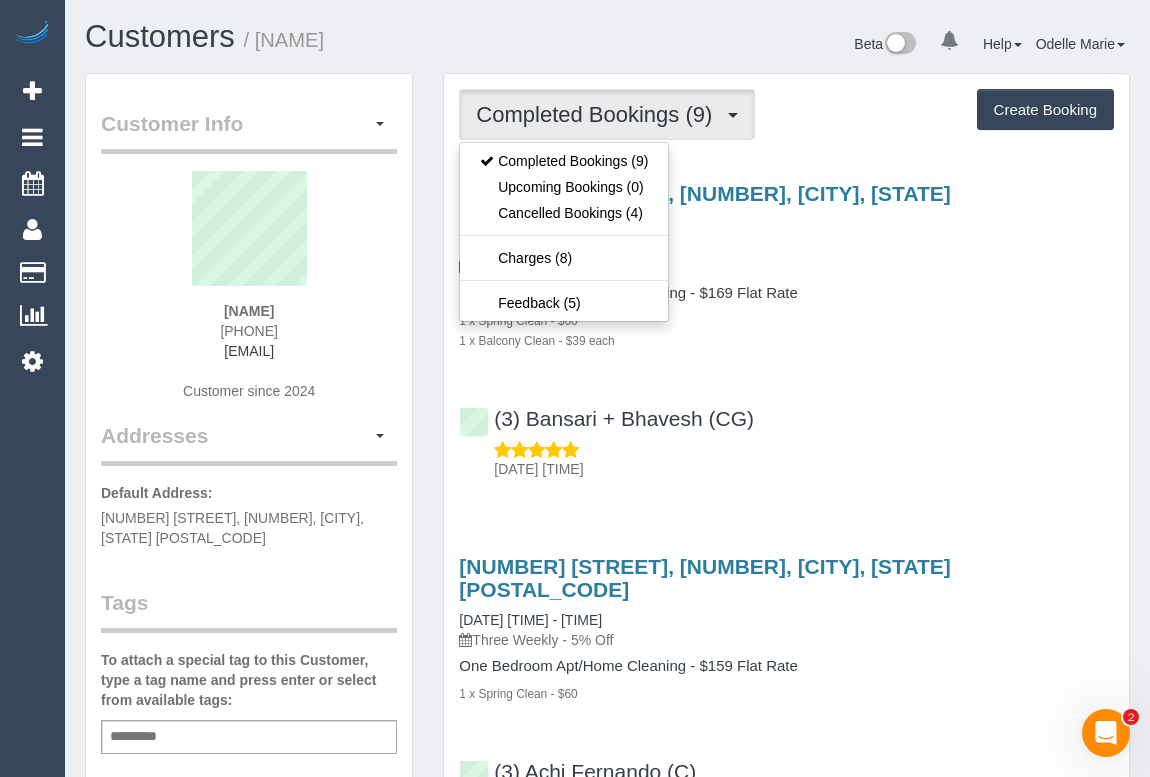 click on "[NUMBER] [STREET], [NUMBER], [CITY], [STATE] [POSTAL_CODE]
[DATE] [TIME] - [TIME]
One Time Cleaning
One Bedroom Apt/Home Cleaning - [PRICE] Flat Rate
1 x Spring Clean - [PRICE]
1 x Balcony Clean - [PRICE] each
(3) [NAME] + [NAME] (CG)
[DATE] [TIME]" at bounding box center [786, 326] 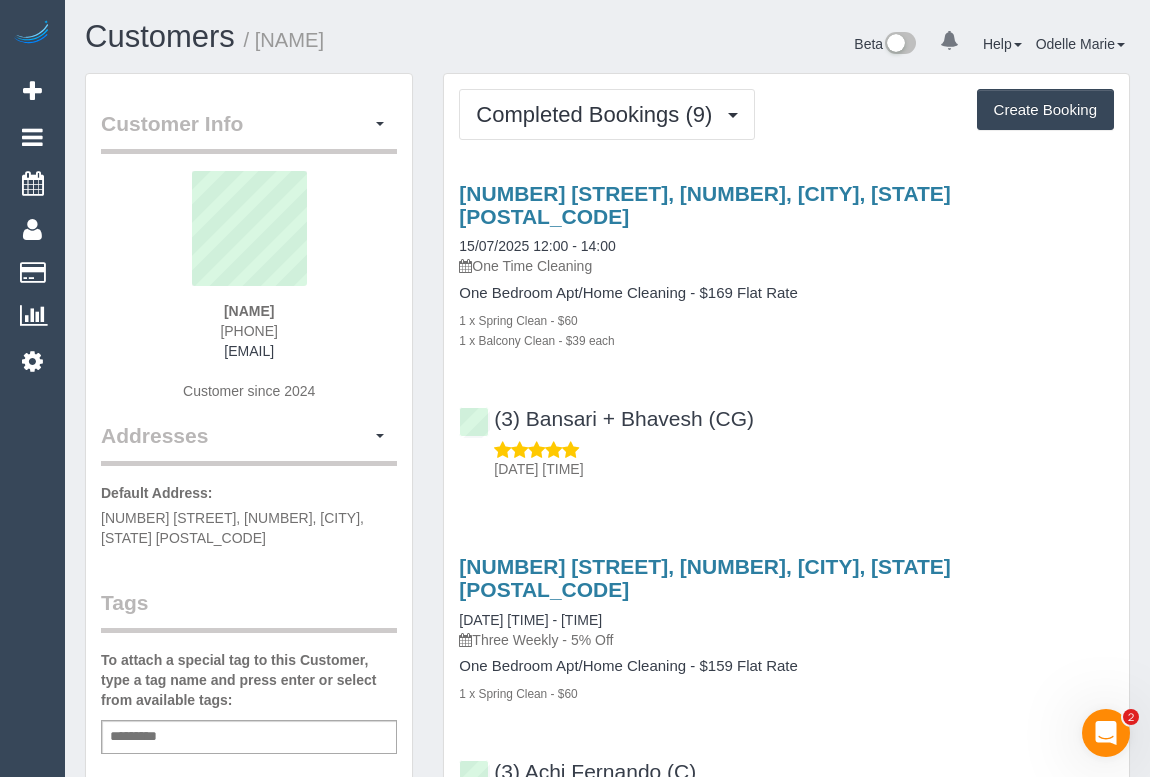 click on "[NUMBER] [STREET], [NUMBER], [CITY], [STATE] [POSTAL_CODE]
[DATE] [TIME] - [TIME]
One Time Cleaning
One Bedroom Apt/Home Cleaning - [PRICE] Flat Rate
1 x Spring Clean - [PRICE]
1 x Balcony Clean - [PRICE] each
(3) [NAME] + [NAME] (CG)
[DATE] [TIME]" at bounding box center (786, 326) 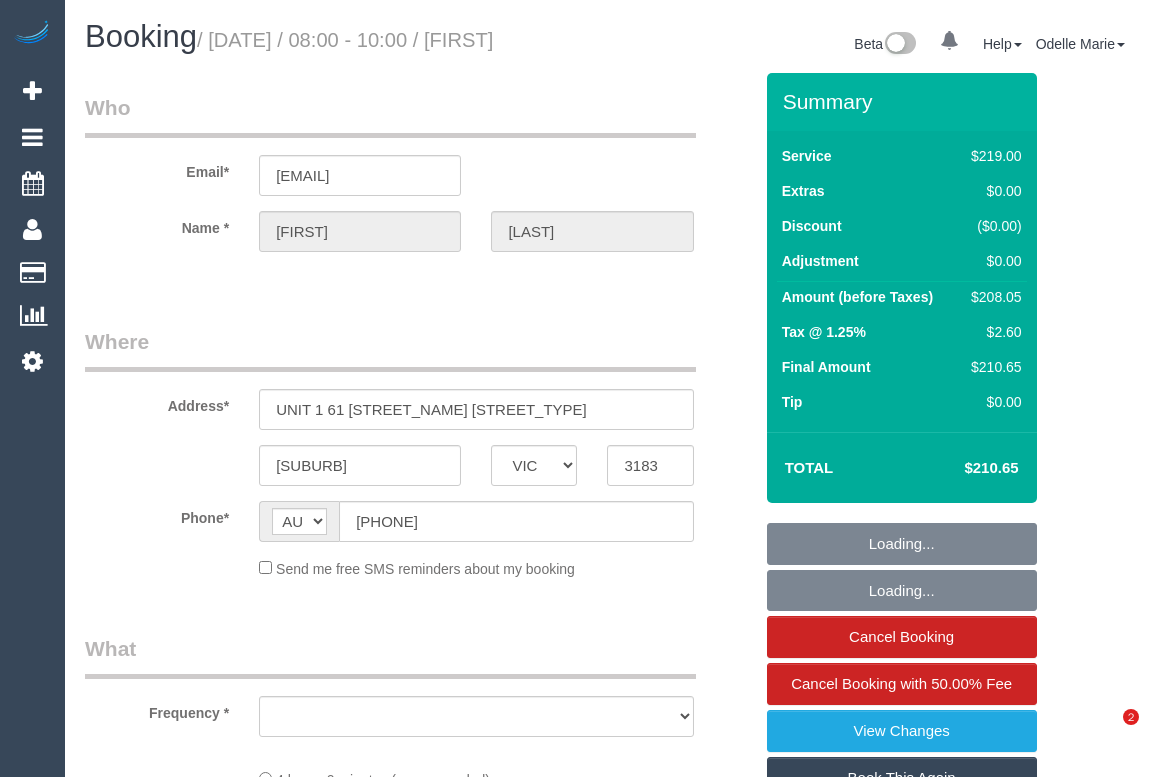 select on "VIC" 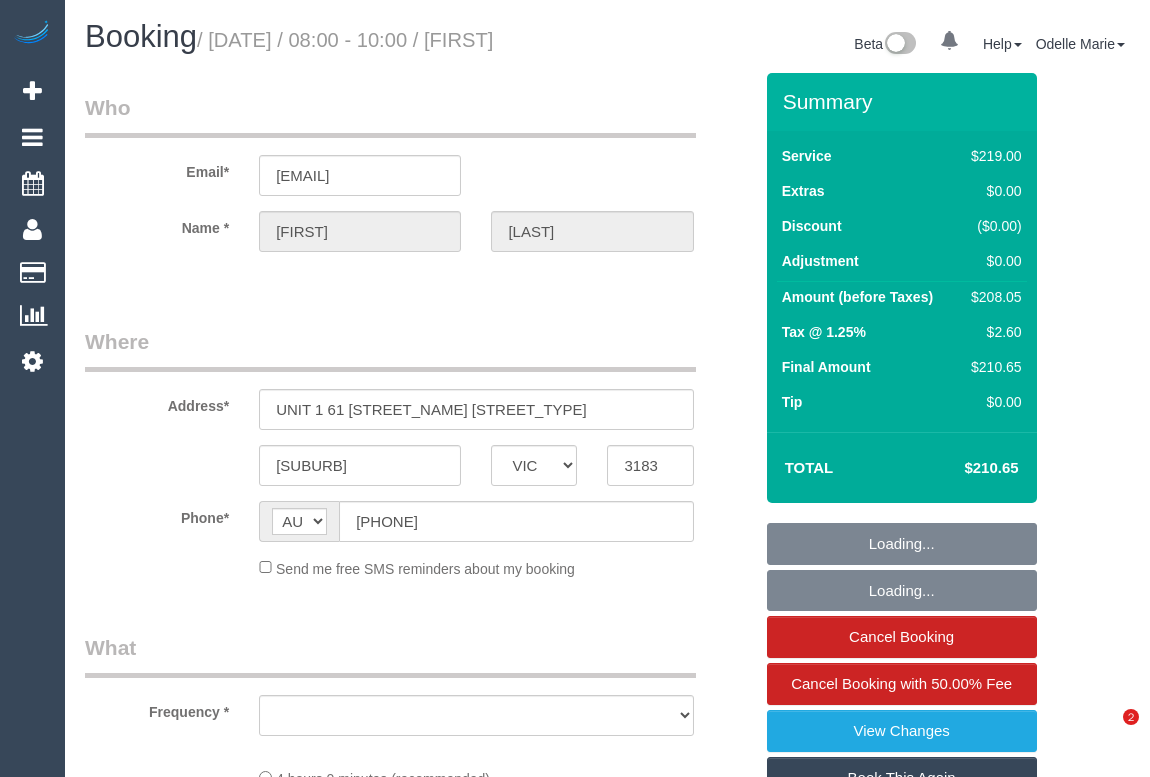 scroll, scrollTop: 0, scrollLeft: 0, axis: both 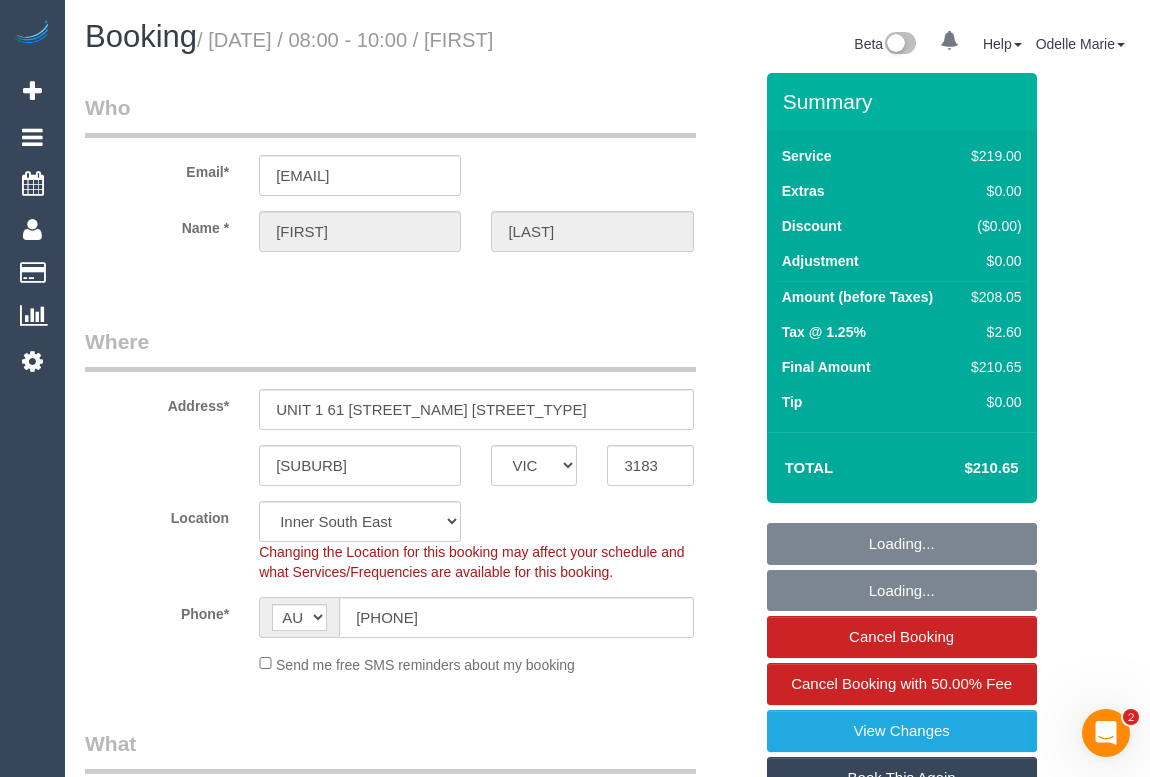 select on "object:539" 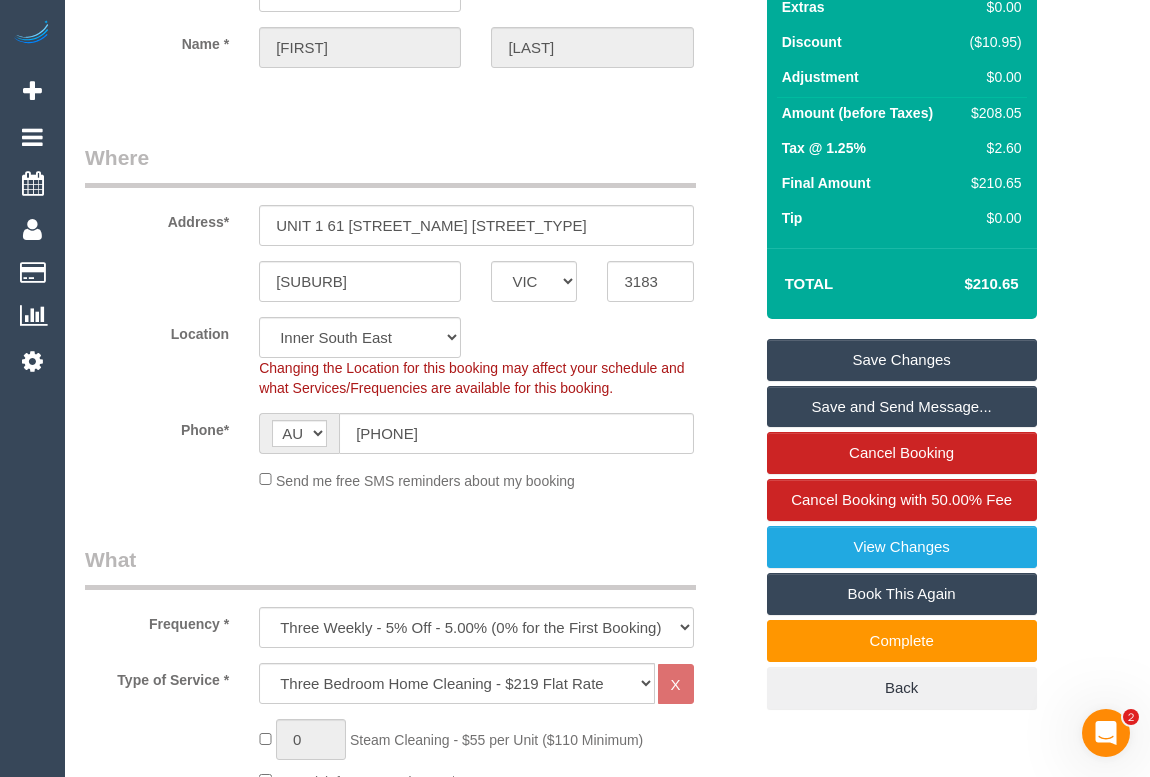 scroll, scrollTop: 363, scrollLeft: 0, axis: vertical 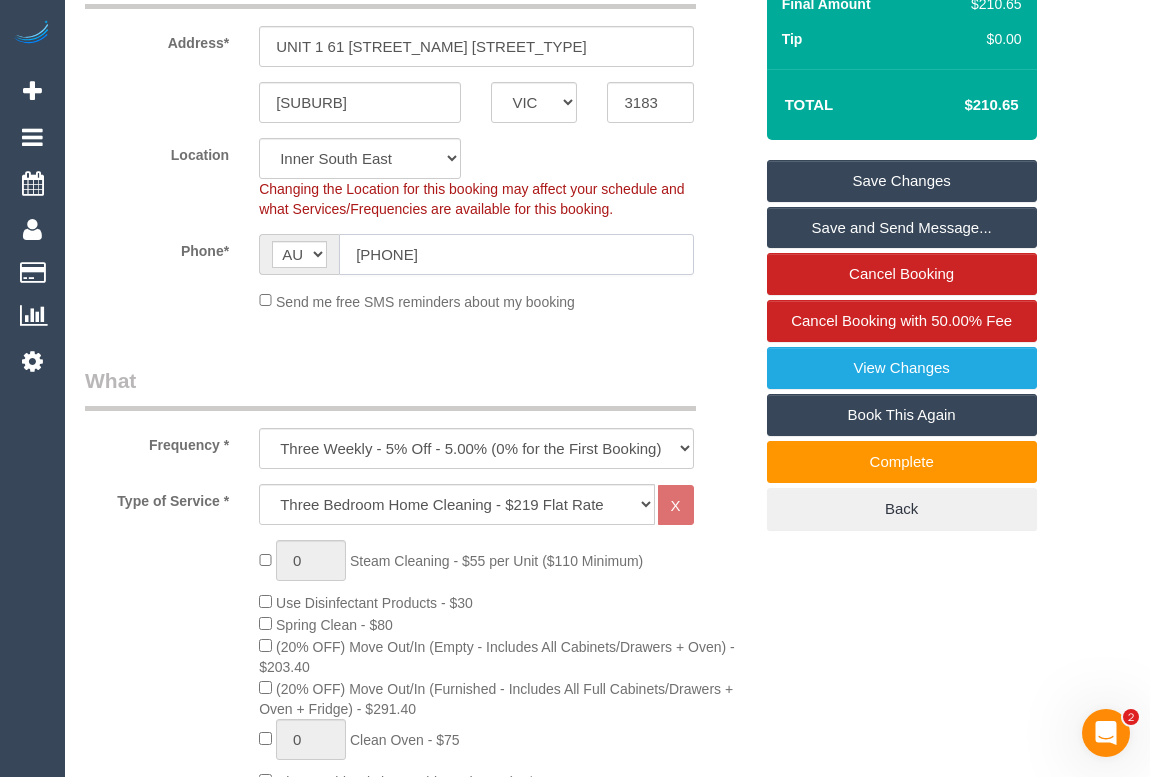 drag, startPoint x: 463, startPoint y: 284, endPoint x: 262, endPoint y: 291, distance: 201.12186 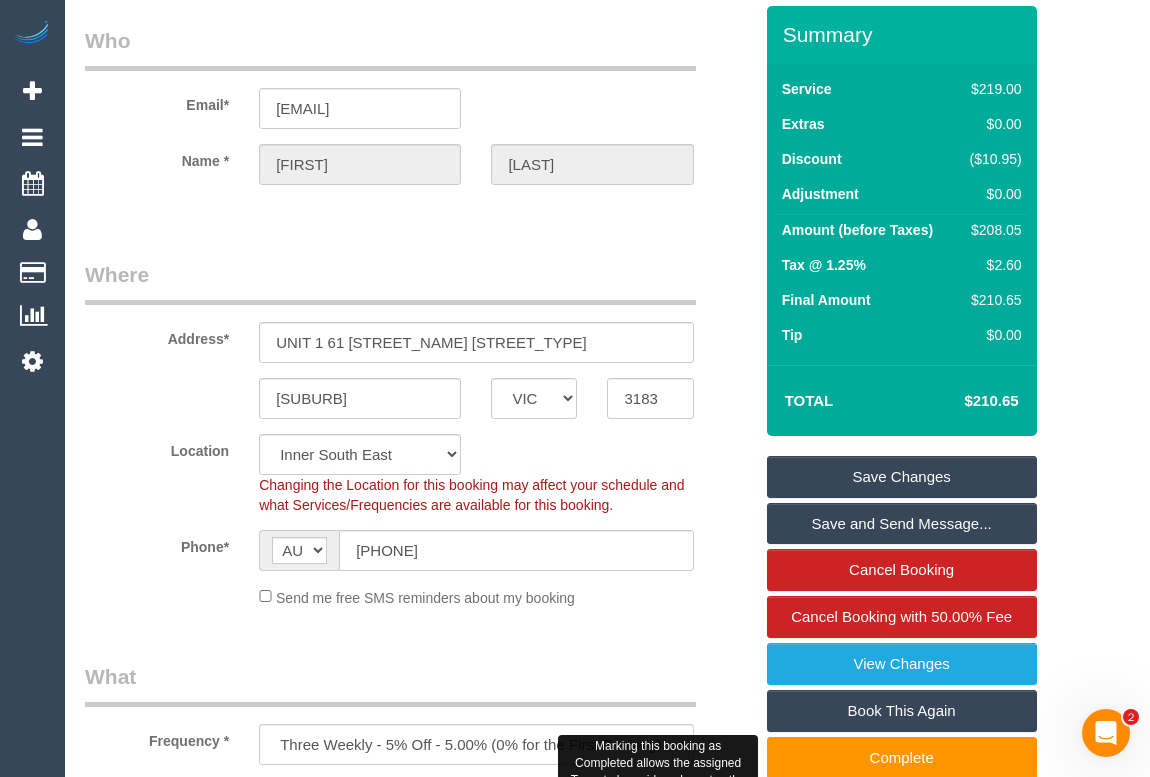 scroll, scrollTop: 0, scrollLeft: 0, axis: both 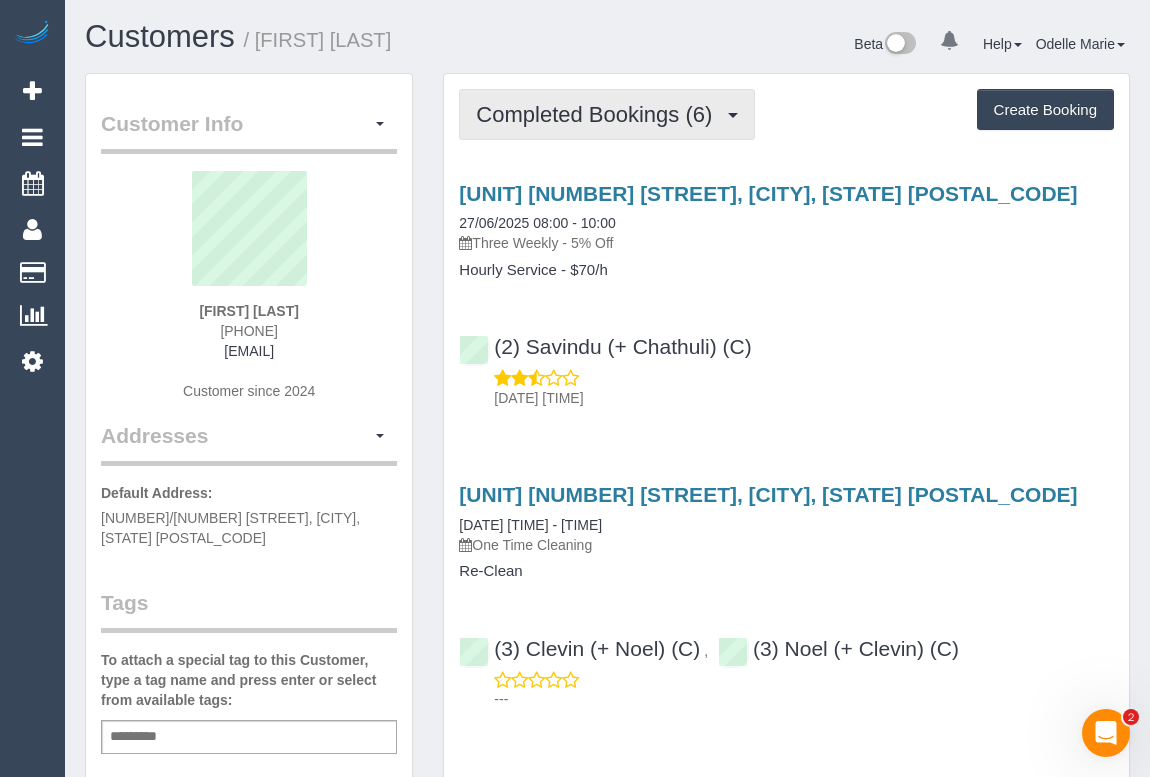 click on "Completed Bookings (6)" at bounding box center [599, 114] 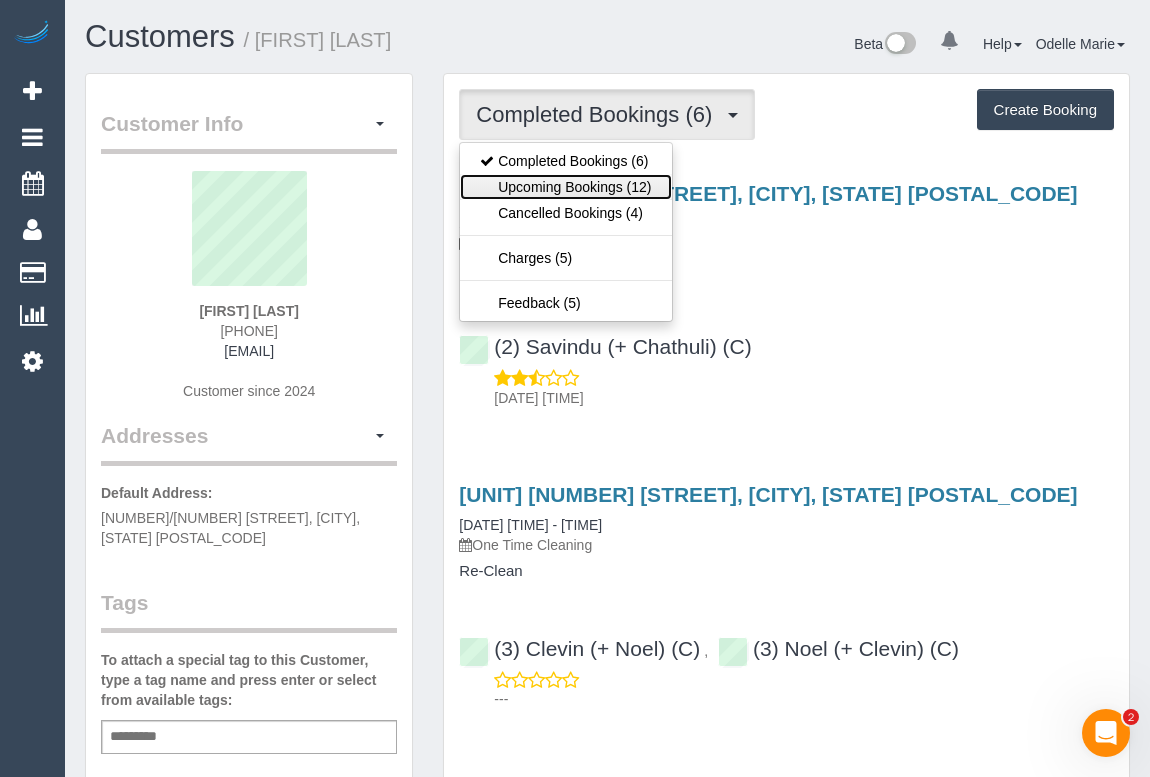click on "Upcoming Bookings (12)" at bounding box center (565, 187) 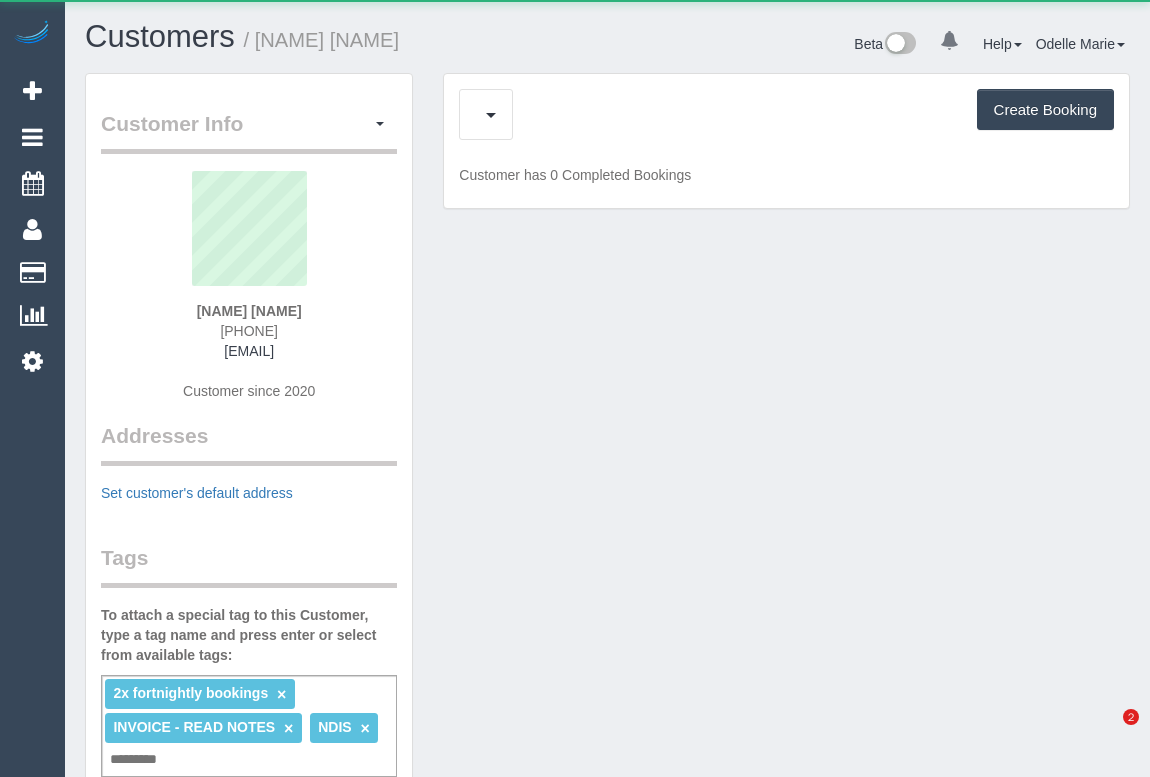 scroll, scrollTop: 0, scrollLeft: 0, axis: both 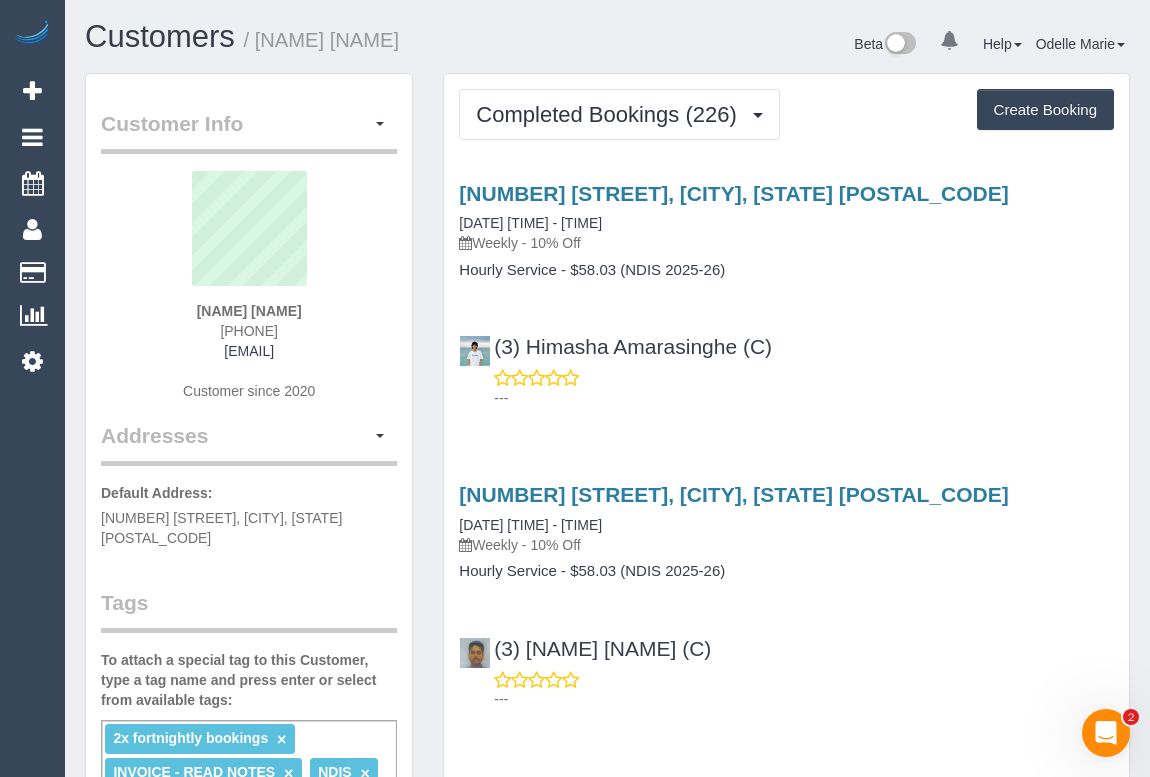 drag, startPoint x: 168, startPoint y: 349, endPoint x: 396, endPoint y: 345, distance: 228.03508 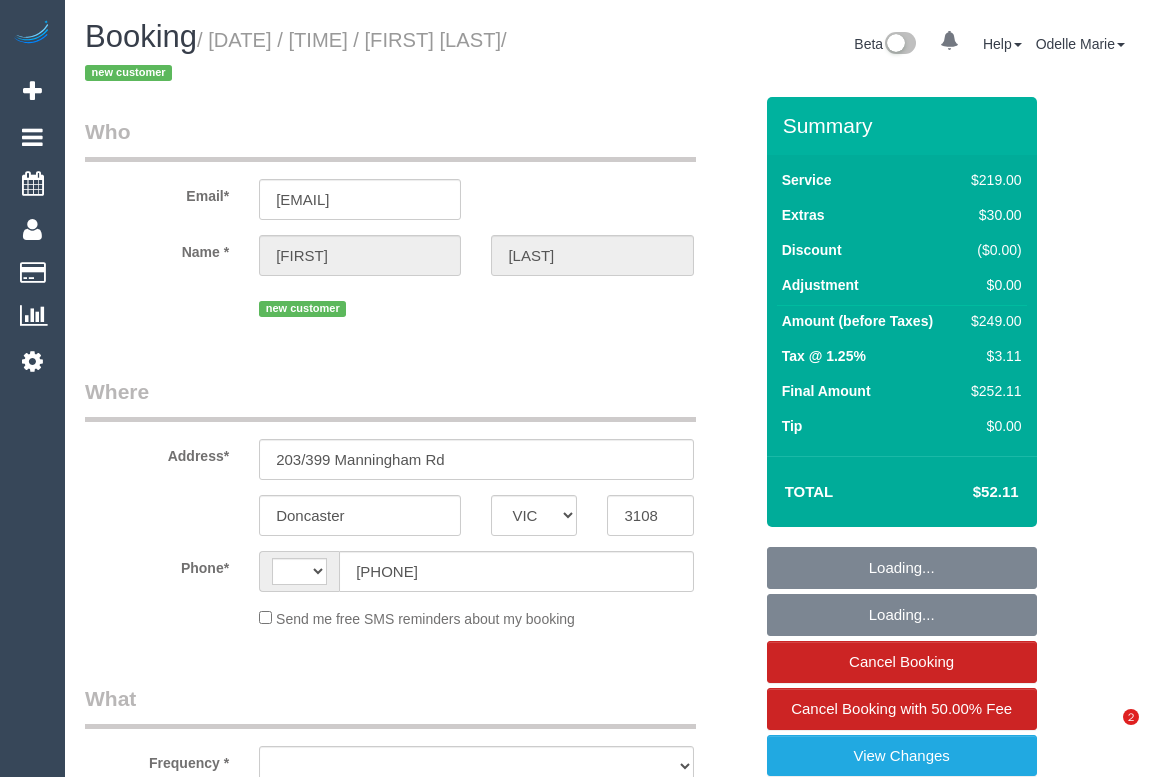 select on "VIC" 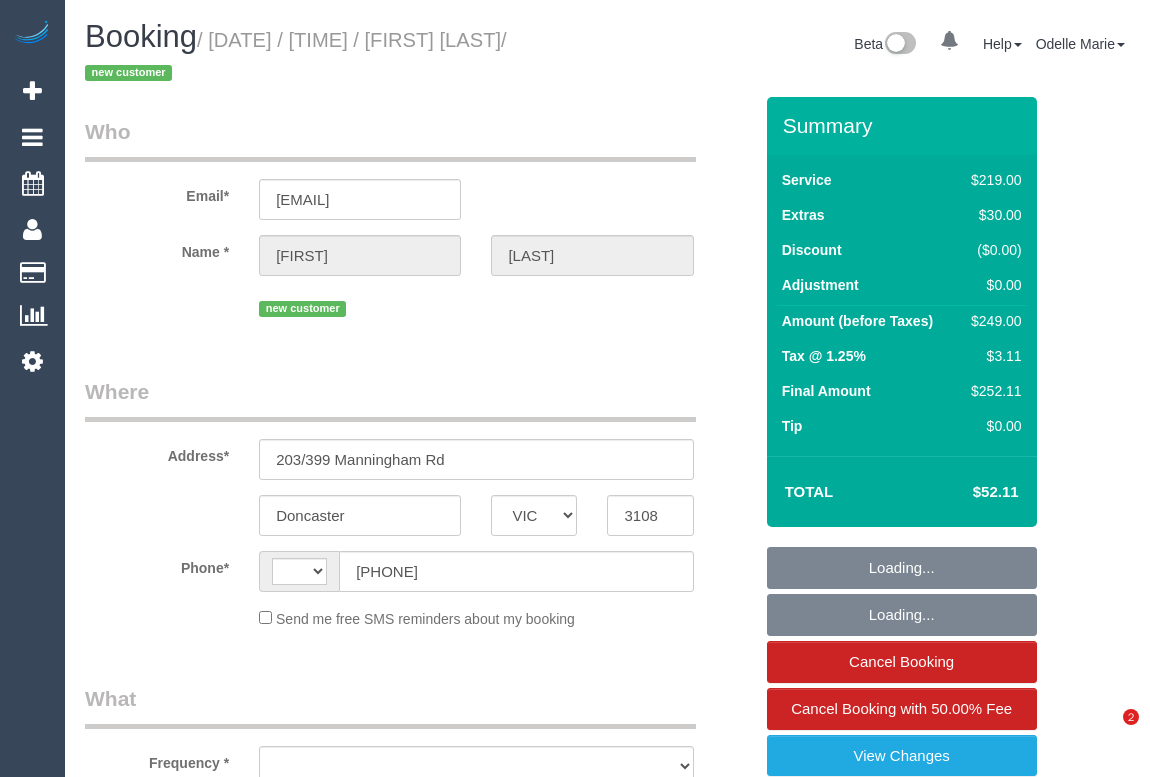 scroll, scrollTop: 0, scrollLeft: 0, axis: both 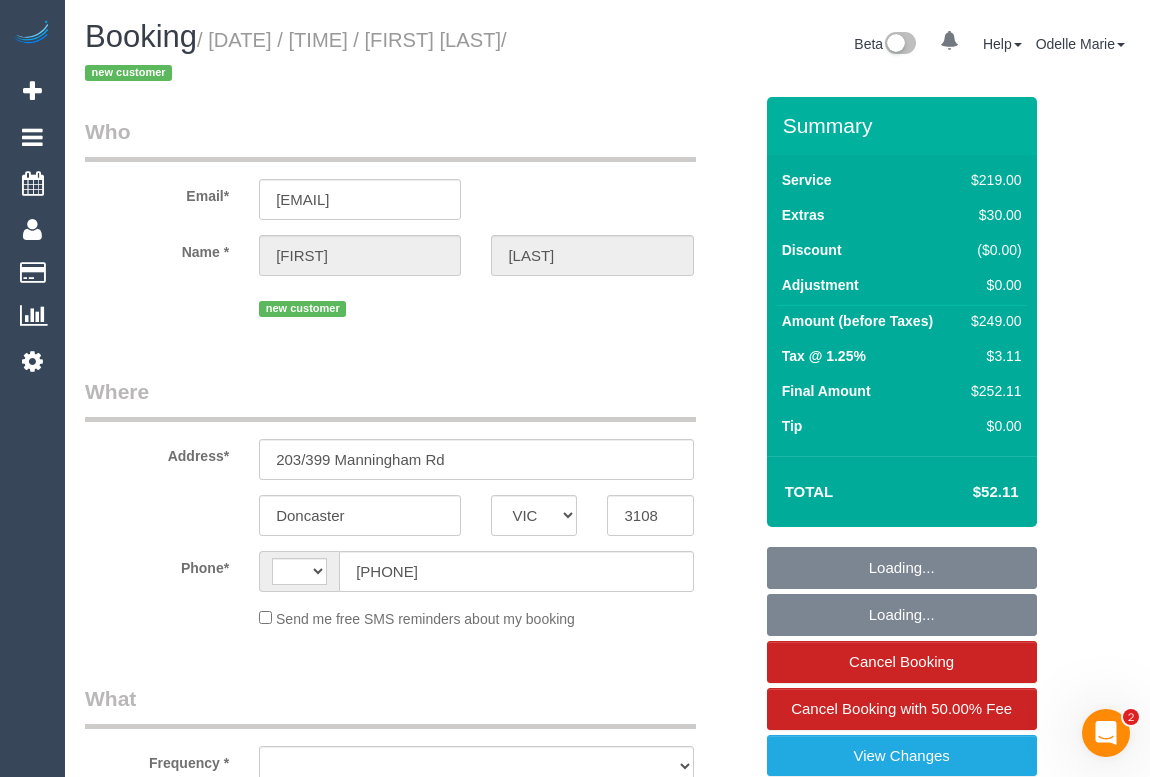 select on "object:315" 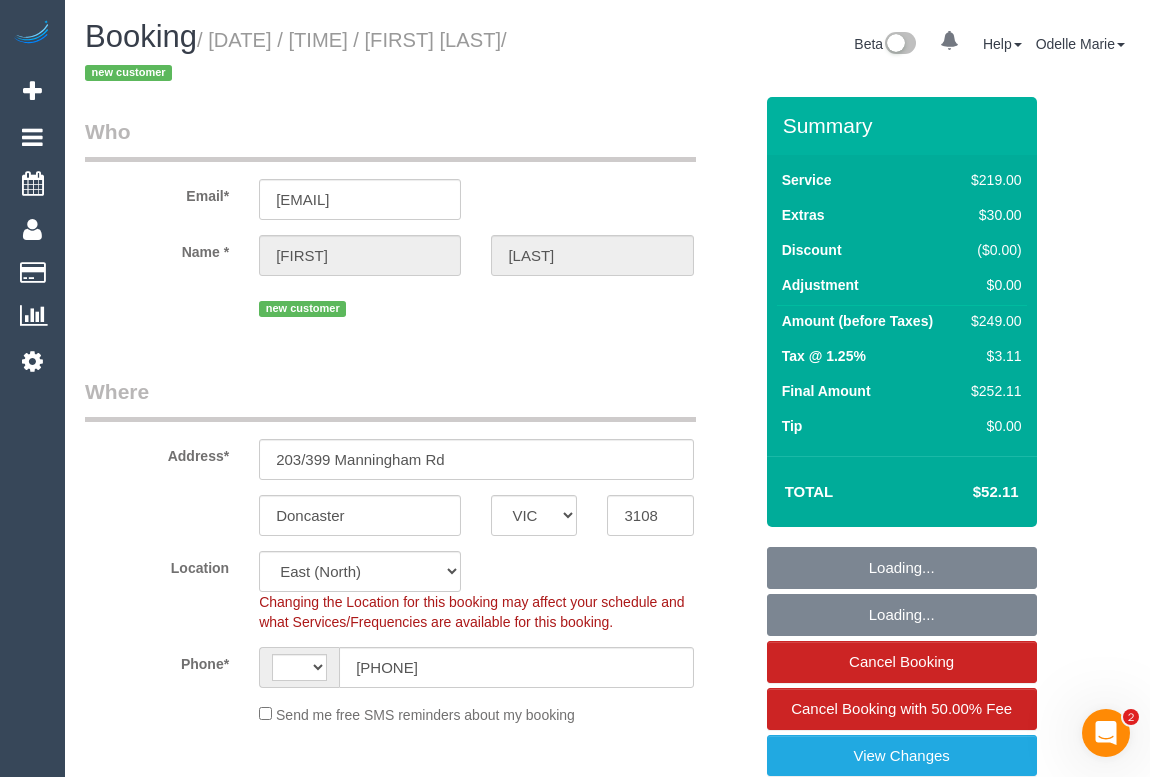 select on "object:569" 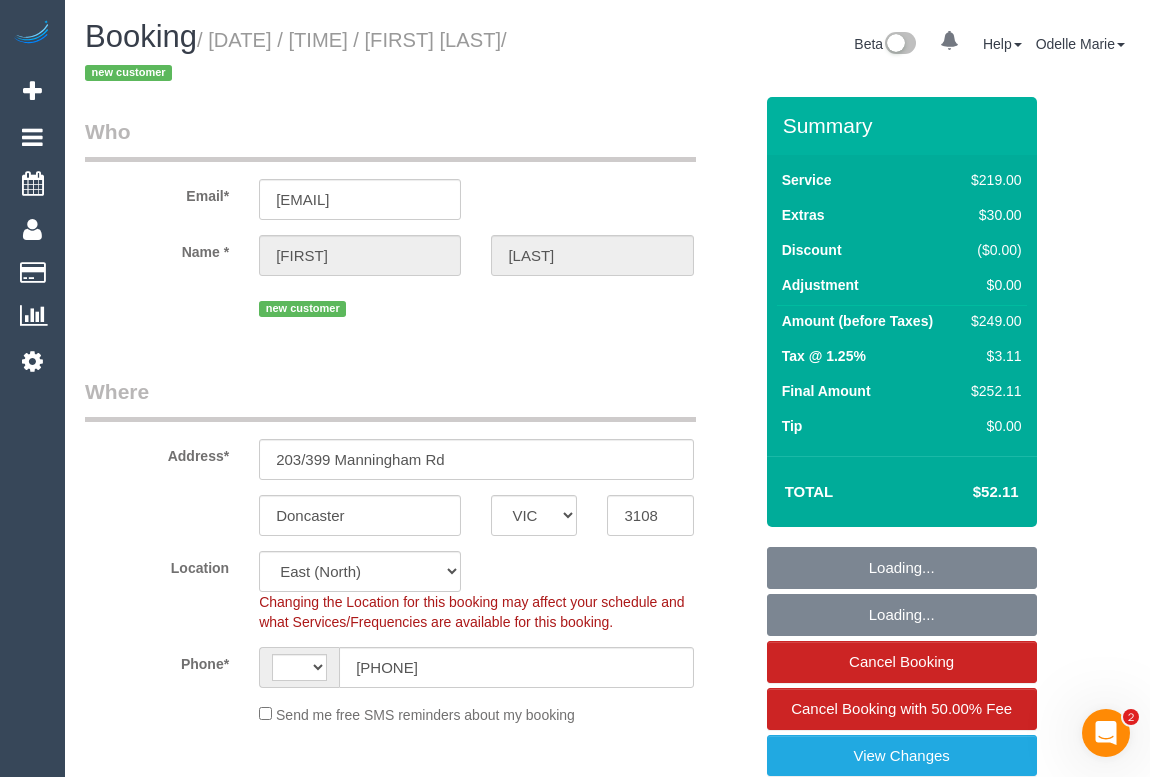select on "string:AU" 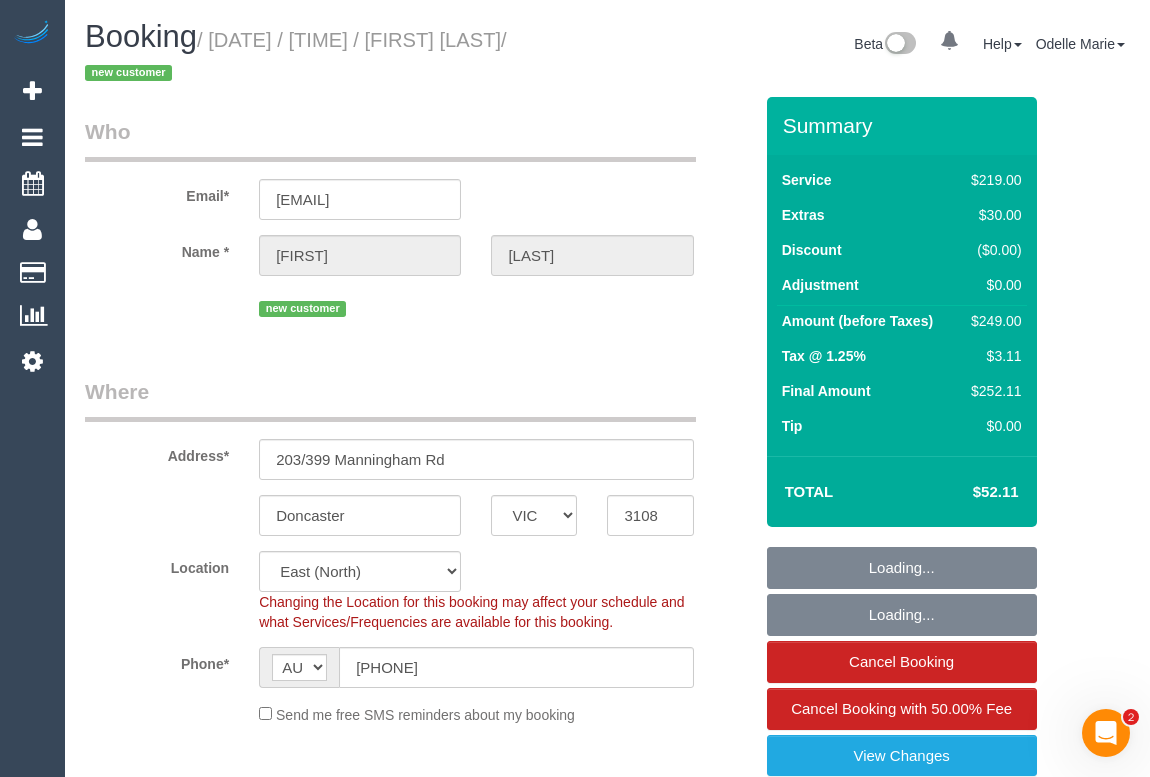 select on "number:27" 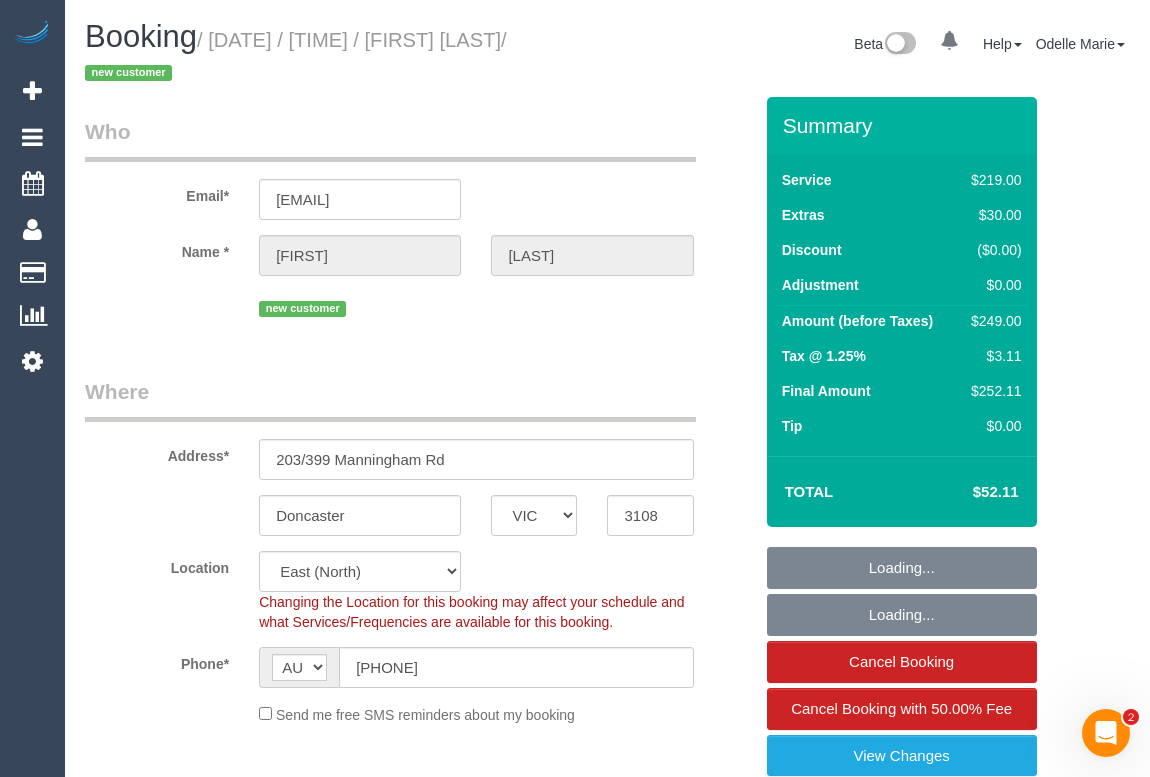 select on "spot1" 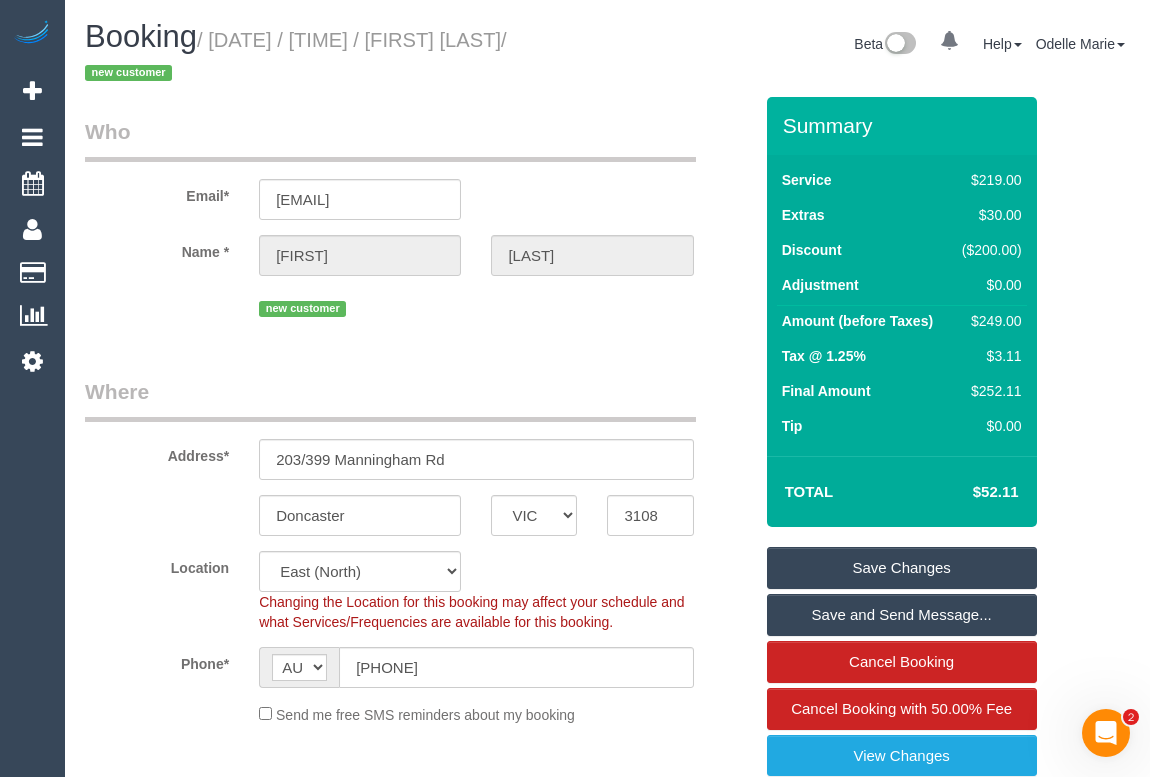 drag, startPoint x: 927, startPoint y: 180, endPoint x: 1022, endPoint y: 180, distance: 95 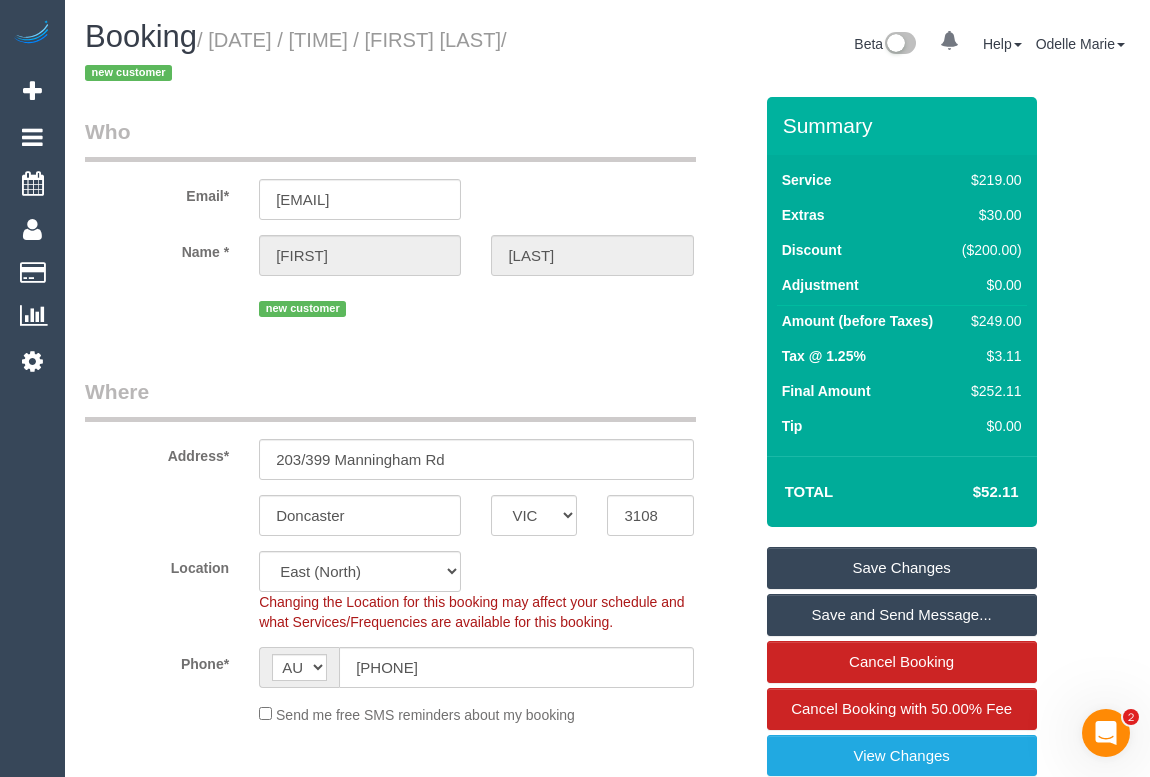 click on "Service
$219.00" at bounding box center [902, 182] 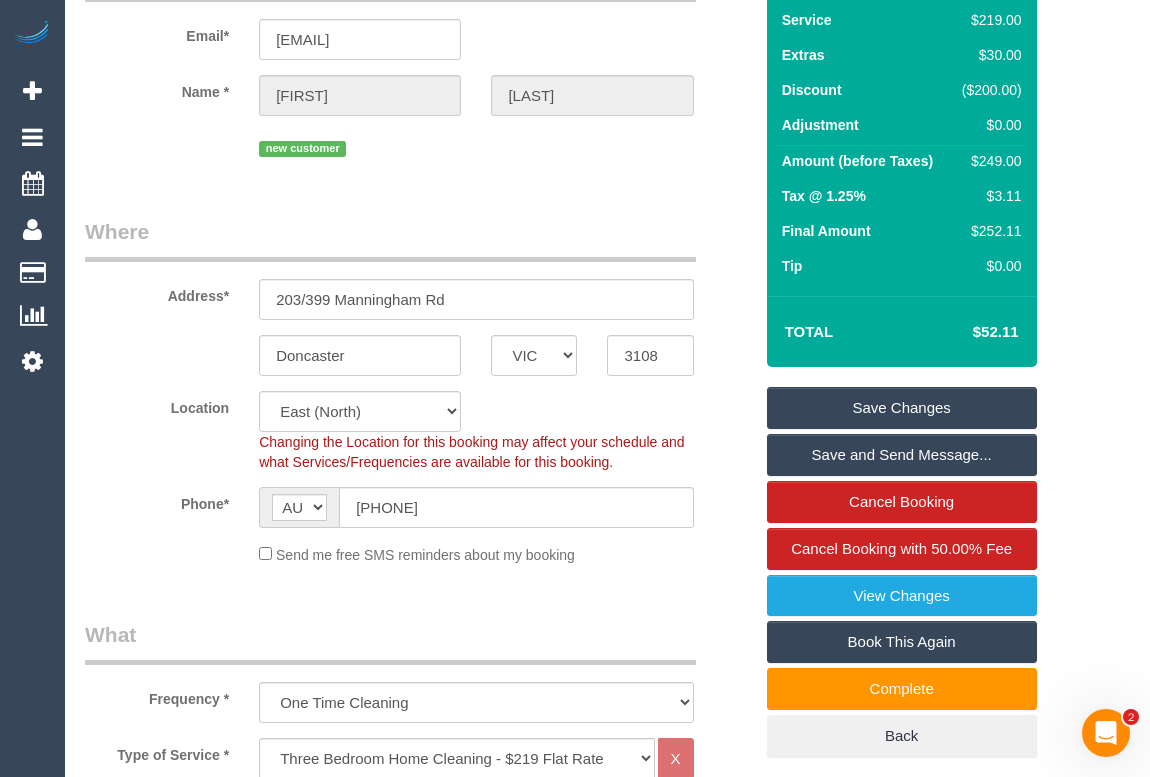 scroll, scrollTop: 0, scrollLeft: 0, axis: both 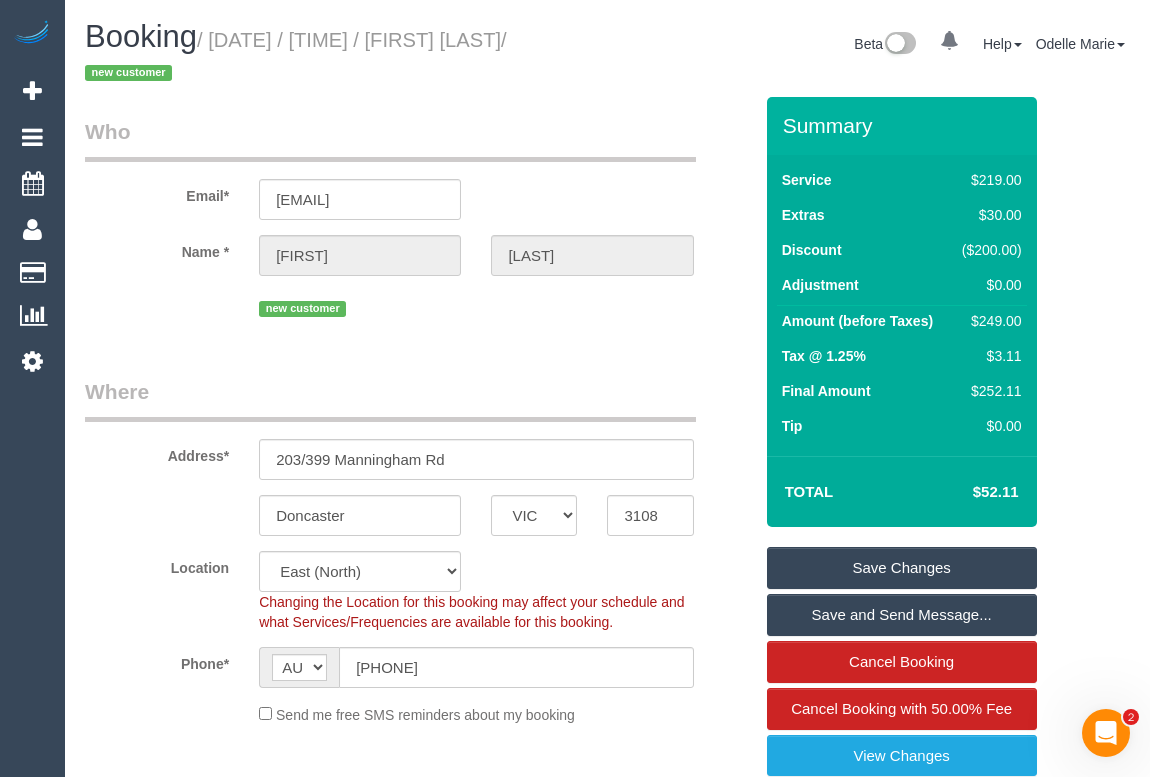 click on "Who
Email*
eleni2911@hotmail.com
Name *
Eleni
Vass
new customer
Where
Address*
203/399 Manningham Rd
Doncaster
ACT
NSW
NT
QLD
SA
TAS
VIC
WA
3108
Location
Office City East (North) East (South) Inner East Inner North (East) Inner North (West) Inner South East Inner West North (East) North (West) Outer East Outer North (East) Outer North (West) Outer South East Outer West South East (East) South East (West)" at bounding box center [607, 2169] 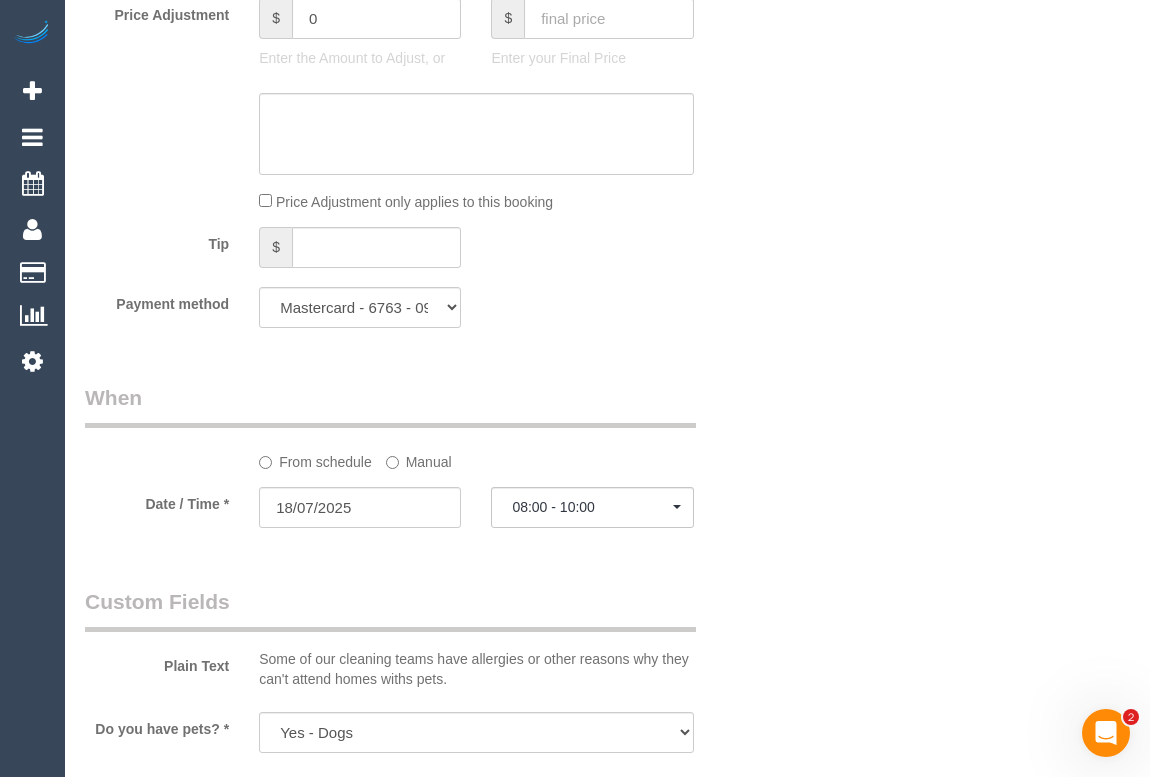 scroll, scrollTop: 1545, scrollLeft: 0, axis: vertical 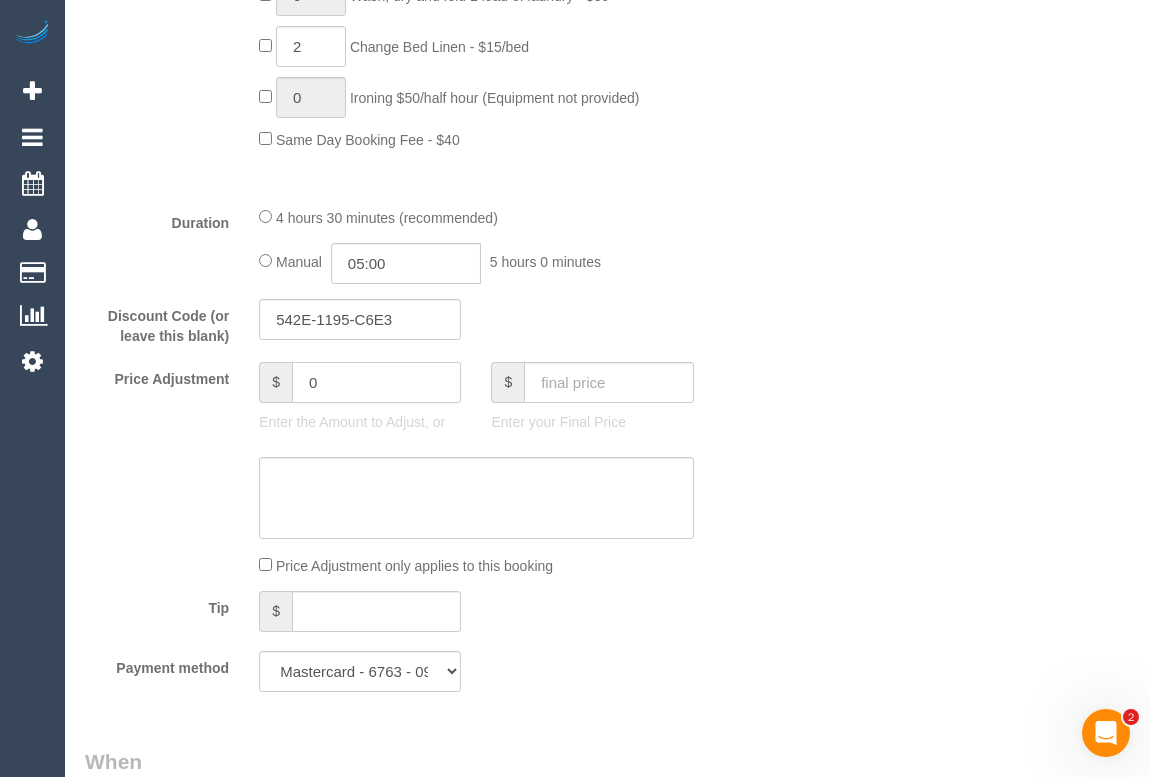 drag, startPoint x: 360, startPoint y: 388, endPoint x: 270, endPoint y: 390, distance: 90.02222 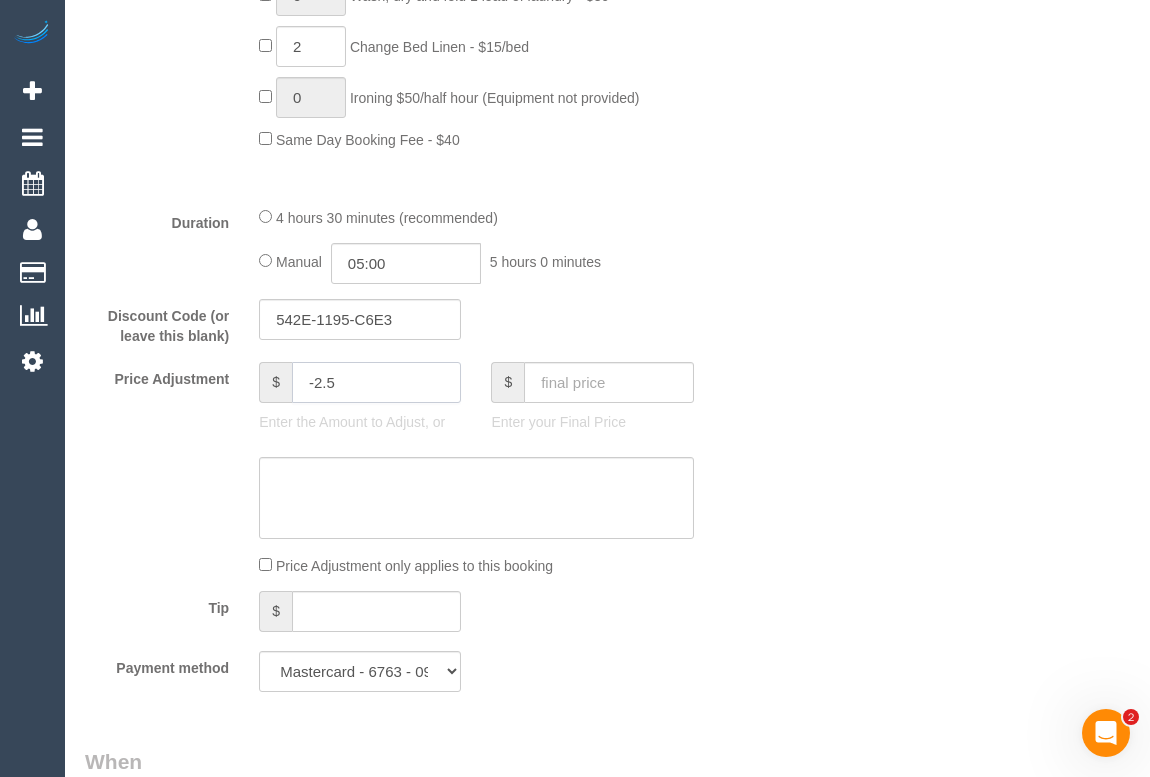 type on "-2.5" 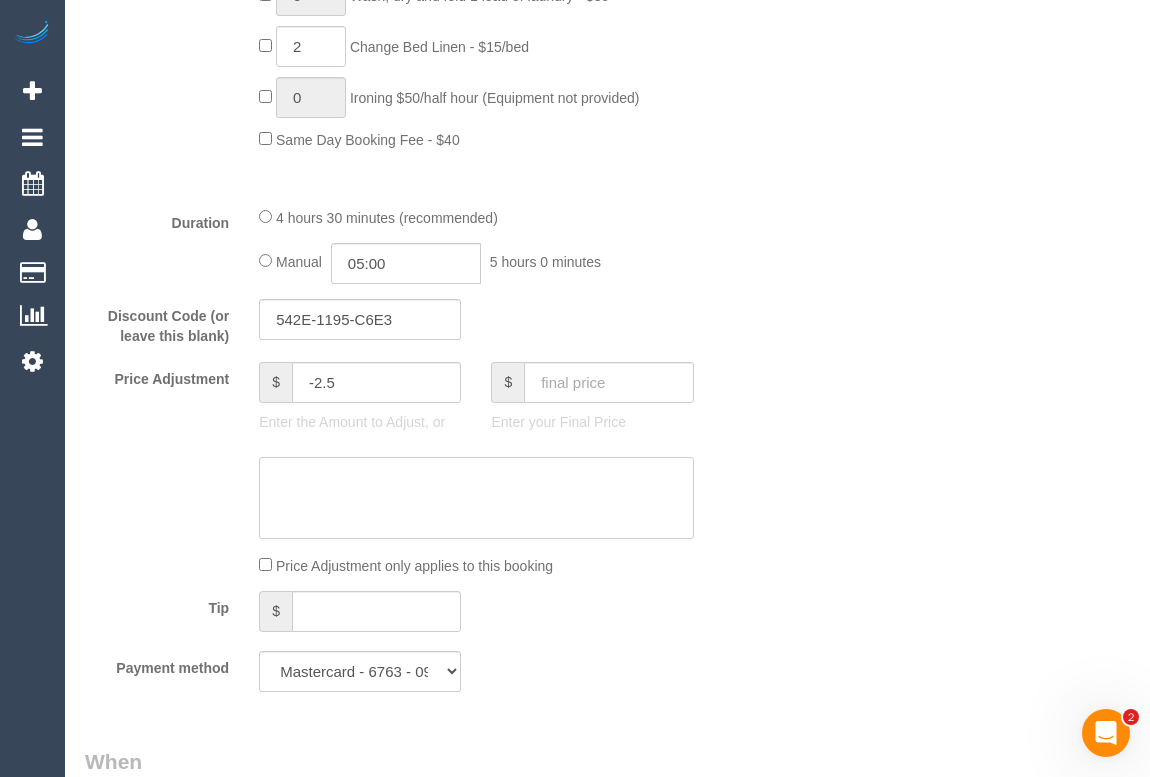 drag, startPoint x: 370, startPoint y: 480, endPoint x: 363, endPoint y: 471, distance: 11.401754 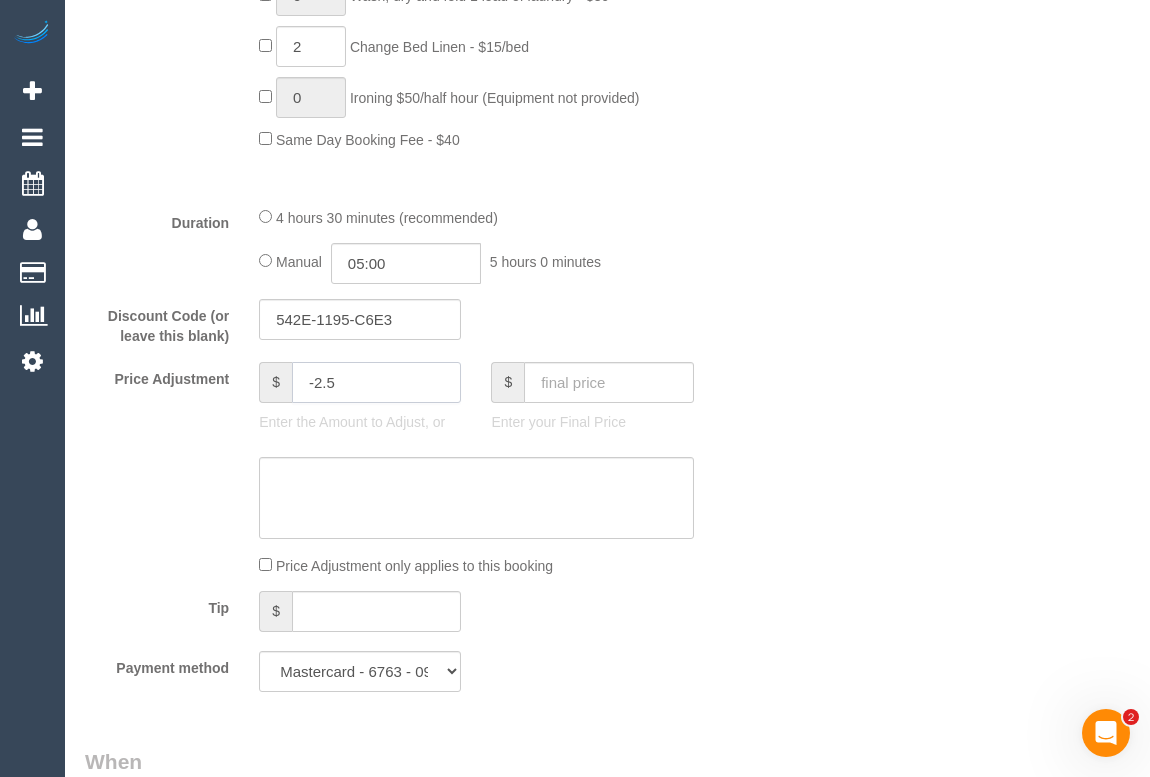 click on "-2.5" 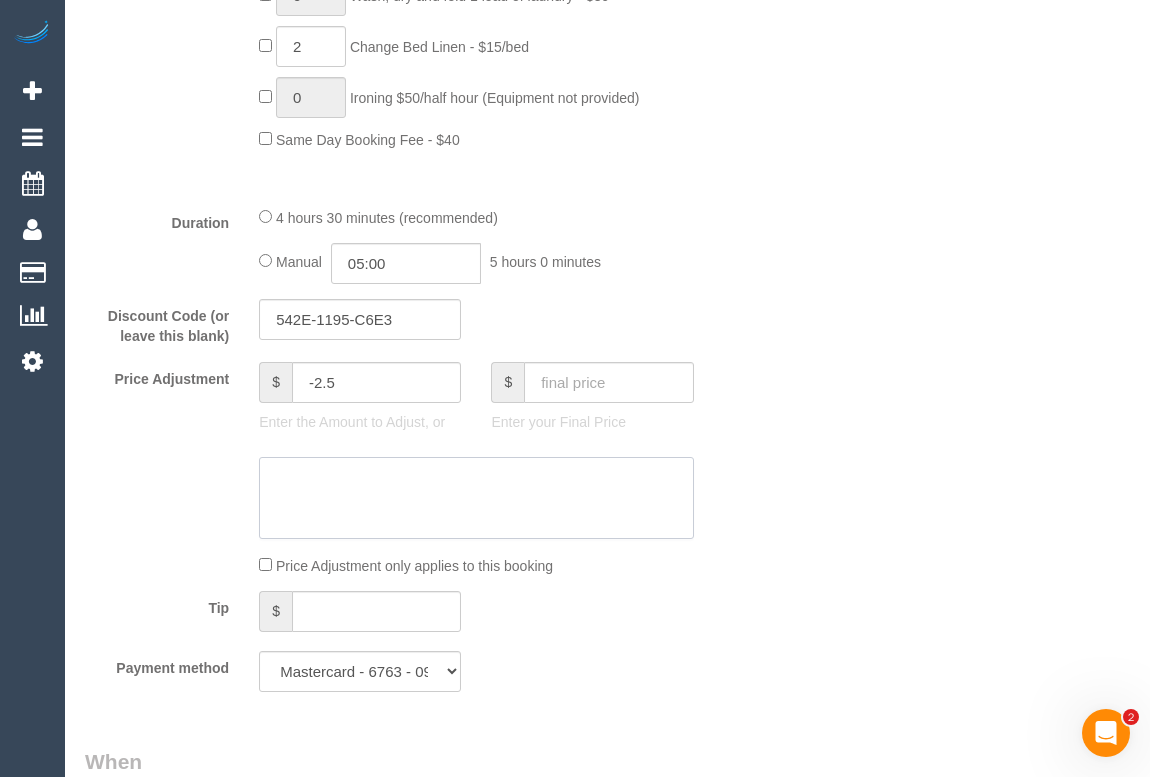 click 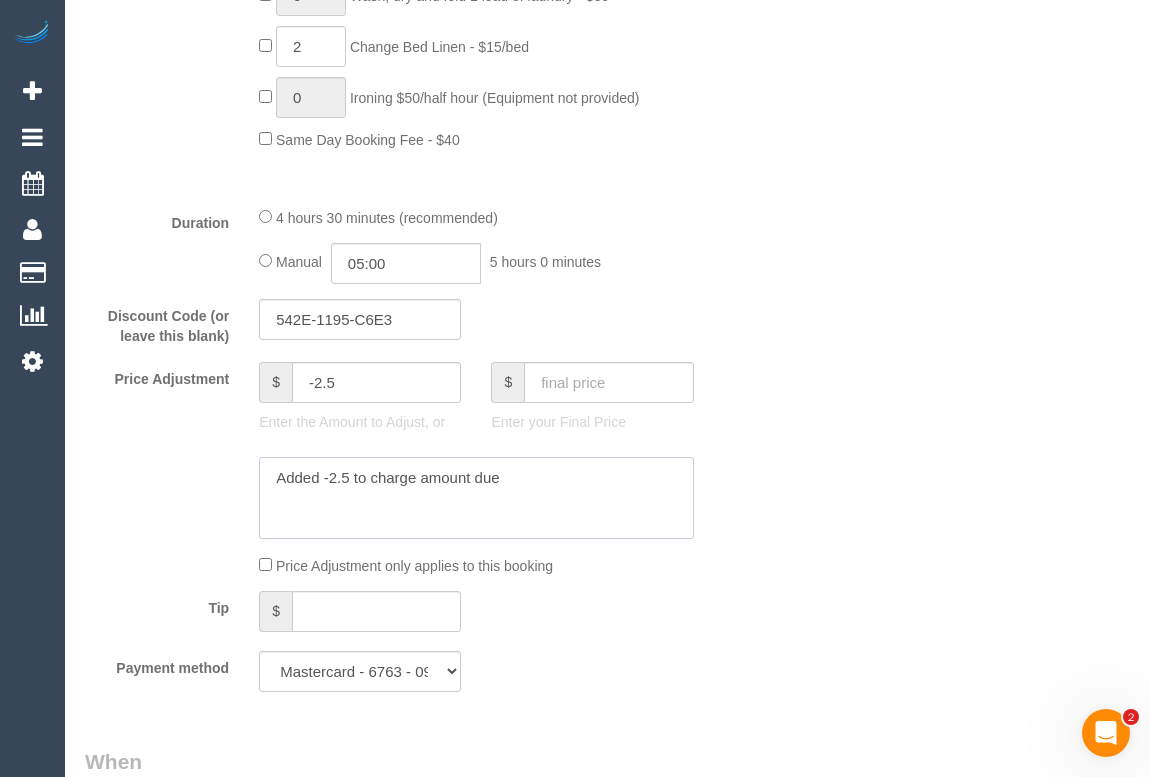 click 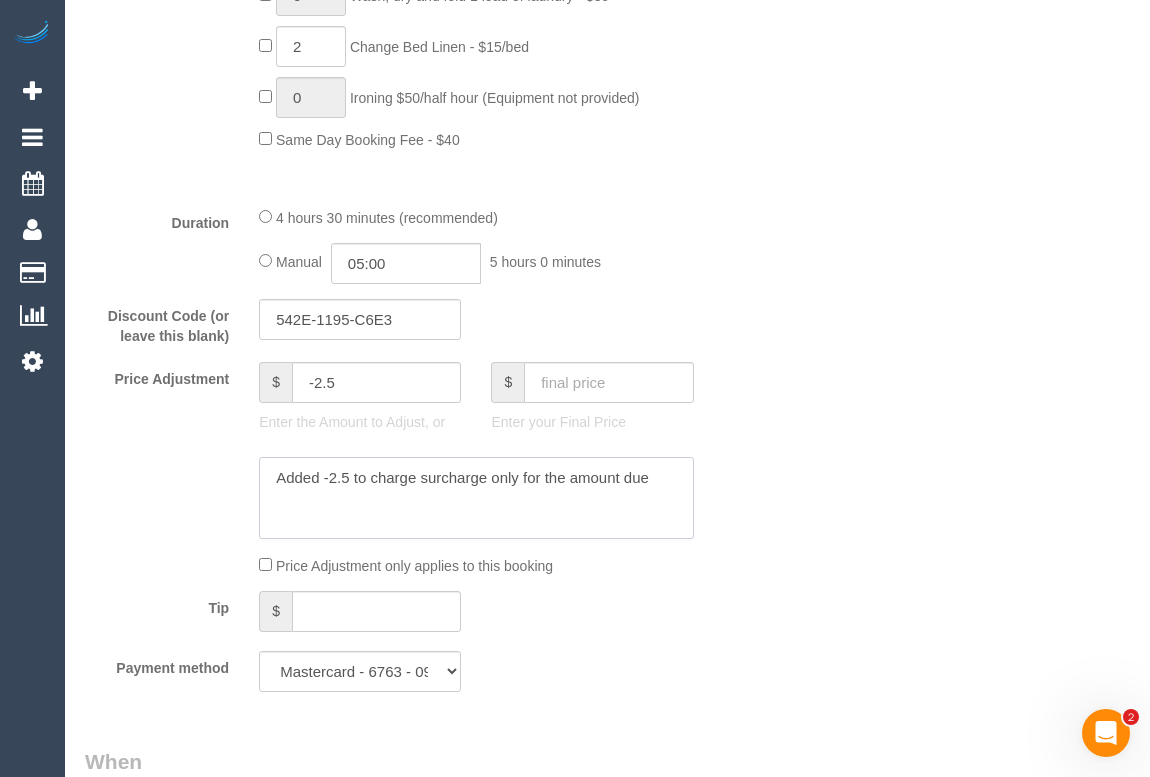 click 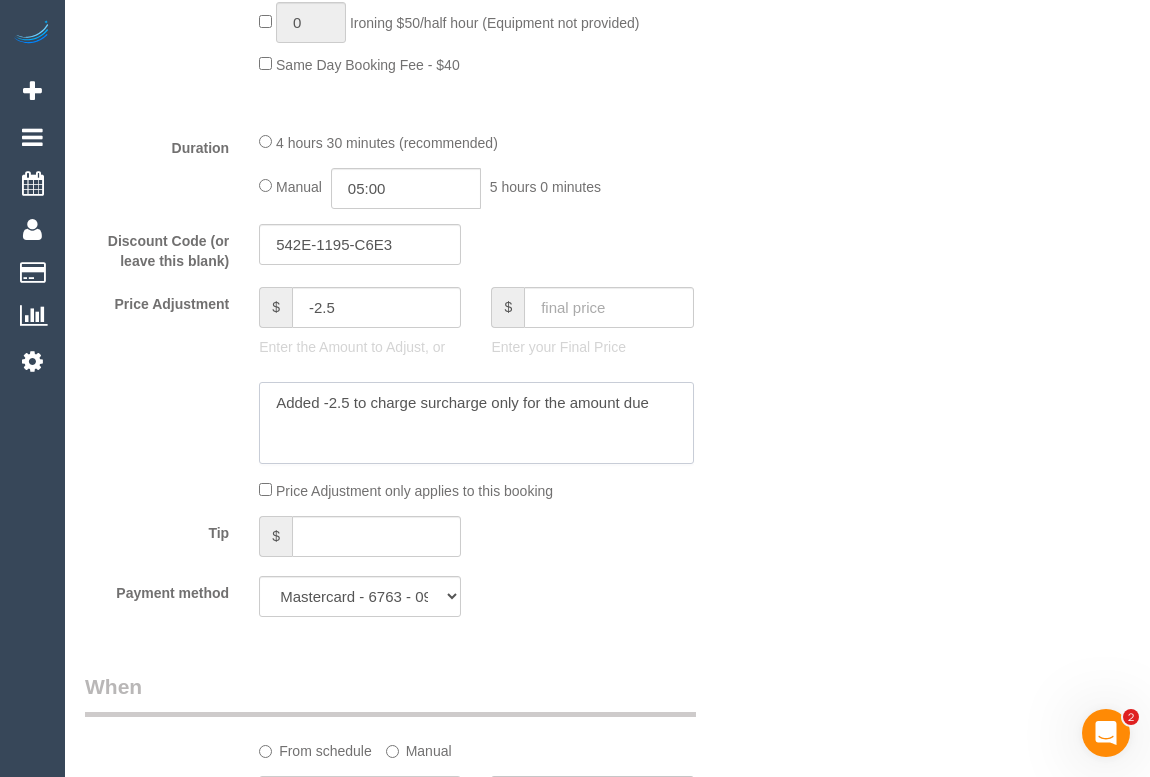 scroll, scrollTop: 1636, scrollLeft: 0, axis: vertical 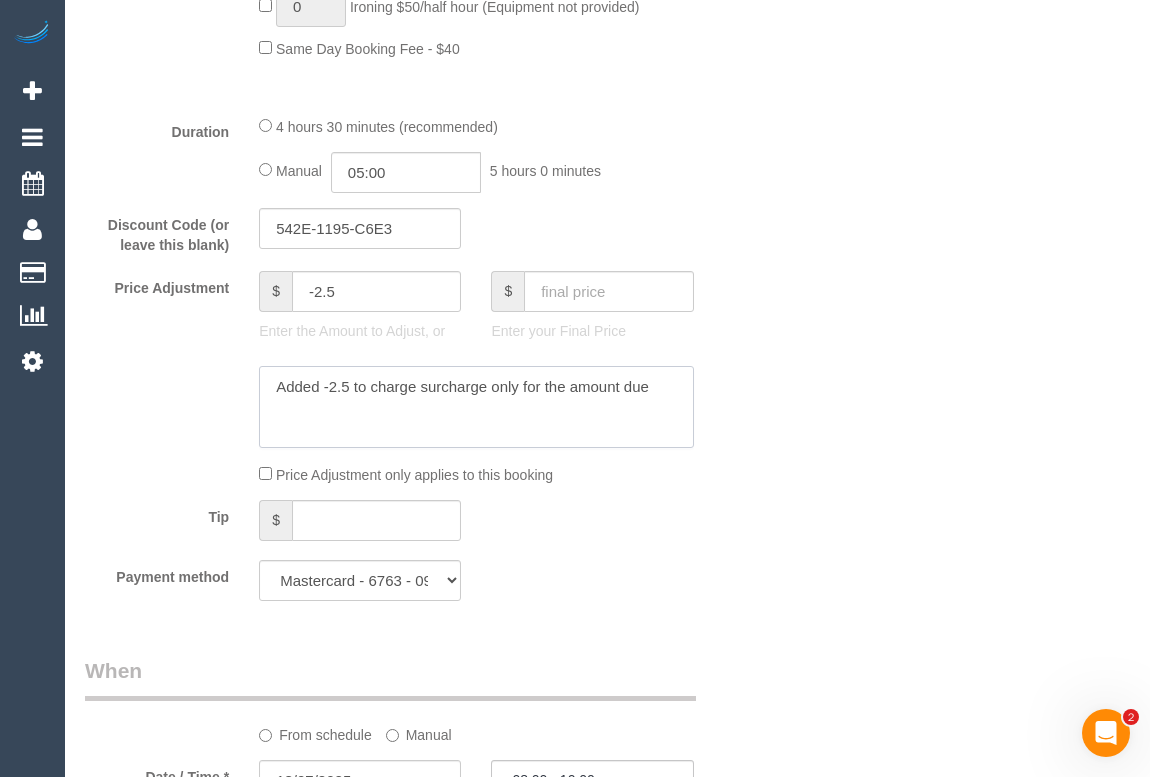 click 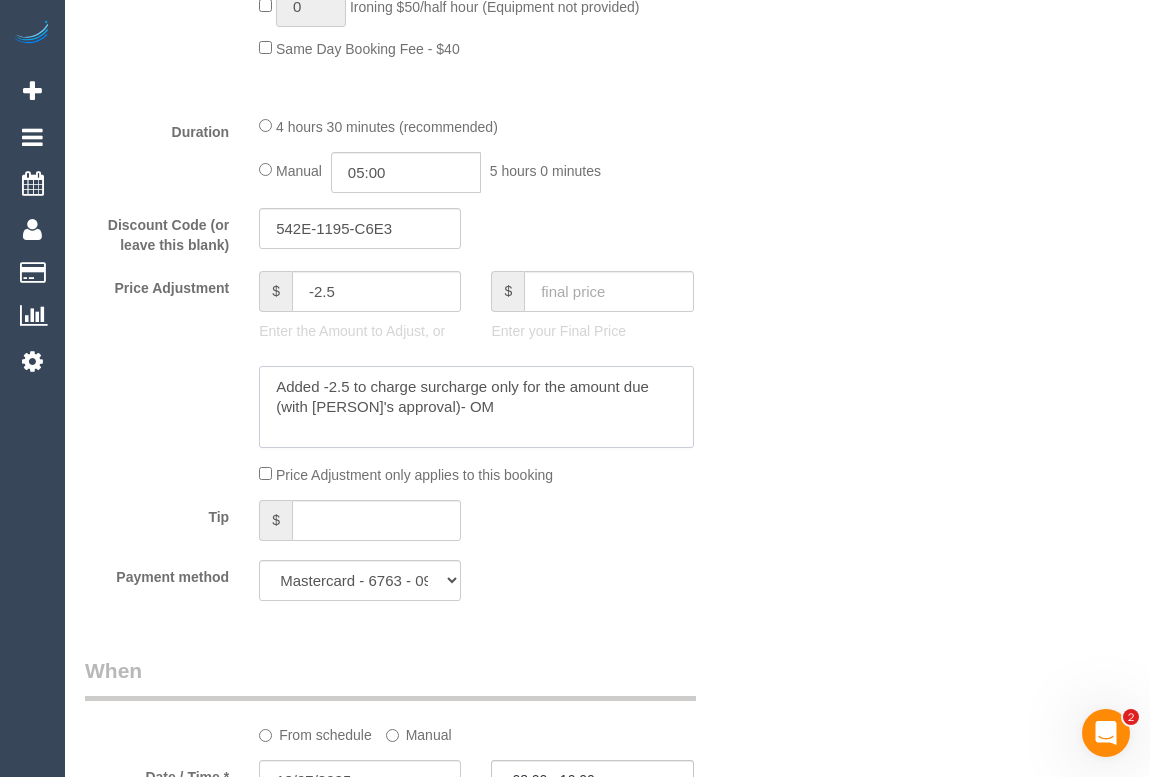 type on "Added -2.5 to charge surcharge only for the amount due (with Vanessa's approval)- OM" 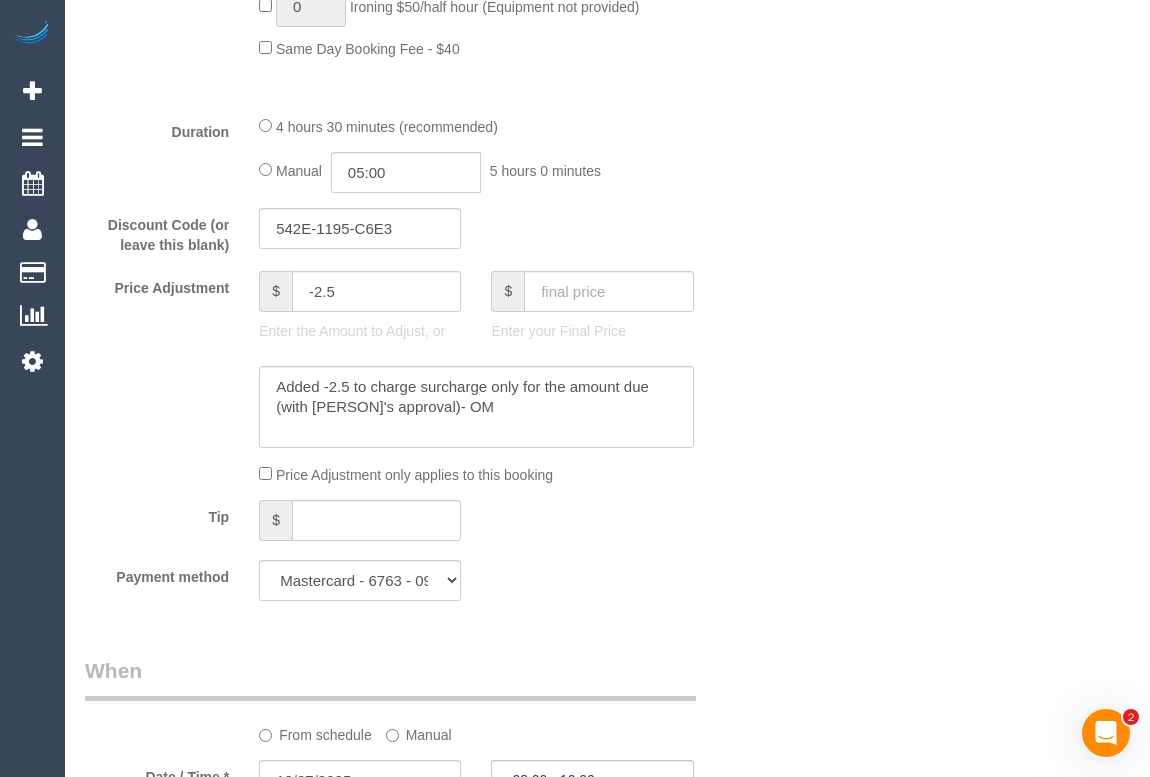 click on "Who
Email*
eleni2911@hotmail.com
Name *
Eleni
Vass
new customer
Where
Address*
203/399 Manningham Rd
Doncaster
ACT
NSW
NT
QLD
SA
TAS
VIC
WA
3108
Location
Office City East (North) East (South) Inner East Inner North (East) Inner North (West) Inner South East Inner West North (East) North (West) Outer East Outer North (East) Outer North (West) Outer South East Outer West South East (East) South East (West) West (North) West (South) ZG - Central ZG - East ZG - North ZG - South" at bounding box center (607, 533) 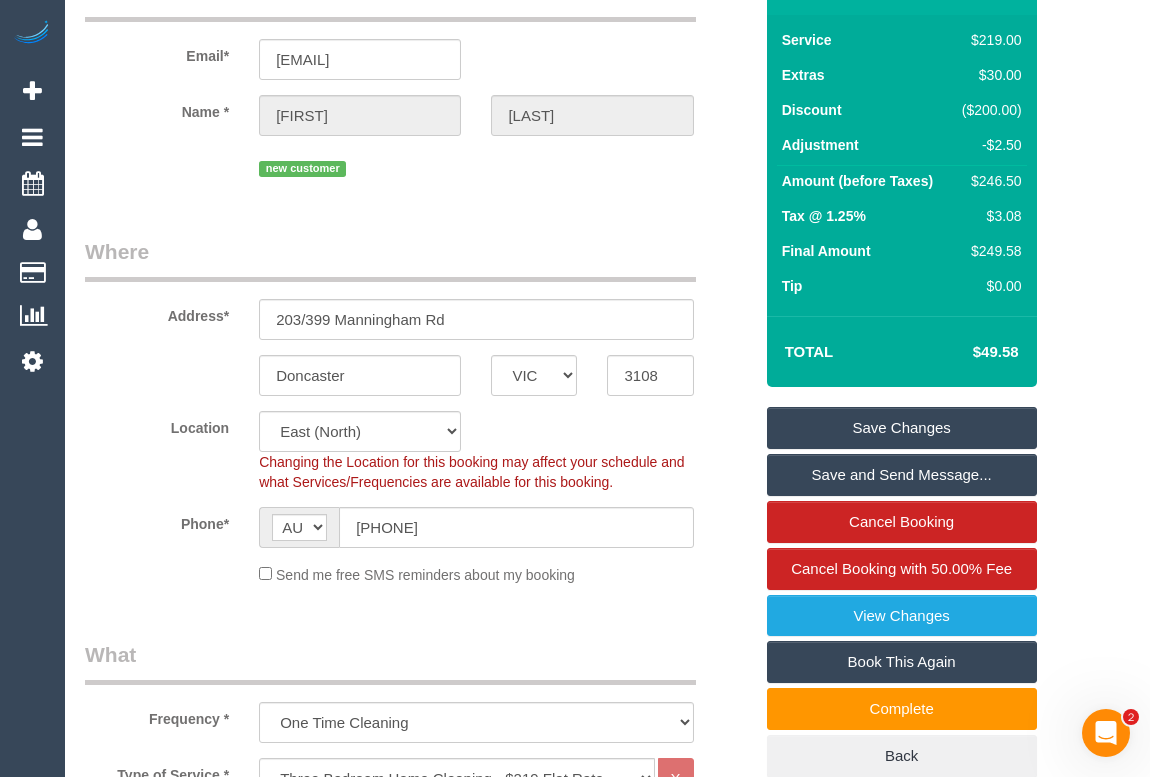 scroll, scrollTop: 90, scrollLeft: 0, axis: vertical 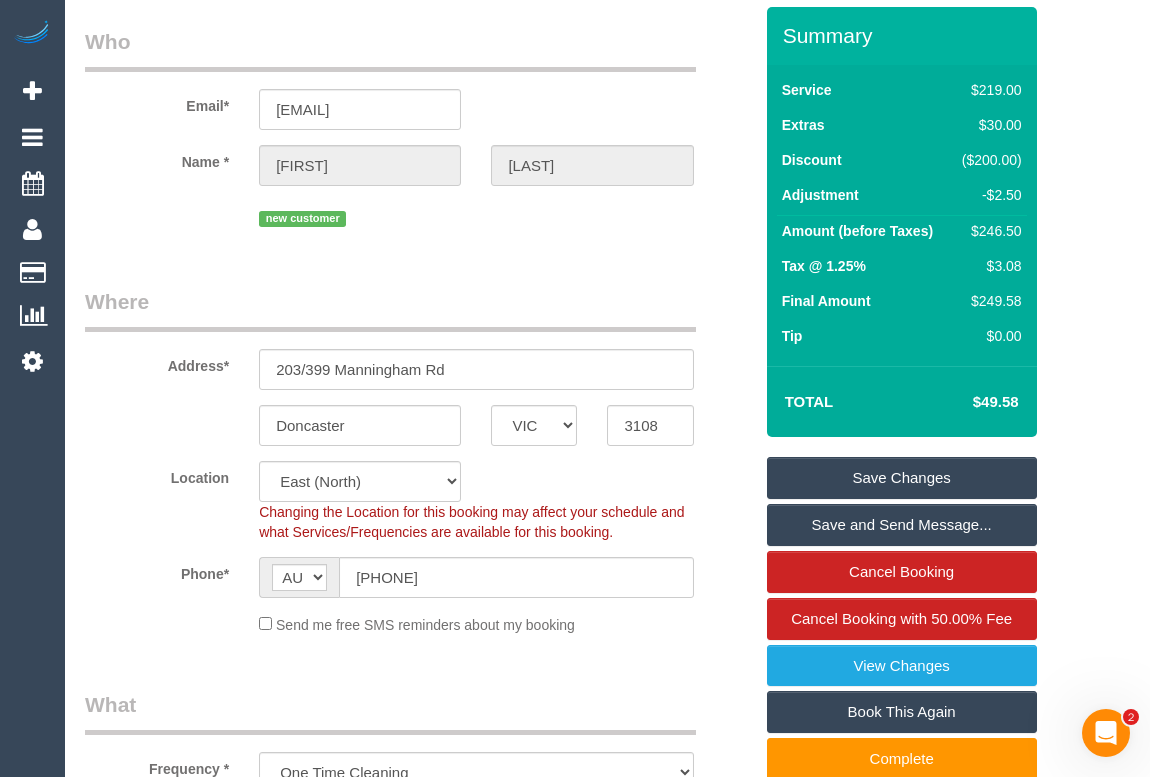 click on "Save Changes" at bounding box center [902, 478] 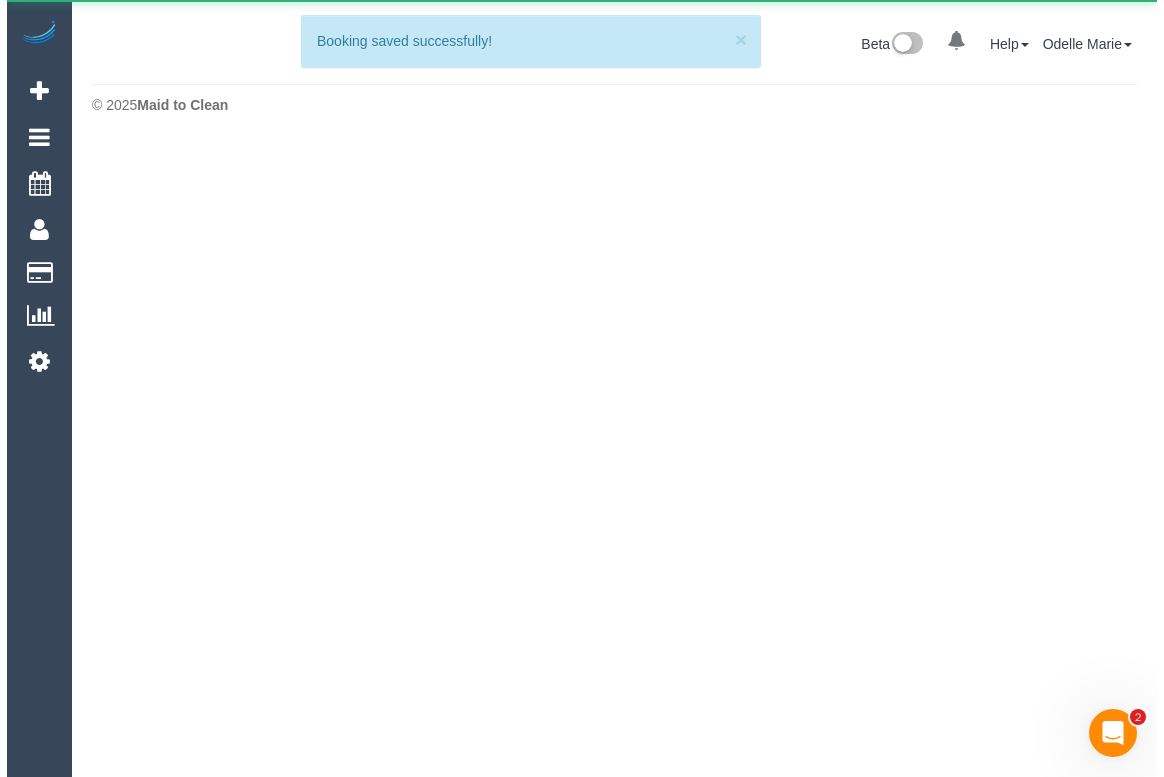scroll, scrollTop: 0, scrollLeft: 0, axis: both 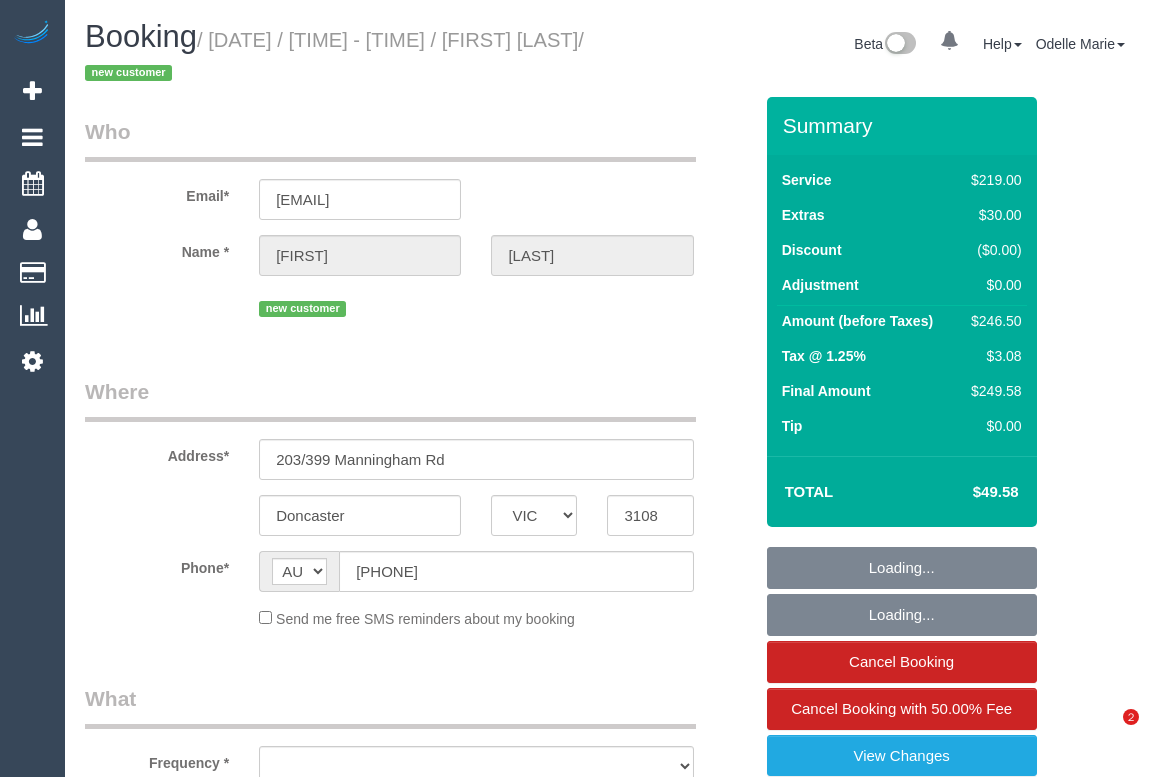 select on "VIC" 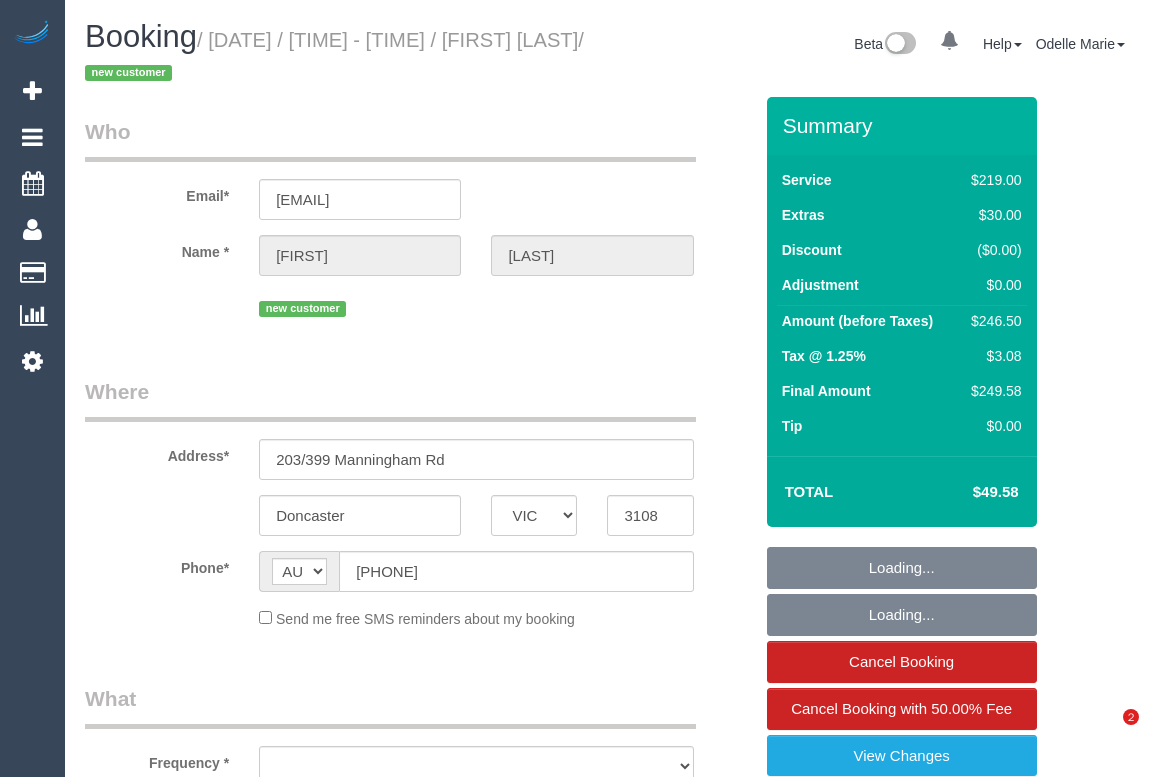 scroll, scrollTop: 0, scrollLeft: 0, axis: both 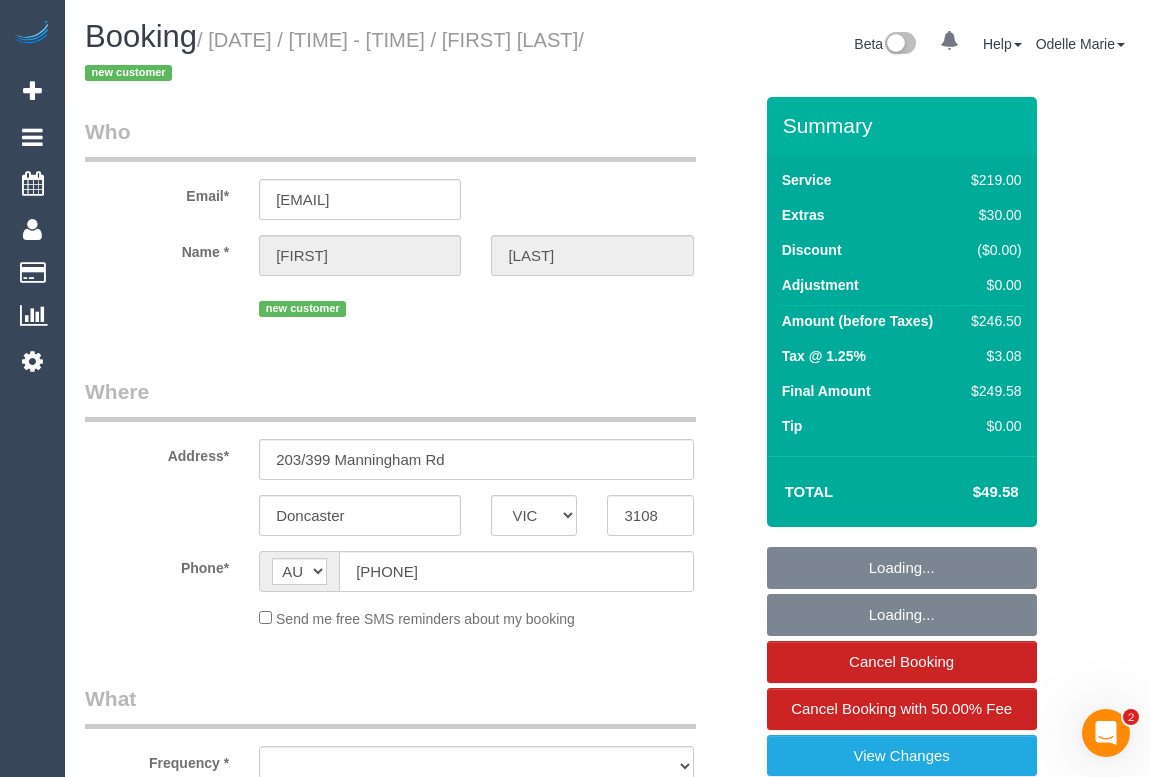 select on "object:541" 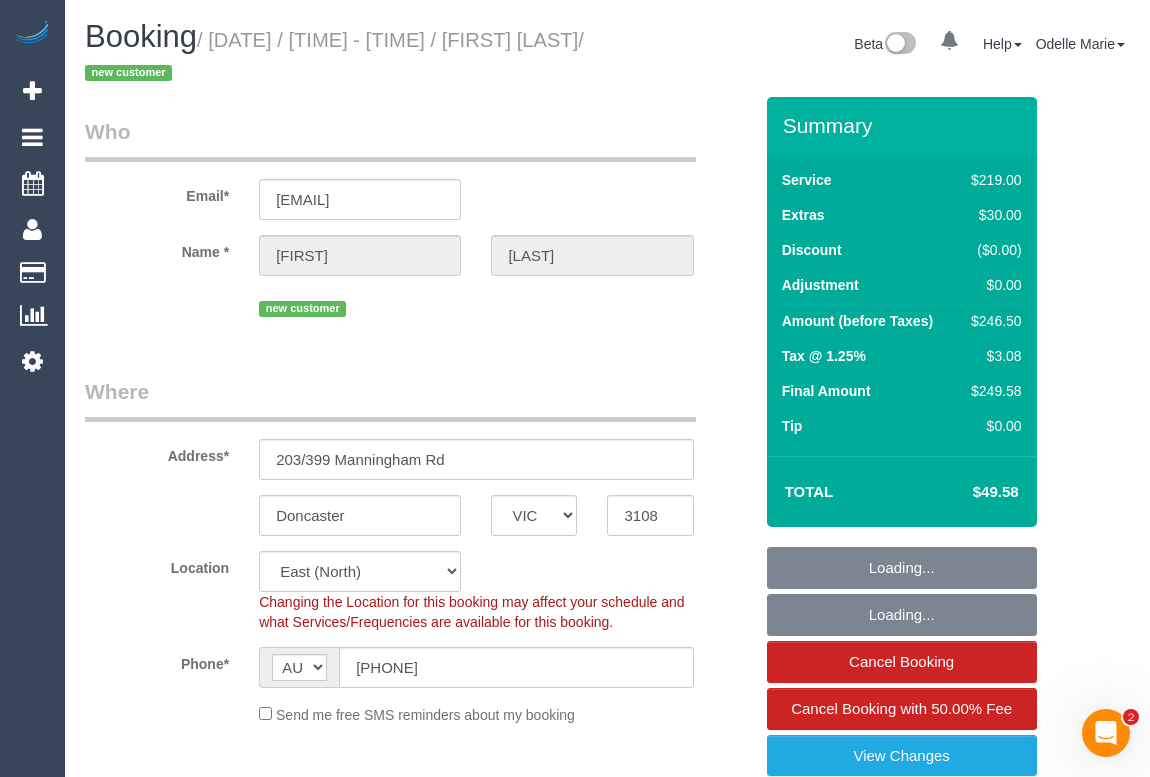 select on "string:stripe-pm_1RgduY2GScqysDRVJ4xPhipq" 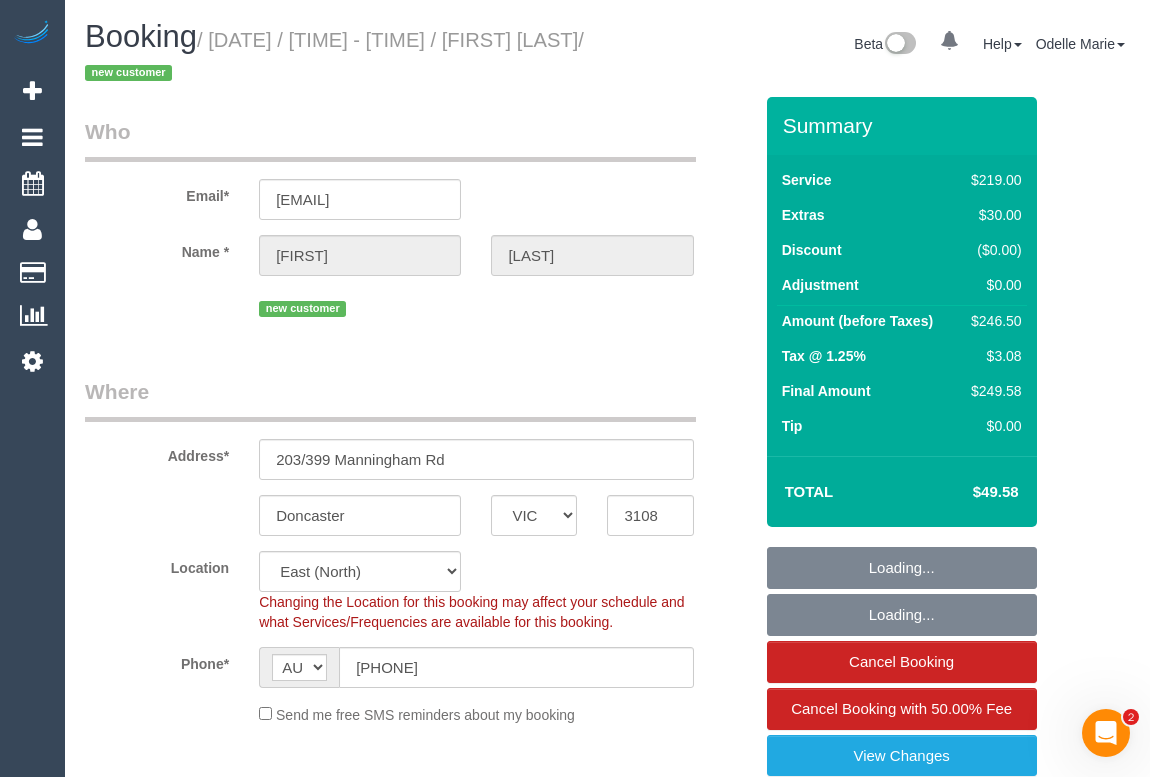 select on "number:27" 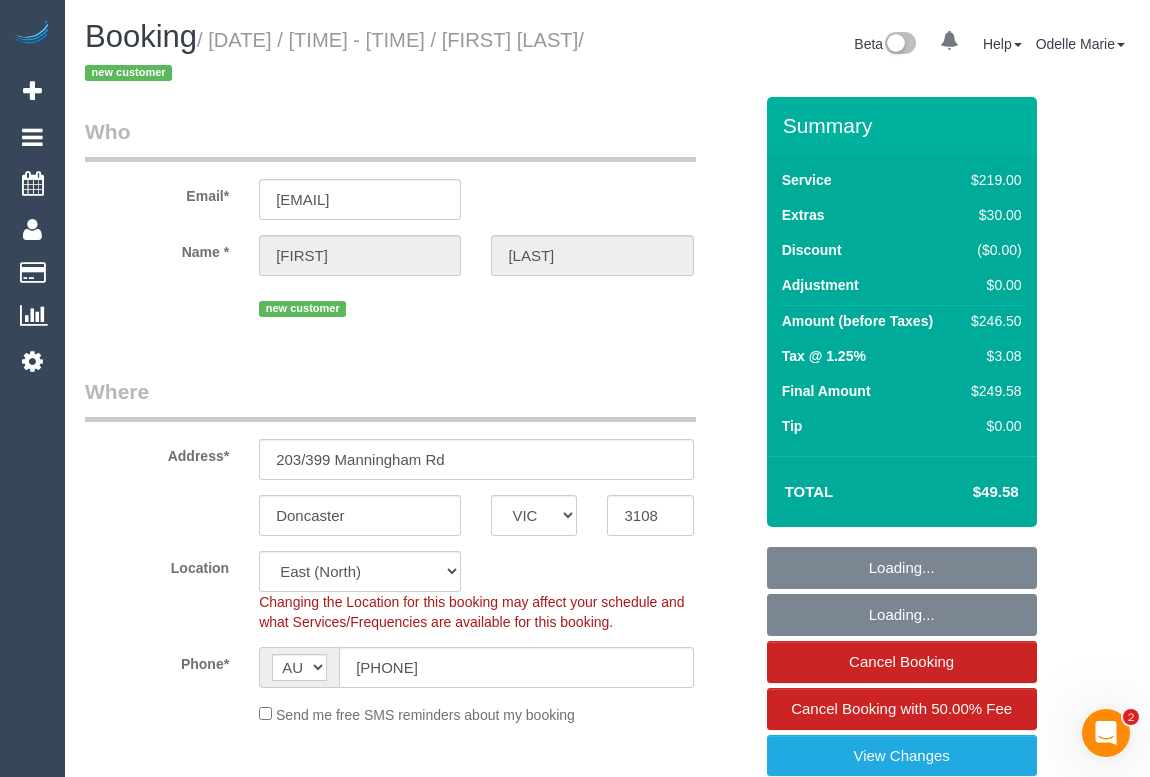 select on "spot1" 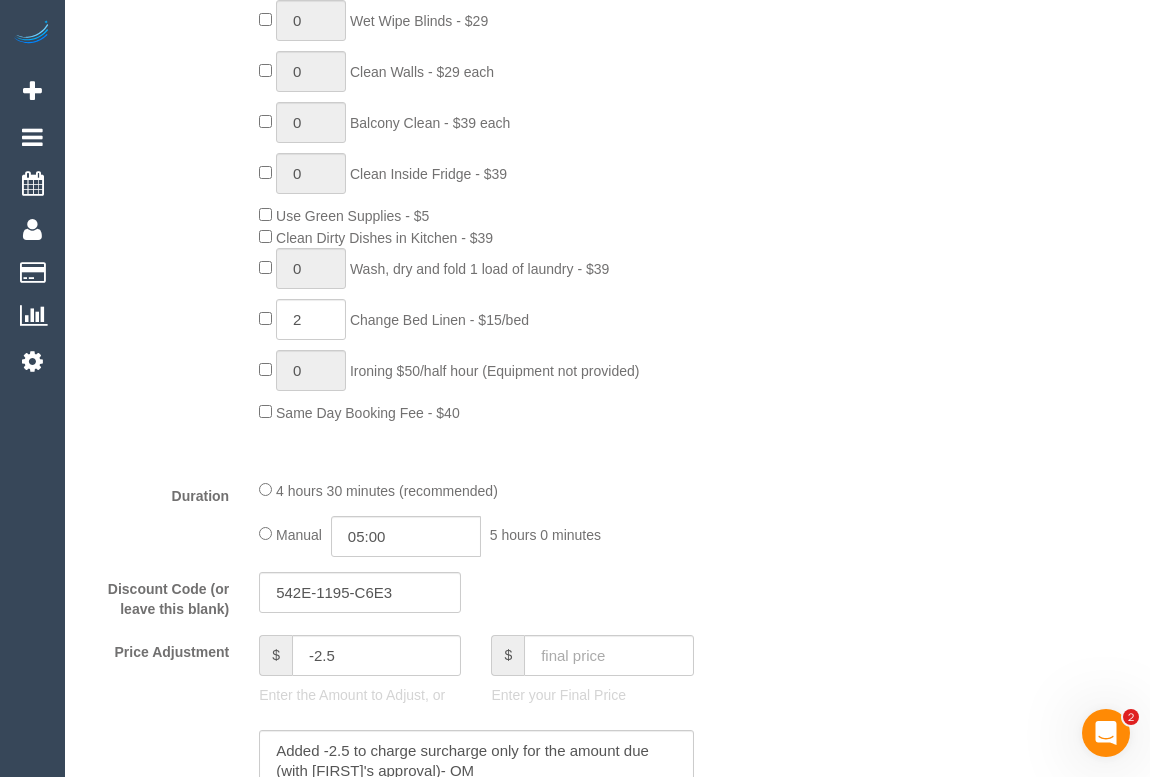 scroll, scrollTop: 1727, scrollLeft: 0, axis: vertical 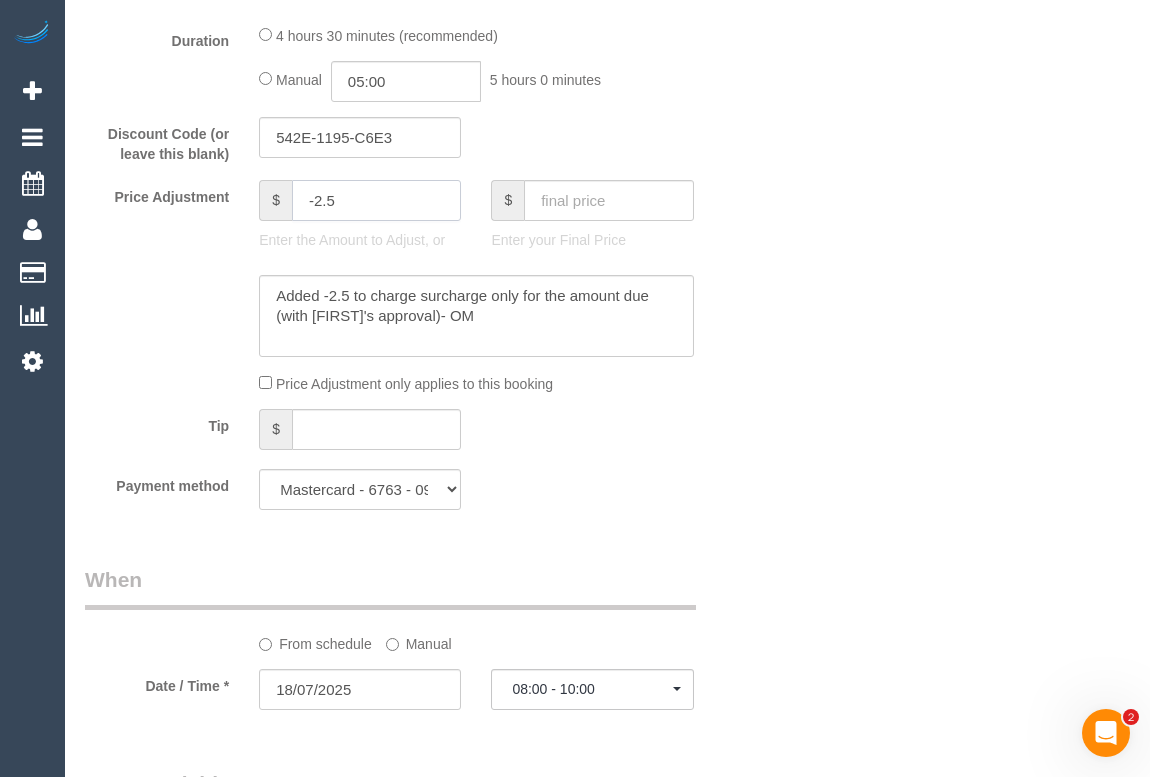 click on "-2.5" 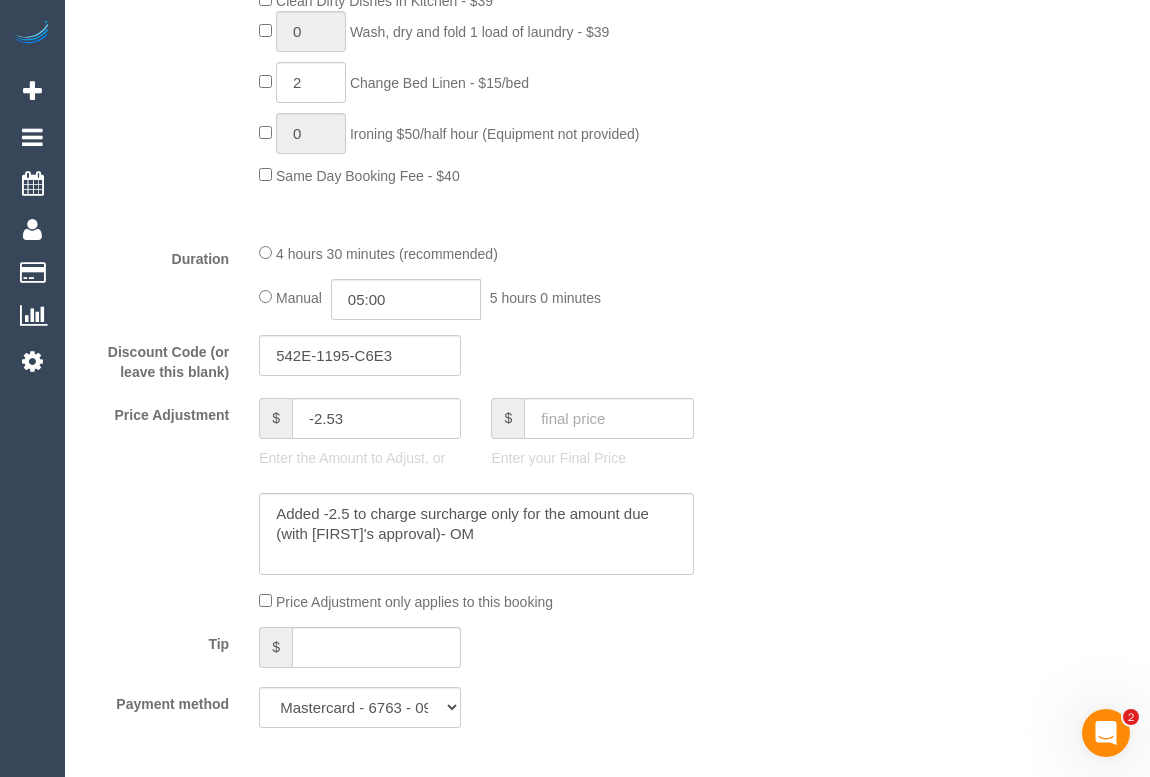 scroll, scrollTop: 1545, scrollLeft: 0, axis: vertical 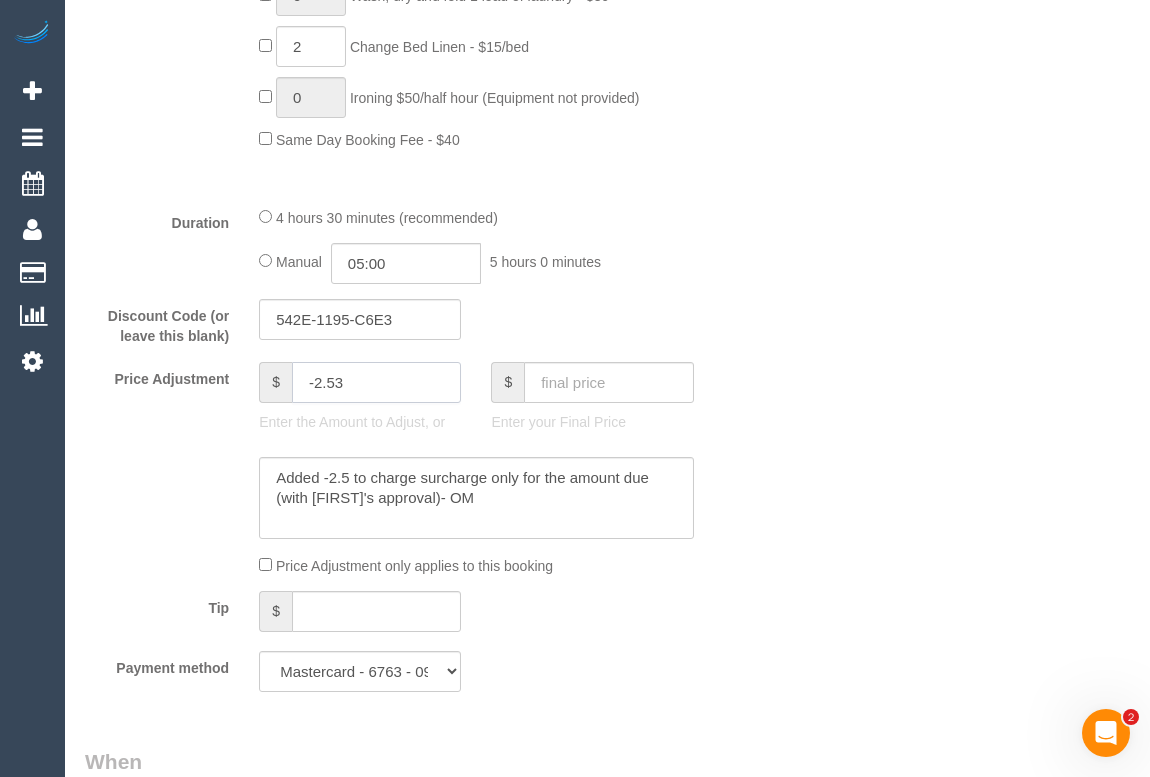 drag, startPoint x: 345, startPoint y: 386, endPoint x: 330, endPoint y: 382, distance: 15.524175 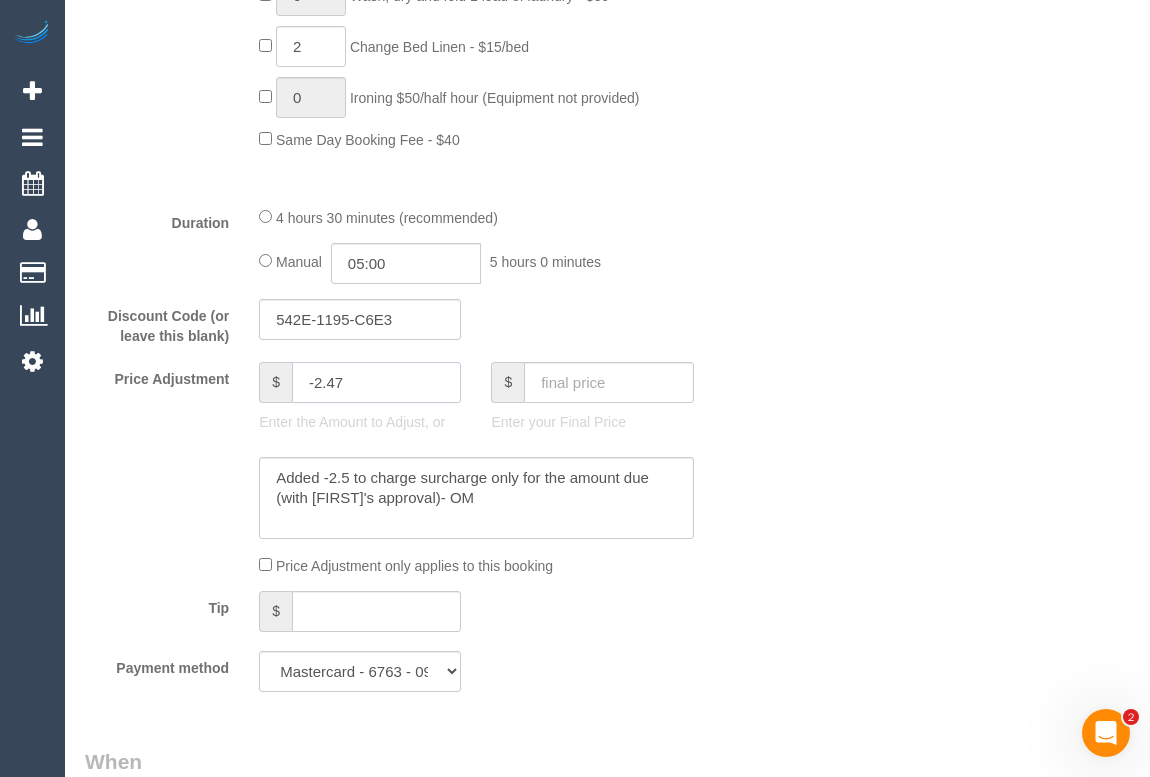 type on "-2.47" 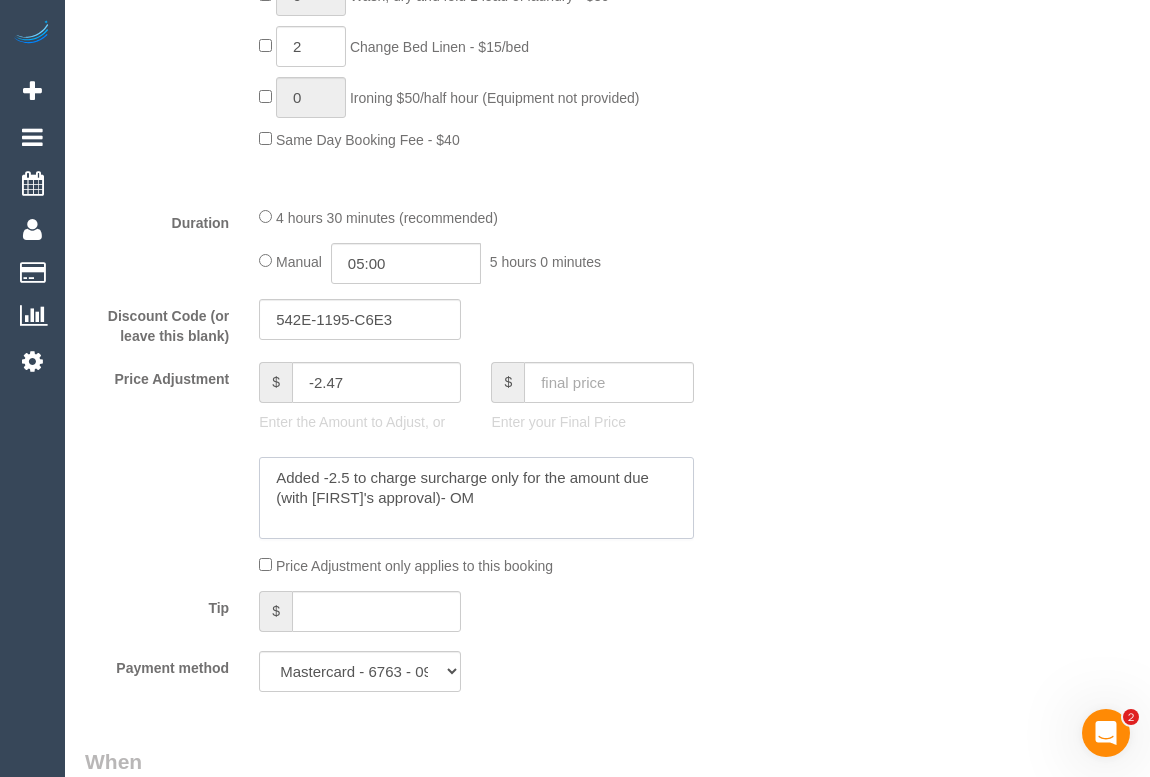 click 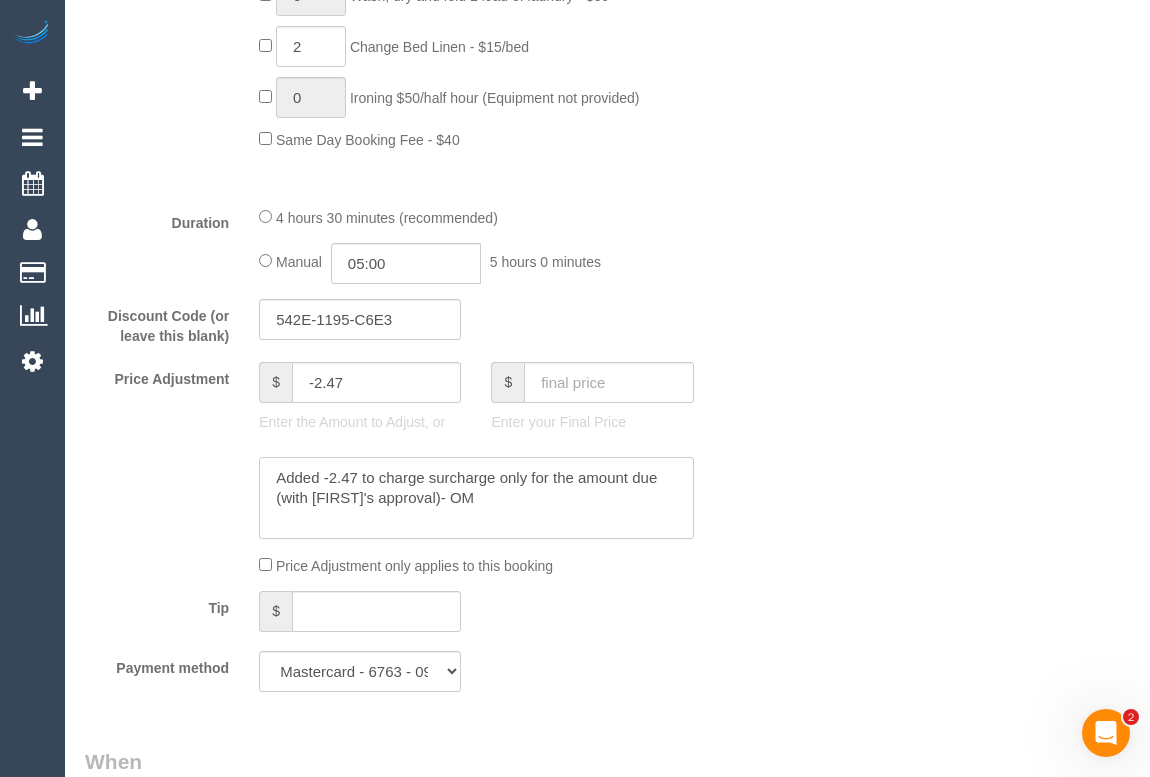 type on "Added -2.47 to charge surcharge only for the amount due (with Vanessa's approval)- OM" 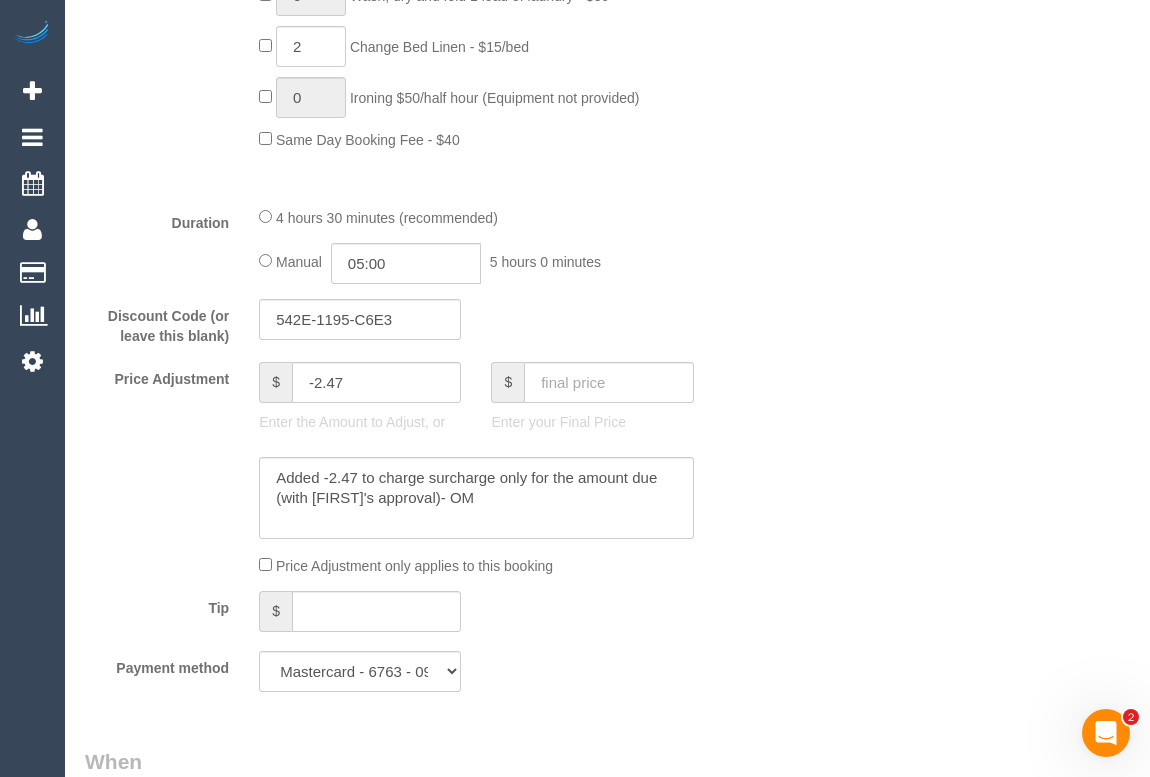 click on "Who
Email*
eleni2911@hotmail.com
Name *
Eleni
Vass
new customer
Where
Address*
203/399 Manningham Rd
Doncaster
ACT
NSW
NT
QLD
SA
TAS
VIC
WA
3108
Location
Office City East (North) East (South) Inner East Inner North (East) Inner North (West) Inner South East Inner West North (East) North (West) Outer East Outer North (East) Outer North (West) Outer South East Outer West South East (East) South East (West) West (North) West (South) ZG - Central ZG - East ZG - North ZG - South" at bounding box center (607, 624) 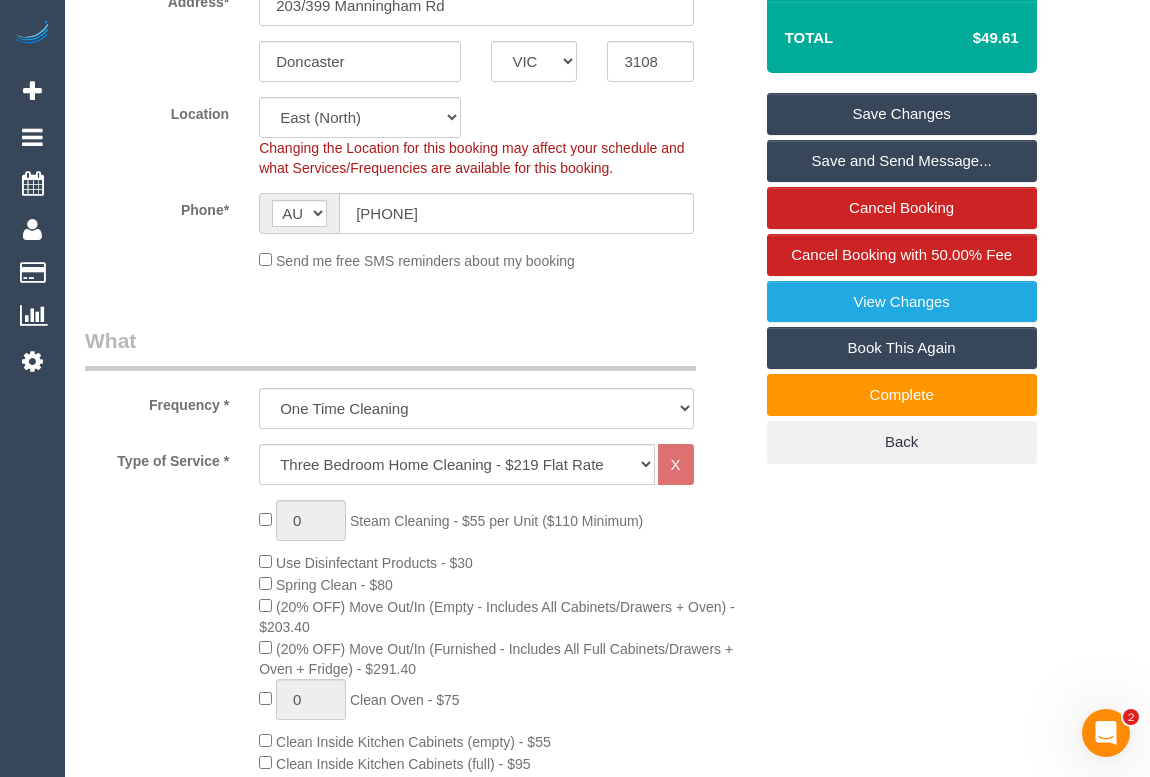 scroll, scrollTop: 90, scrollLeft: 0, axis: vertical 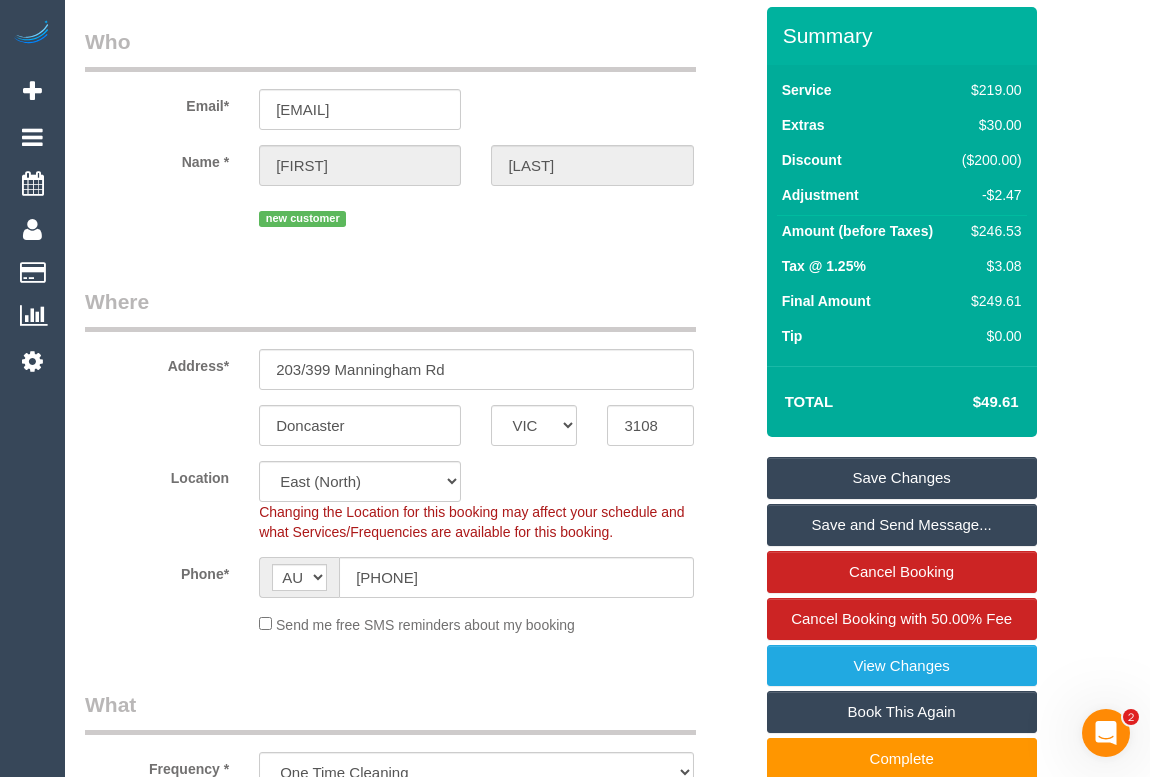 click on "Save Changes" at bounding box center (902, 478) 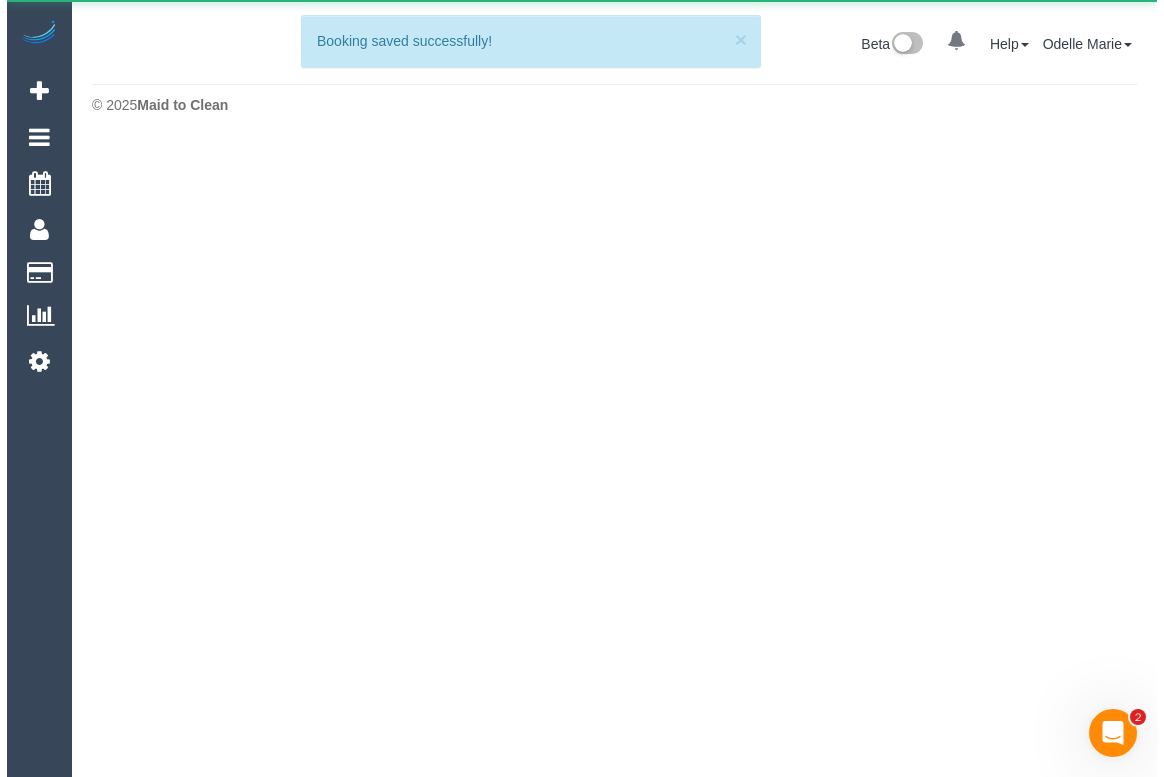 scroll, scrollTop: 0, scrollLeft: 0, axis: both 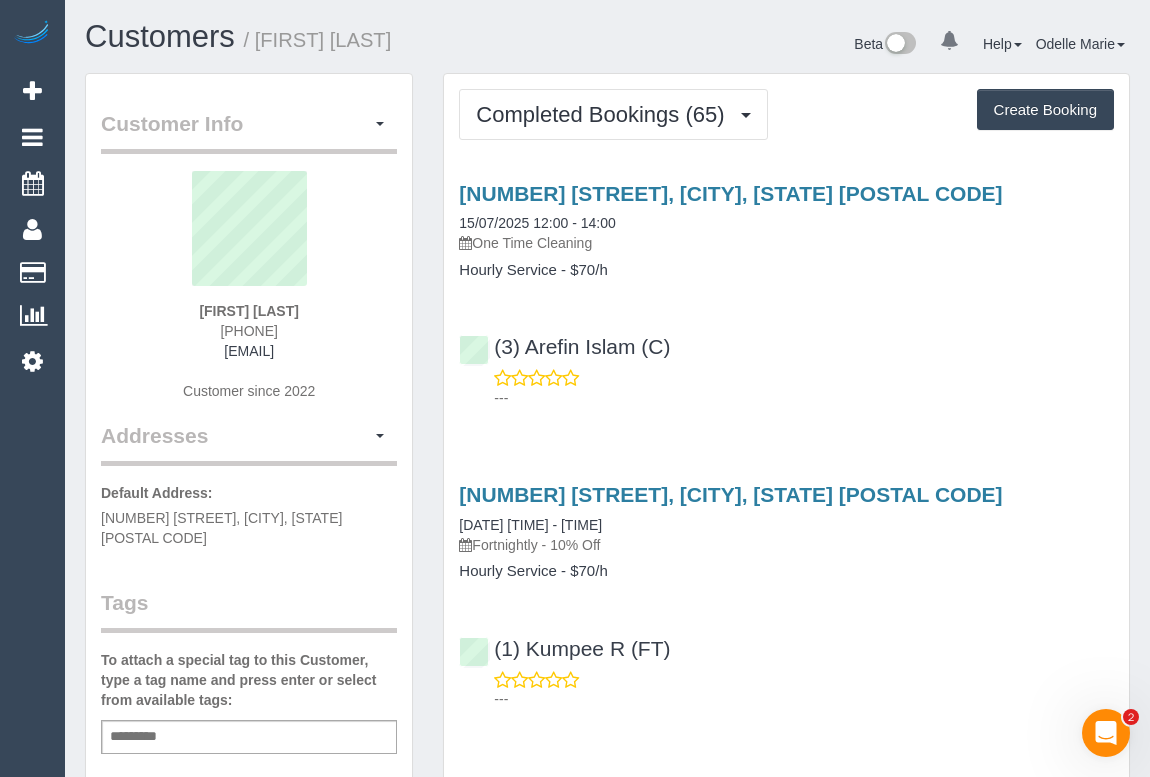 drag, startPoint x: 768, startPoint y: 400, endPoint x: 772, endPoint y: 428, distance: 28.284271 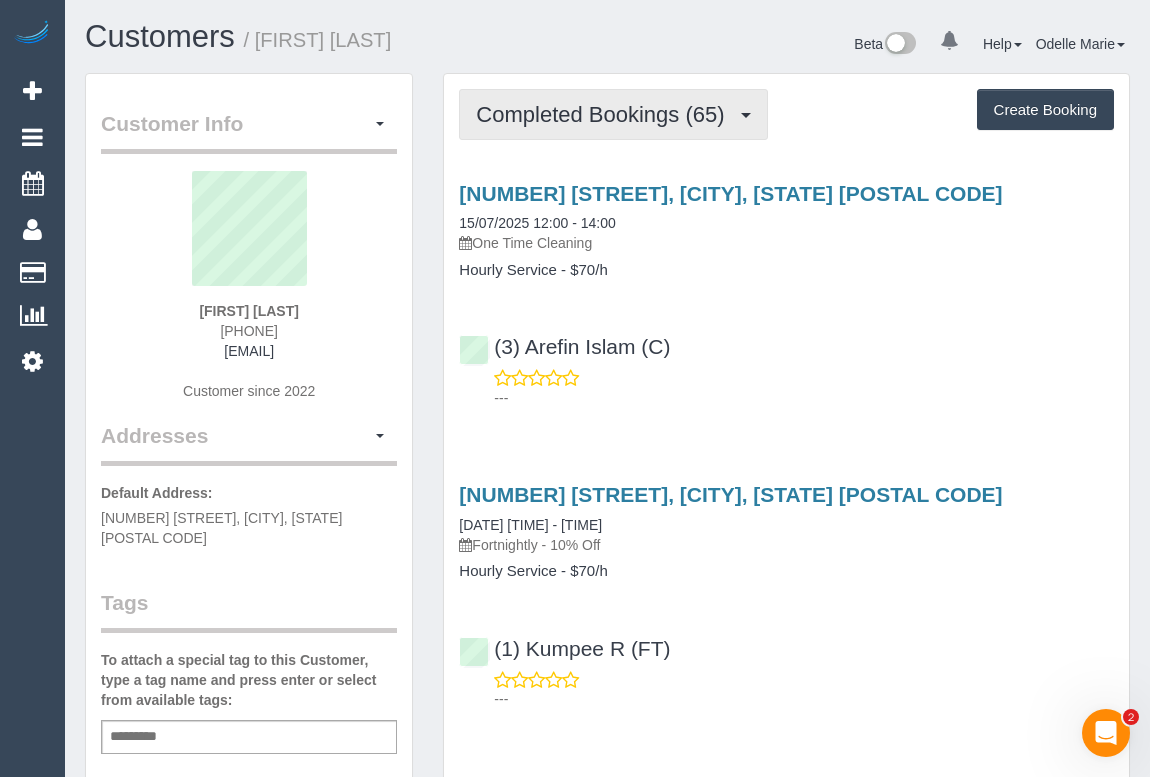 click on "Completed Bookings (65)" at bounding box center [605, 114] 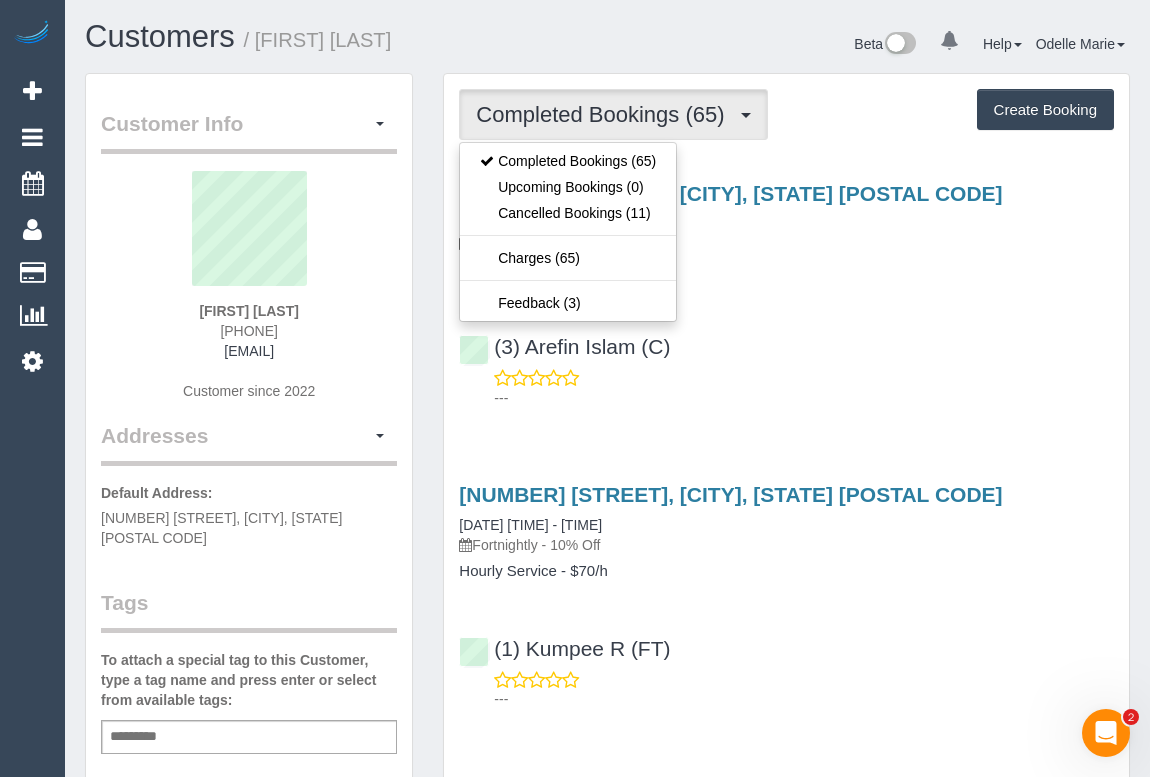 click on "(3) [FIRST] [LAST] (C)
---" at bounding box center (786, 363) 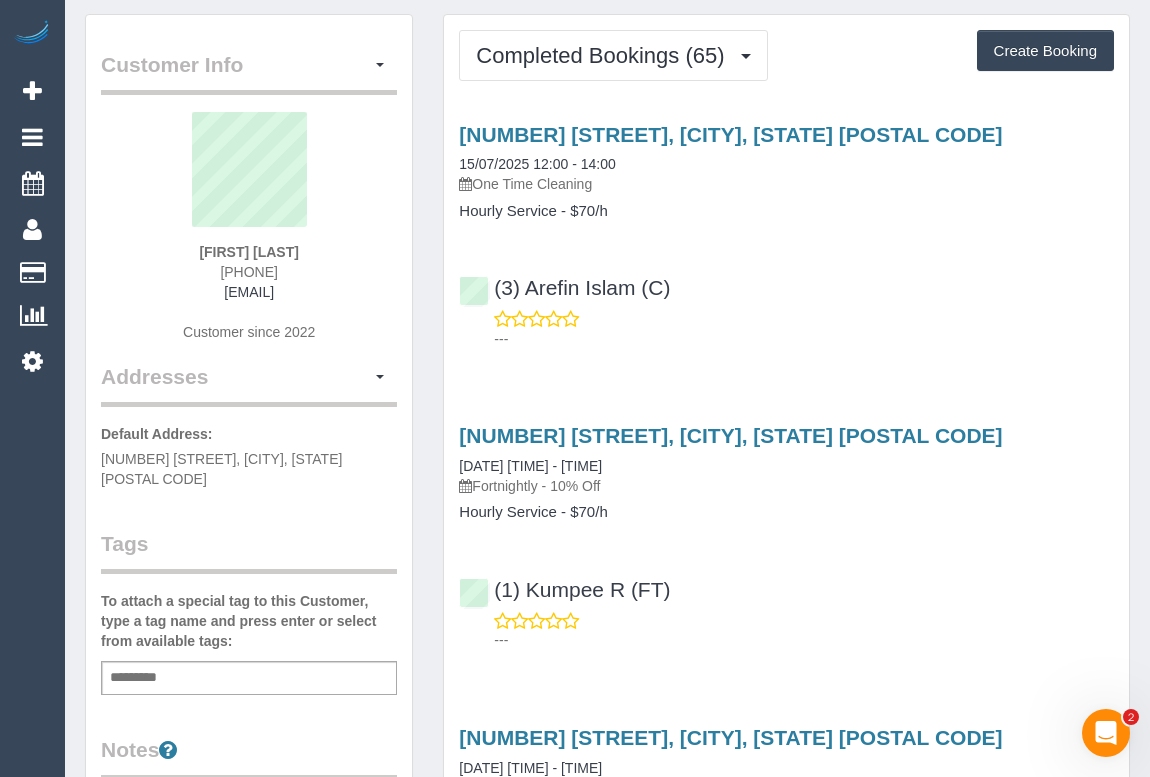 scroll, scrollTop: 90, scrollLeft: 0, axis: vertical 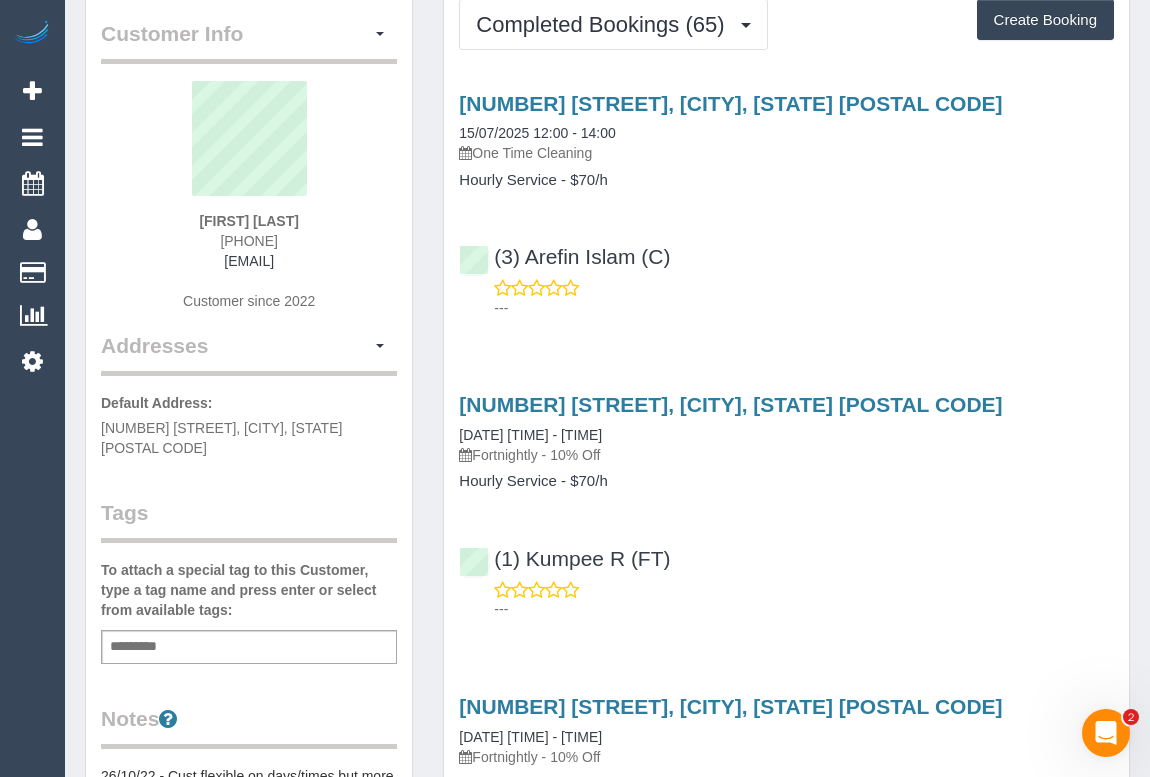 click on "Service
Feedback
[NUMBER] [STREET], [CITY], [STATE] [POSTAL CODE]
[DATE] [TIME] - [TIME]
One Time Cleaning
Hourly Service - $70/h
(3) [FIRST] [LAST] (C)
---
[NUMBER] [STREET], [CITY], [STATE] [POSTAL CODE]
[DATE] [TIME] - [TIME]" at bounding box center [786, 3820] 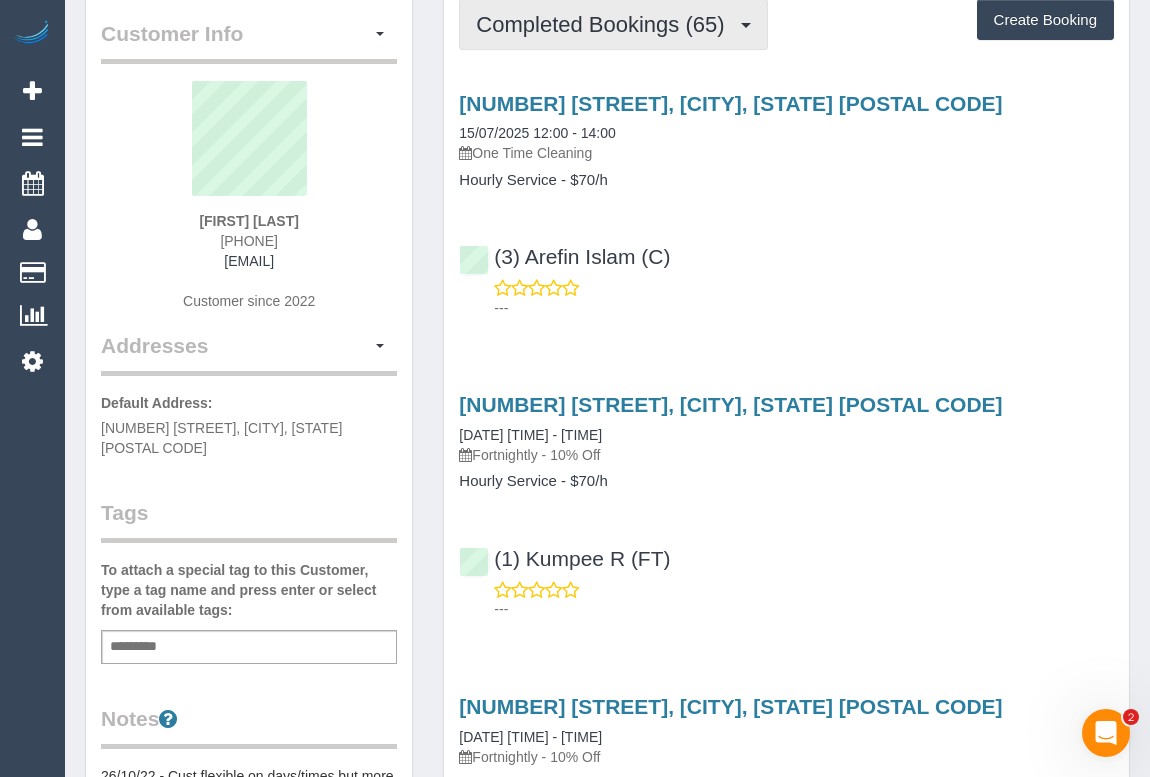 click on "Completed Bookings (65)" at bounding box center [605, 24] 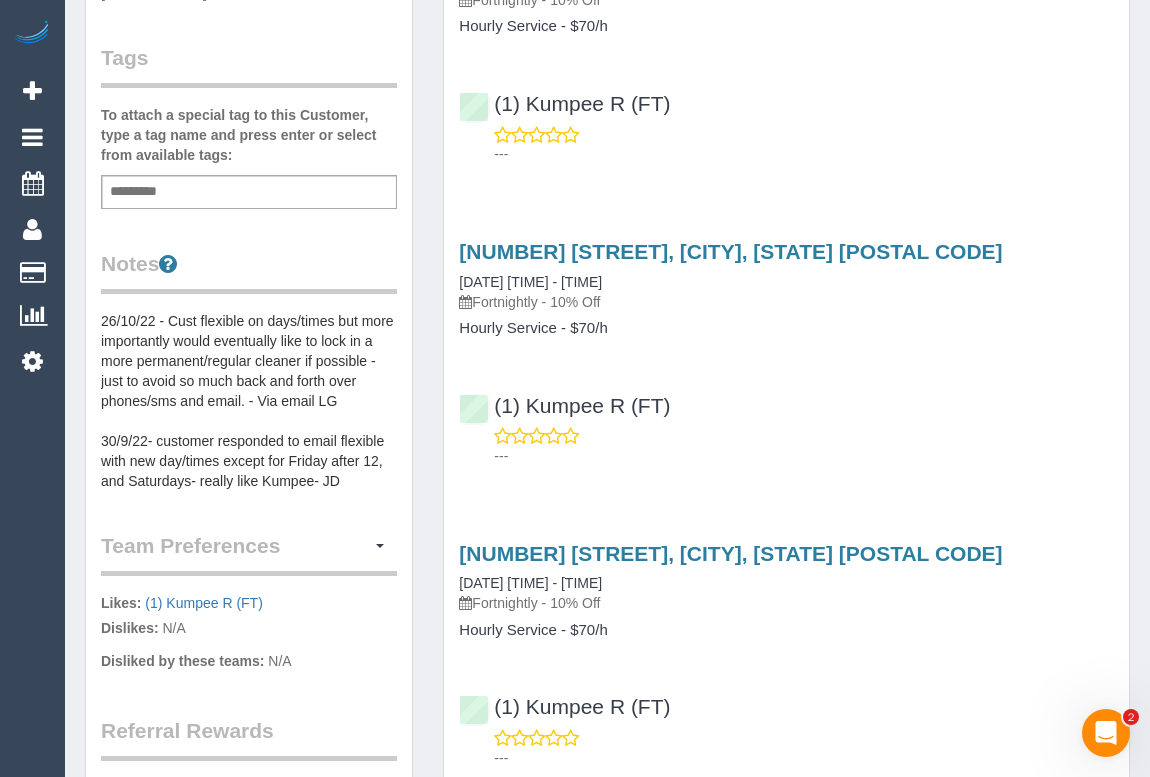 scroll, scrollTop: 0, scrollLeft: 0, axis: both 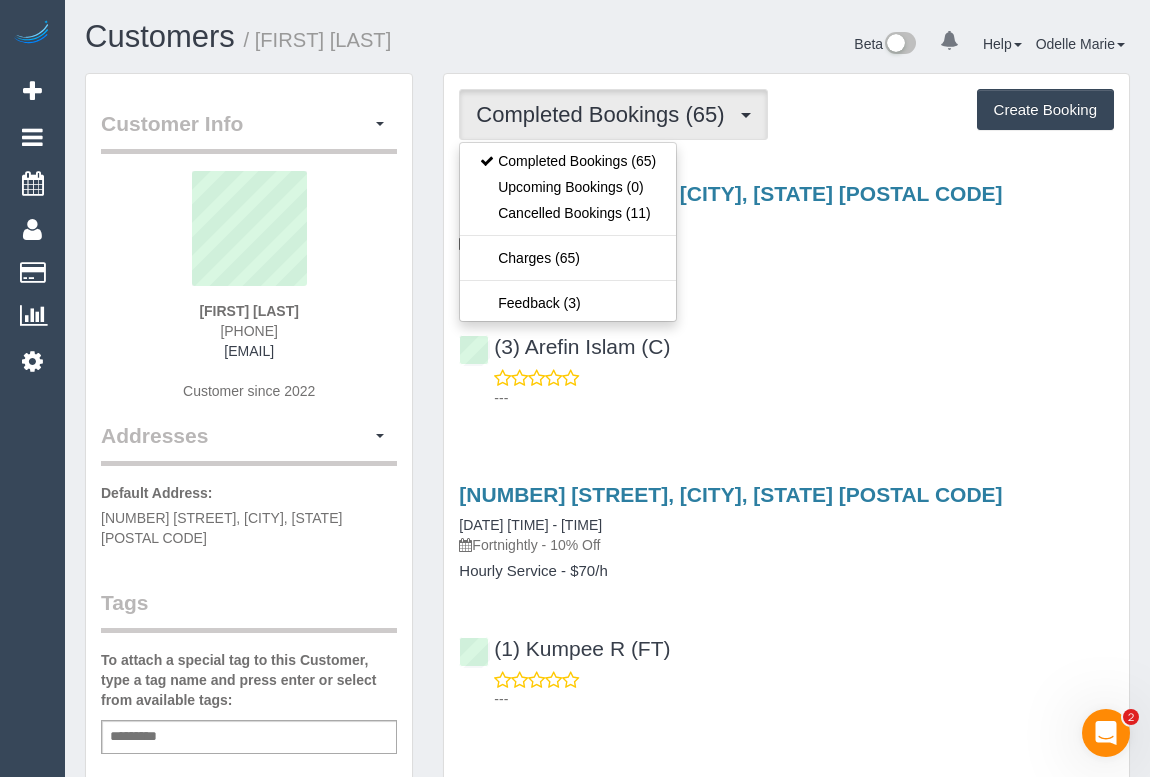 click on "(3) [FIRST] [LAST] (C)
---" at bounding box center (786, 363) 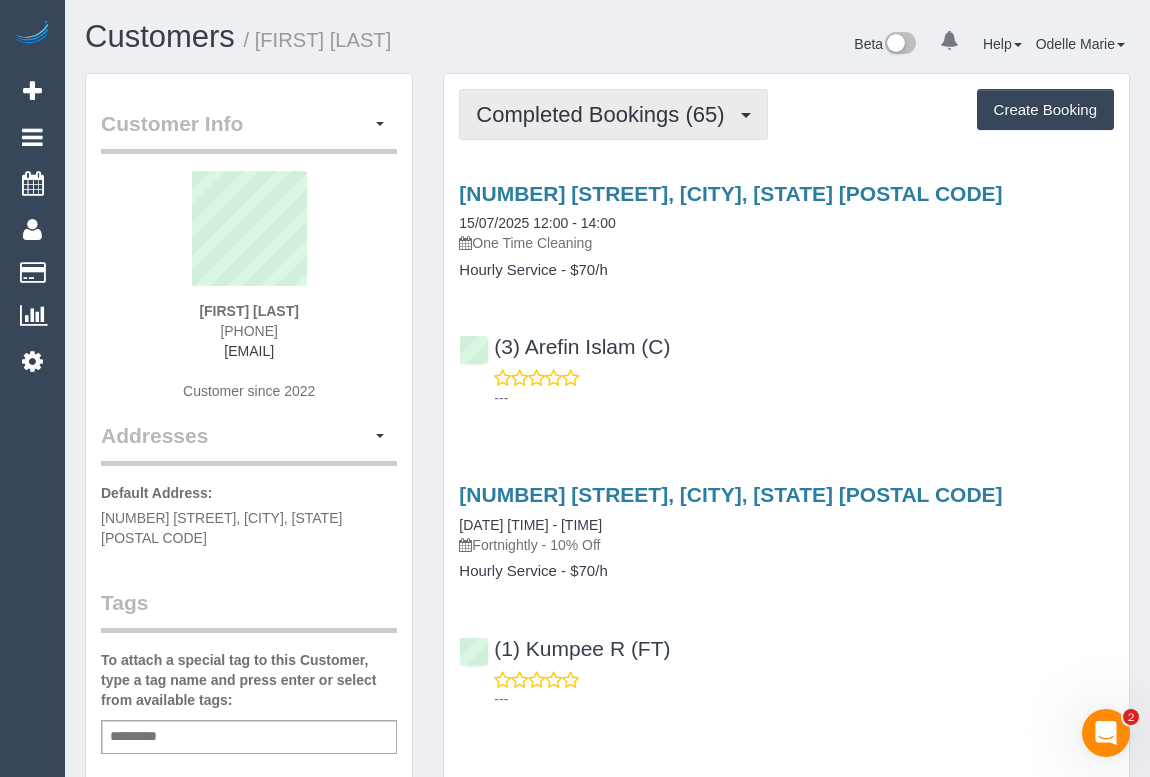 click on "Completed Bookings (65)" at bounding box center (613, 114) 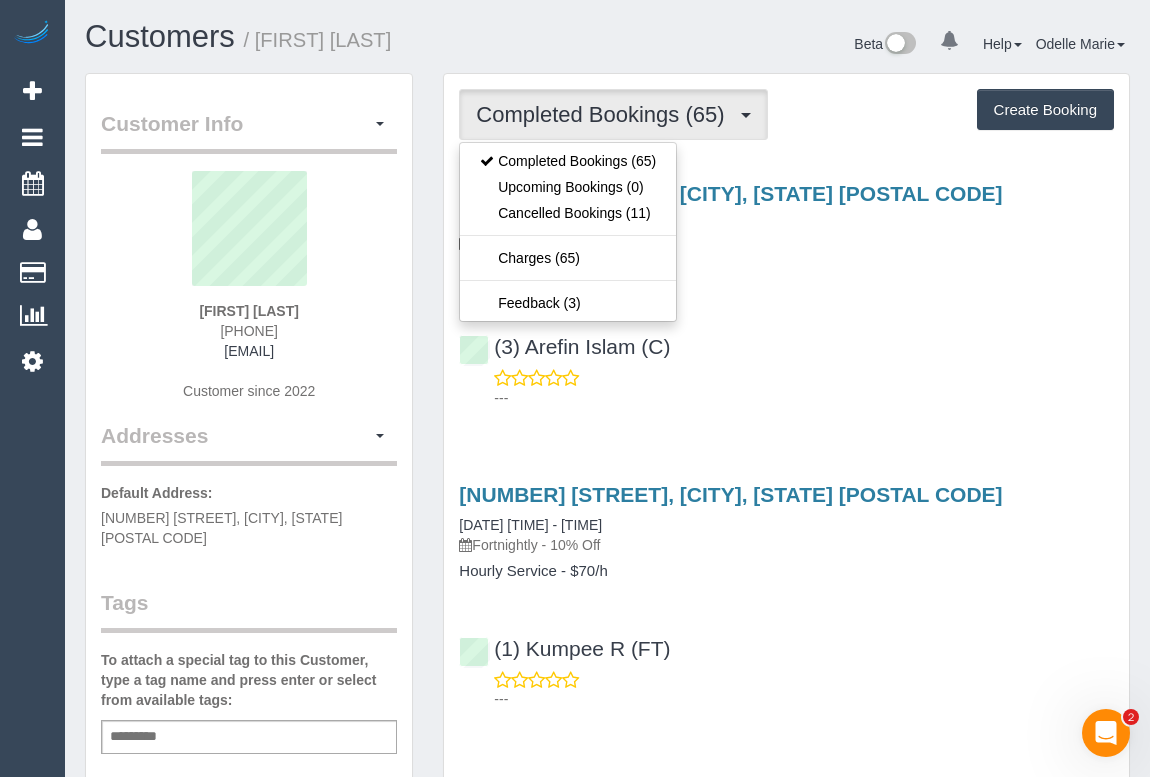 click on "(3) [FIRST] [LAST] (C)
---" at bounding box center (786, 363) 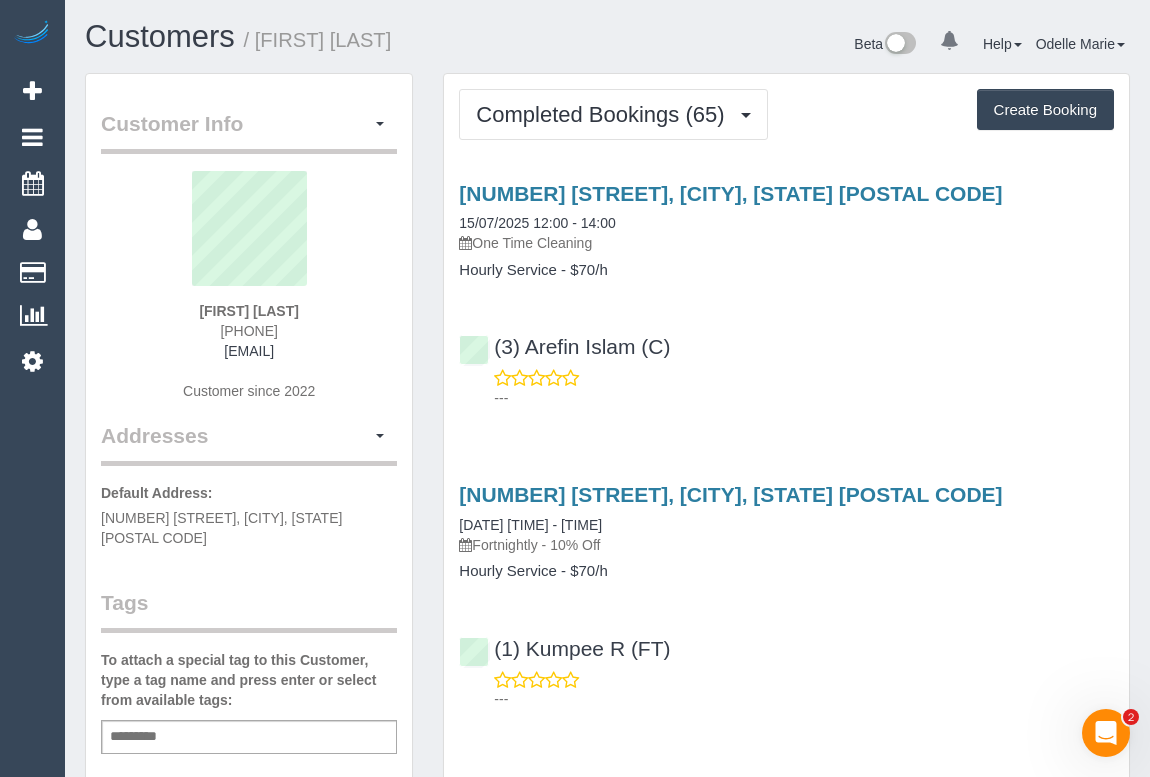 click on "(3) Arefin Islam (C)
---" at bounding box center (786, 363) 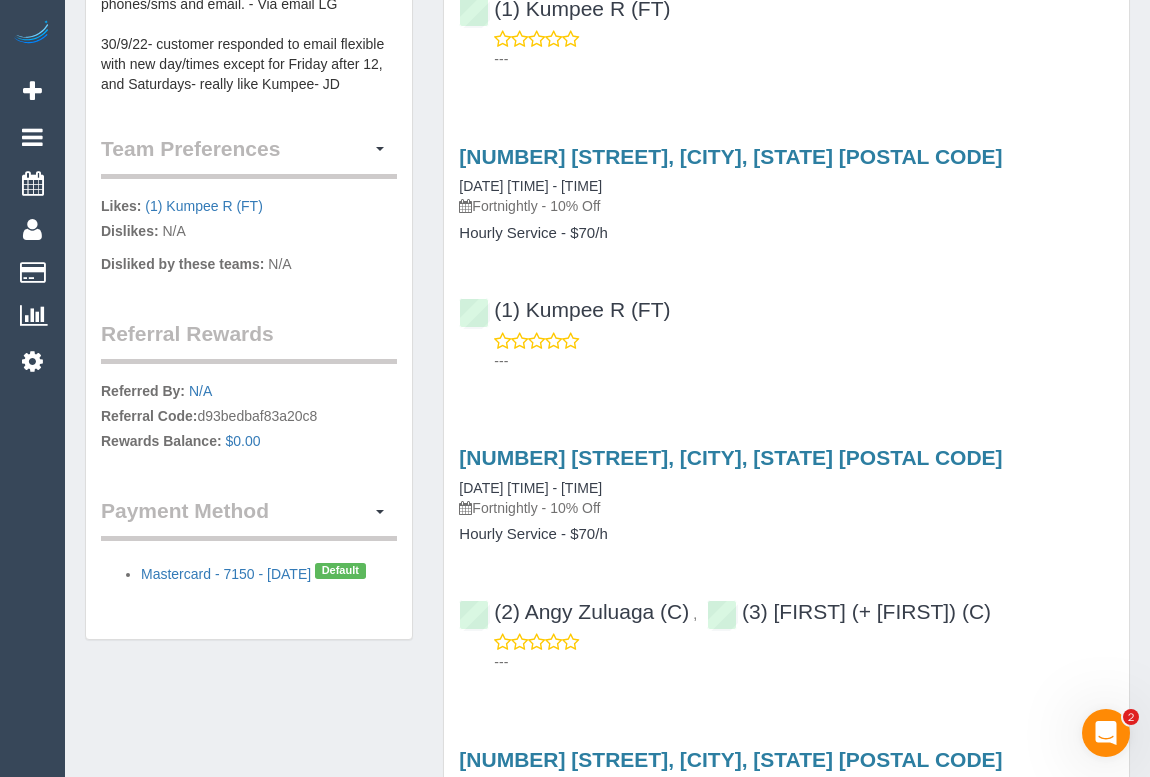 scroll, scrollTop: 909, scrollLeft: 0, axis: vertical 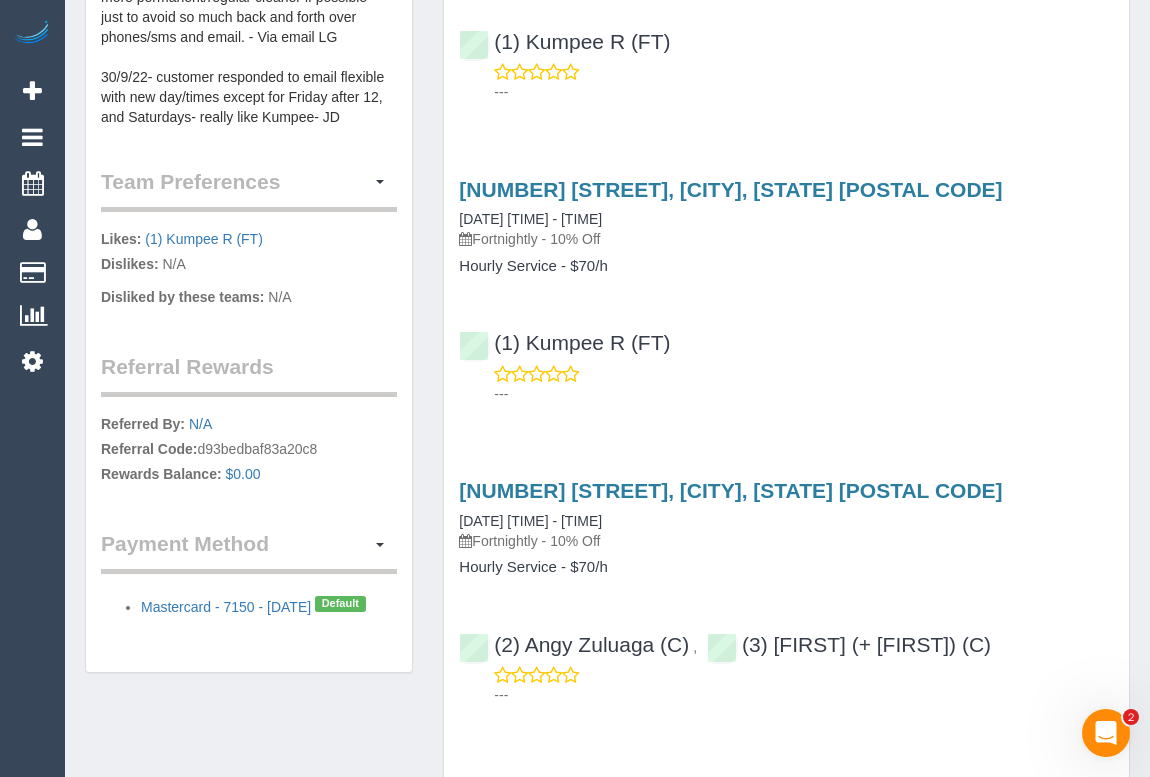 click on "(1) Kumpee R (FT)
---" at bounding box center [786, 359] 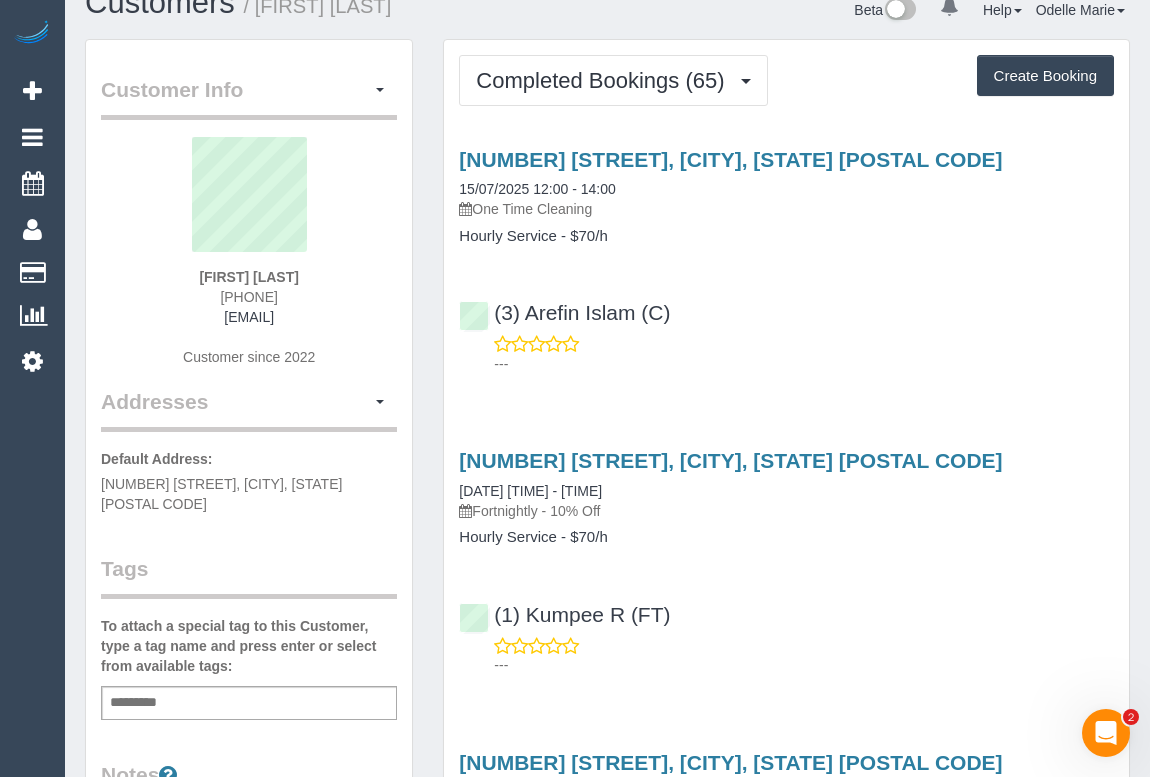 scroll, scrollTop: 0, scrollLeft: 0, axis: both 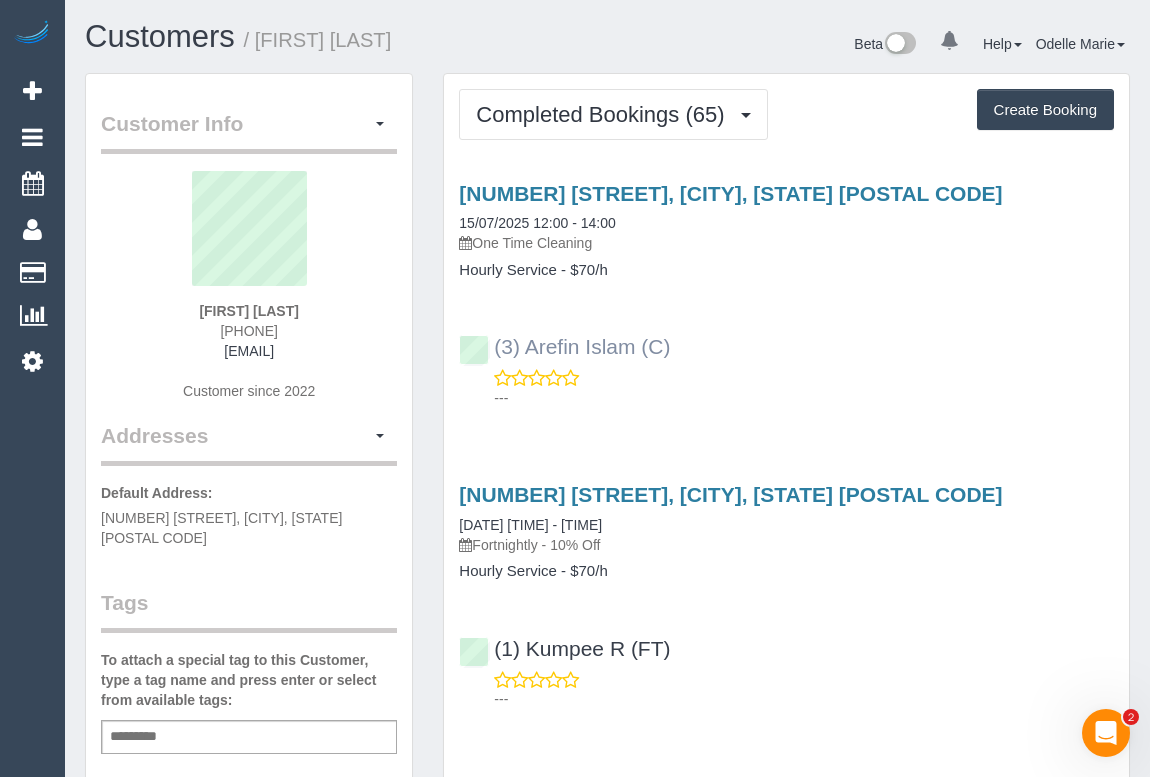 drag, startPoint x: 725, startPoint y: 351, endPoint x: 493, endPoint y: 345, distance: 232.07758 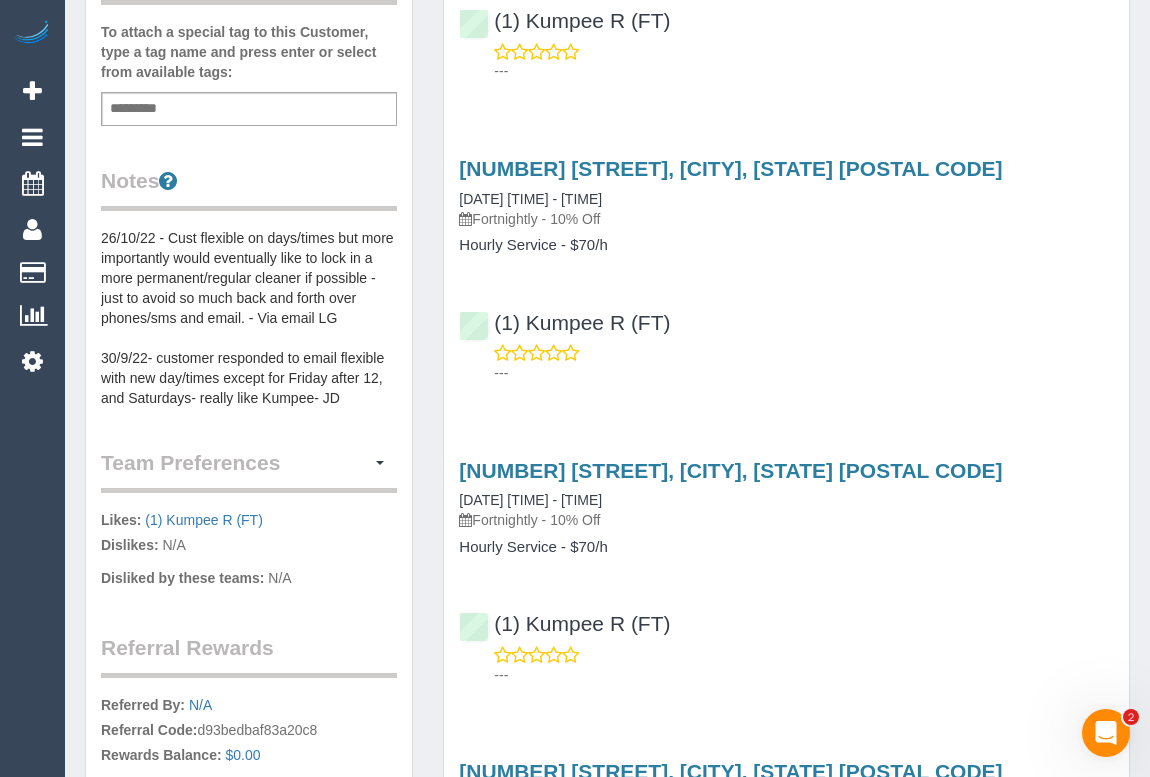 scroll, scrollTop: 636, scrollLeft: 0, axis: vertical 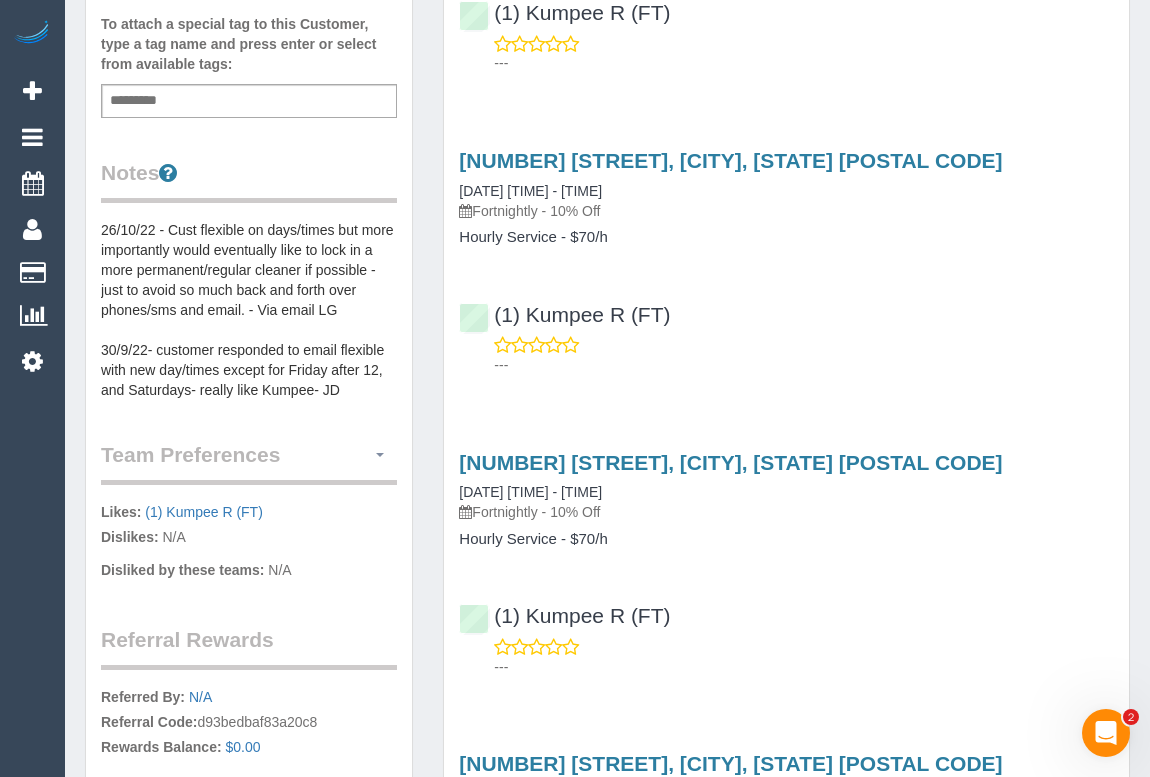 click at bounding box center [380, 455] 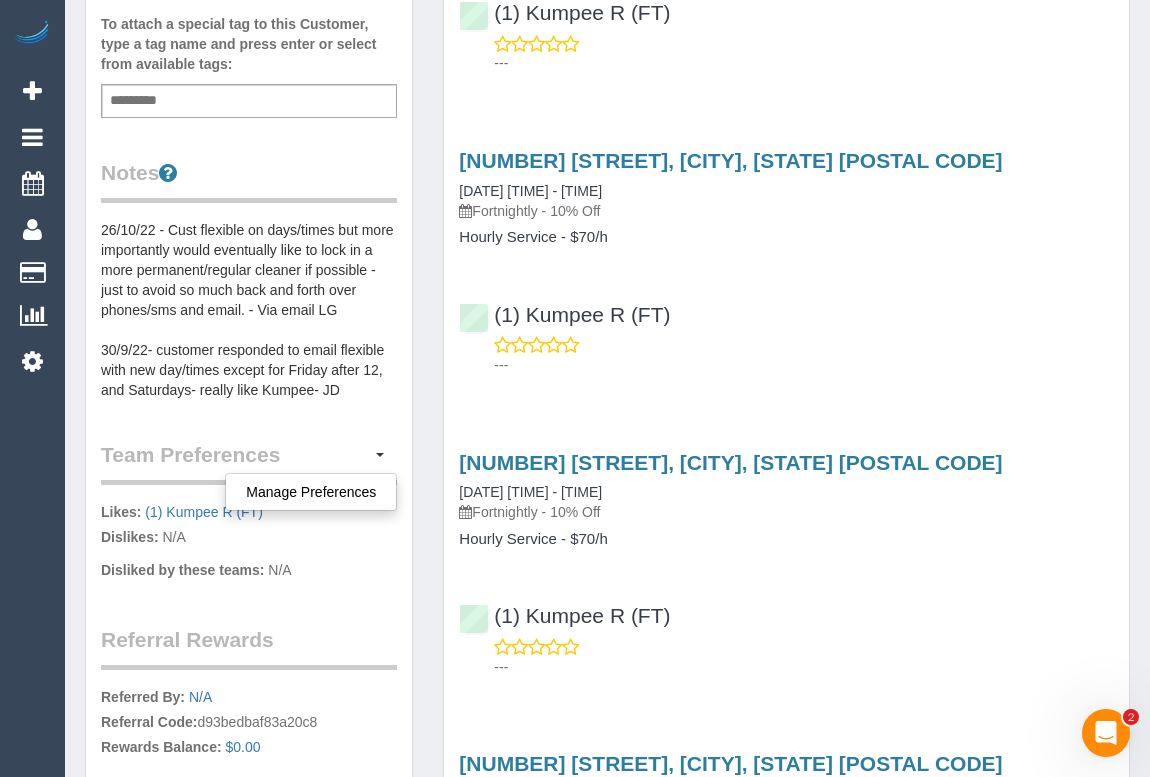 click on "(1) Kumpee R (FT)
---" at bounding box center (786, 331) 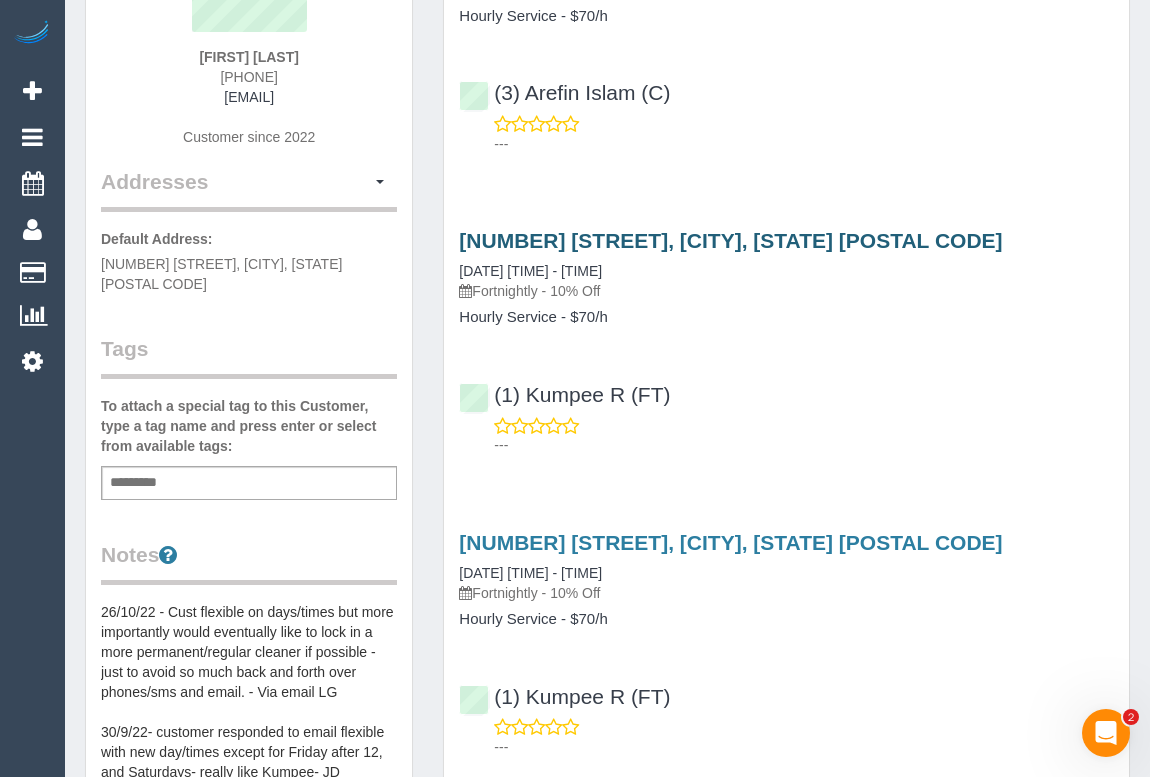 scroll, scrollTop: 0, scrollLeft: 0, axis: both 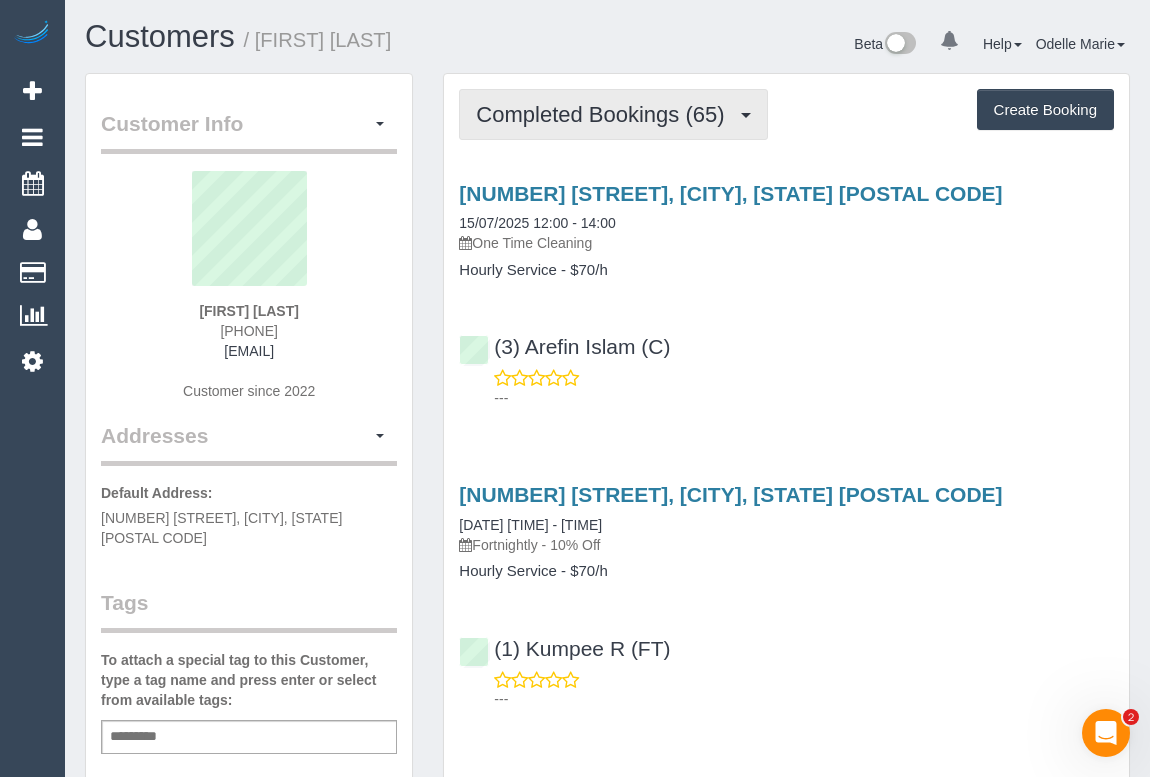 click on "Completed Bookings (65)" at bounding box center [605, 114] 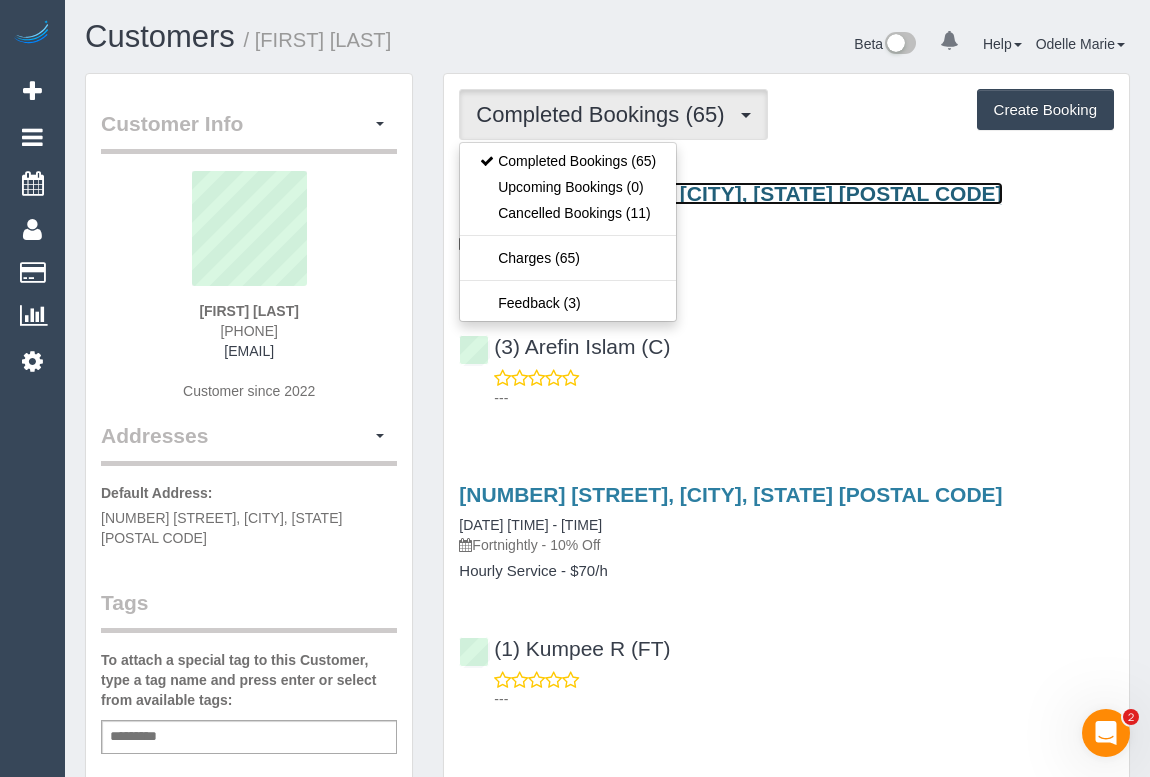 click on "93 Macpherson Street, Carlton North, VIC 3054" at bounding box center [730, 193] 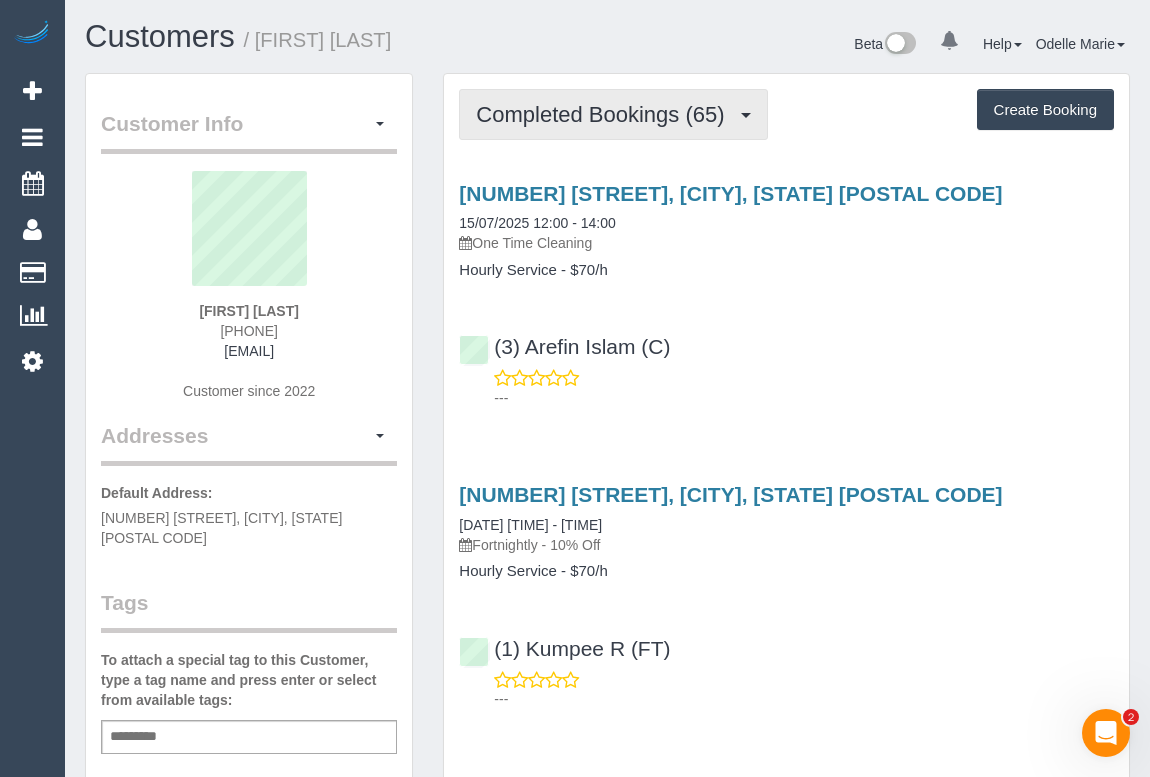 click on "Completed Bookings (65)" at bounding box center (613, 114) 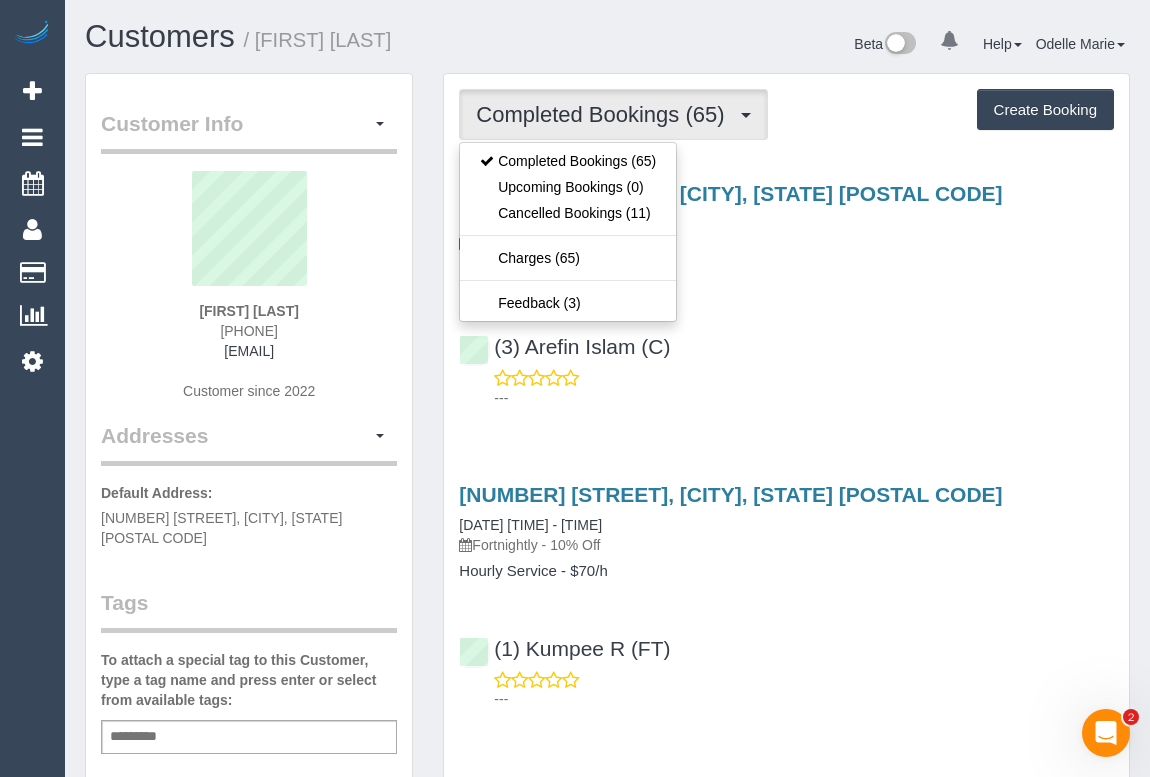 click on "(3) Arefin Islam (C)
---" at bounding box center (786, 363) 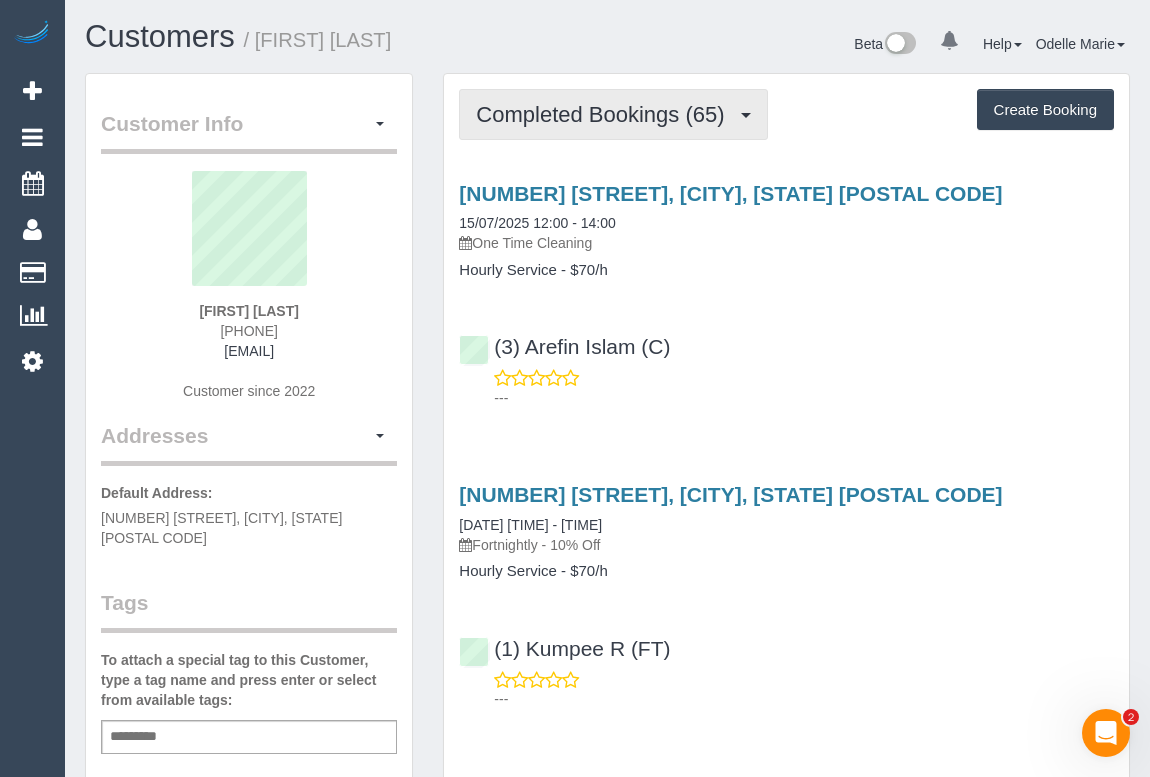 click on "Completed Bookings (65)" at bounding box center [605, 114] 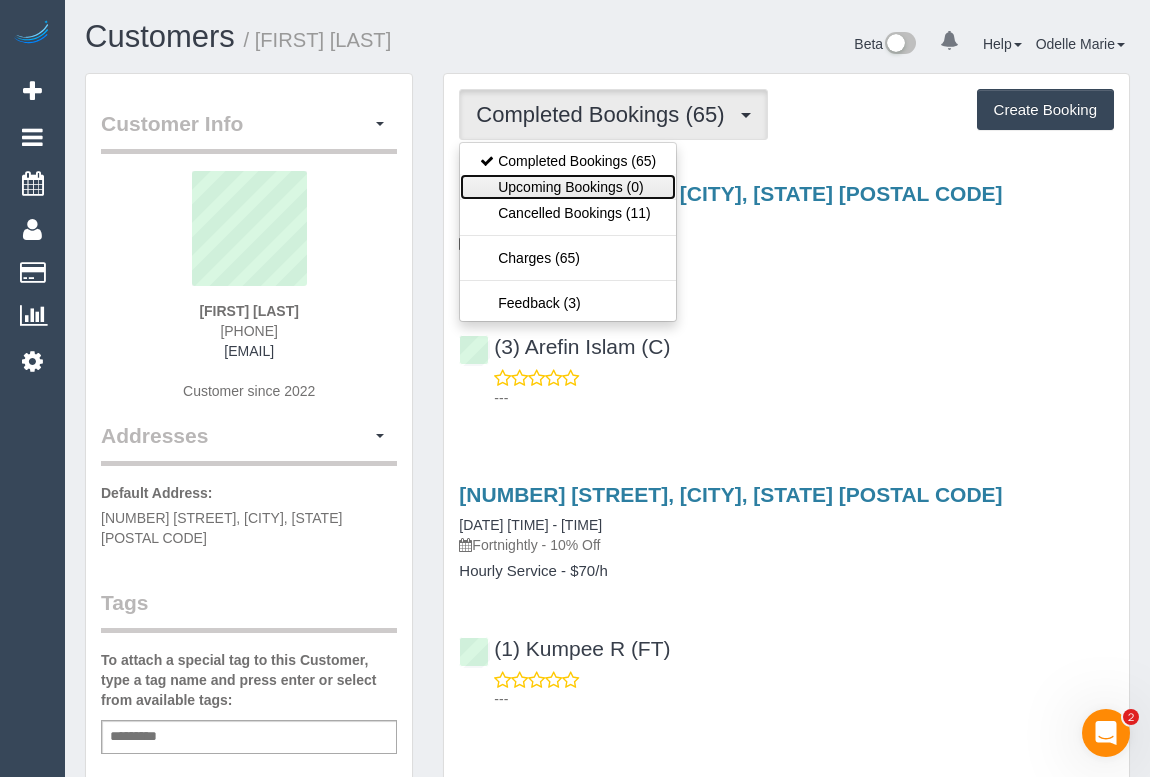 click on "Upcoming Bookings (0)" at bounding box center [568, 187] 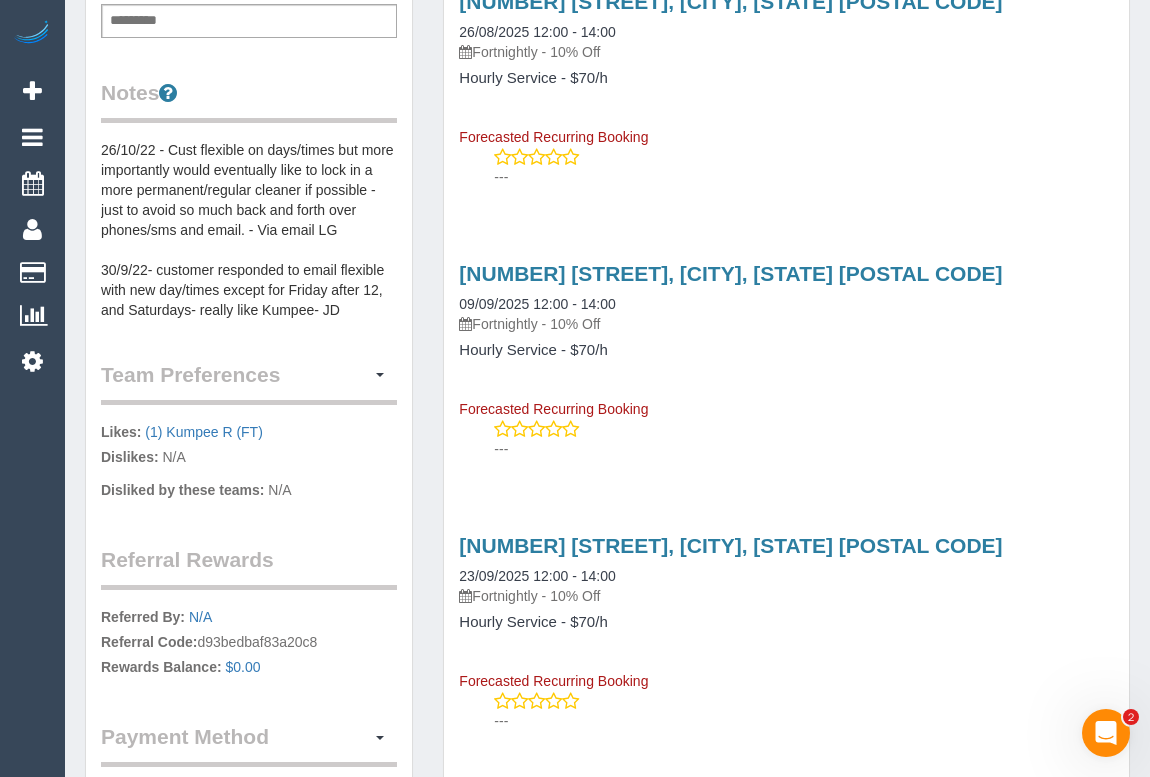 scroll, scrollTop: 727, scrollLeft: 0, axis: vertical 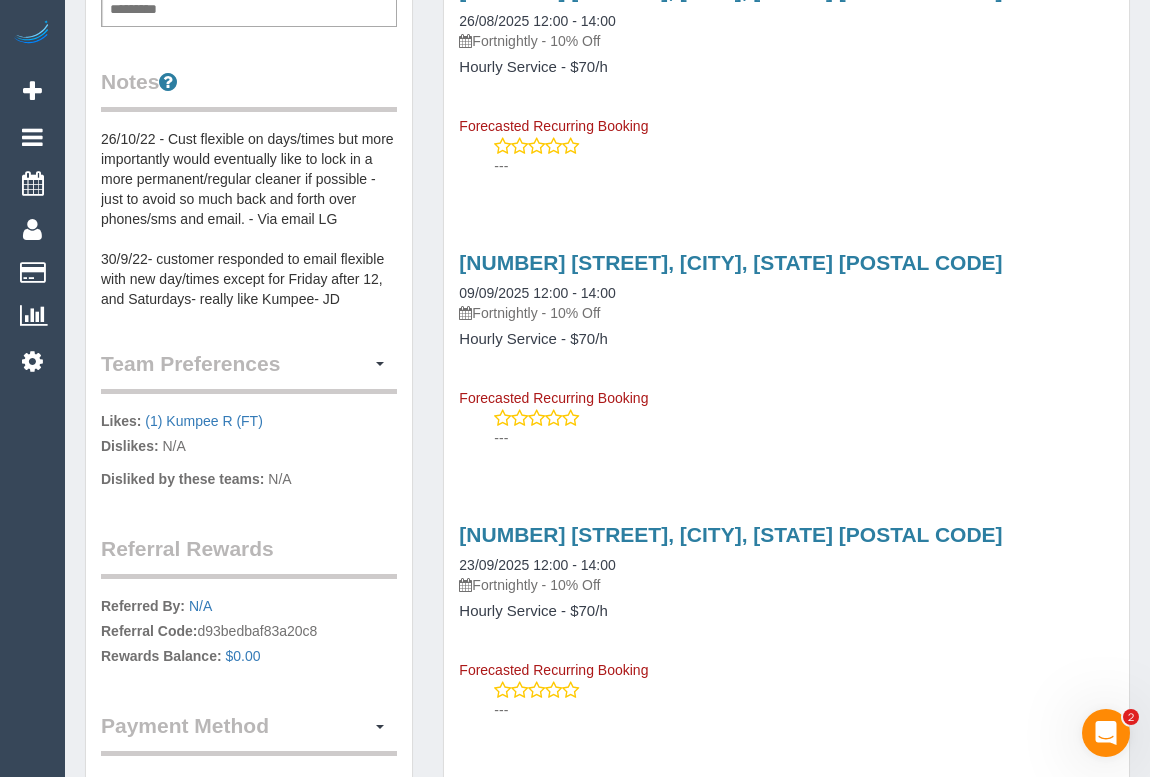 click on "93 Macpherson Street, Carlton North, VIC 3054
09/09/2025 12:00 - 14:00
Fortnightly - 10% Off
Hourly Service - $70/h
Forecasted Recurring Booking" at bounding box center [786, 329] 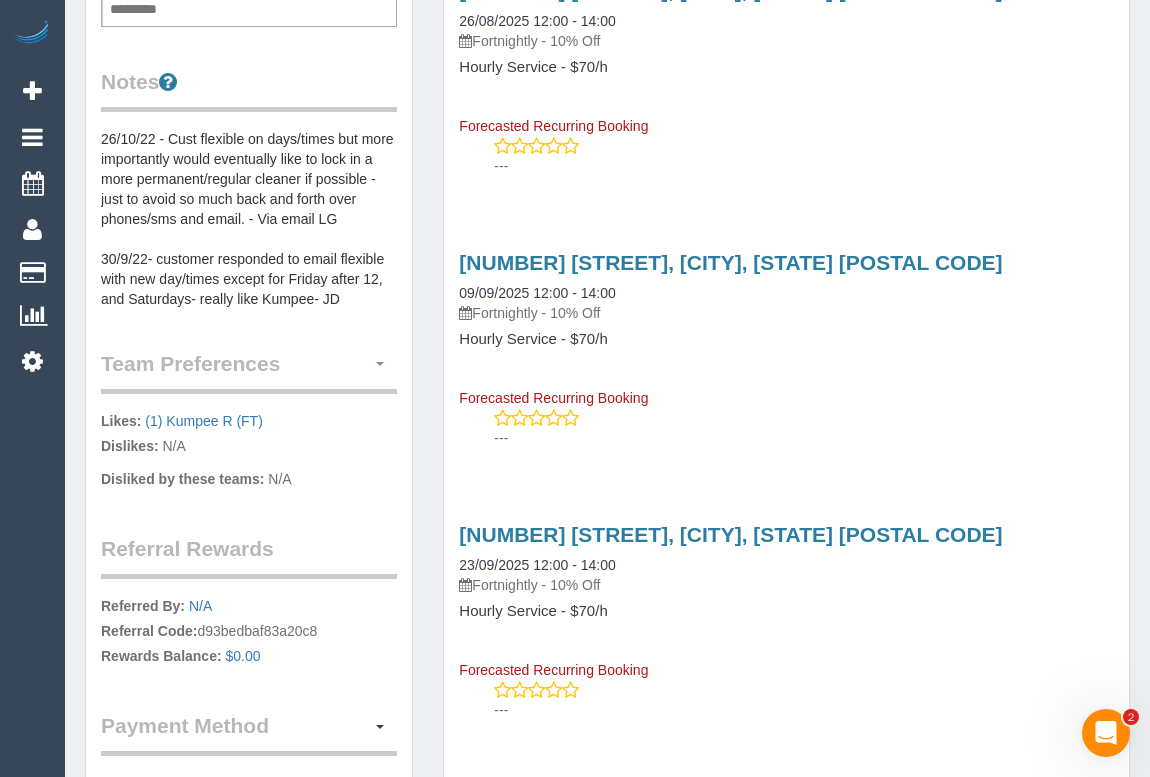 click at bounding box center (380, 364) 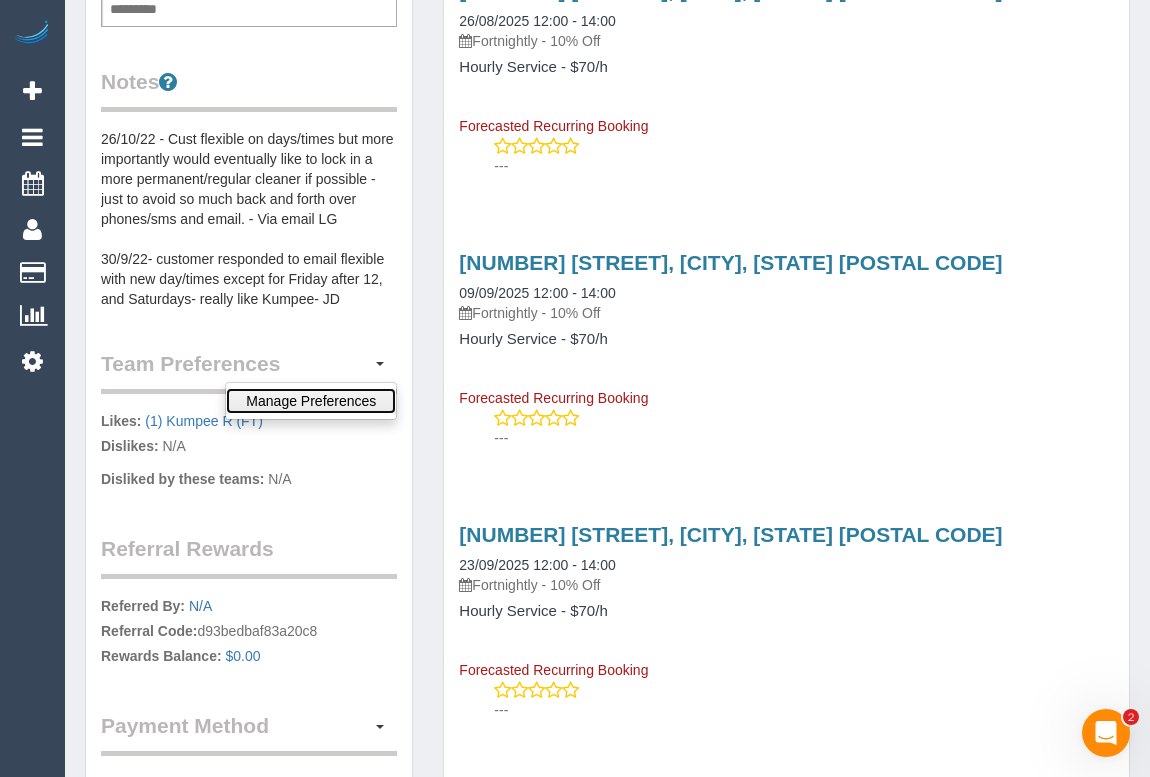 click on "Manage Preferences" at bounding box center [311, 401] 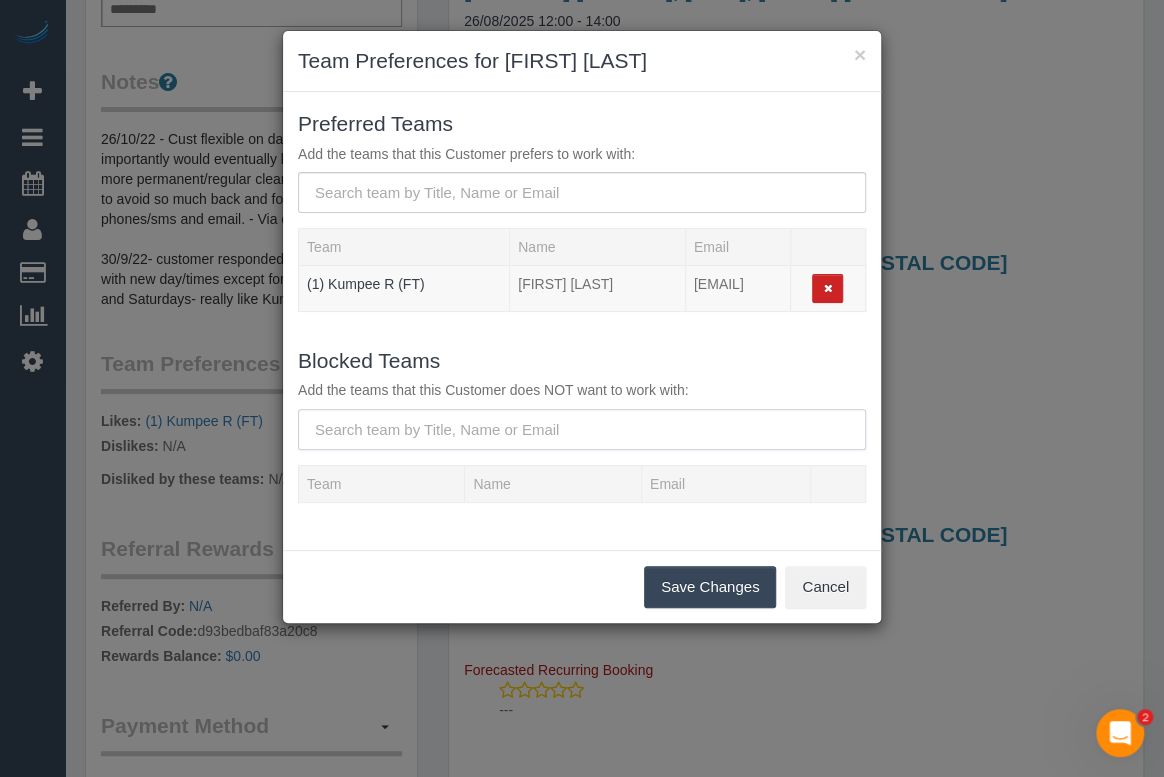 click at bounding box center (582, 429) 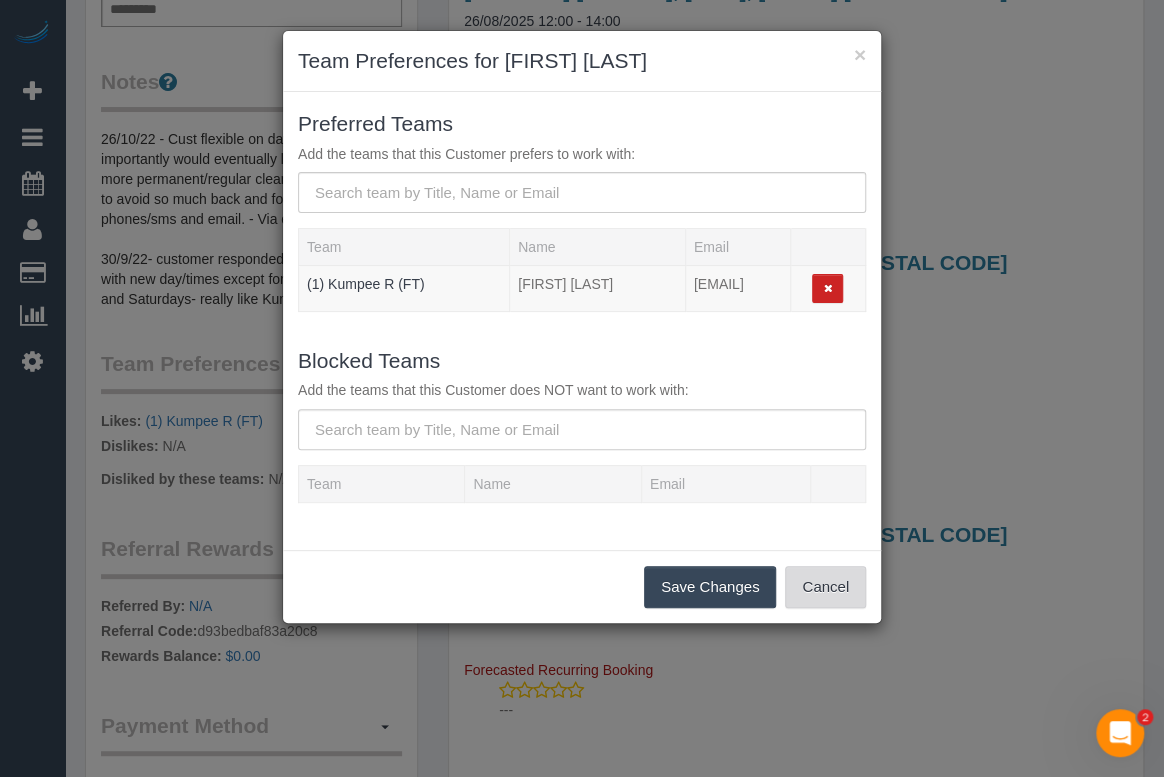 click on "Cancel" at bounding box center (825, 587) 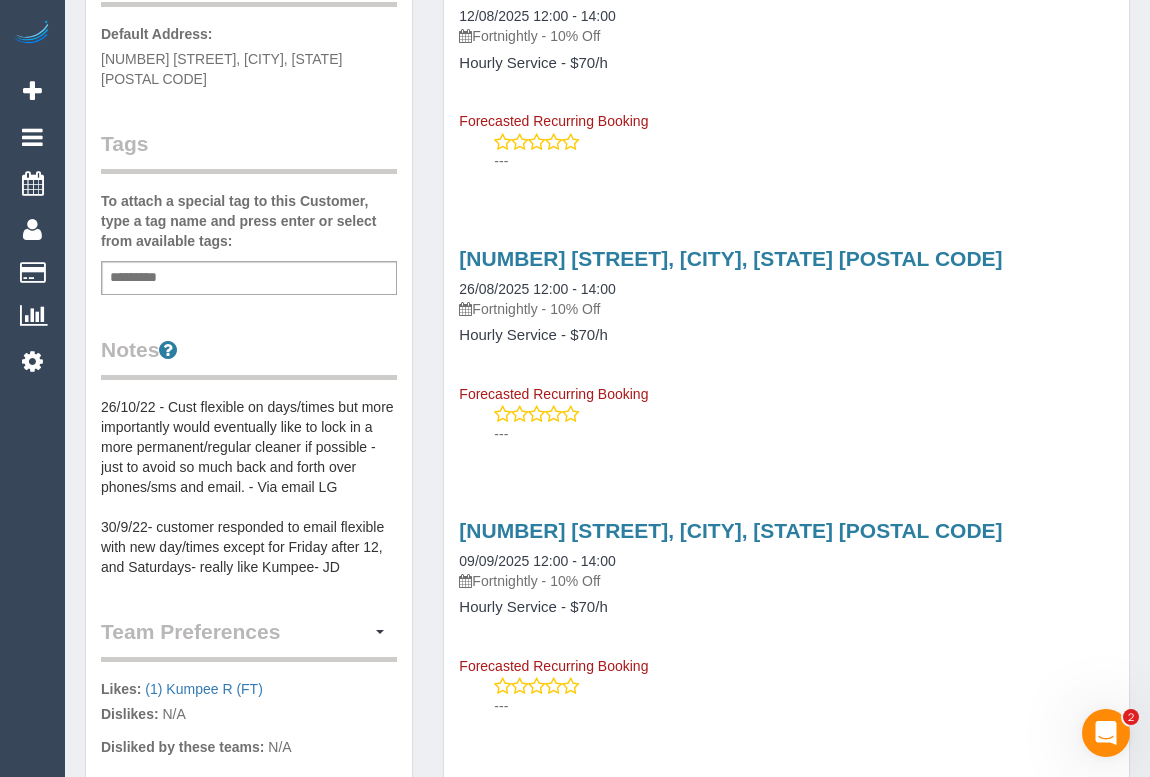 scroll, scrollTop: 272, scrollLeft: 0, axis: vertical 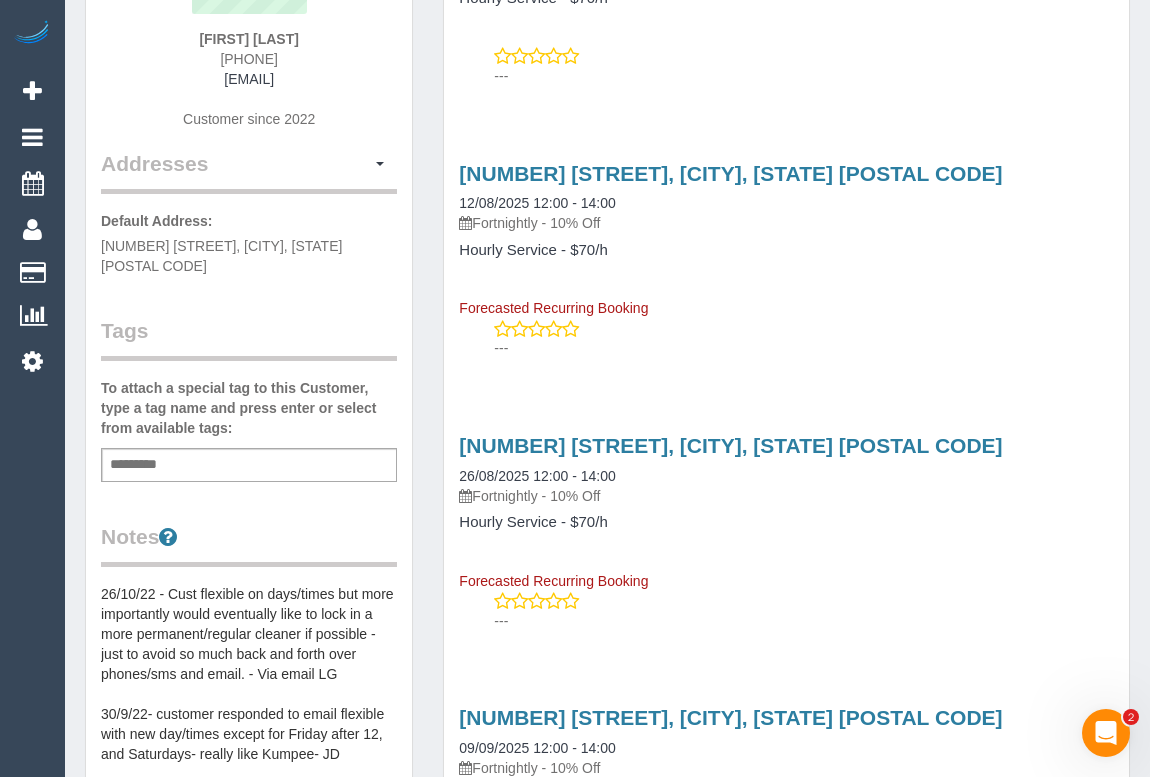 click on "26/10/22 - Cust flexible on days/times but more importantly would eventually like to lock in a more permanent/regular cleaner if possible - just to avoid so much back and forth over phones/sms and email. - Via email LG
30/9/22- customer responded to email flexible with new day/times except for Friday after 12, and Saturdays- really like Kumpee- JD" at bounding box center (249, 674) 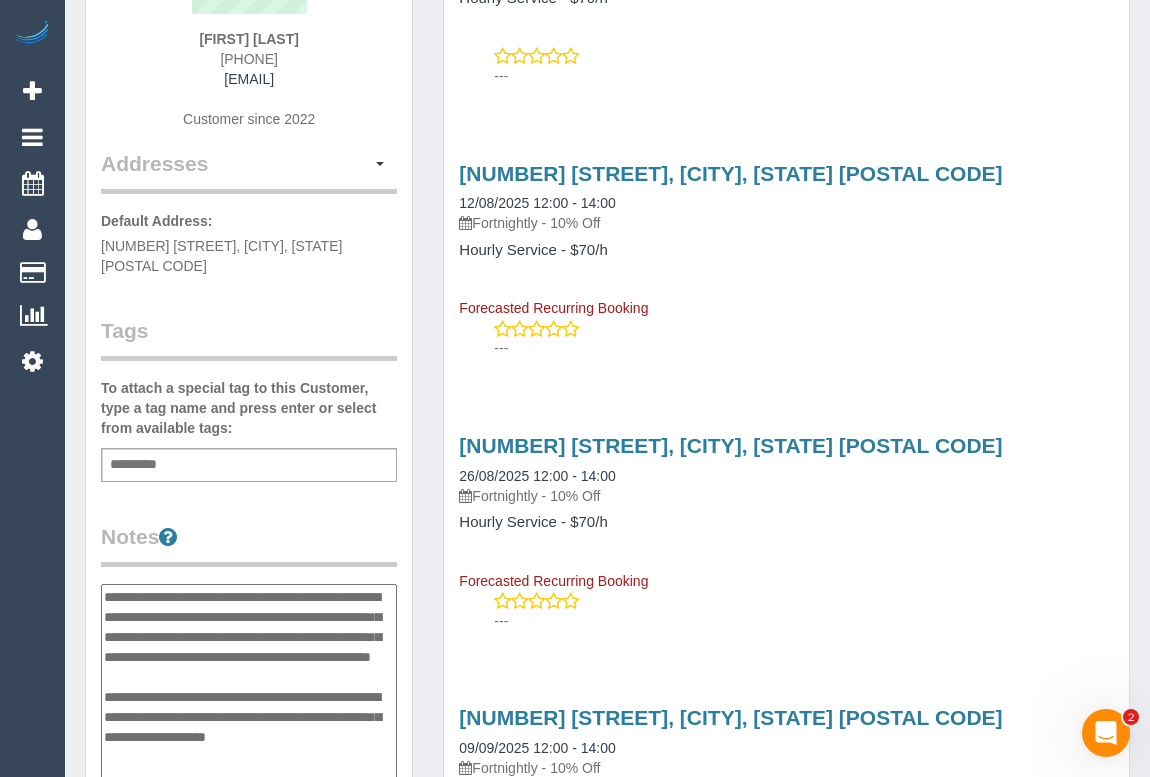 click on "**********" at bounding box center (249, 687) 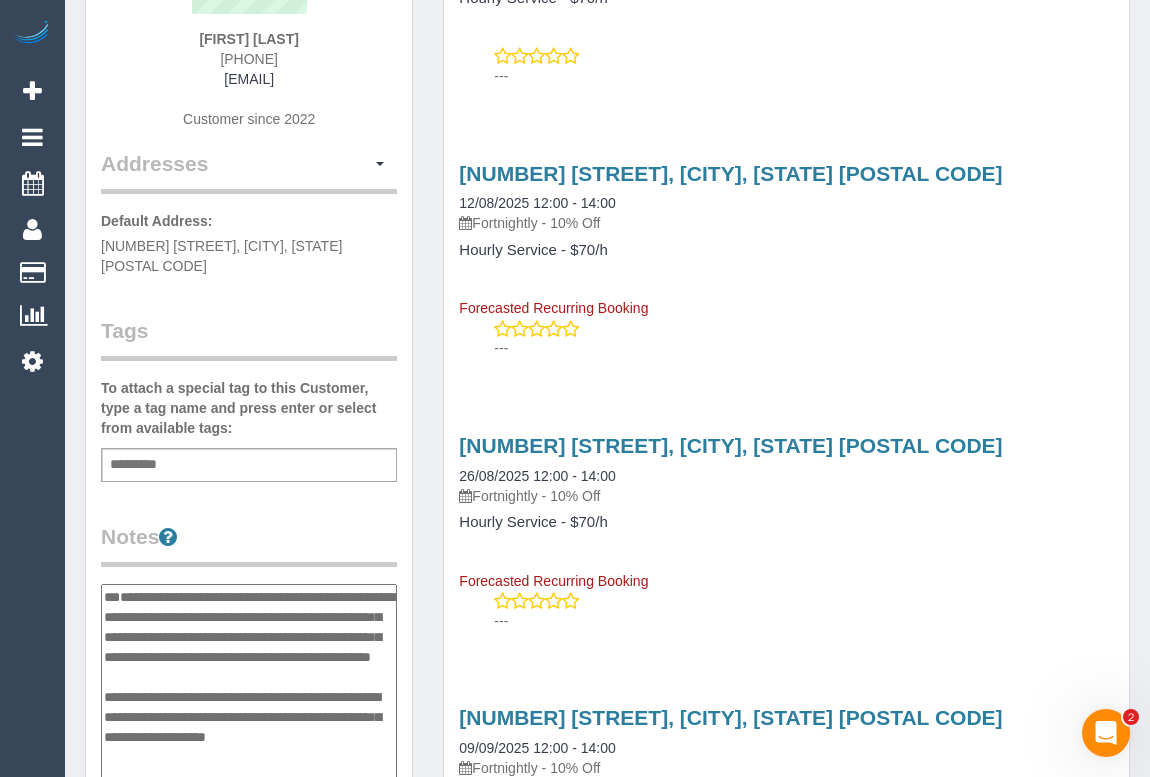 click on "**********" at bounding box center [249, 687] 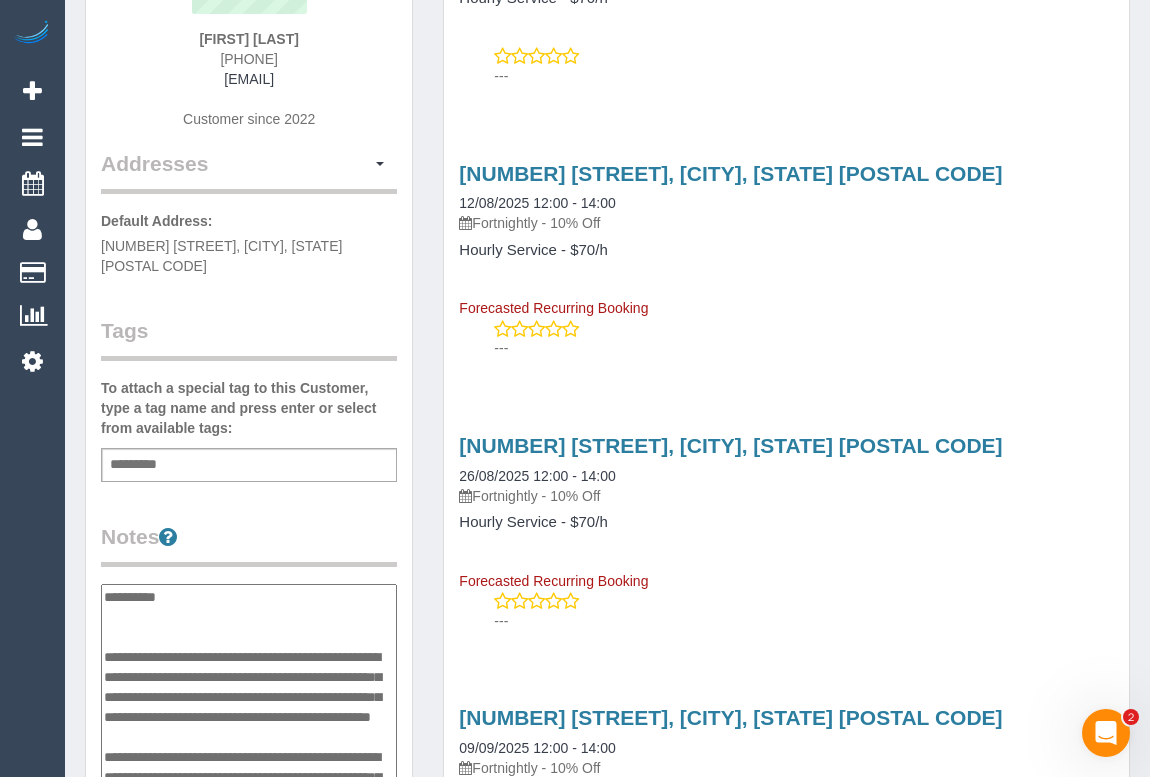 click on "**********" at bounding box center [249, 687] 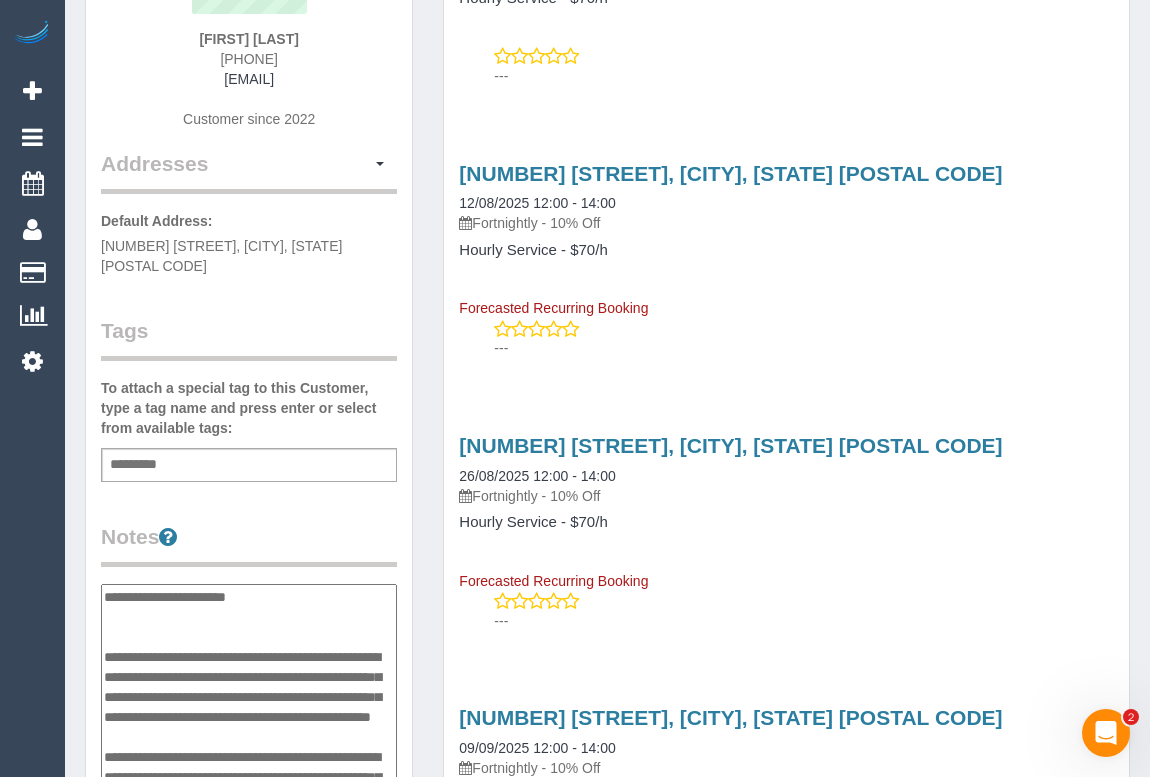 click on "**********" at bounding box center [249, 687] 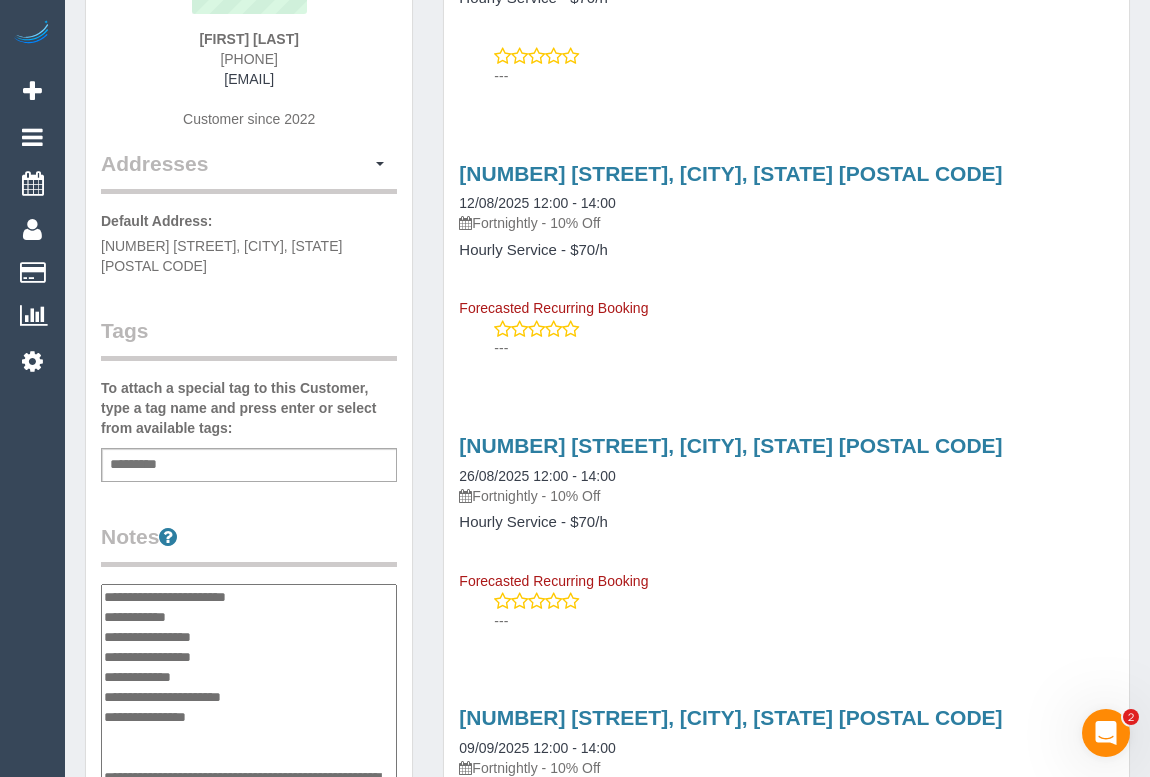 click on "**********" at bounding box center [249, 687] 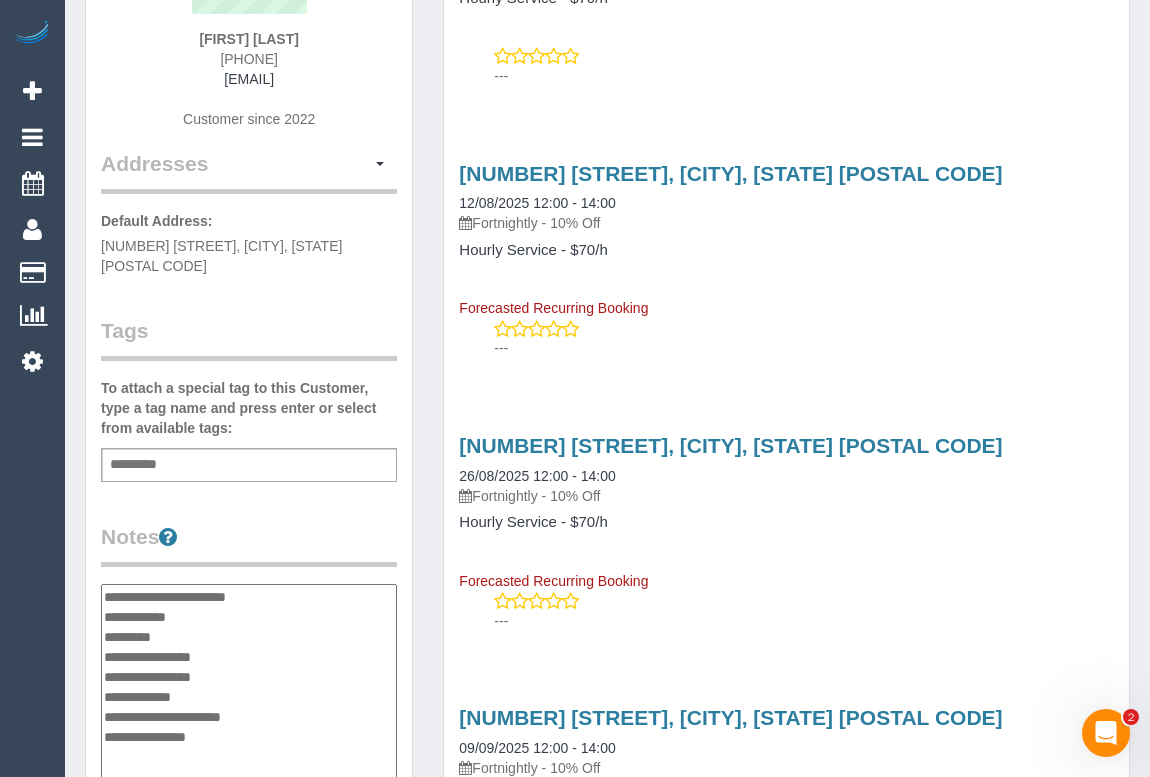 type on "**********" 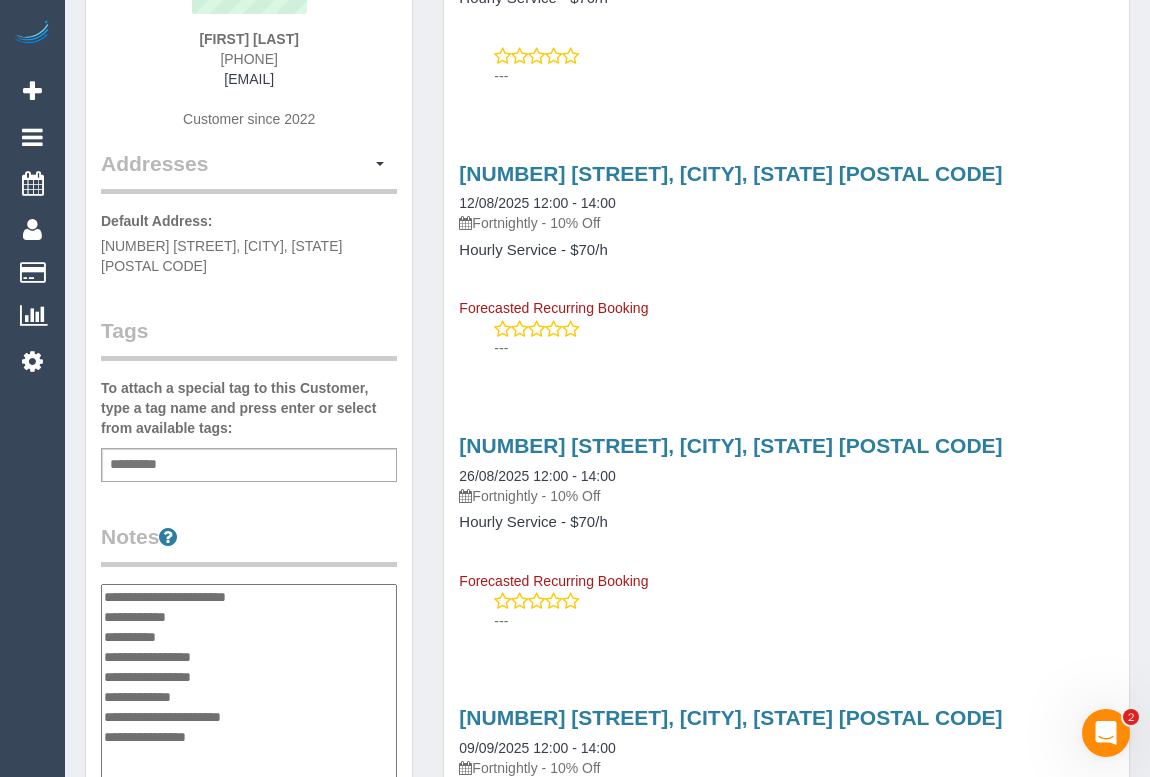 drag, startPoint x: 259, startPoint y: 568, endPoint x: 73, endPoint y: 569, distance: 186.00269 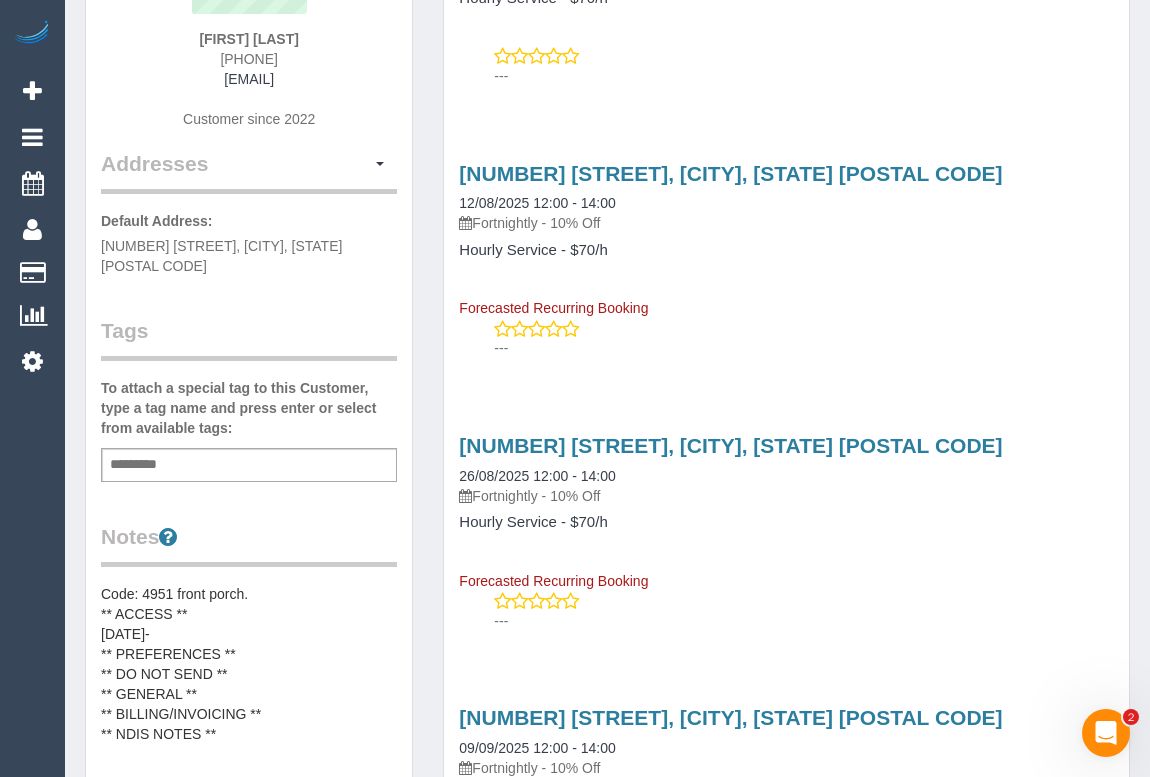 click on "Code: 4951 front porch.
** ACCESS **
18/07/25-
** PREFERENCES **
** DO NOT SEND **
** GENERAL **
** BILLING/INVOICING **
** NDIS NOTES **
26/10/22 - Cust flexible on days/times but more importantly would eventually like to lock in a more permanent/regular cleaner if possible - just to avoid so much back and forth over phones/sms and email. - Via email LG
30/9/22- customer responded to email flexible with new day/times except for Friday after 12, and Saturdays- really like Kumpee- JD" at bounding box center [249, 774] 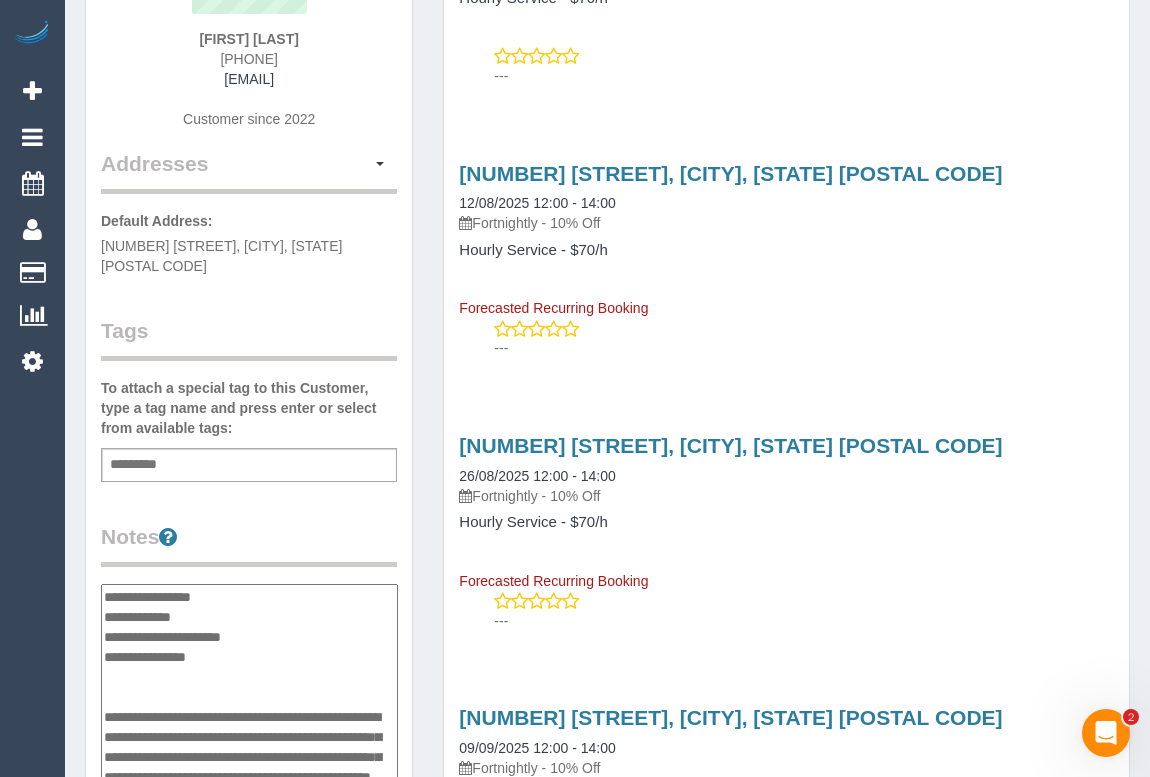 scroll, scrollTop: 0, scrollLeft: 0, axis: both 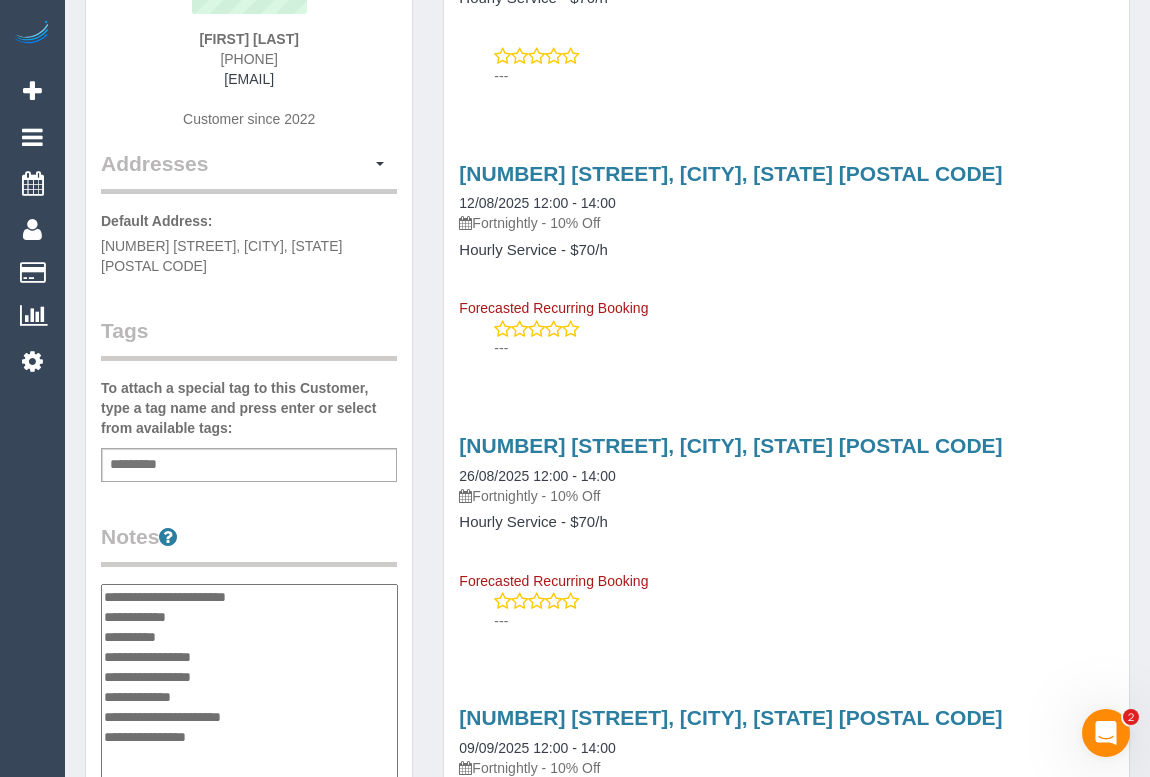 click on "**********" at bounding box center [249, 687] 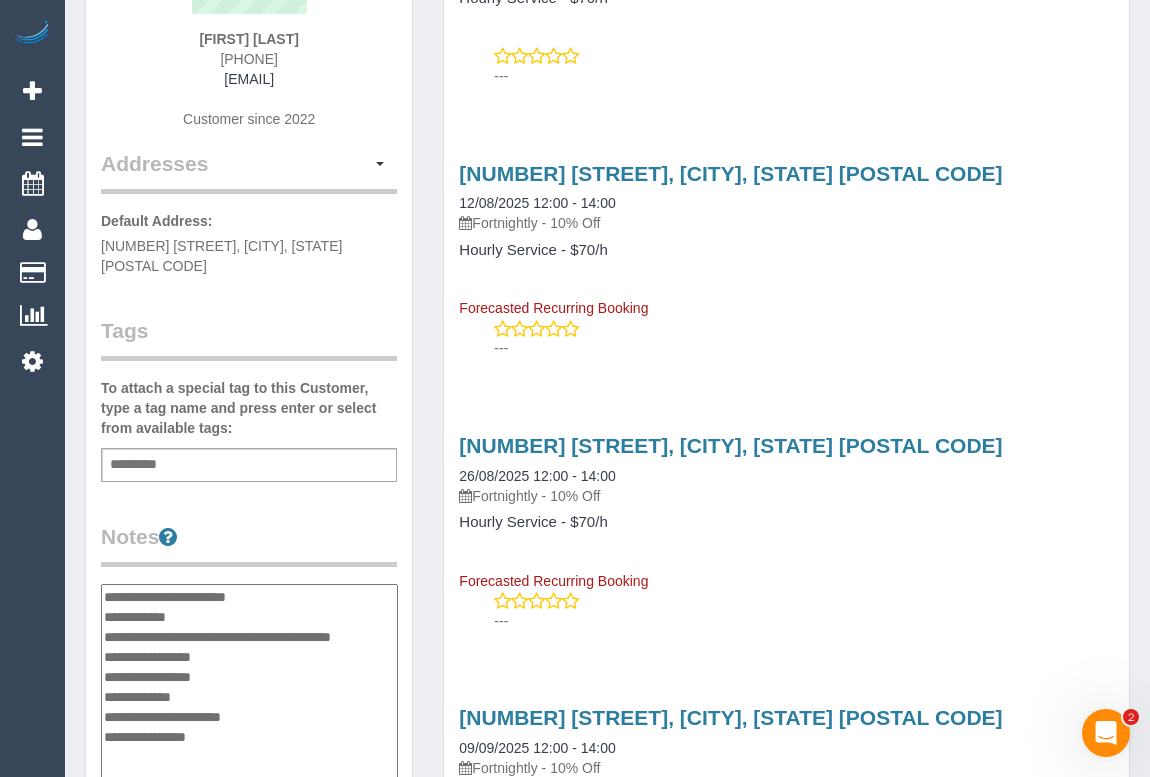 type on "**********" 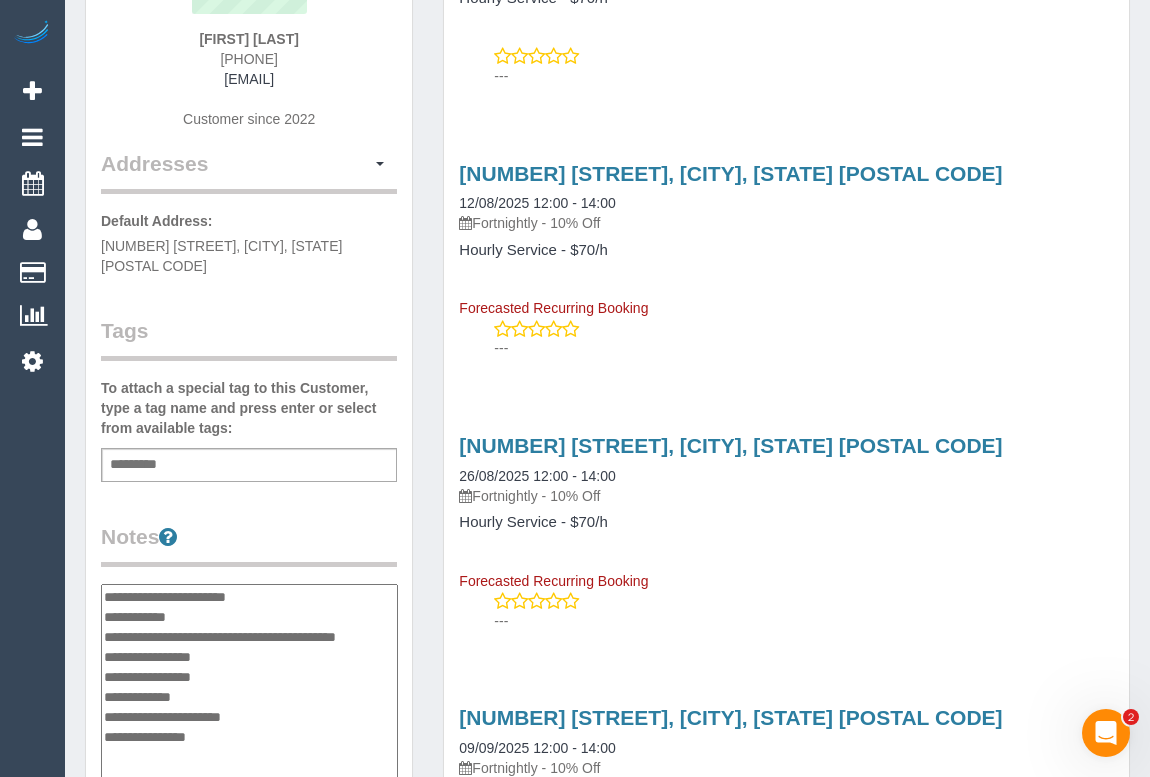 drag, startPoint x: 264, startPoint y: 570, endPoint x: 94, endPoint y: 563, distance: 170.14406 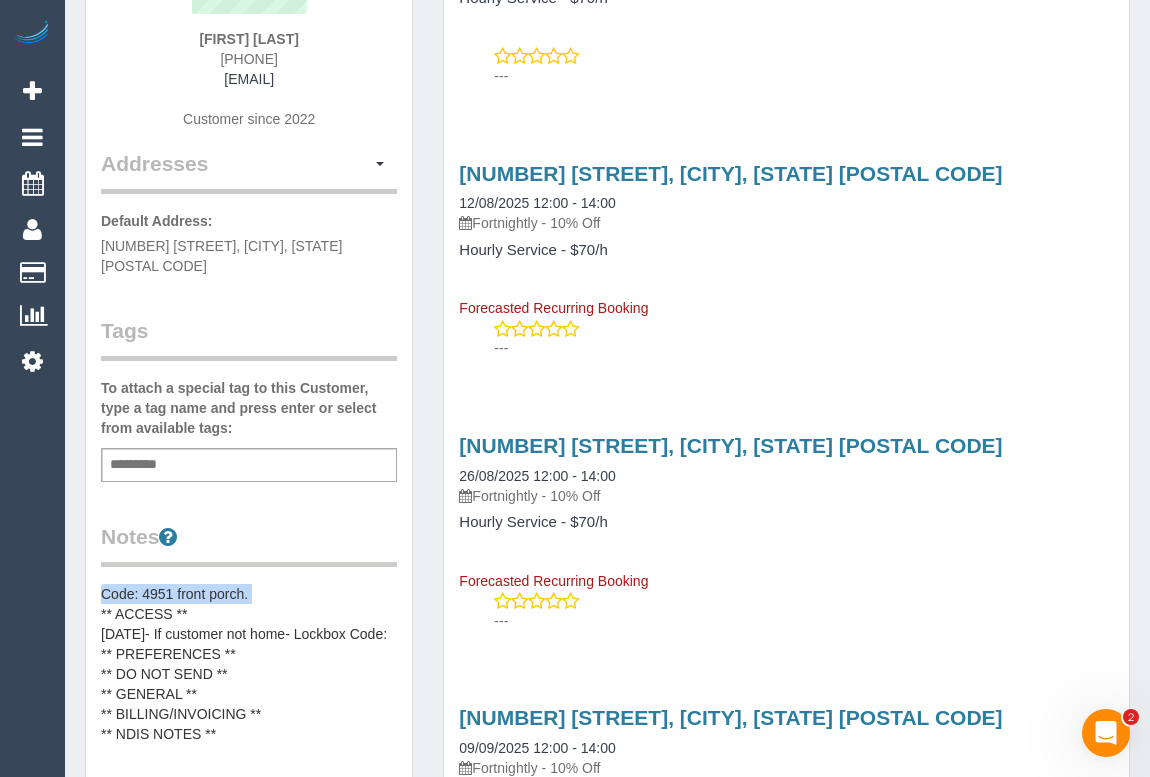 drag, startPoint x: 252, startPoint y: 568, endPoint x: 100, endPoint y: 563, distance: 152.08221 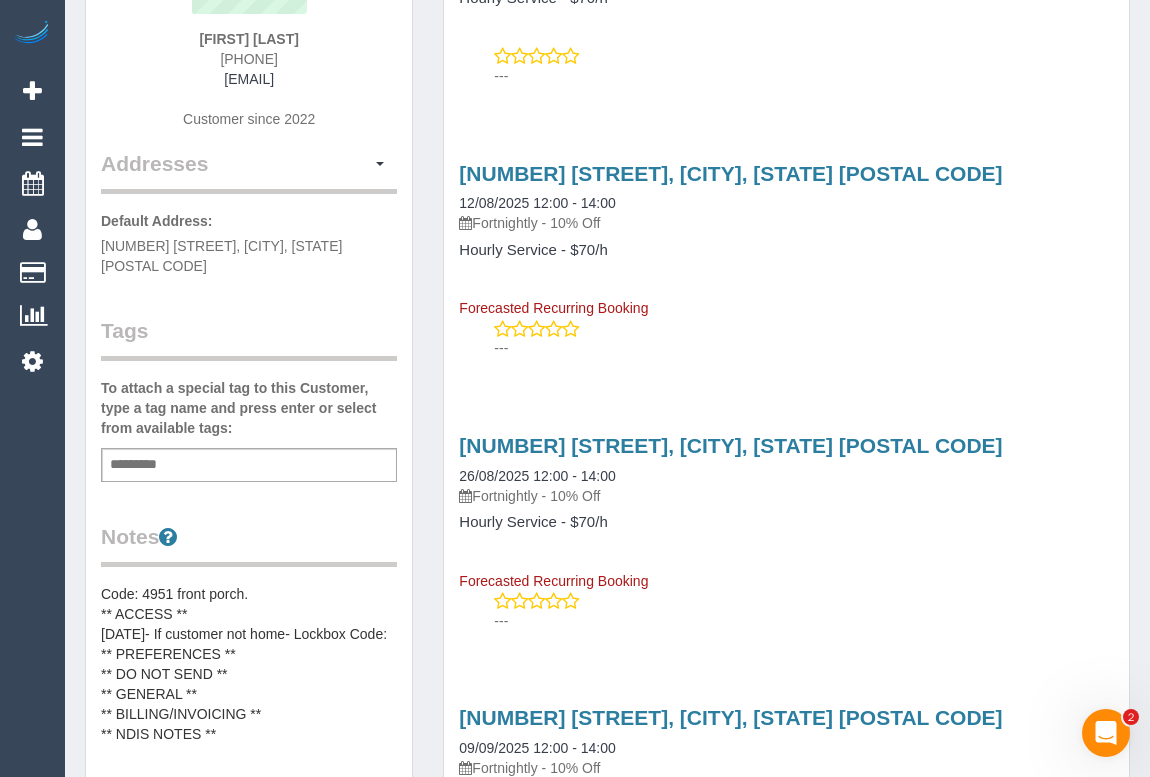 click on "Code: 4951 front porch.
** ACCESS **
18/07/25- If customer not home- Lockbox Code:
** PREFERENCES **
** DO NOT SEND **
** GENERAL **
** BILLING/INVOICING **
** NDIS NOTES **
26/10/22 - Cust flexible on days/times but more importantly would eventually like to lock in a more permanent/regular cleaner if possible - just to avoid so much back and forth over phones/sms and email. - Via email LG
30/9/22- customer responded to email flexible with new day/times except for Friday after 12, and Saturdays- really like Kumpee- JD" at bounding box center [249, 774] 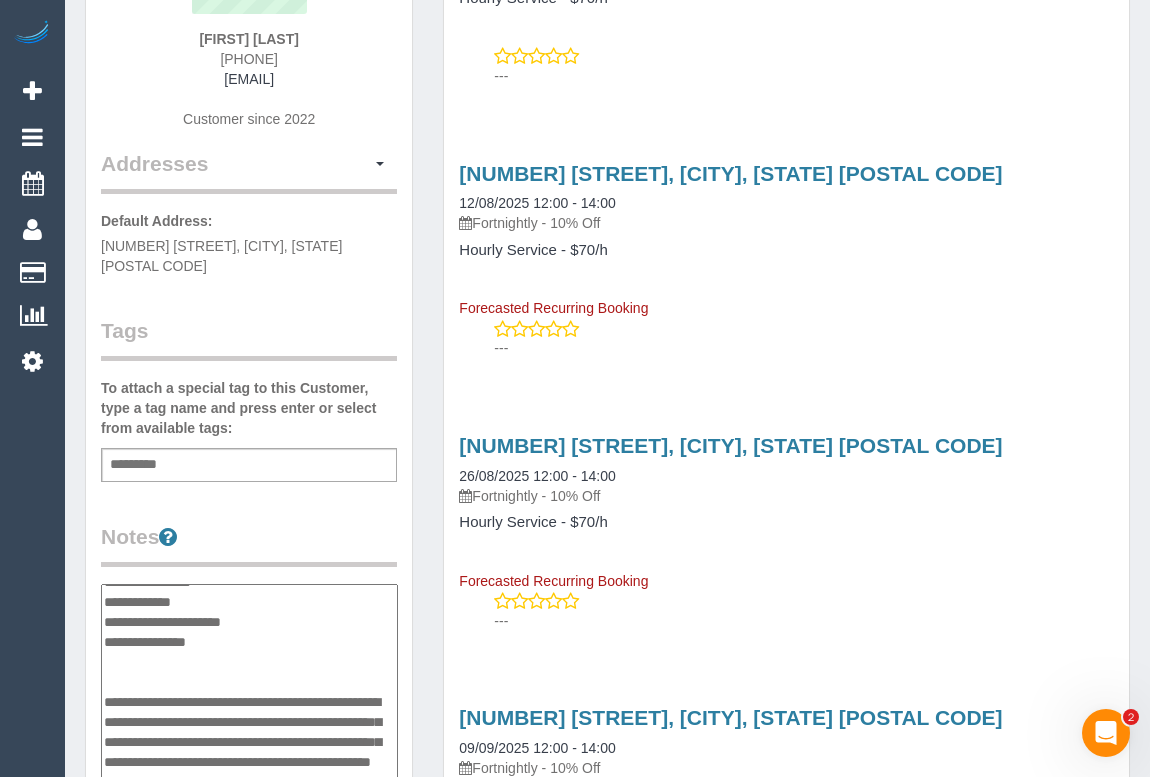 scroll, scrollTop: 0, scrollLeft: 0, axis: both 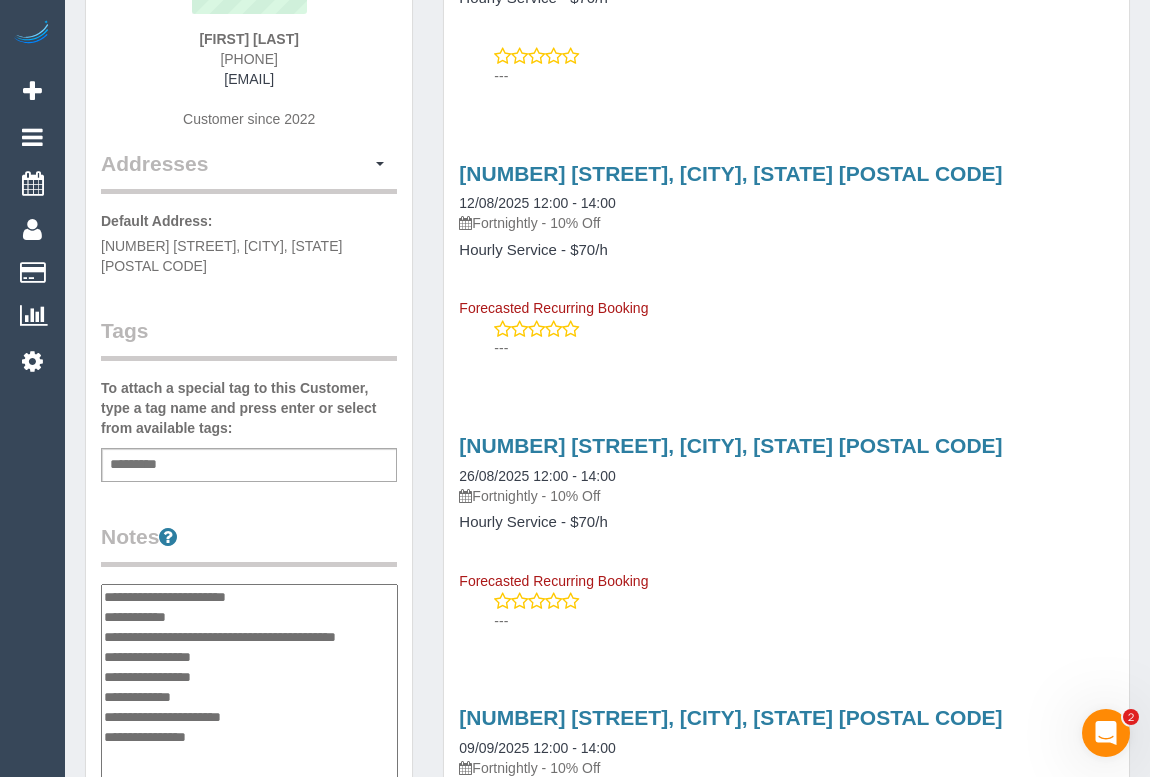 click on "**********" at bounding box center (249, 687) 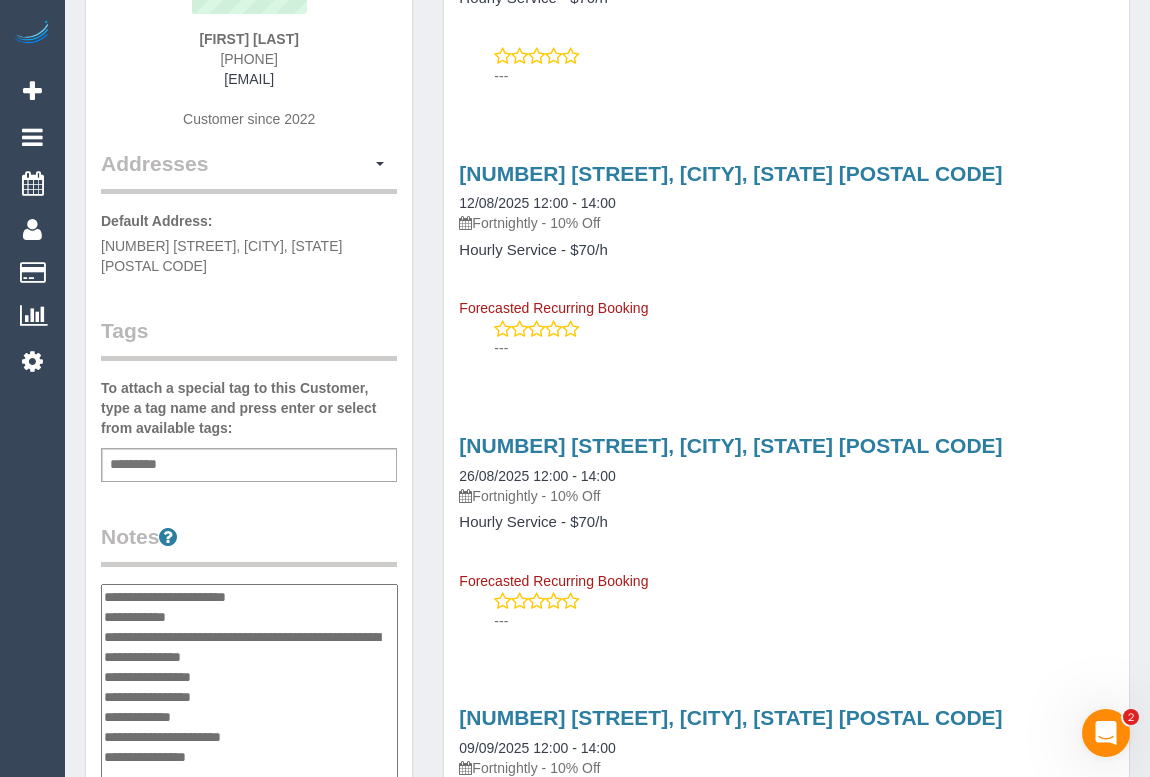 drag, startPoint x: 145, startPoint y: 631, endPoint x: 183, endPoint y: 631, distance: 38 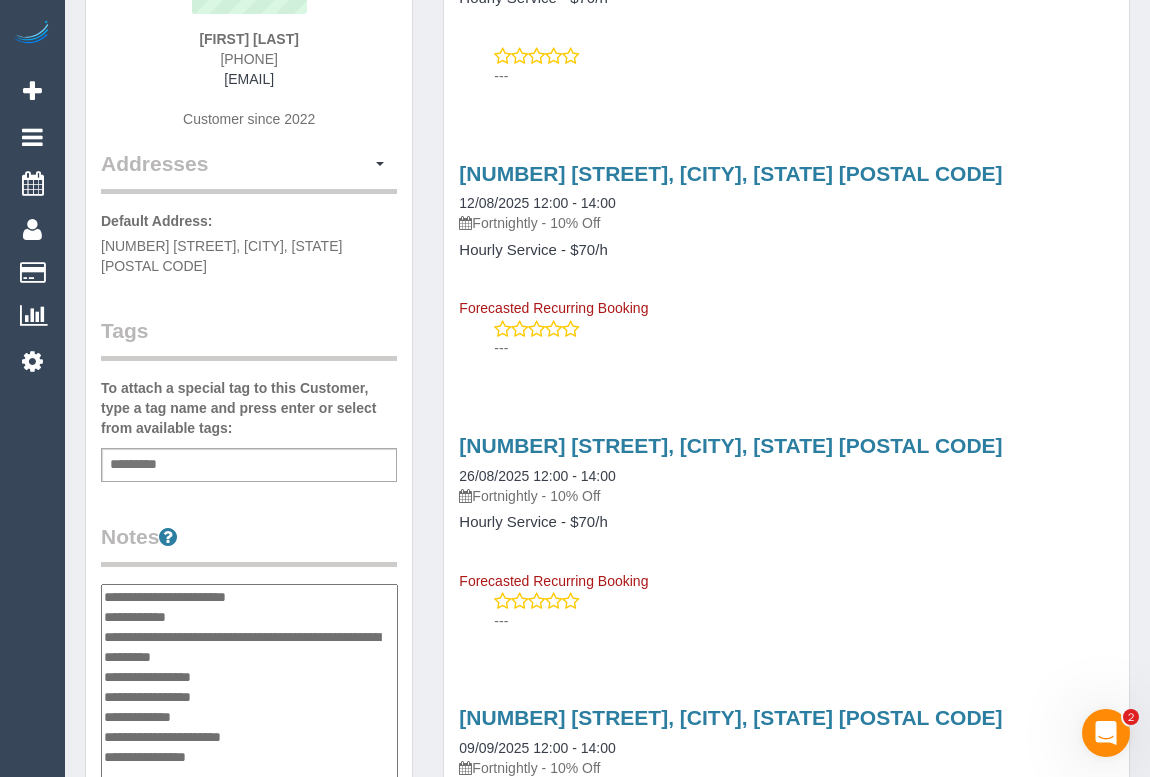 click on "**********" at bounding box center (249, 687) 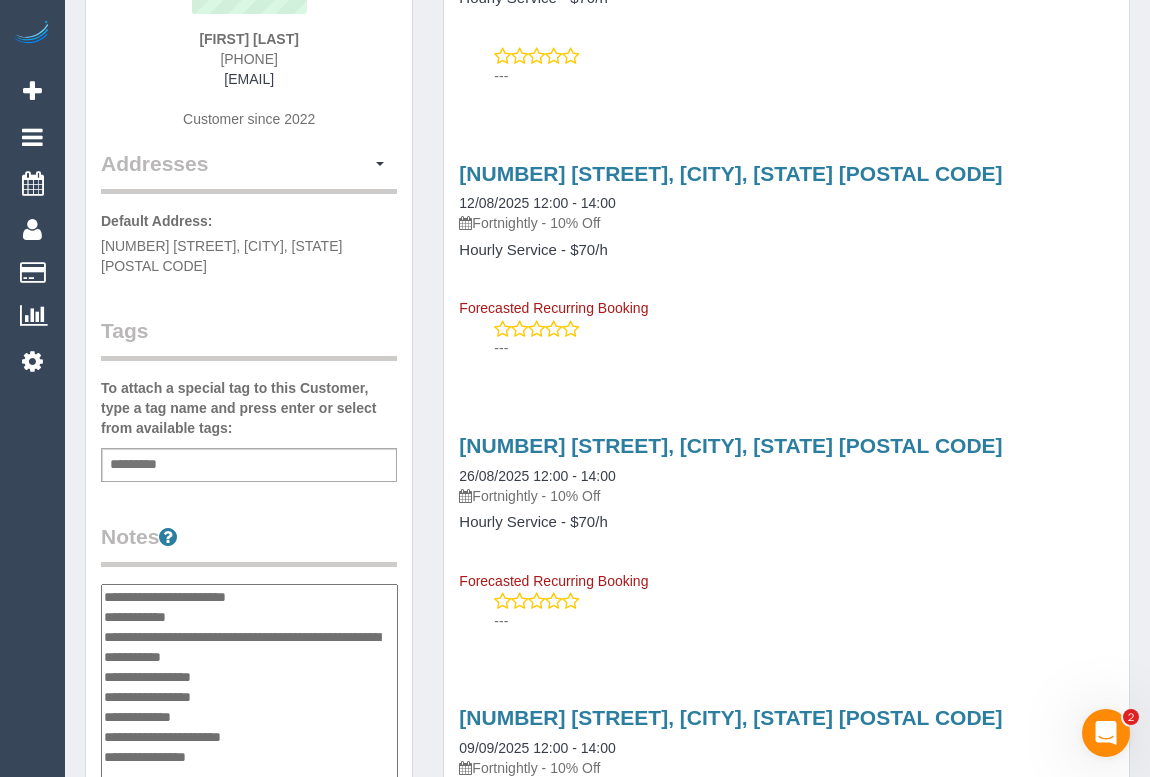 click on "**********" at bounding box center [249, 687] 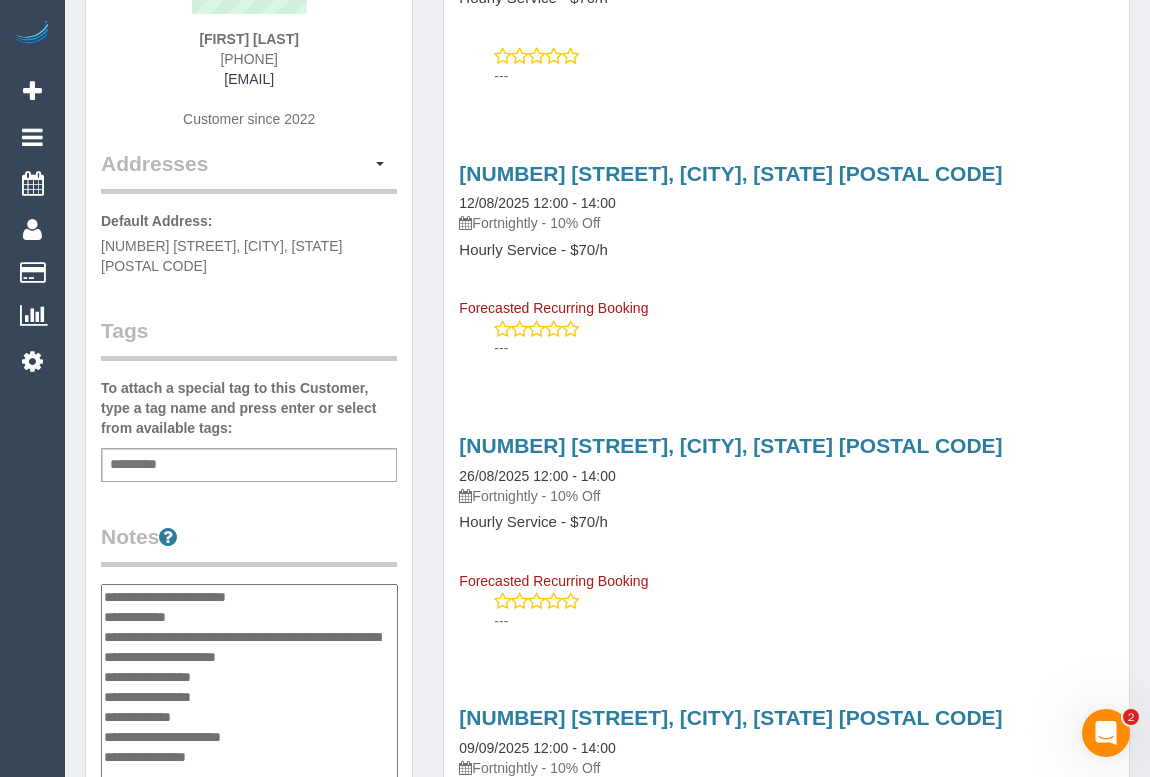type on "**********" 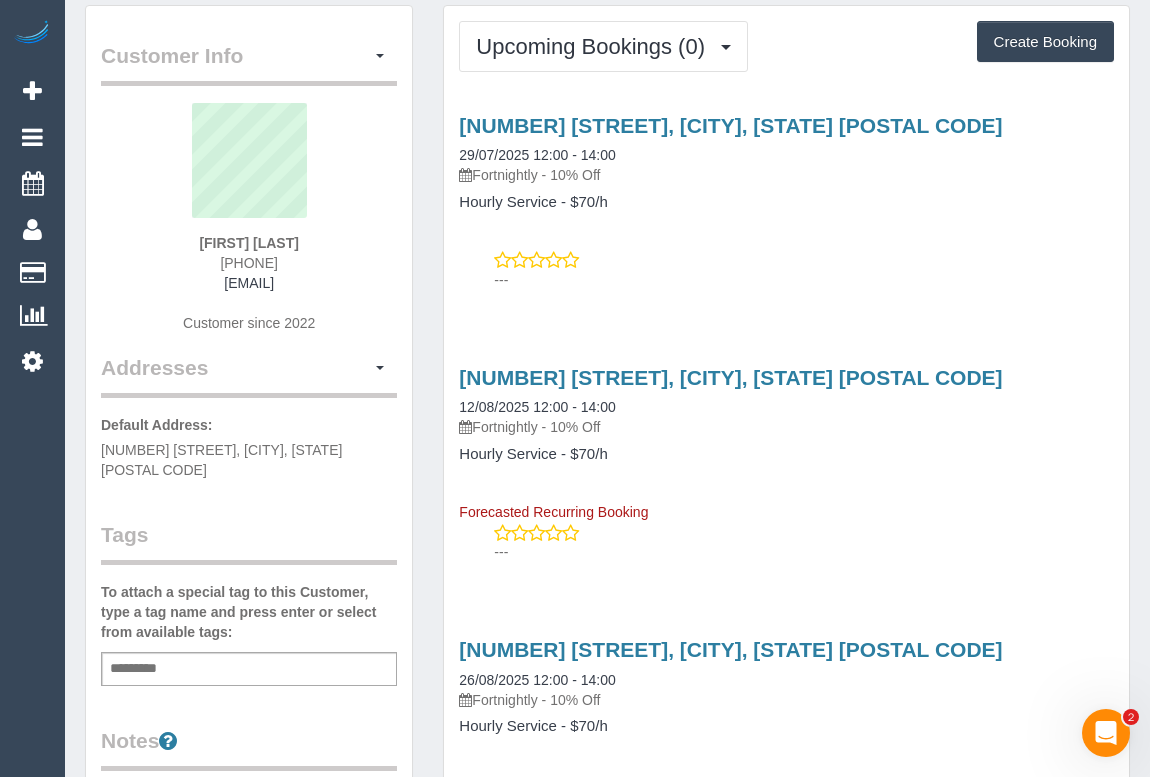 scroll, scrollTop: 0, scrollLeft: 0, axis: both 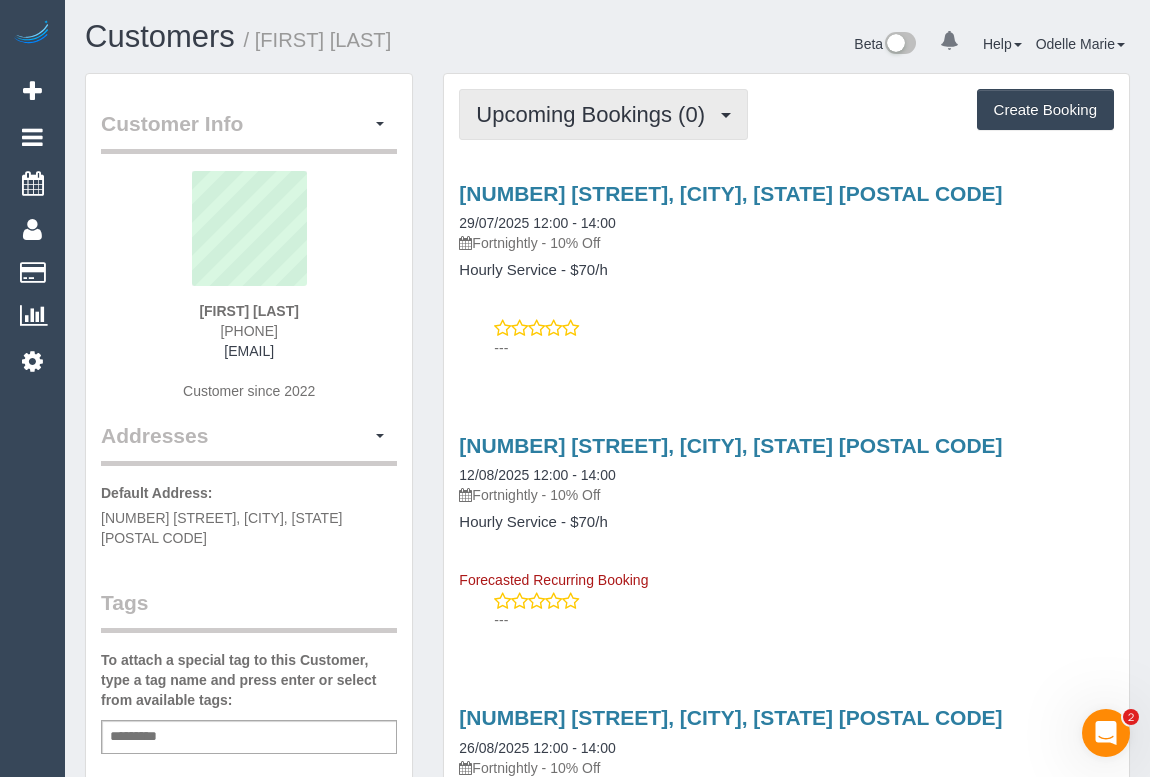 click on "Upcoming Bookings (0)" at bounding box center (595, 114) 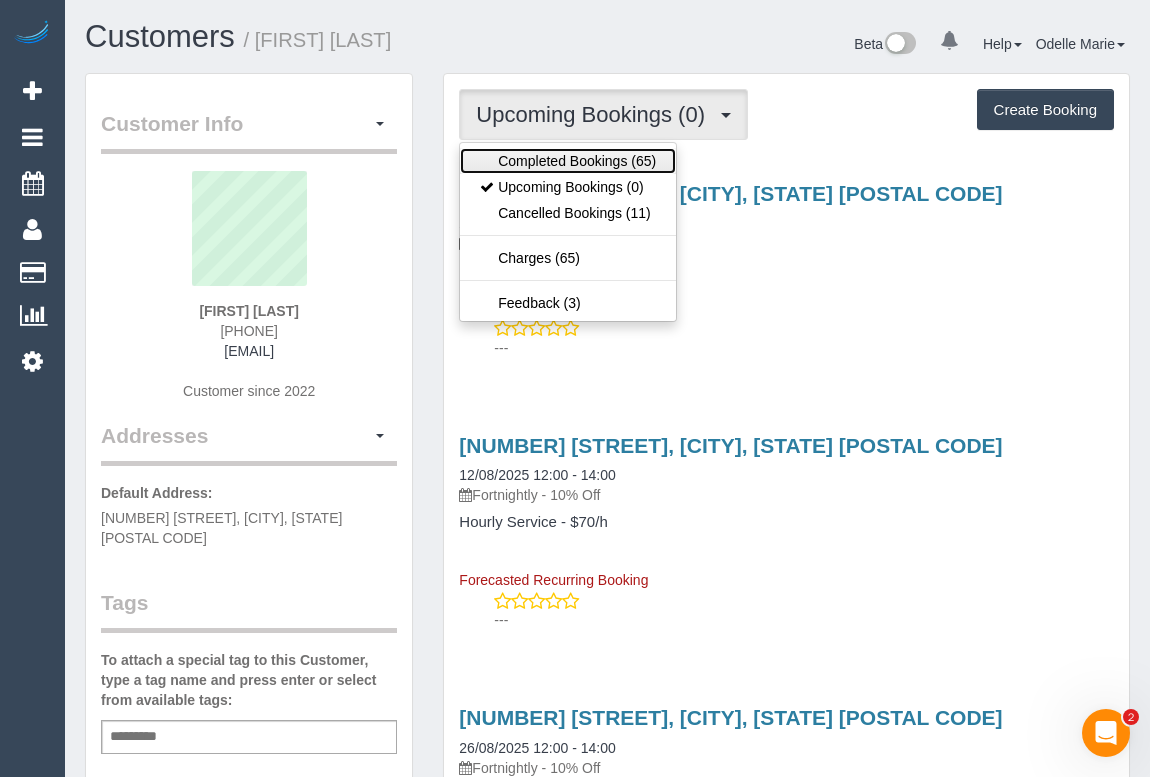click on "Completed Bookings (65)" at bounding box center [568, 161] 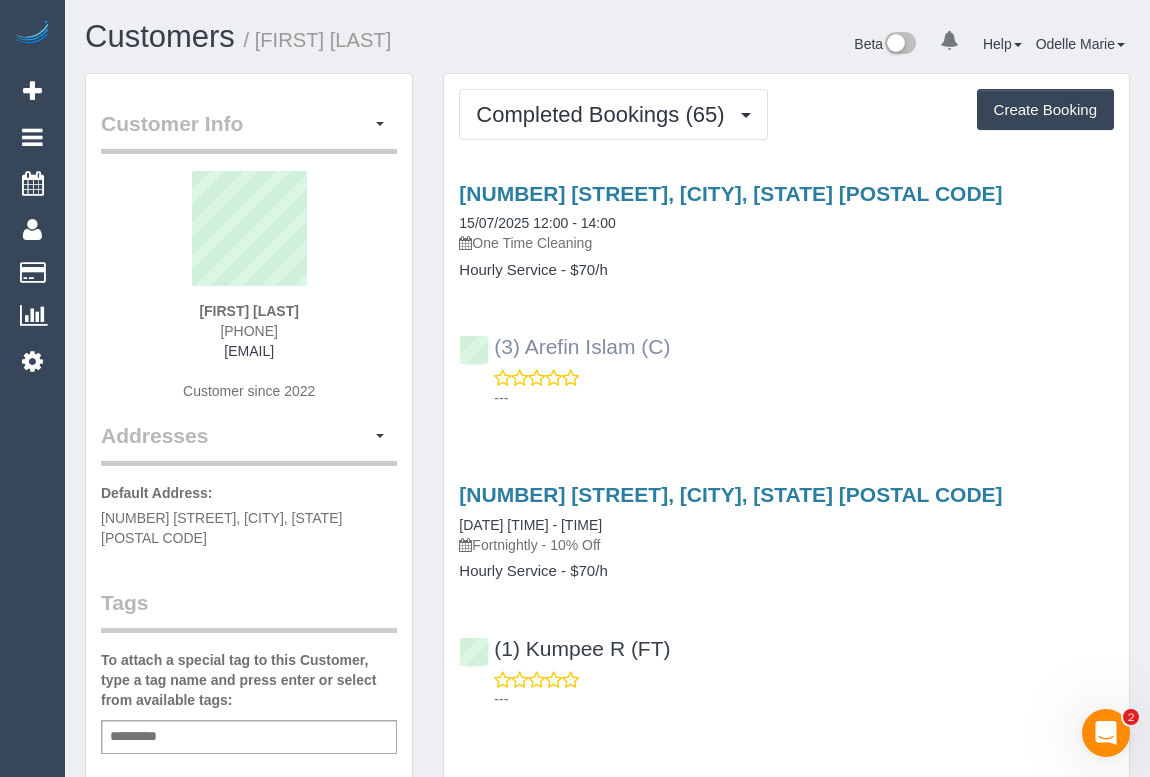 click on "(3) Arefin Islam (C)
---" at bounding box center (786, 363) 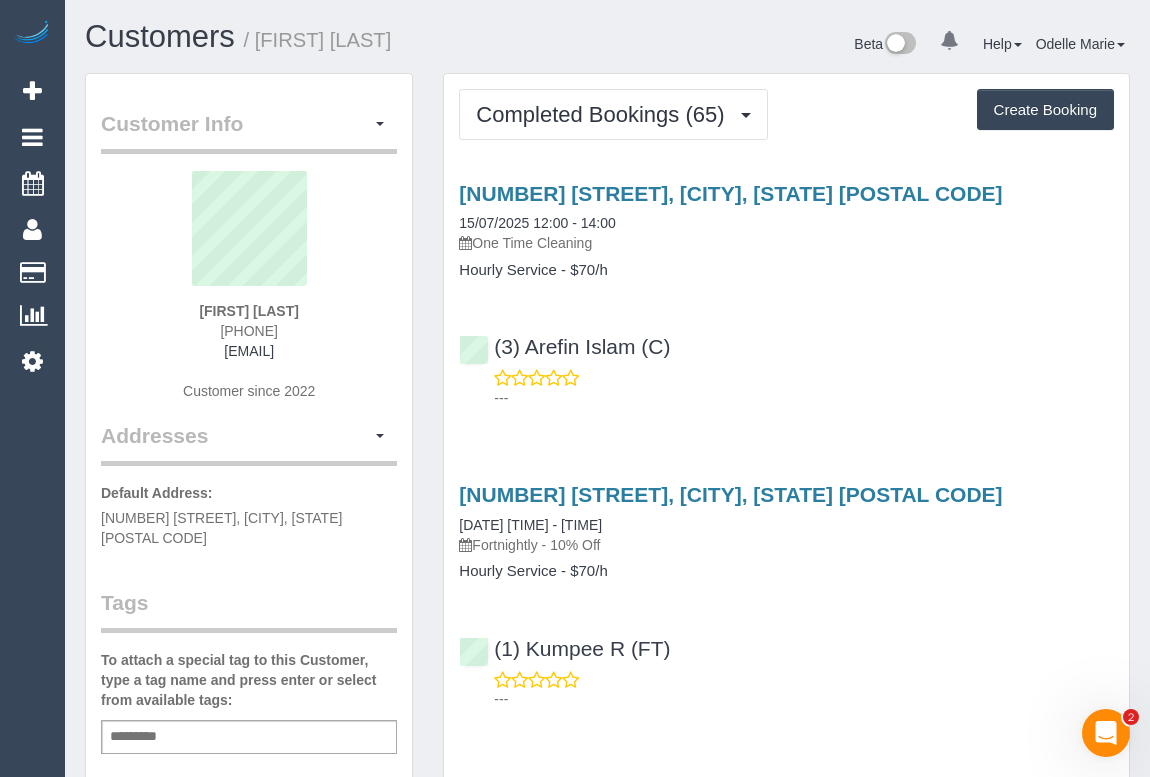 copy on "(3) Arefin Islam (C)" 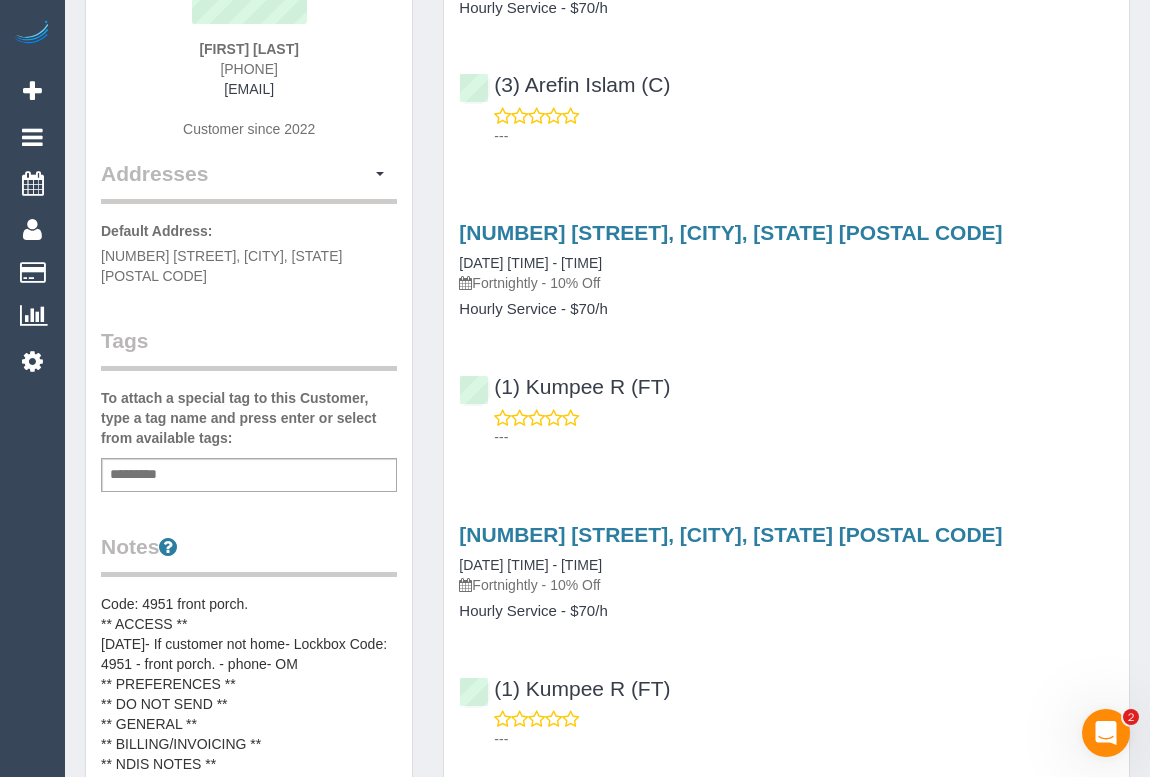 scroll, scrollTop: 727, scrollLeft: 0, axis: vertical 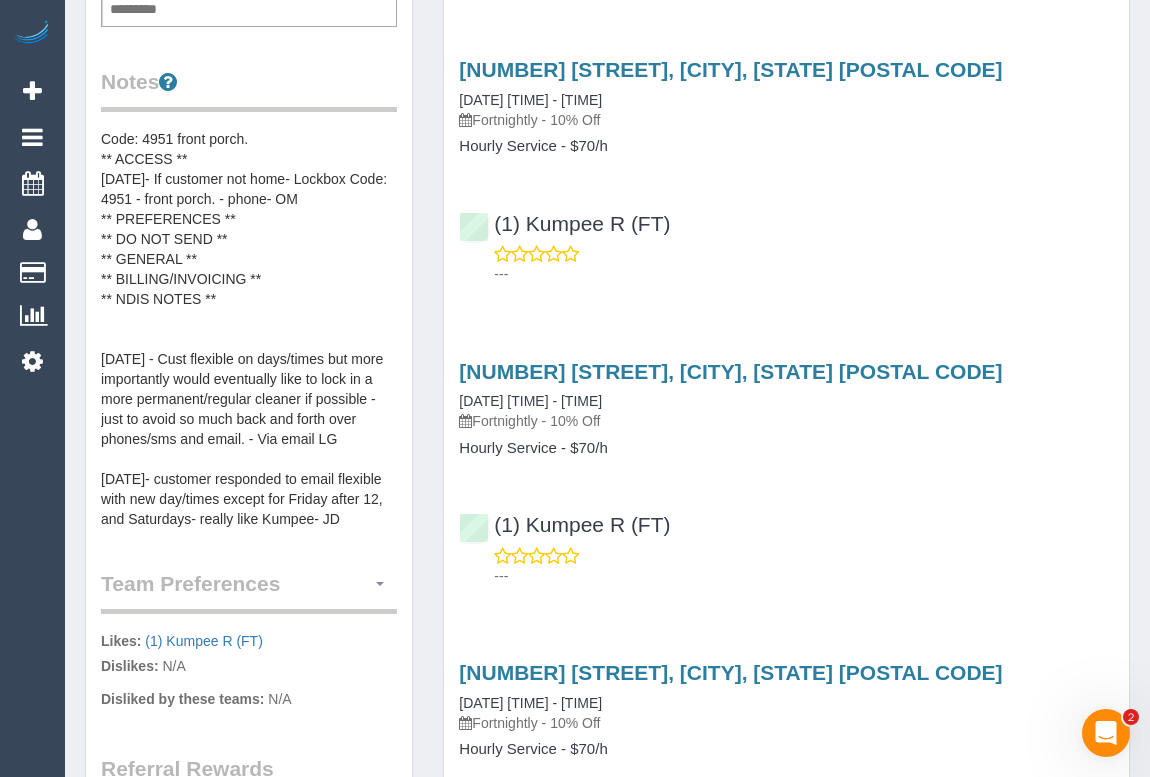 click at bounding box center (380, 584) 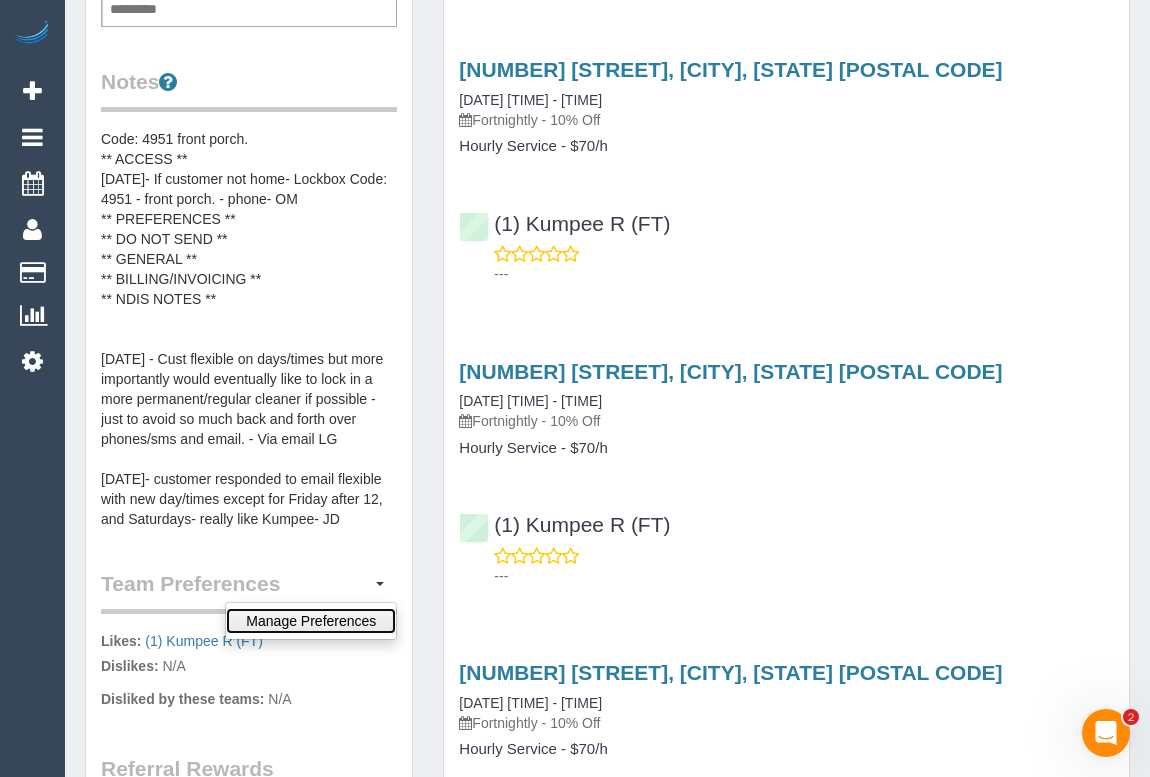 click on "Manage Preferences" at bounding box center (311, 621) 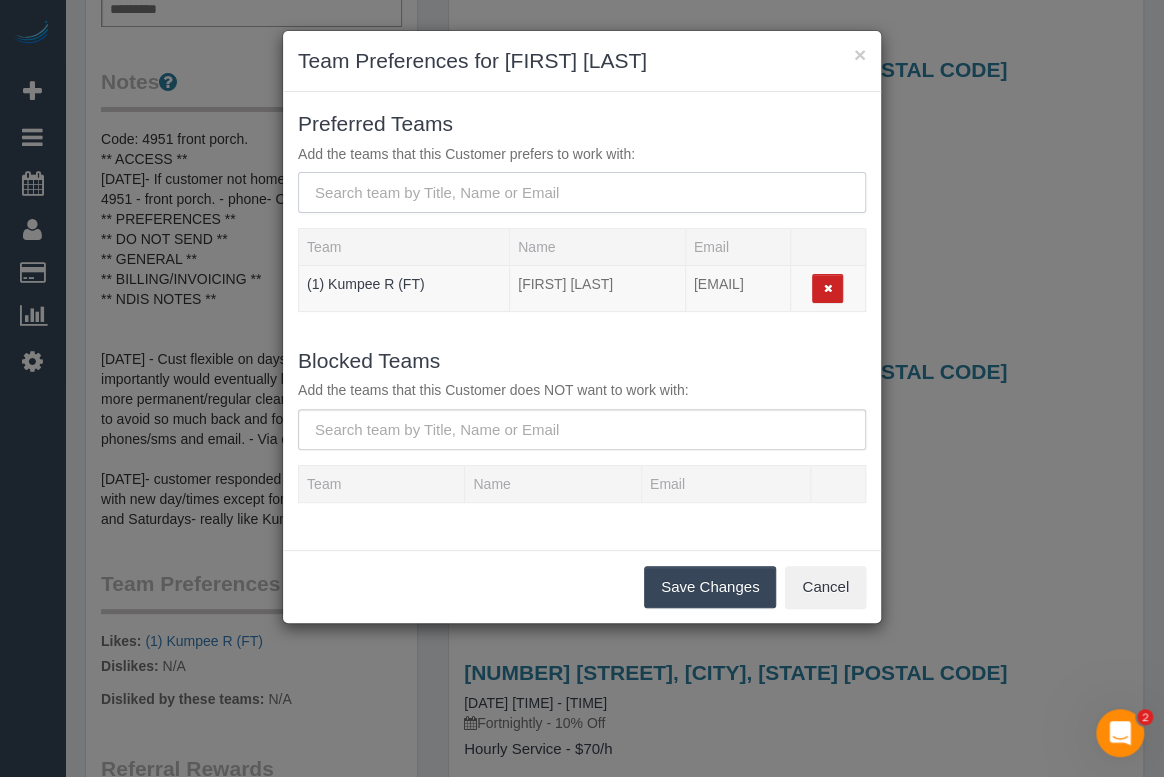 click at bounding box center (582, 192) 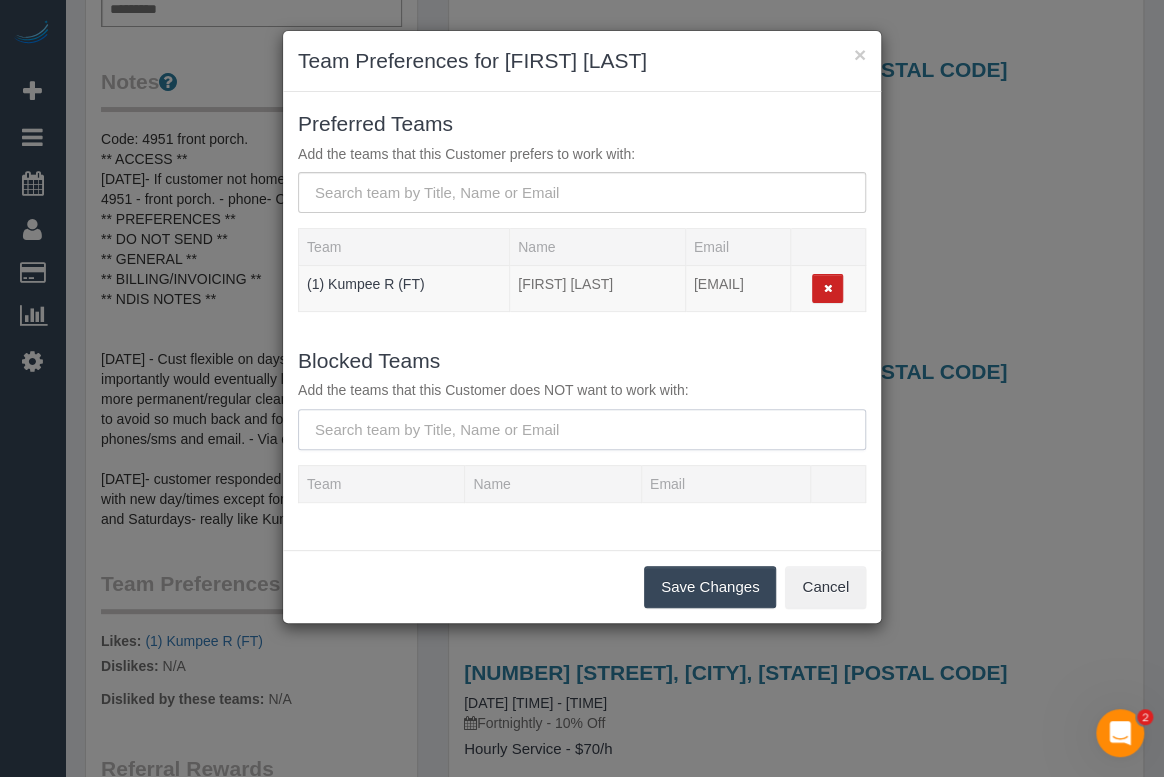 click at bounding box center (582, 429) 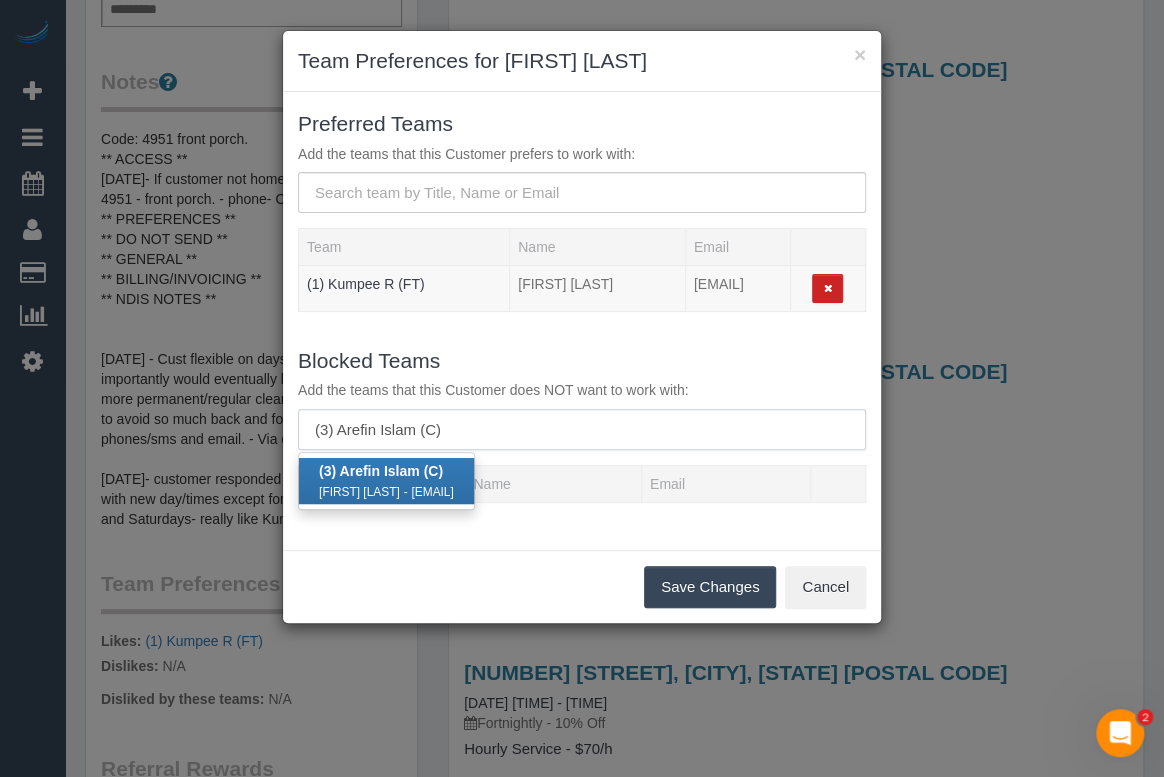type on "(3) Arefin Islam (C)" 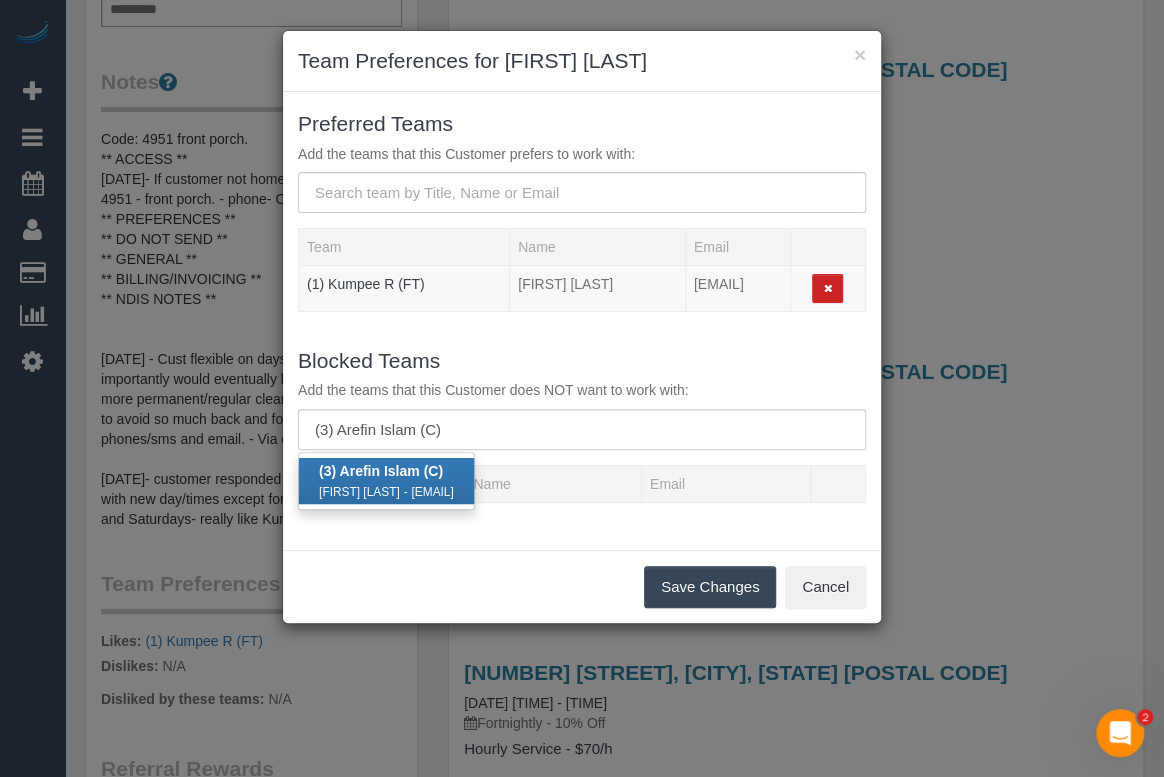 click on "arefin.au.info@gmail.com" at bounding box center (432, 492) 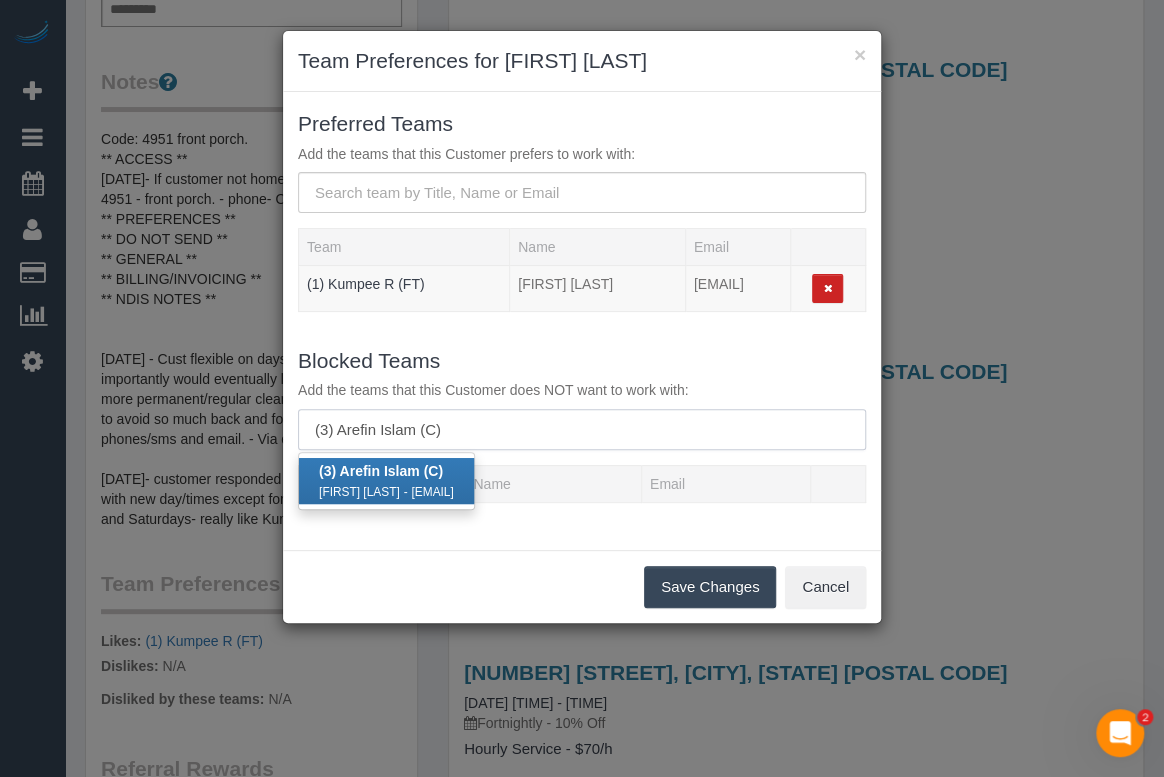 type 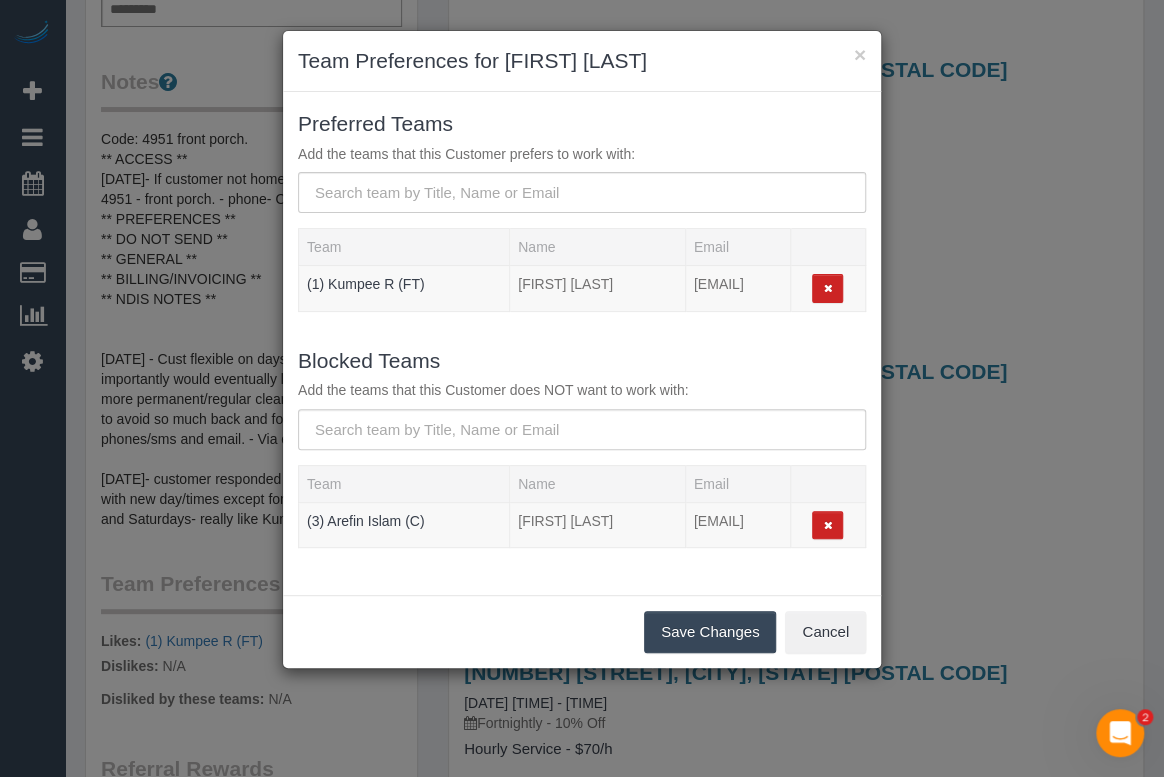 click on "Save Changes" at bounding box center [710, 632] 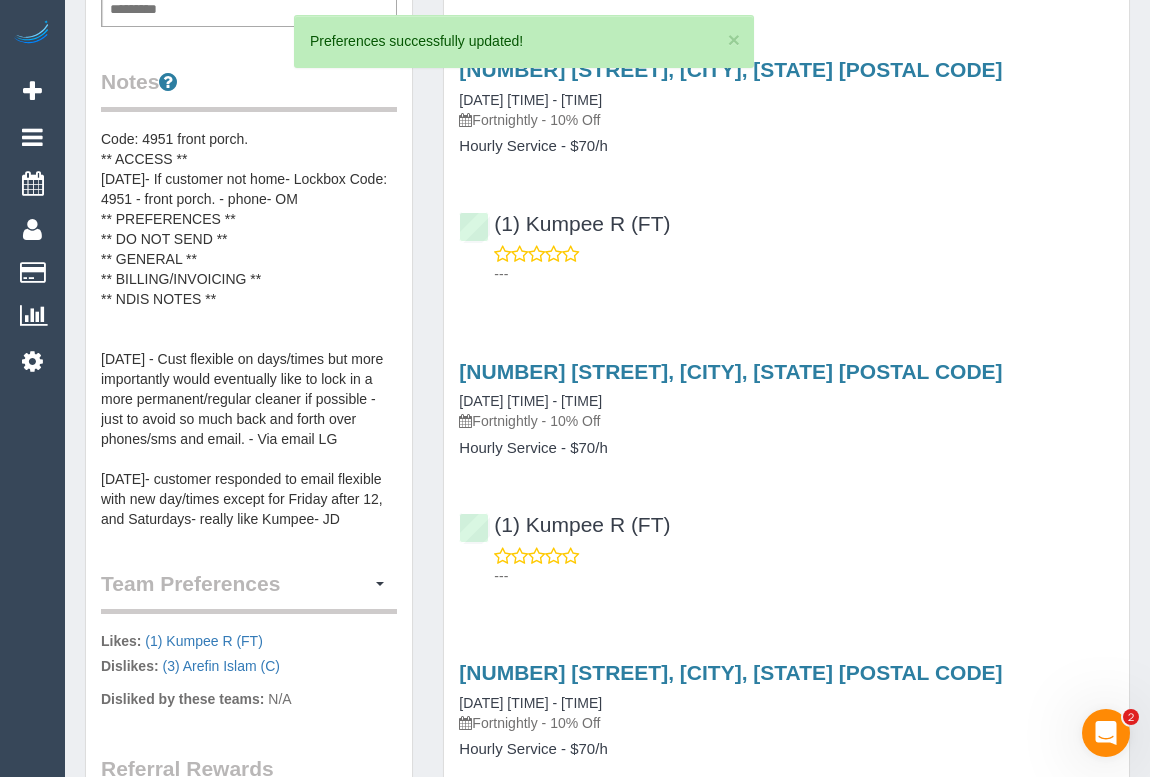 click on "---" at bounding box center [786, 566] 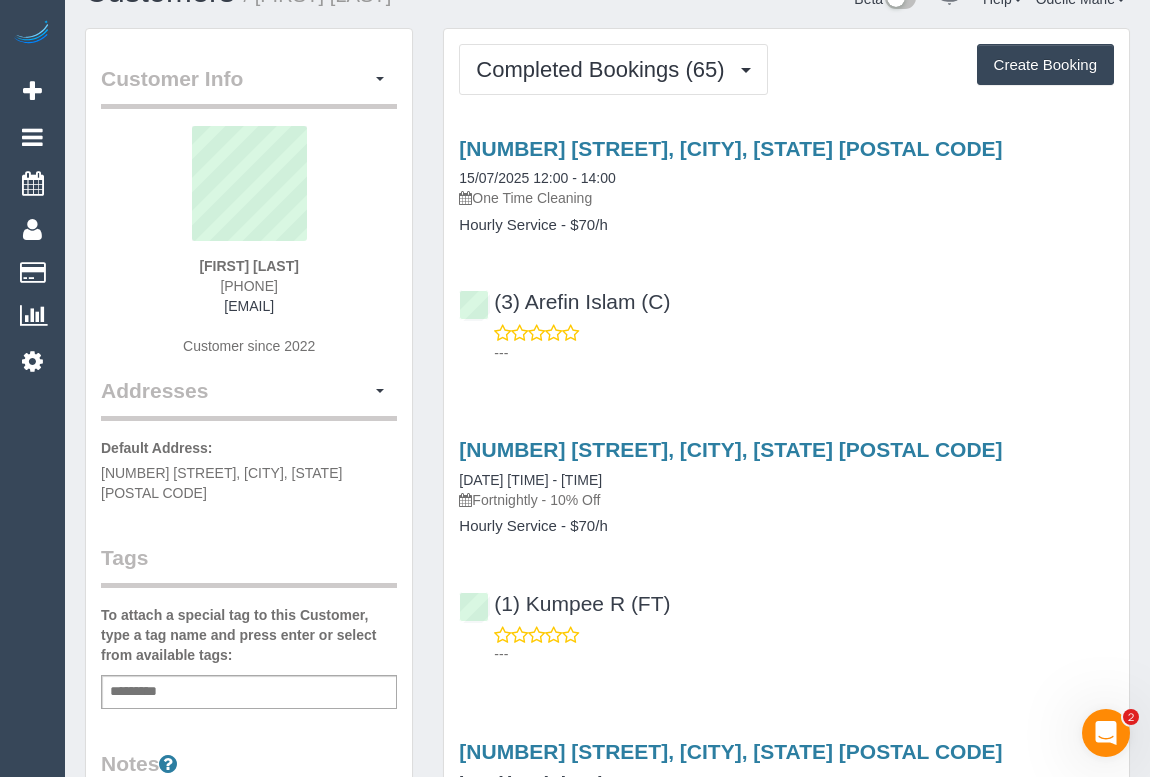 scroll, scrollTop: 0, scrollLeft: 0, axis: both 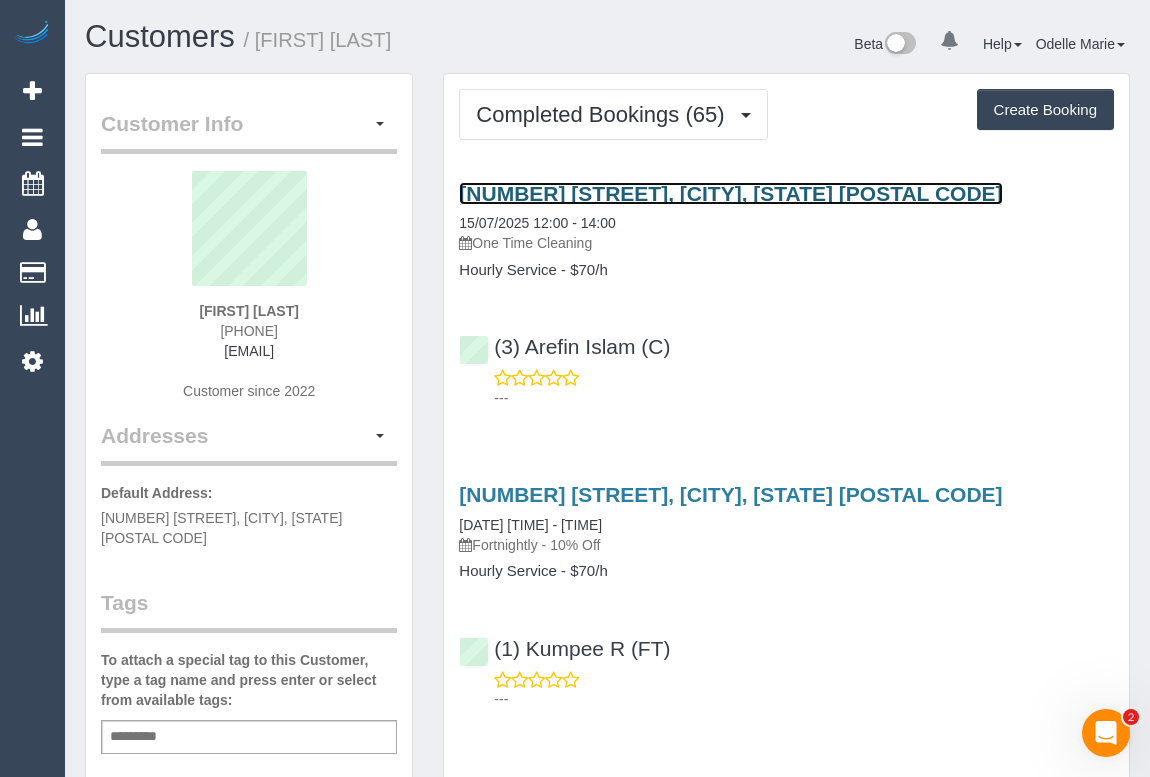 click on "93 Macpherson Street, Carlton North, VIC 3054" at bounding box center [730, 193] 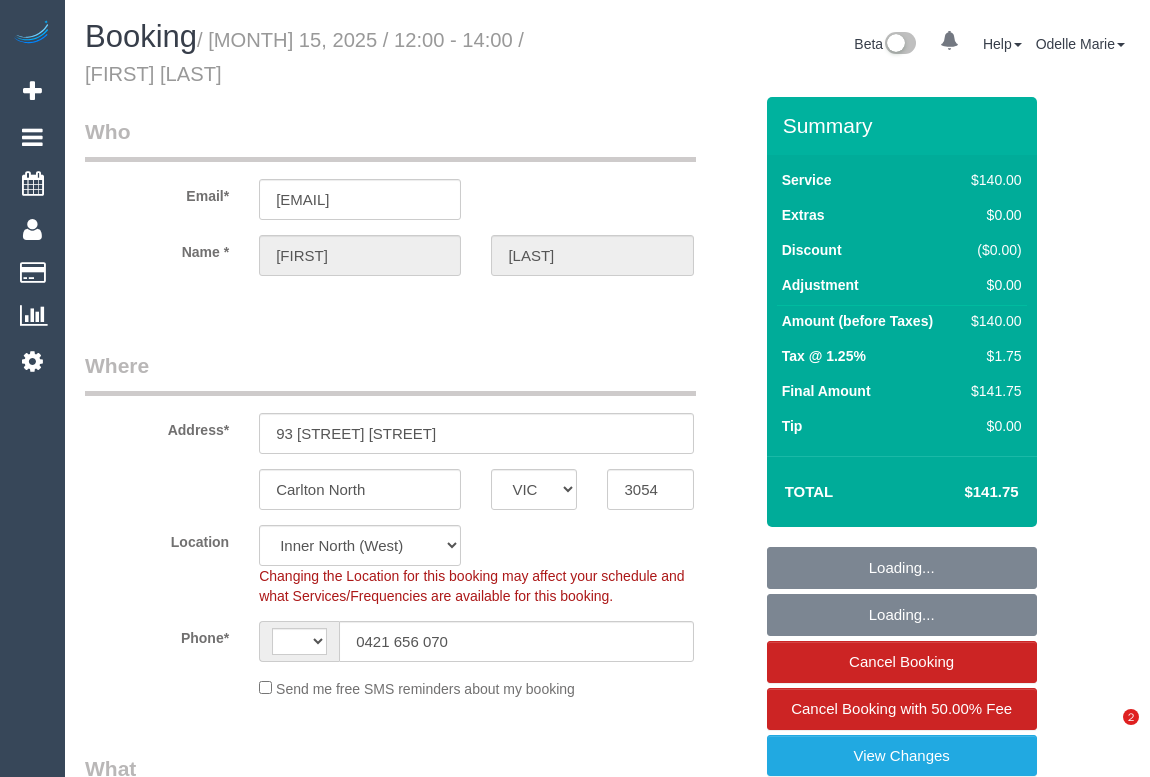 select on "VIC" 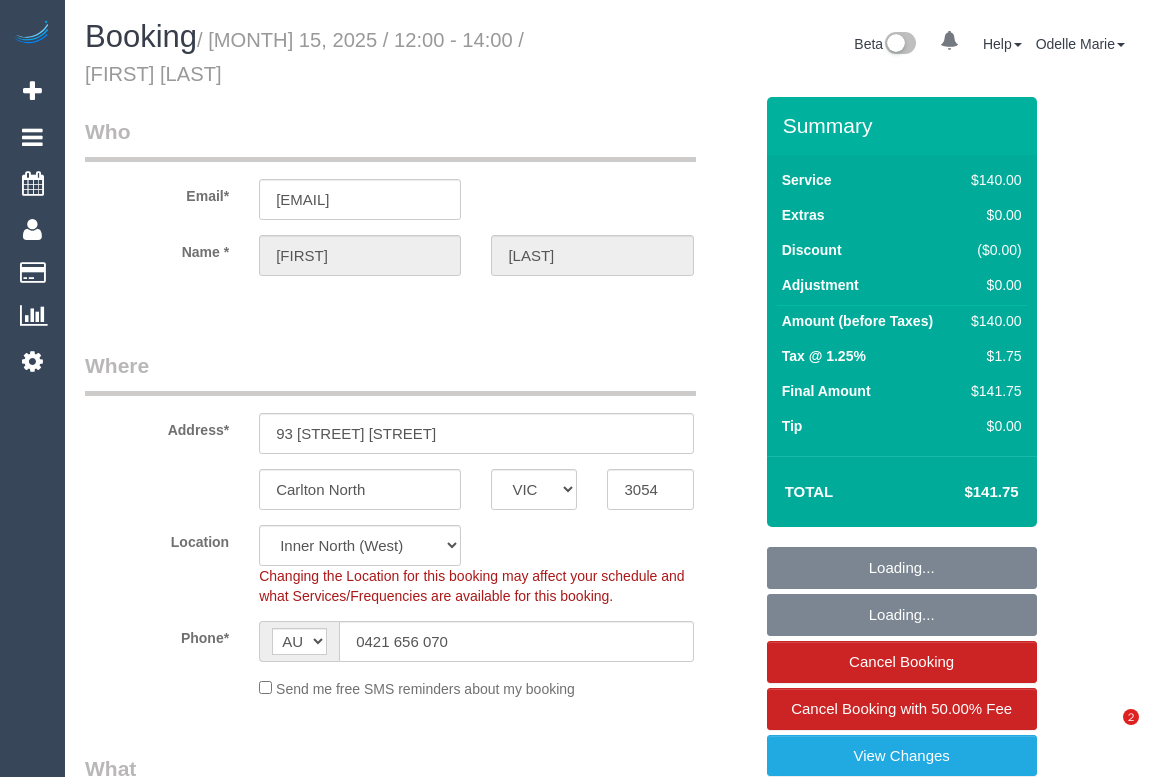 select on "spot1" 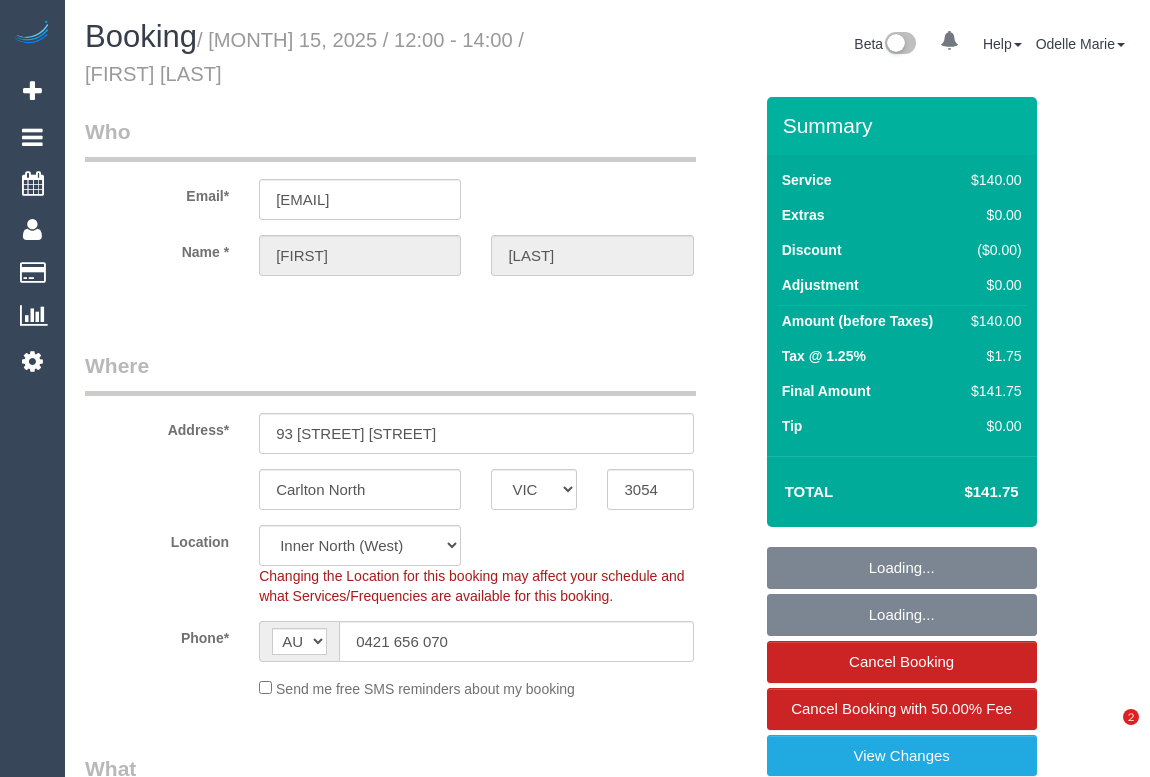 scroll, scrollTop: 0, scrollLeft: 0, axis: both 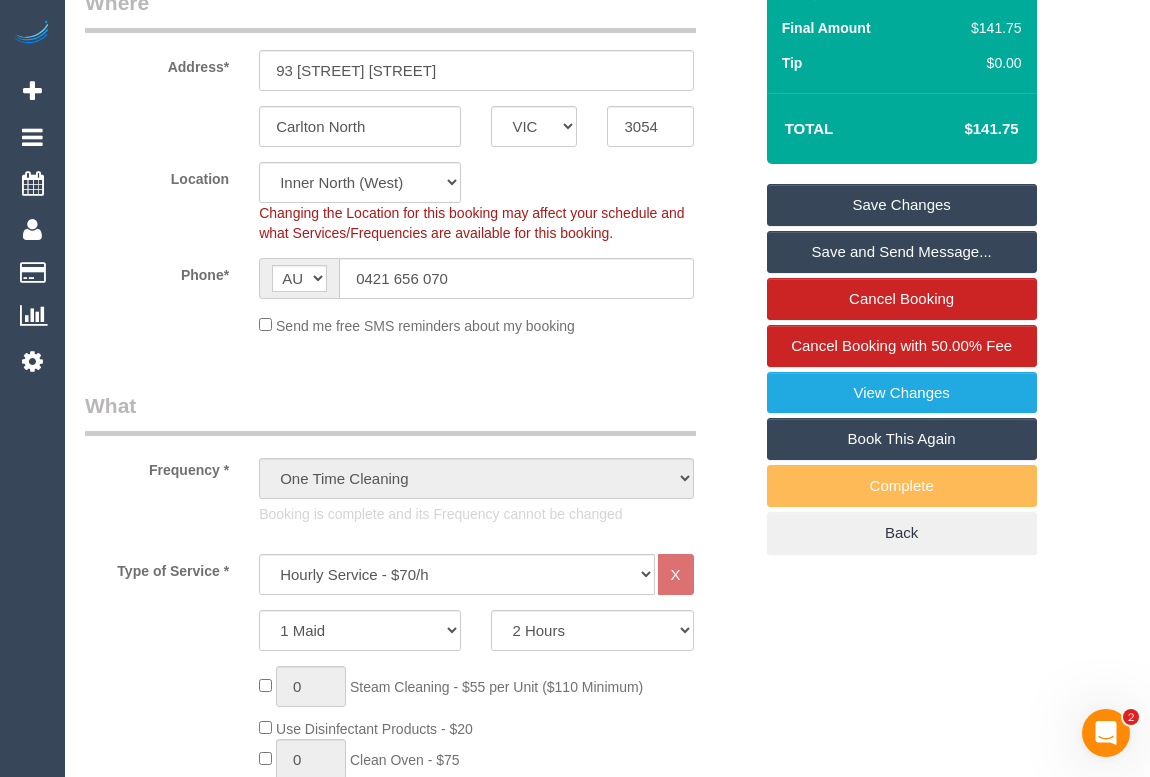 click on "Book This Again" at bounding box center (902, 439) 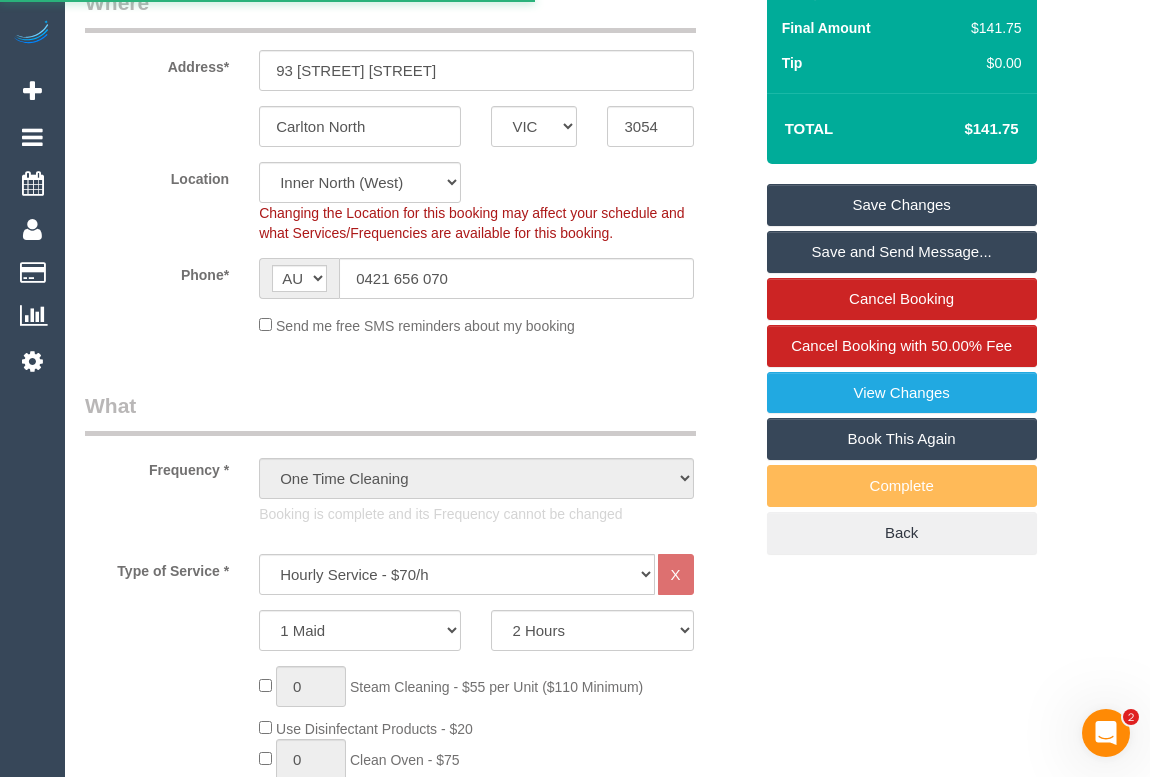 select on "VIC" 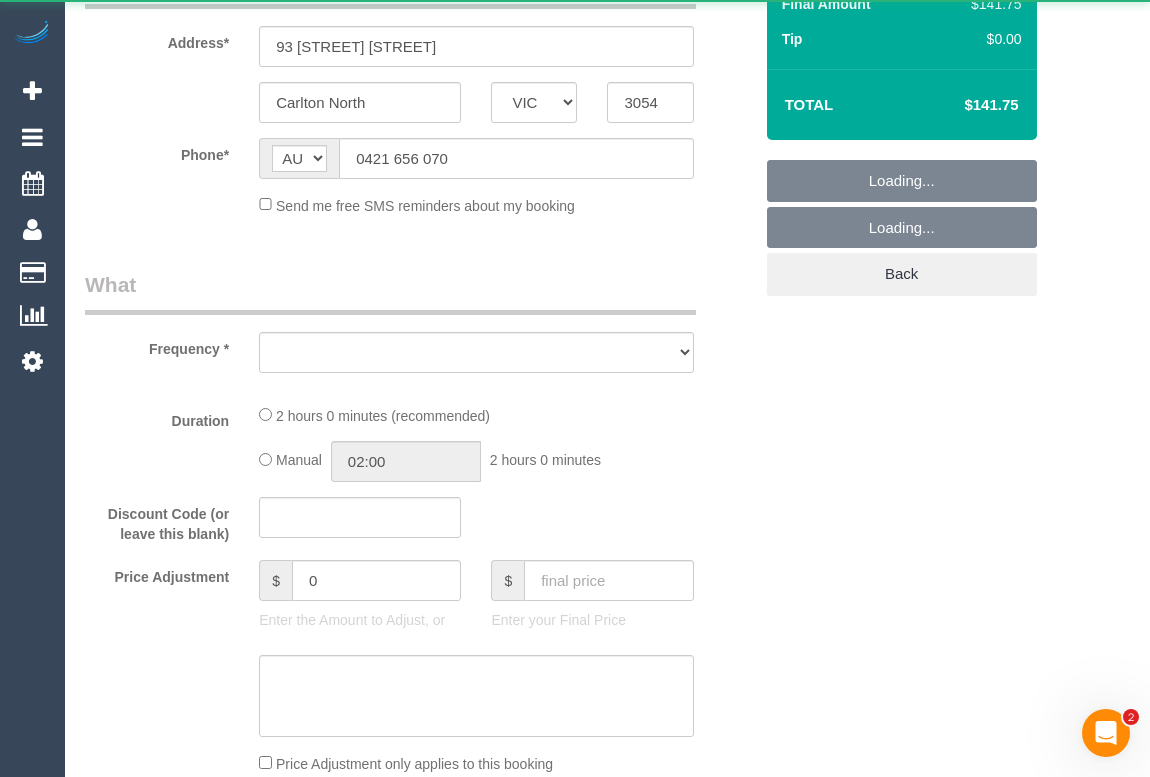 scroll, scrollTop: 0, scrollLeft: 0, axis: both 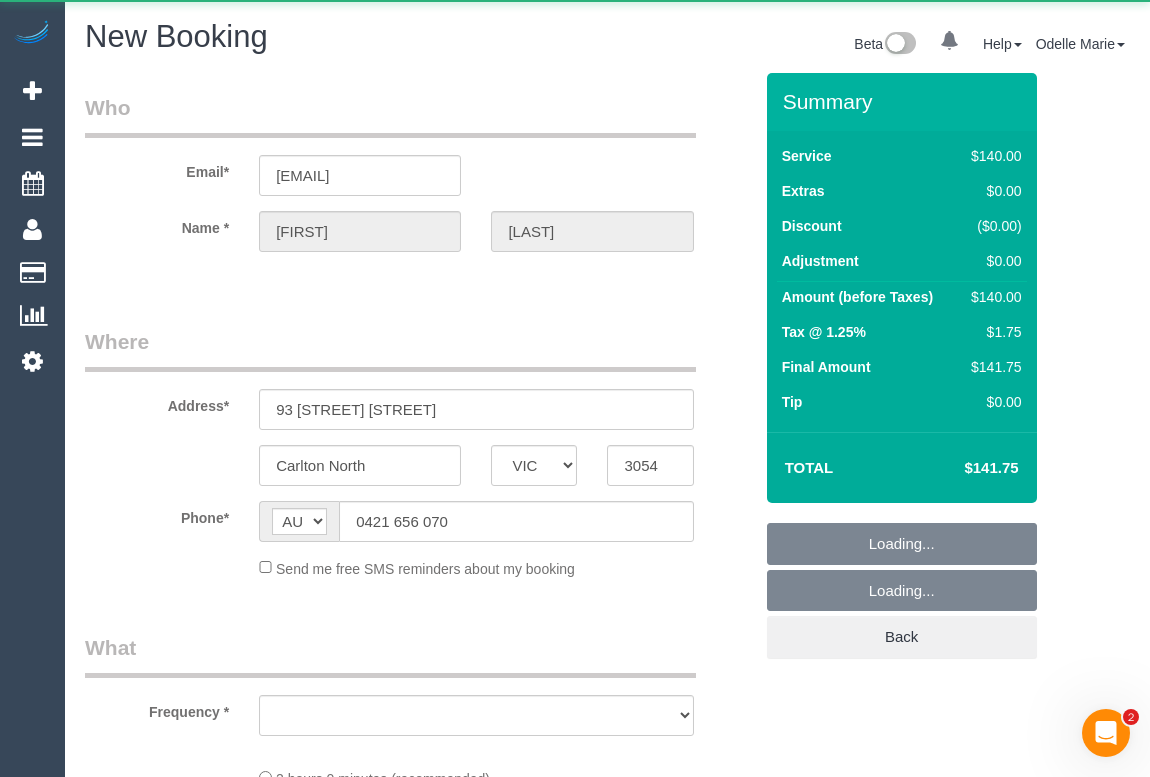 select on "string:stripe-pm_1KprYO2GScqysDRVEt3Pt3yE" 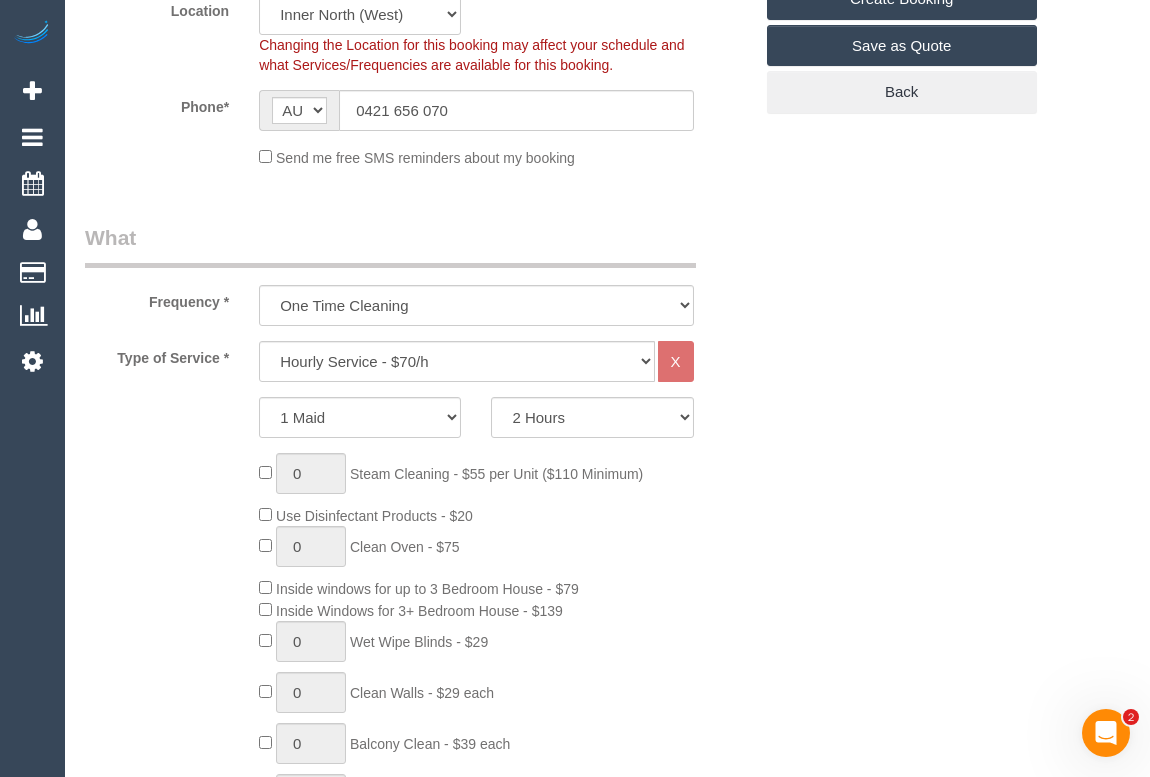 scroll, scrollTop: 583, scrollLeft: 0, axis: vertical 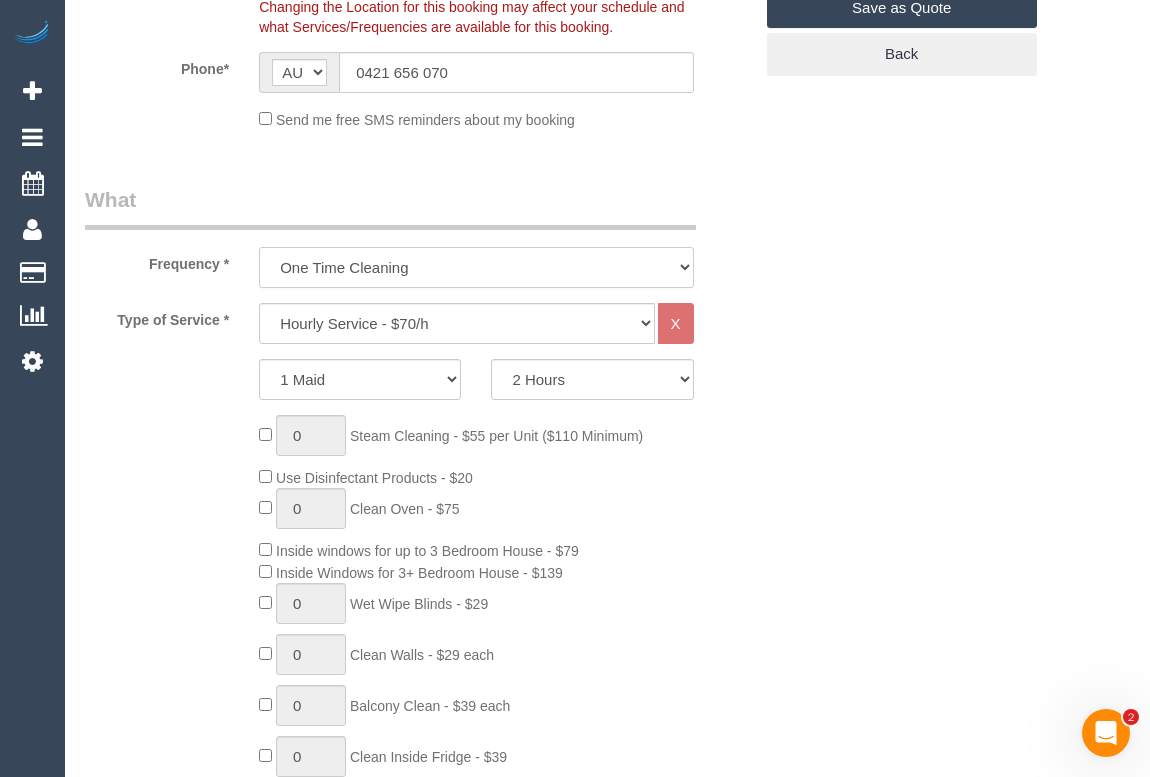 drag, startPoint x: 684, startPoint y: 263, endPoint x: 672, endPoint y: 270, distance: 13.892444 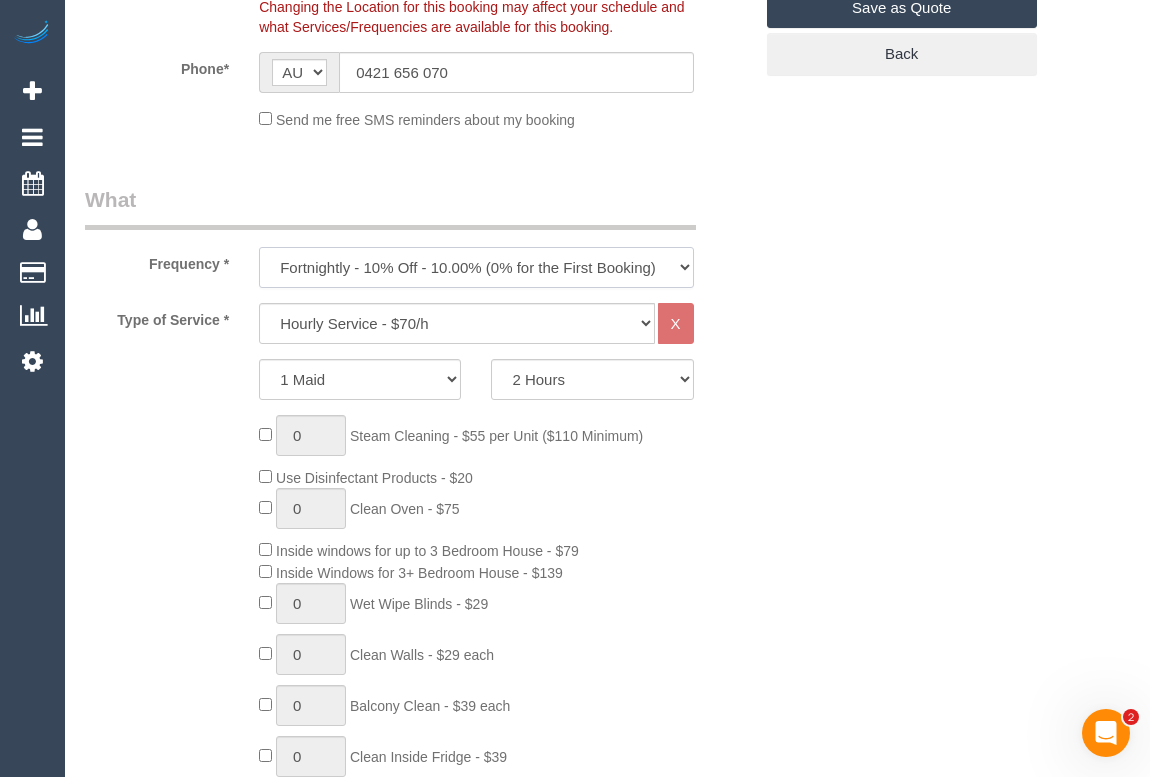 click on "One Time Cleaning Weekly - 10% Off - 10.00% (0% for the First Booking) Fortnightly - 10% Off - 10.00% (0% for the First Booking) Three Weekly - 5% Off - 5.00% (0% for the First Booking) Four Weekly - 5% Off - 5.00% (0% for the First Booking)" at bounding box center (476, 267) 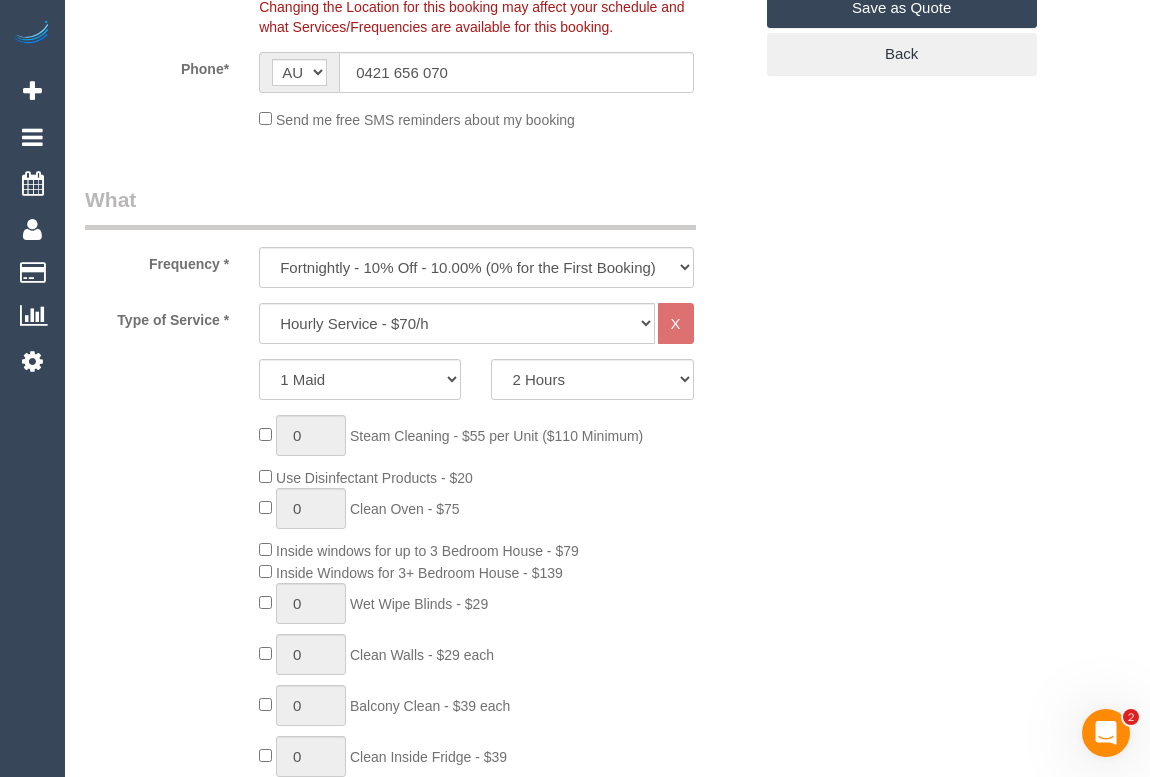 click on "Who
Email*
patrickgeorgeroberts@gmail.com
Name *
Patrick
Roberts
Where
Address*
93 Macpherson Street
Carlton North
ACT
NSW
NT
QLD
SA
TAS
VIC
WA
3054
Re-Book Last Service
Location
Office City East (North) East (South) Inner East Inner North (East) Inner North (West) Inner South East Inner West North (East) North (West) Outer East Outer North (East) Outer North (West) Outer South East Outer West South East (East) South East (West) West (North) West (South)" at bounding box center [607, 1406] 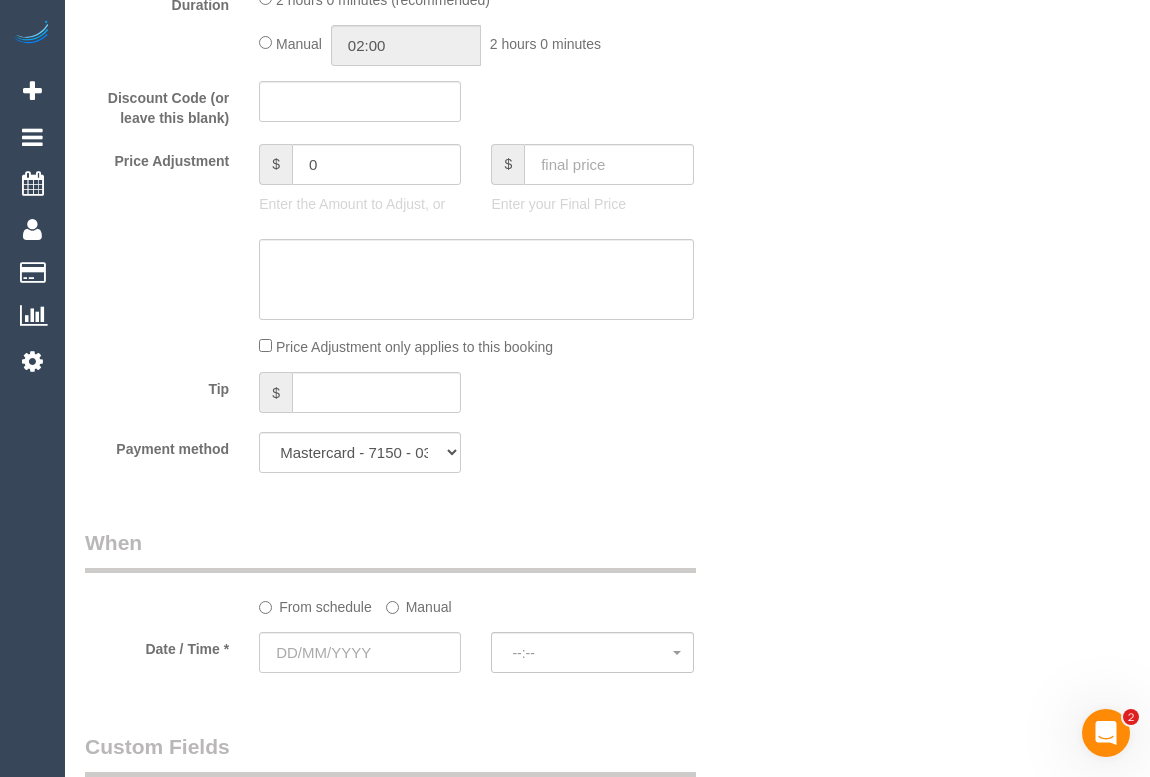 scroll, scrollTop: 1856, scrollLeft: 0, axis: vertical 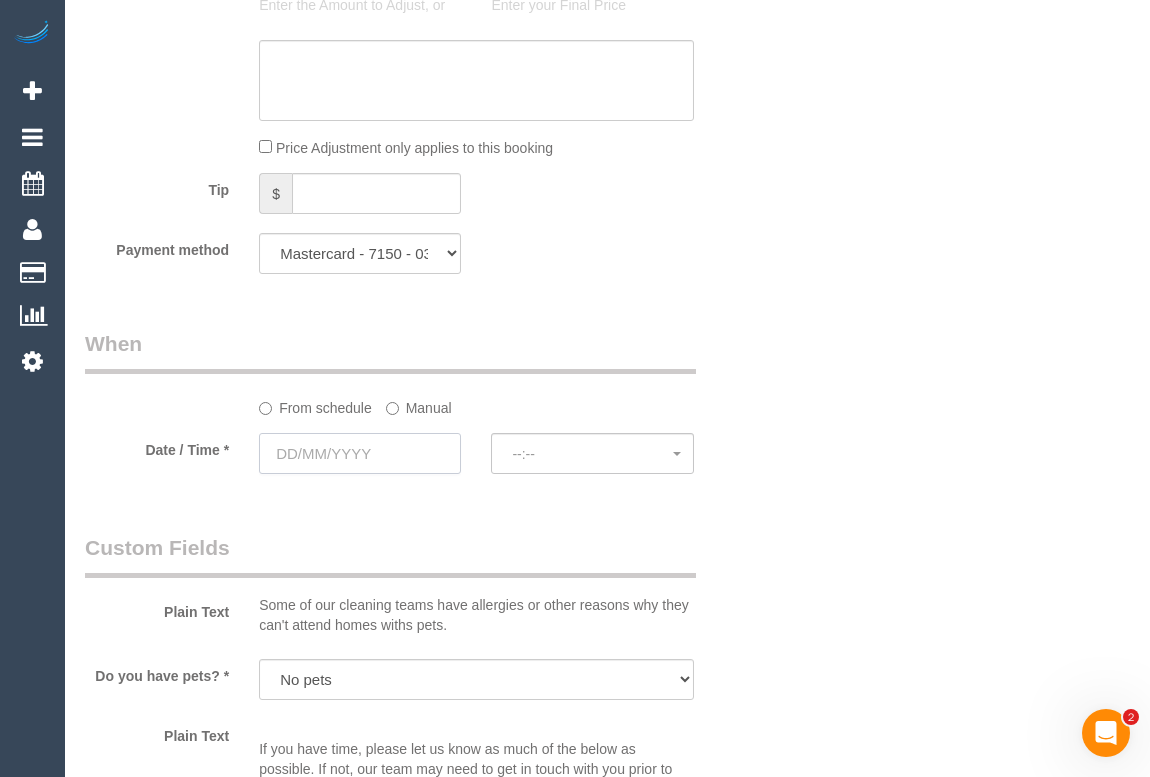 click at bounding box center [360, 453] 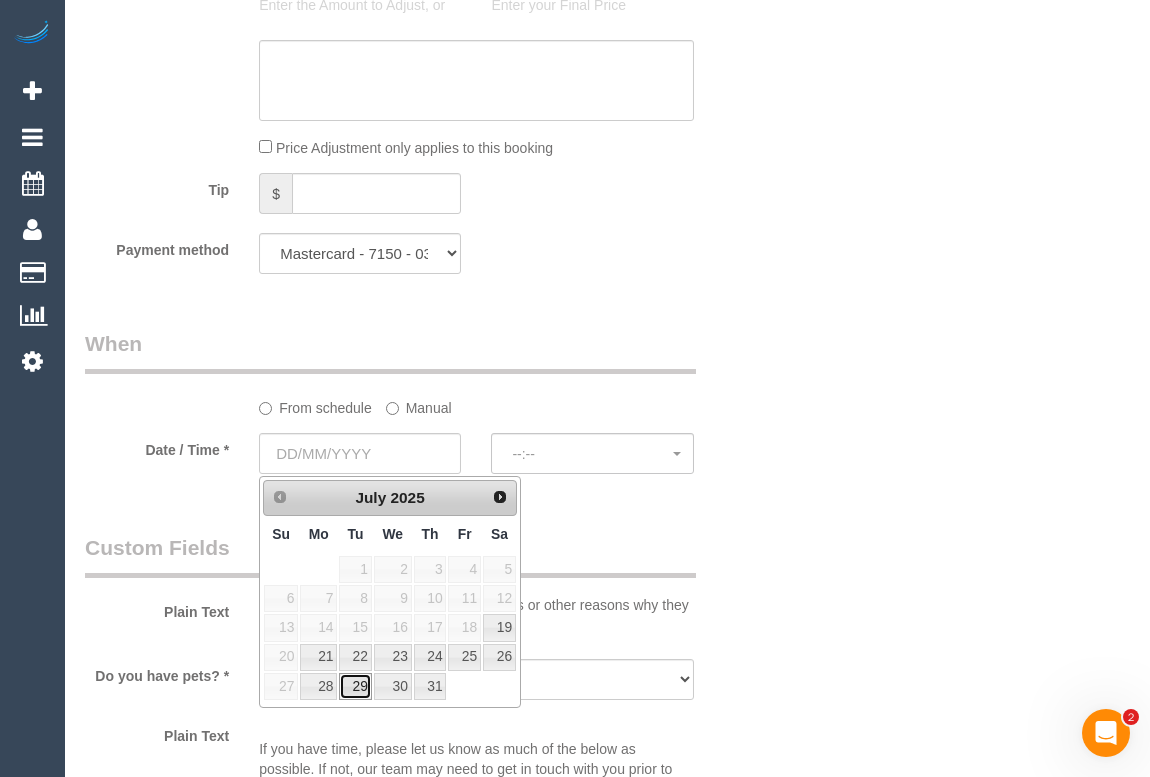 click on "29" at bounding box center (355, 686) 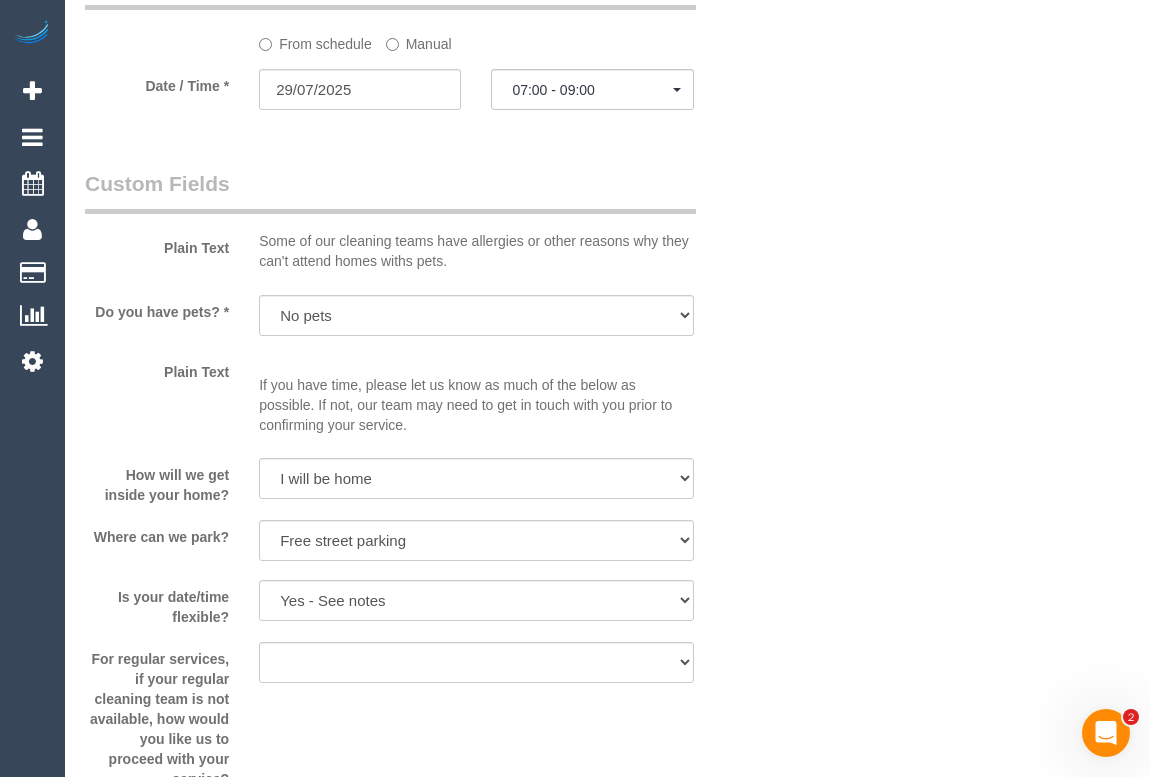 scroll, scrollTop: 2129, scrollLeft: 0, axis: vertical 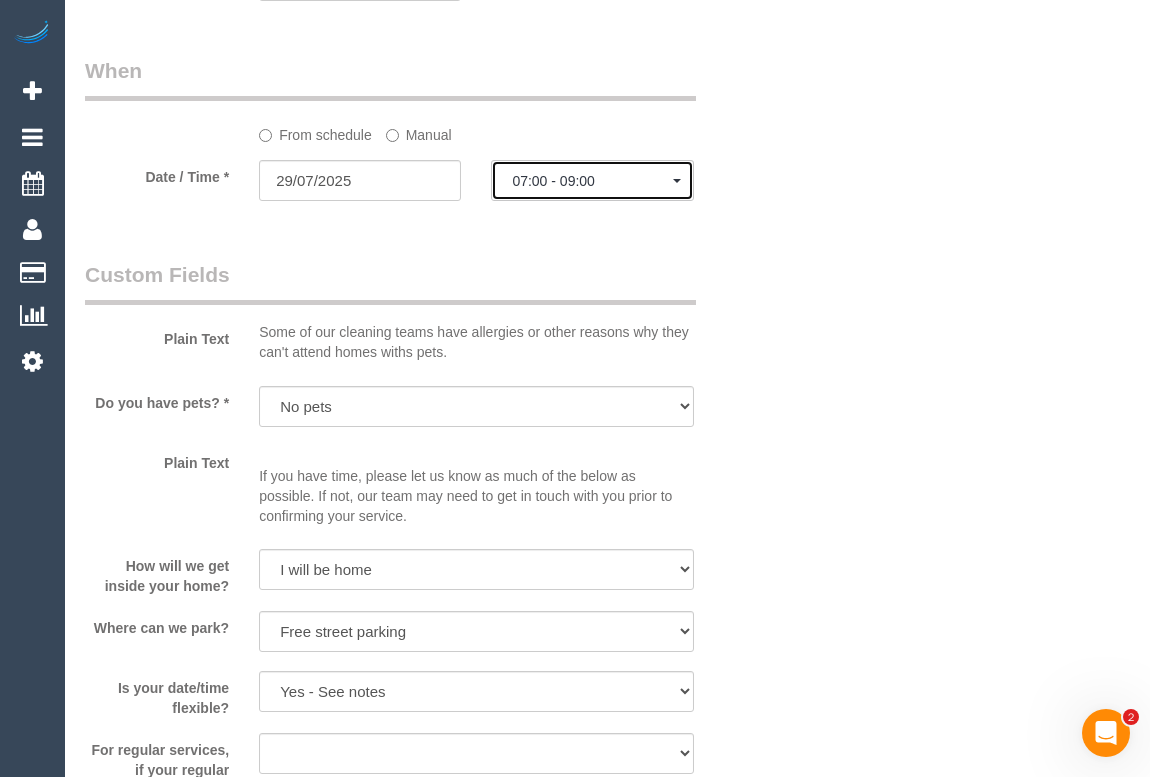 click on "07:00 - 09:00" 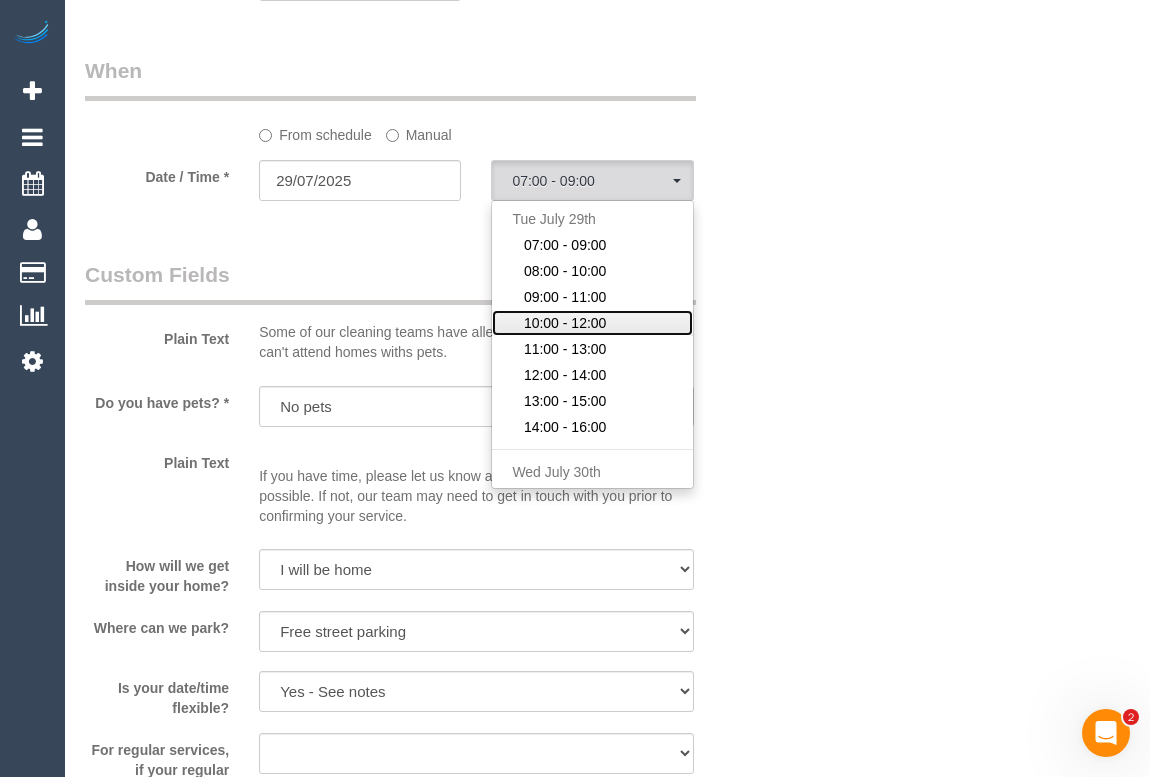 click on "10:00 - 12:00" 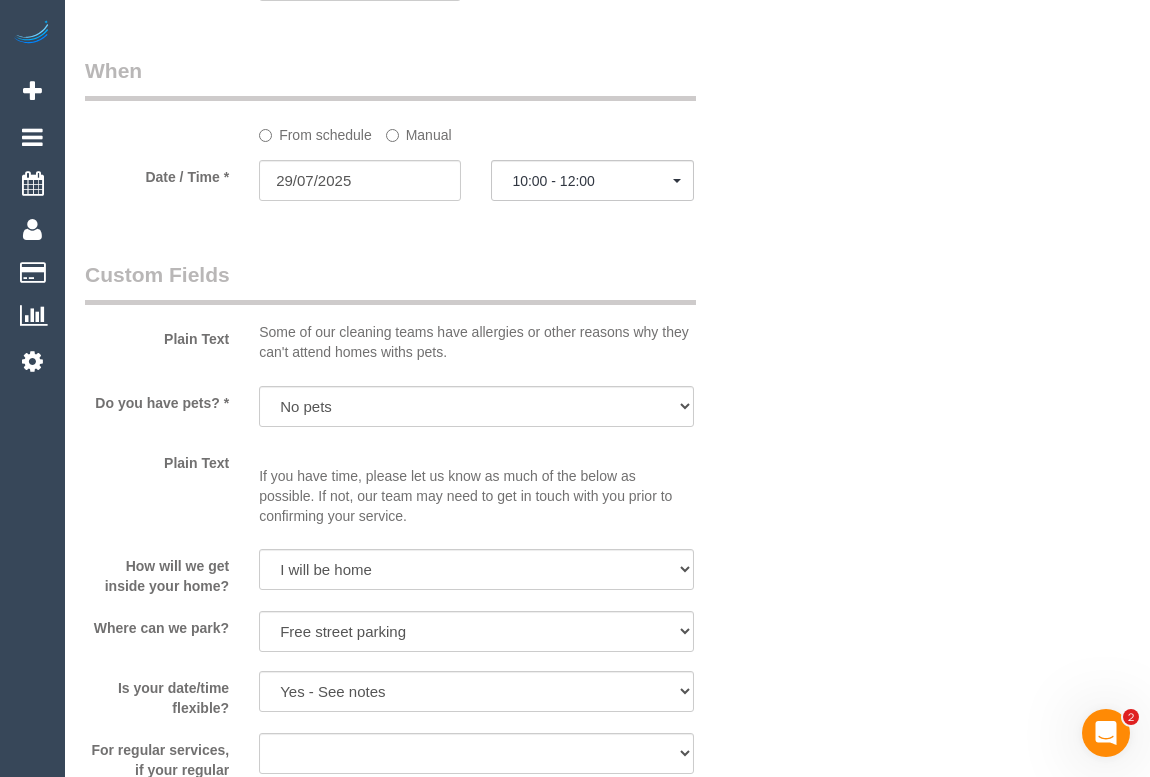 click on "Who
Email*
patrickgeorgeroberts@gmail.com
Name *
Patrick
Roberts
Where
Address*
93 Macpherson Street
Carlton North
ACT
NSW
NT
QLD
SA
TAS
VIC
WA
3054
Re-Book Last Service
Location
Office City East (North) East (South) Inner East Inner North (East) Inner North (West) Inner South East Inner West North (East) North (West) Outer East Outer North (East) Outer North (West) Outer South East Outer West South East (East) South East (West) West (North) West (South)" at bounding box center (607, -140) 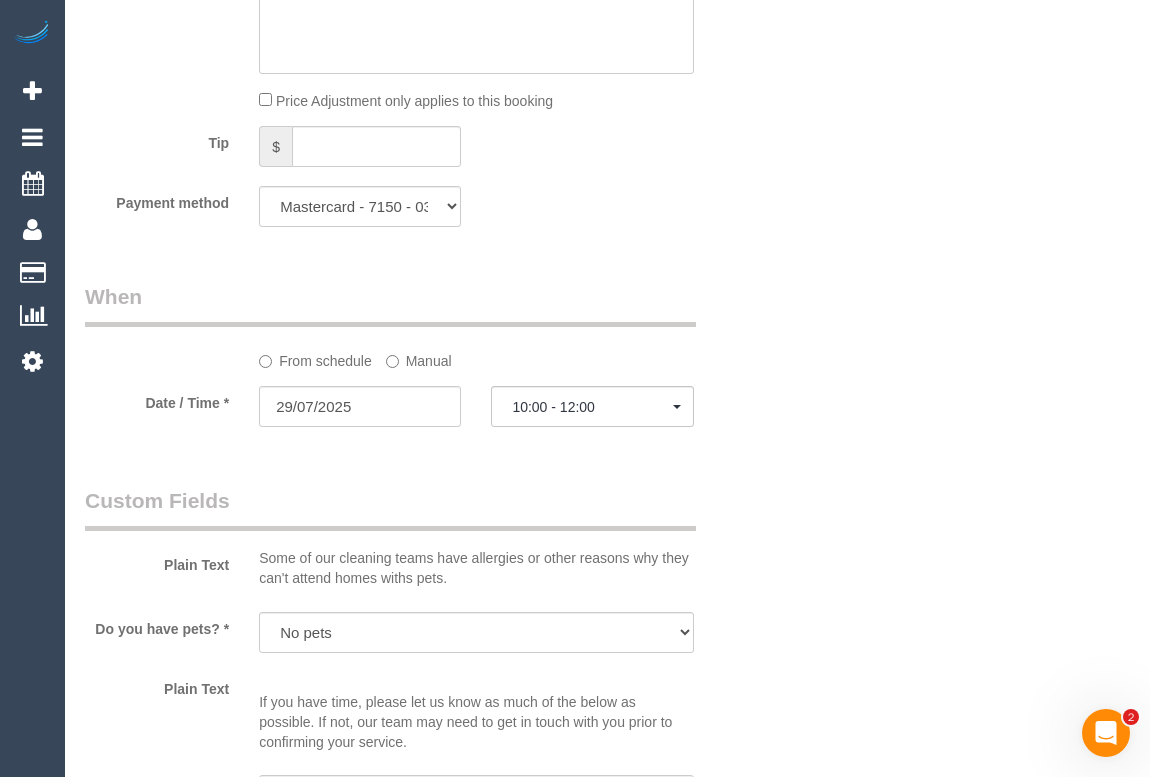 scroll, scrollTop: 2220, scrollLeft: 0, axis: vertical 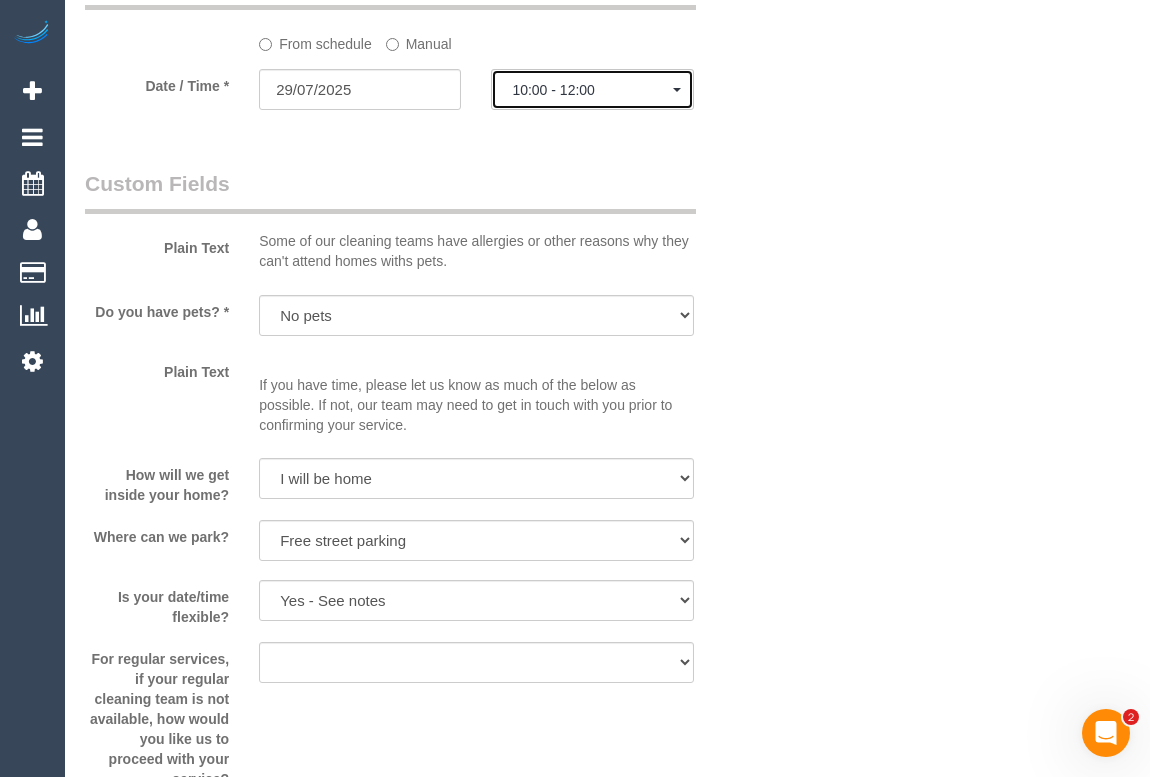 click on "10:00 - 12:00" 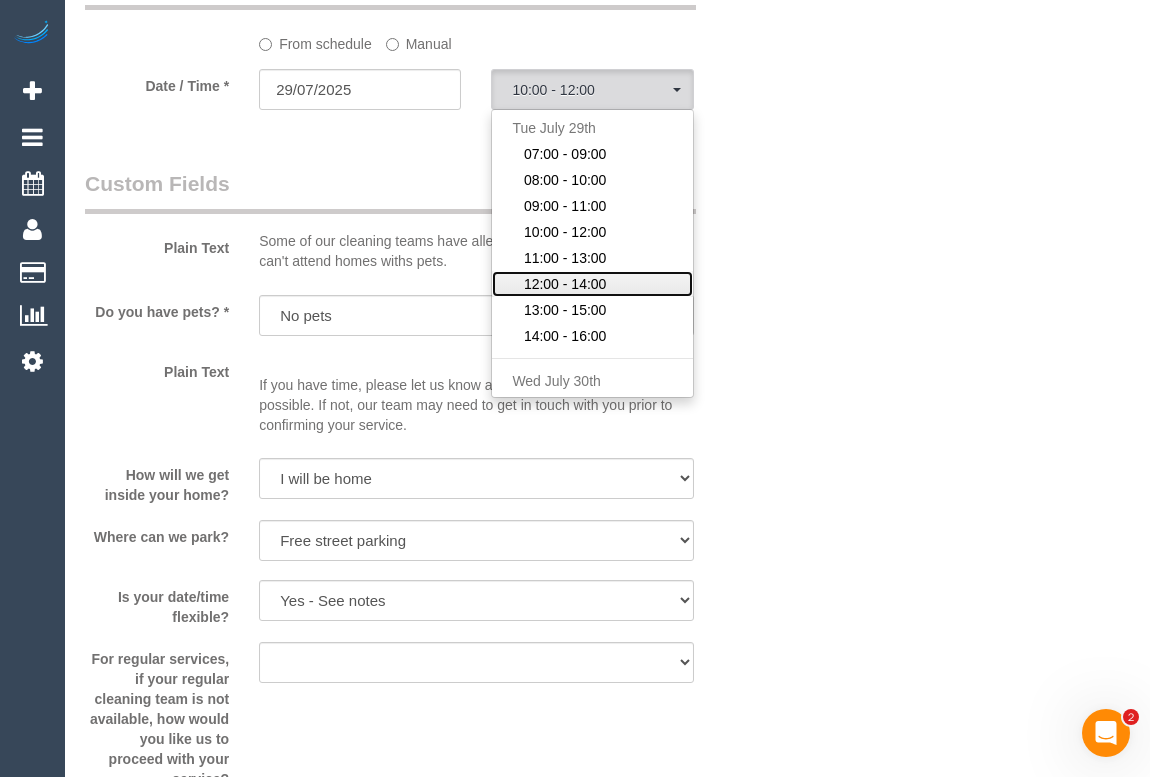 click on "12:00 - 14:00" 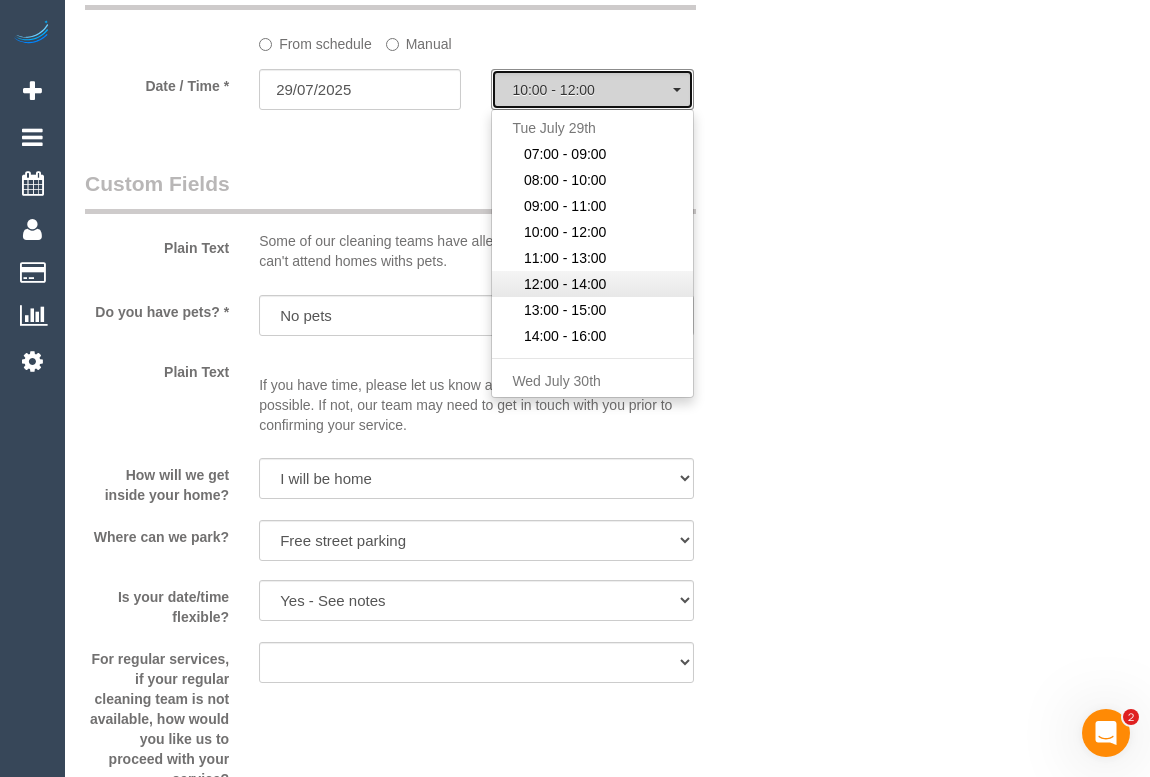 select on "spot16" 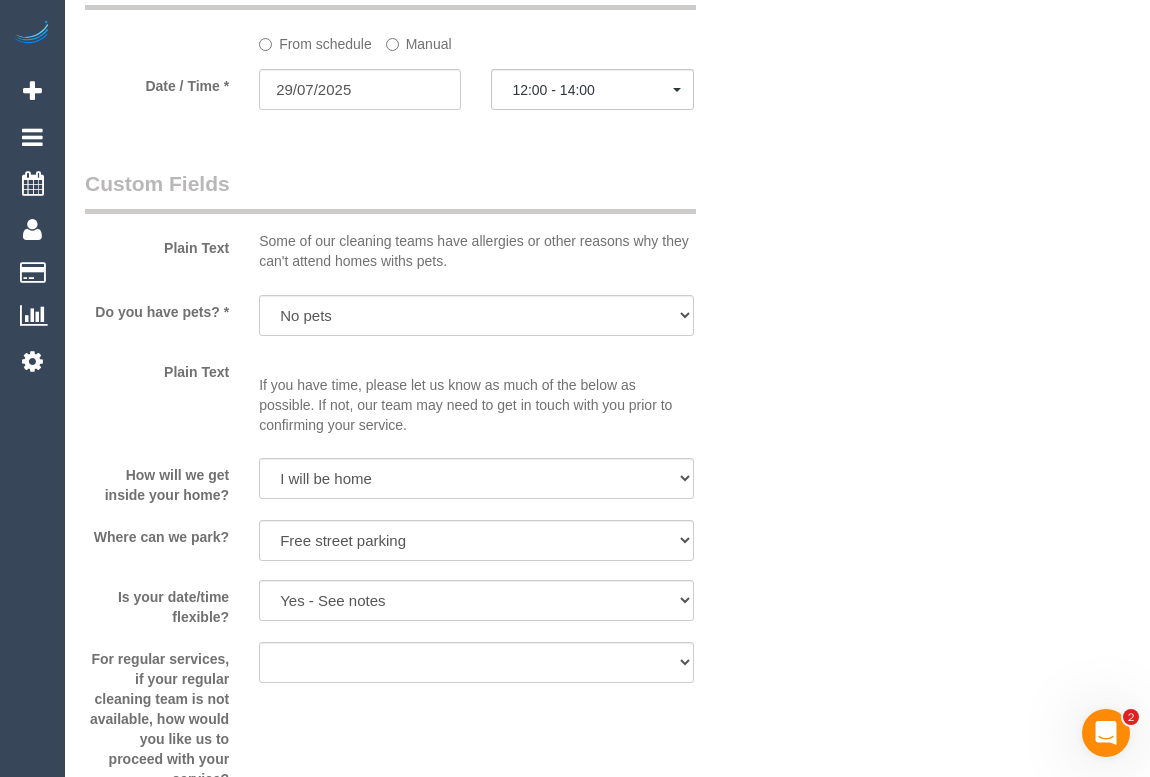 drag, startPoint x: 820, startPoint y: 317, endPoint x: 876, endPoint y: 402, distance: 101.788994 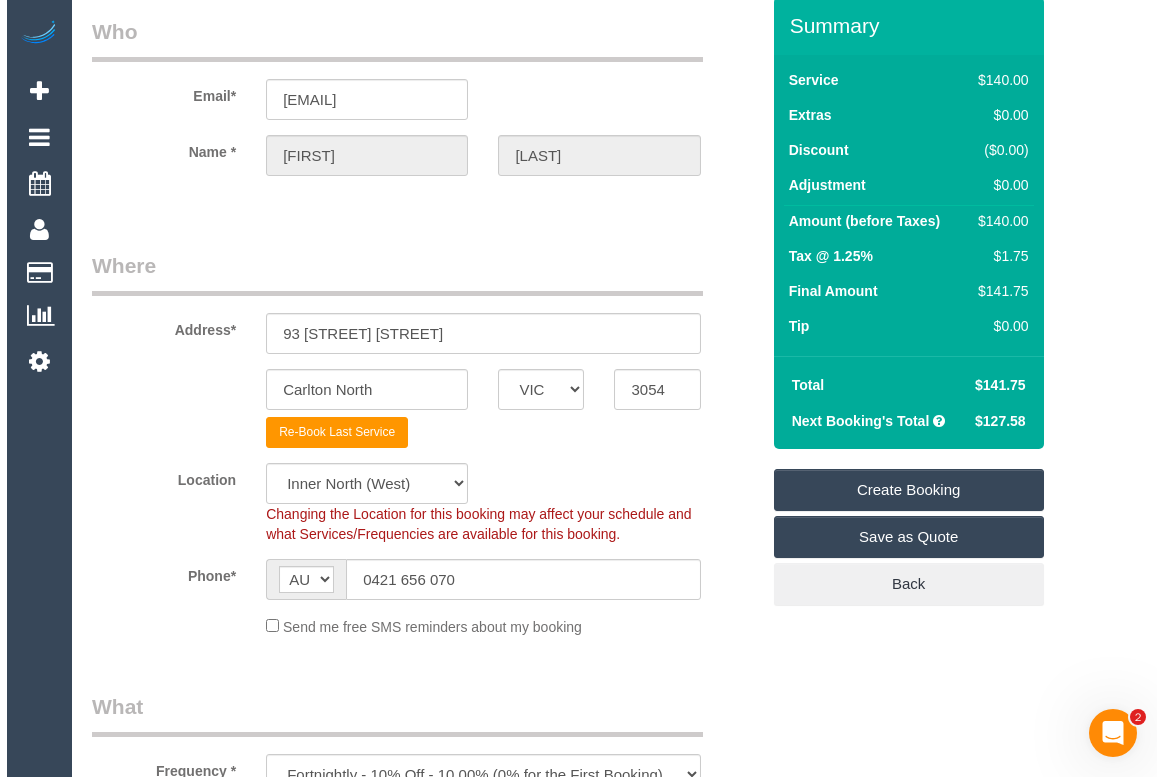 scroll, scrollTop: 0, scrollLeft: 0, axis: both 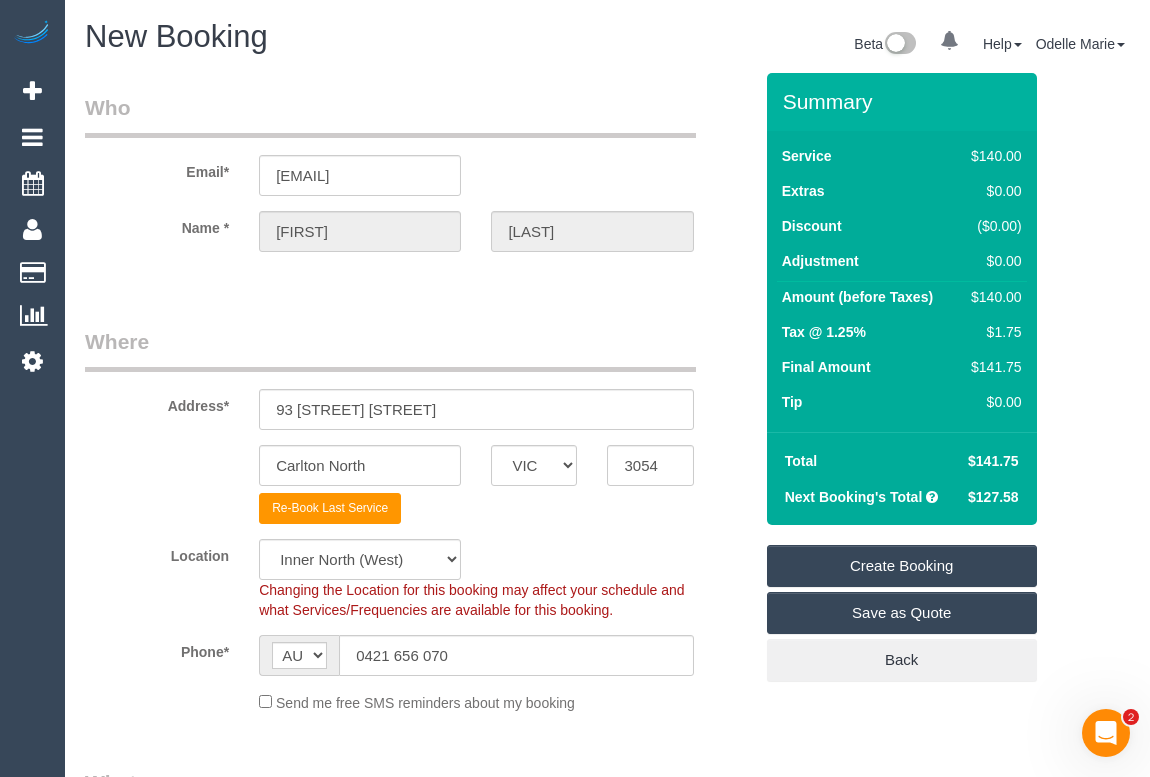 click on "Create Booking" at bounding box center (902, 566) 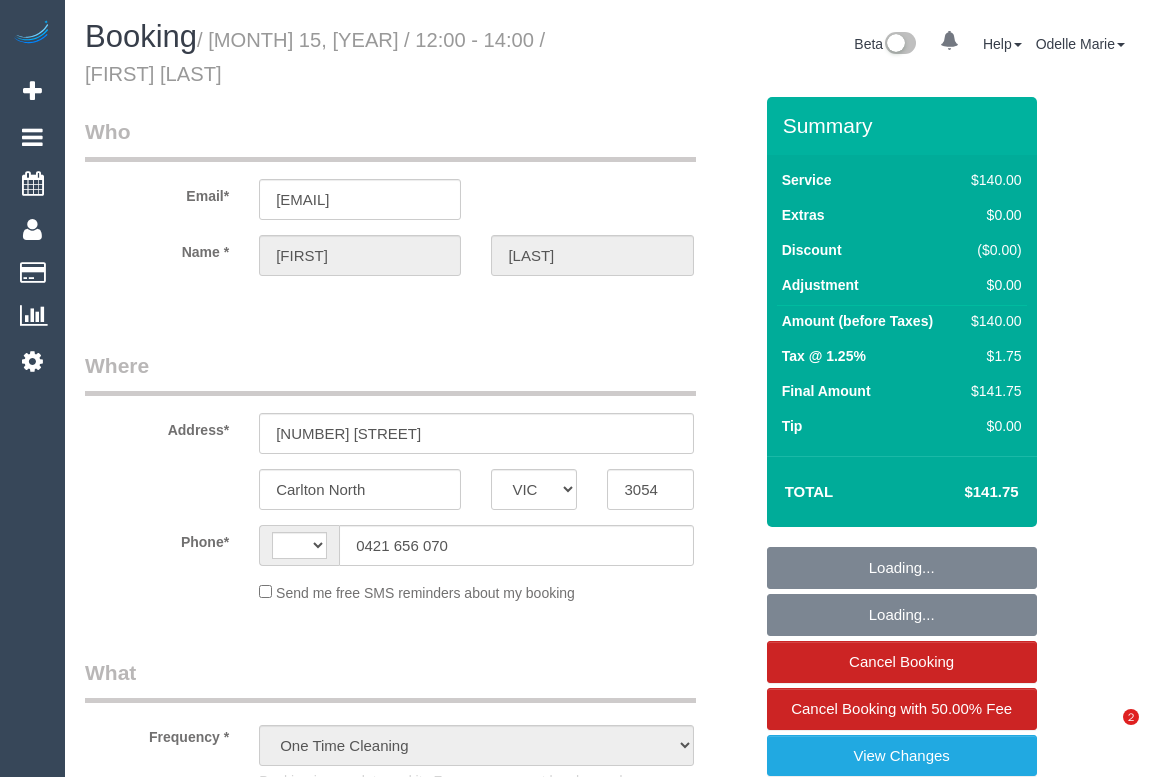 select on "VIC" 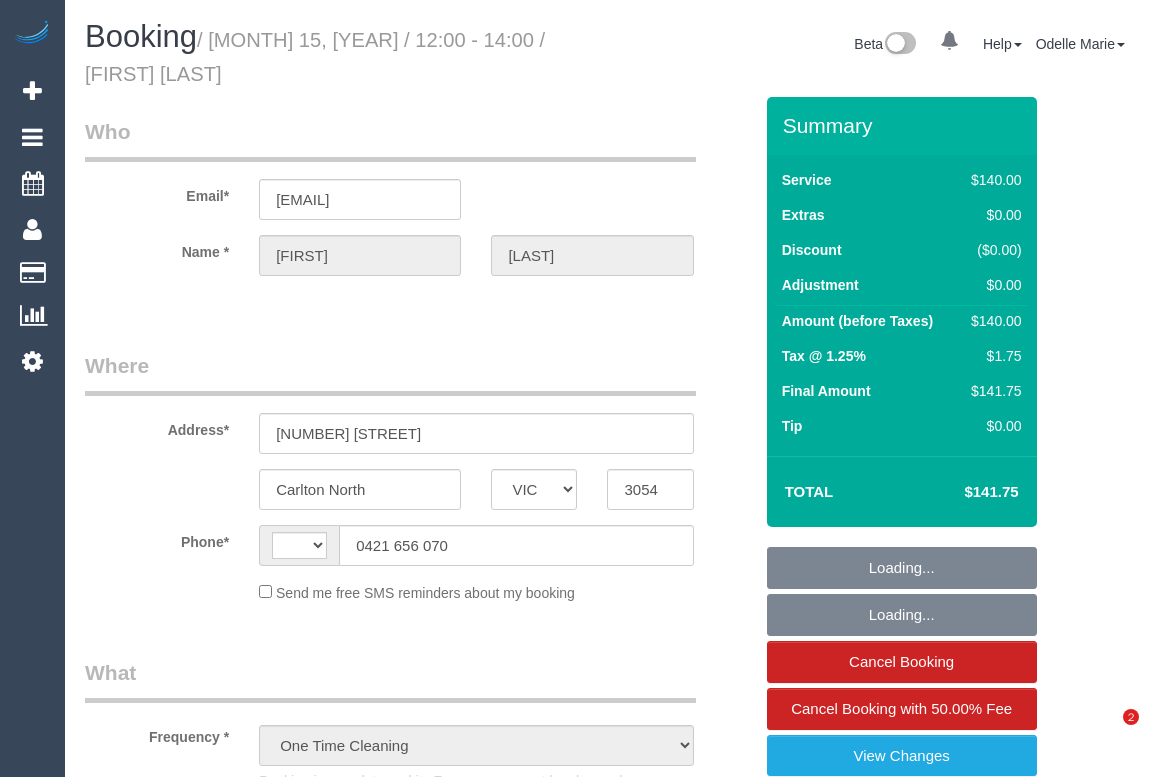scroll, scrollTop: 0, scrollLeft: 0, axis: both 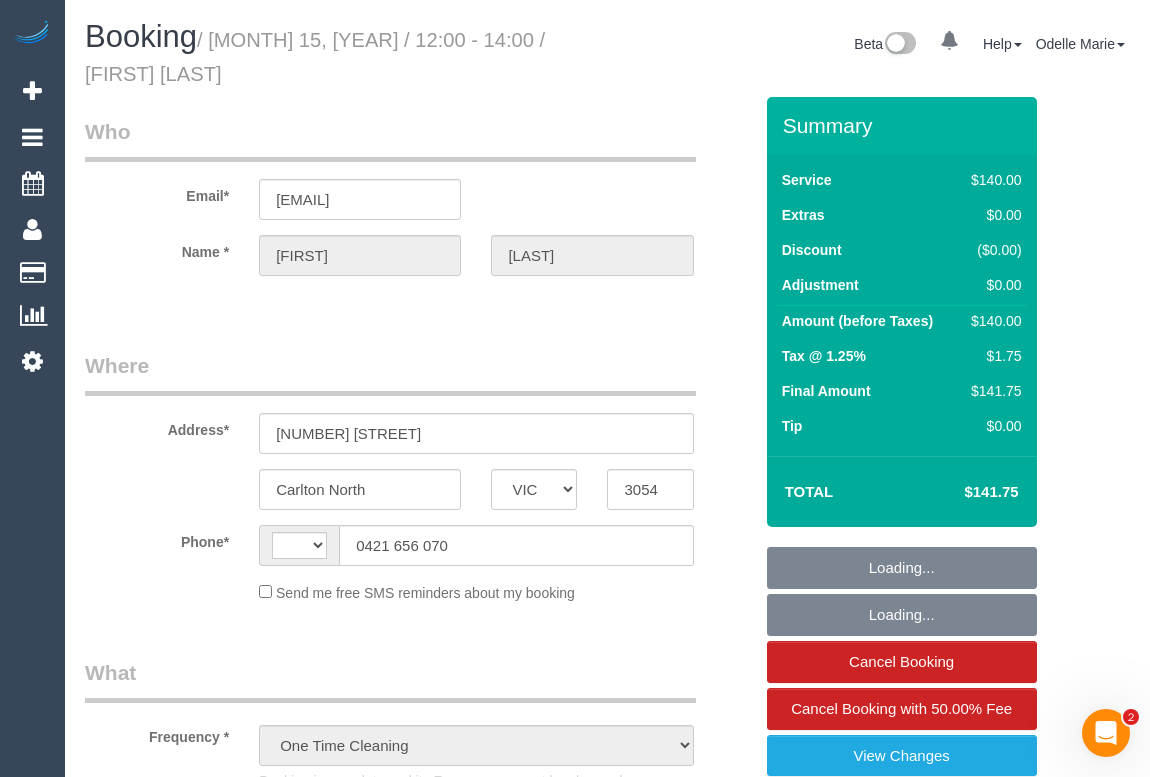 select on "string:stripe-pm_1KprYO2GScqysDRVEt3Pt3yE" 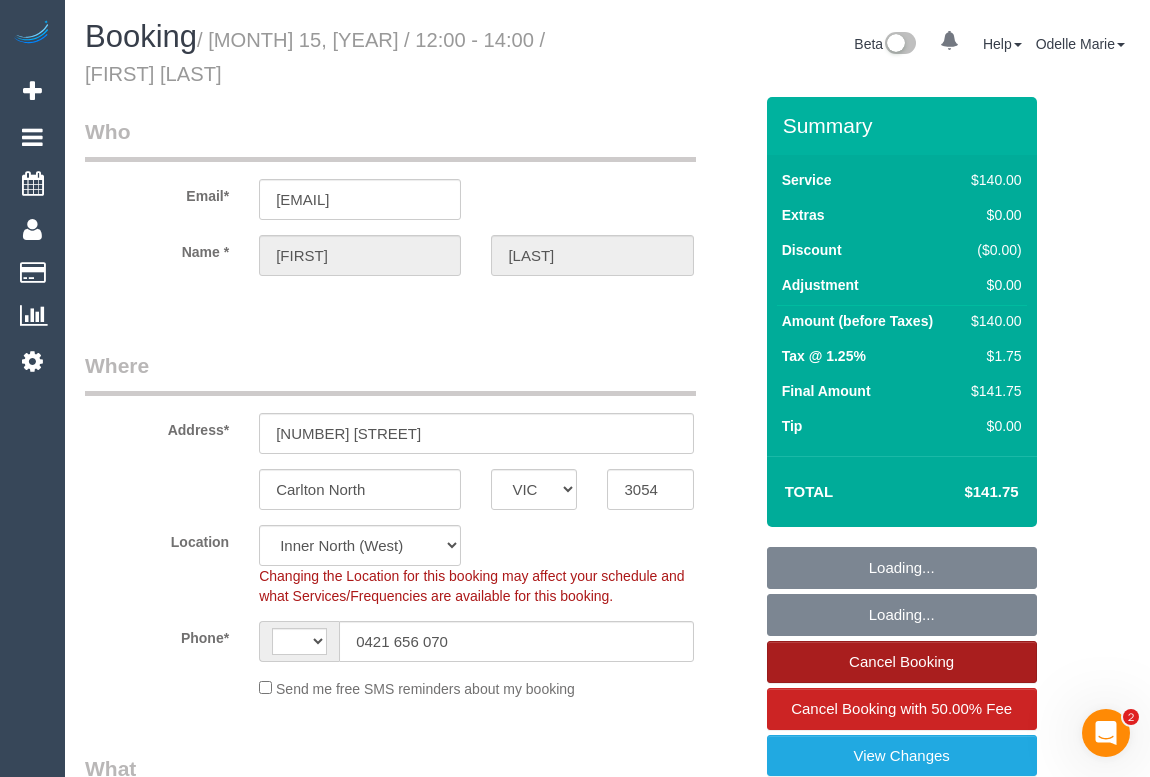 select on "object:461" 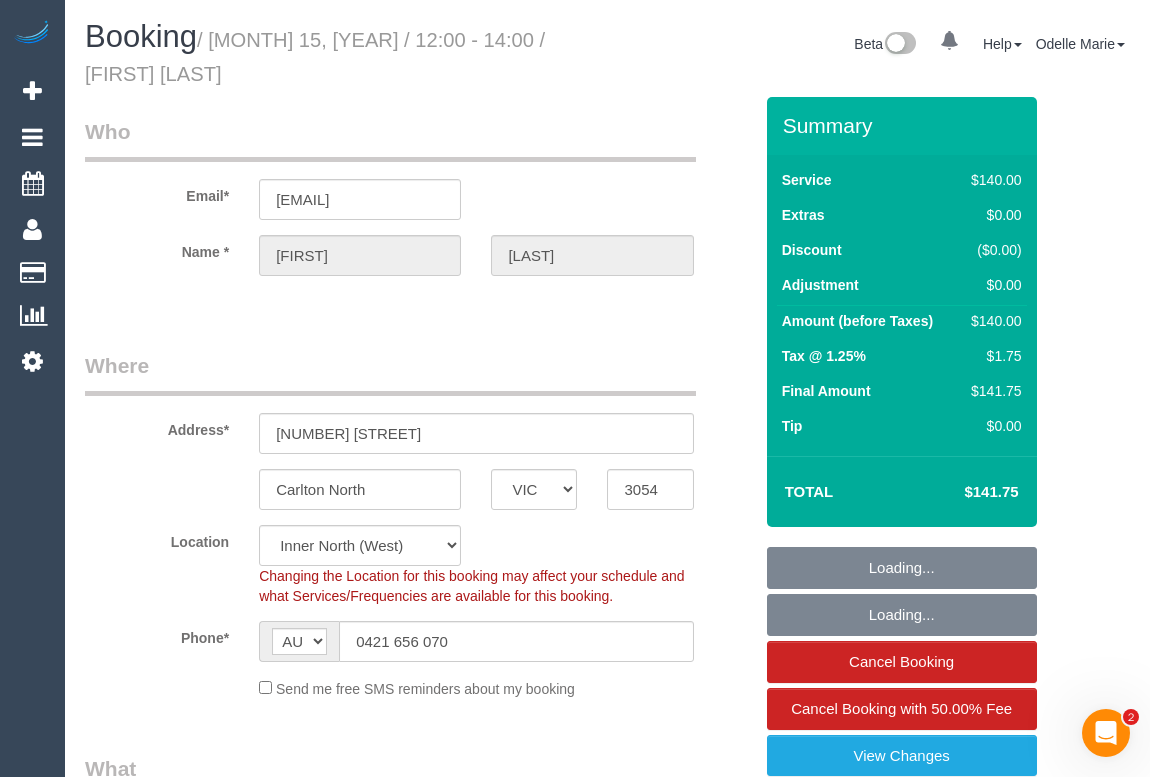 select on "number:28" 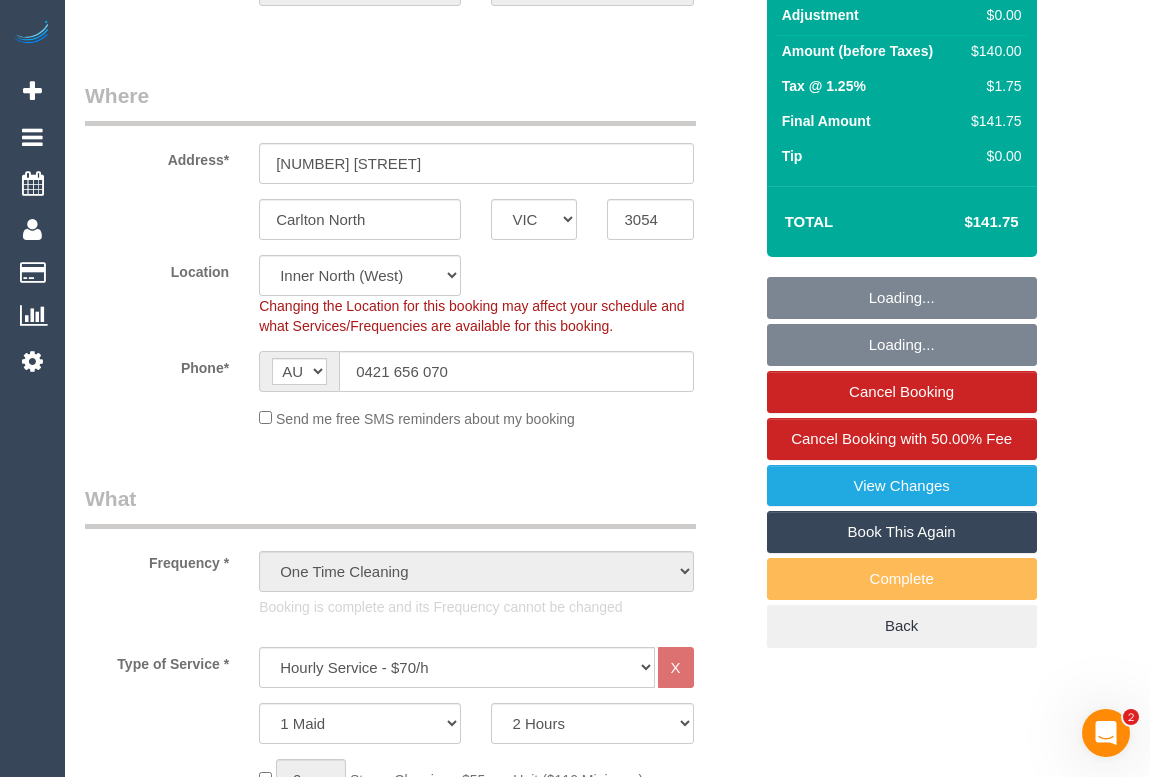 select on "spot1" 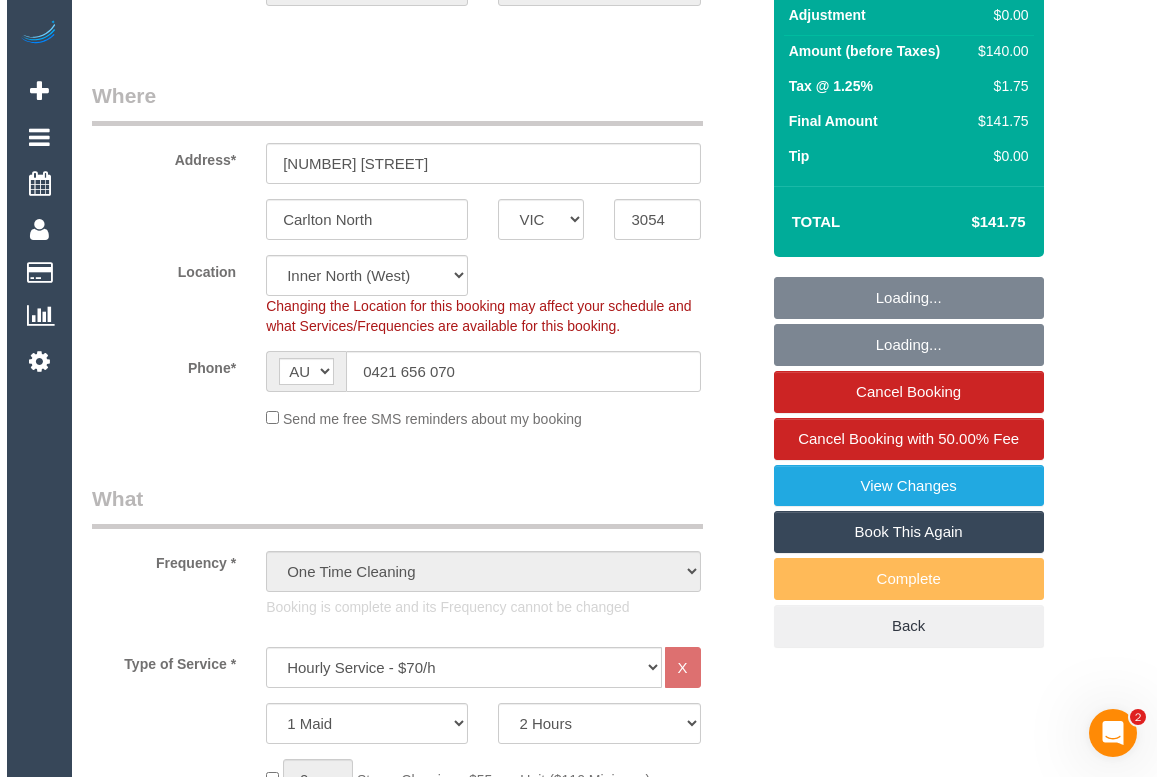 scroll, scrollTop: 272, scrollLeft: 0, axis: vertical 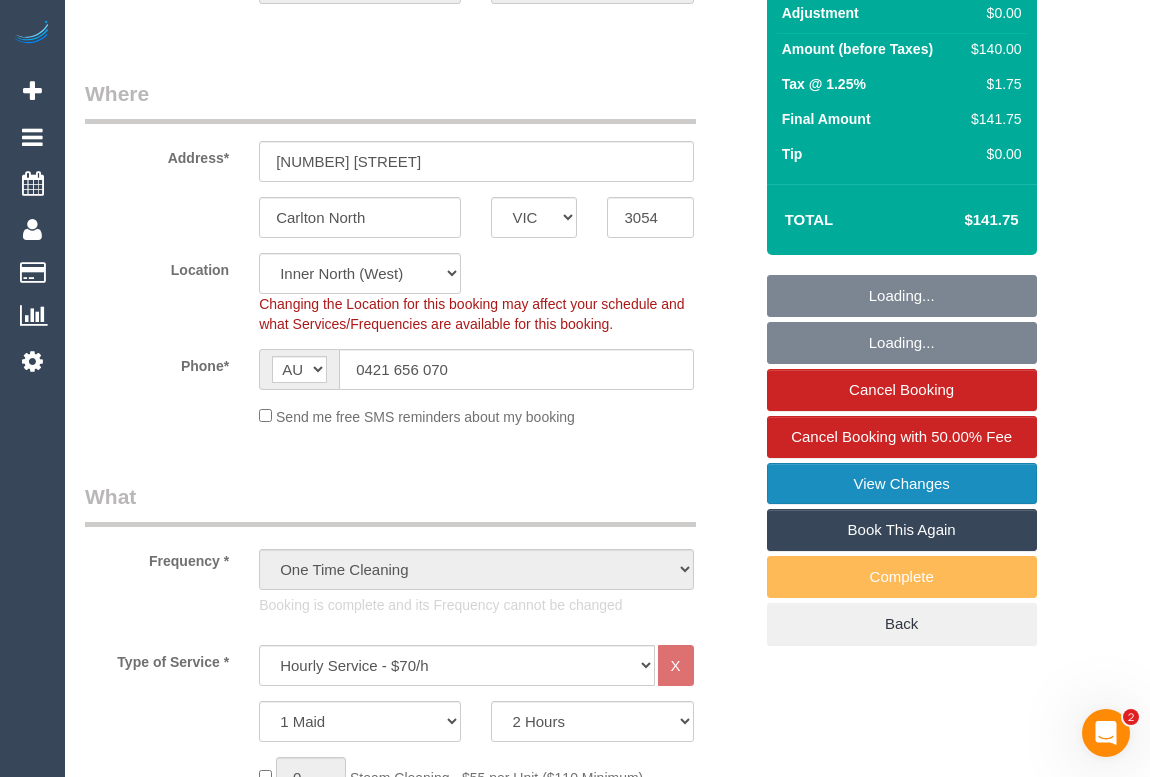 click on "View Changes" at bounding box center (902, 484) 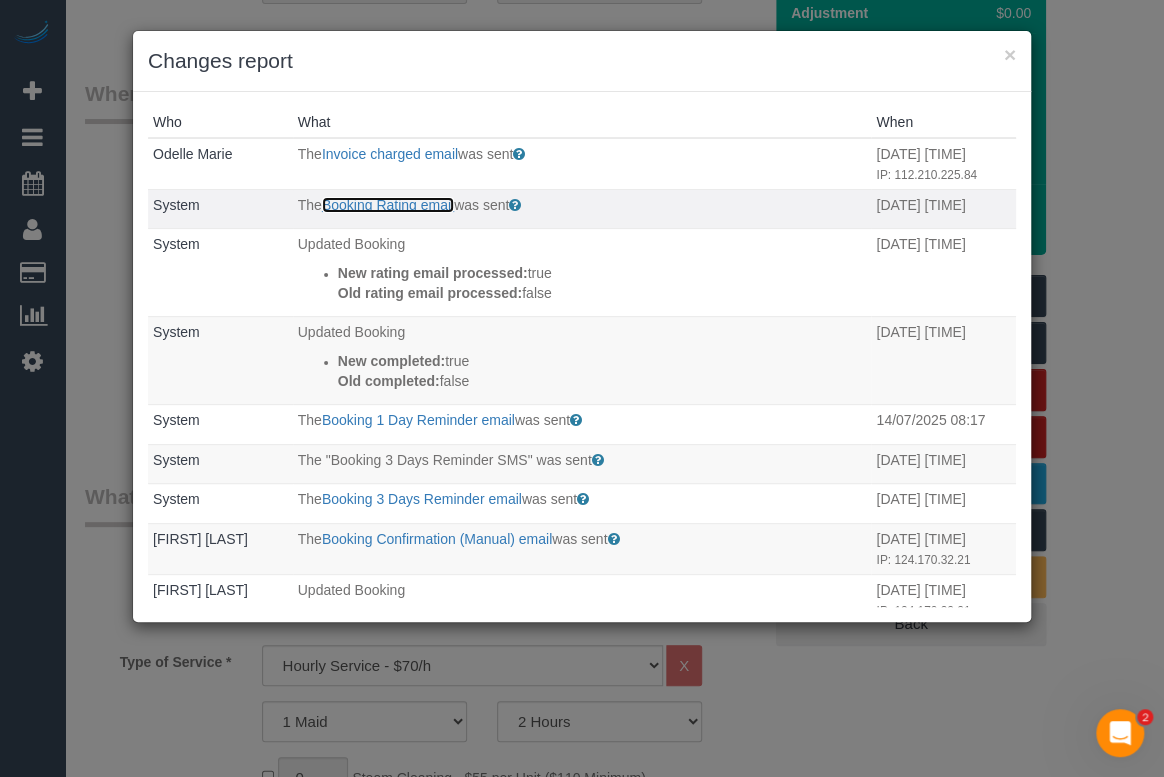click on "Booking Rating email" at bounding box center (388, 205) 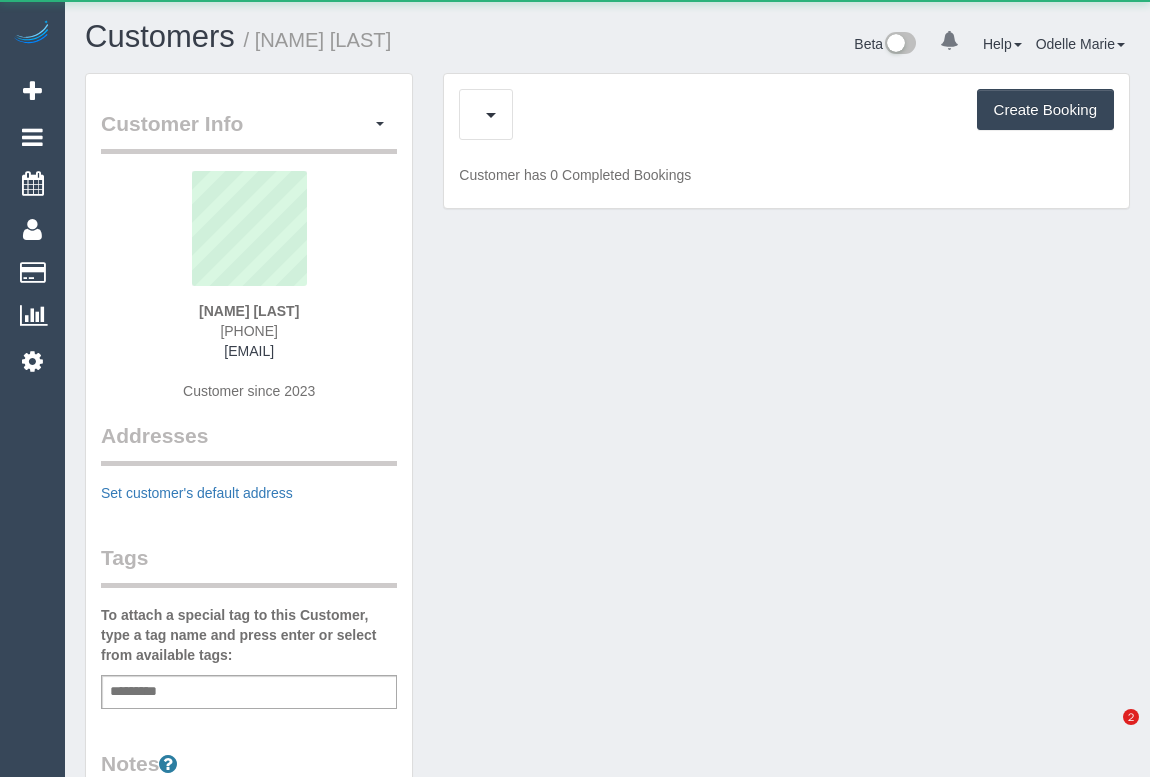 scroll, scrollTop: 0, scrollLeft: 0, axis: both 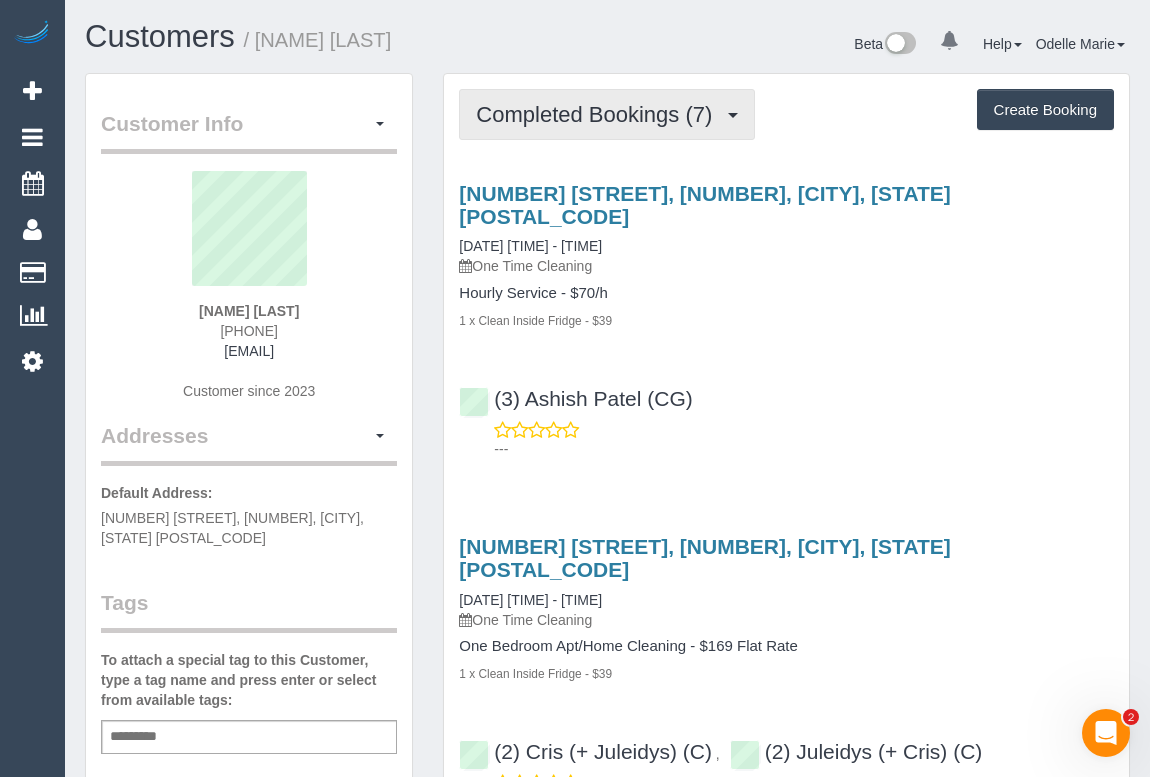 click on "Completed Bookings (7)" at bounding box center [599, 114] 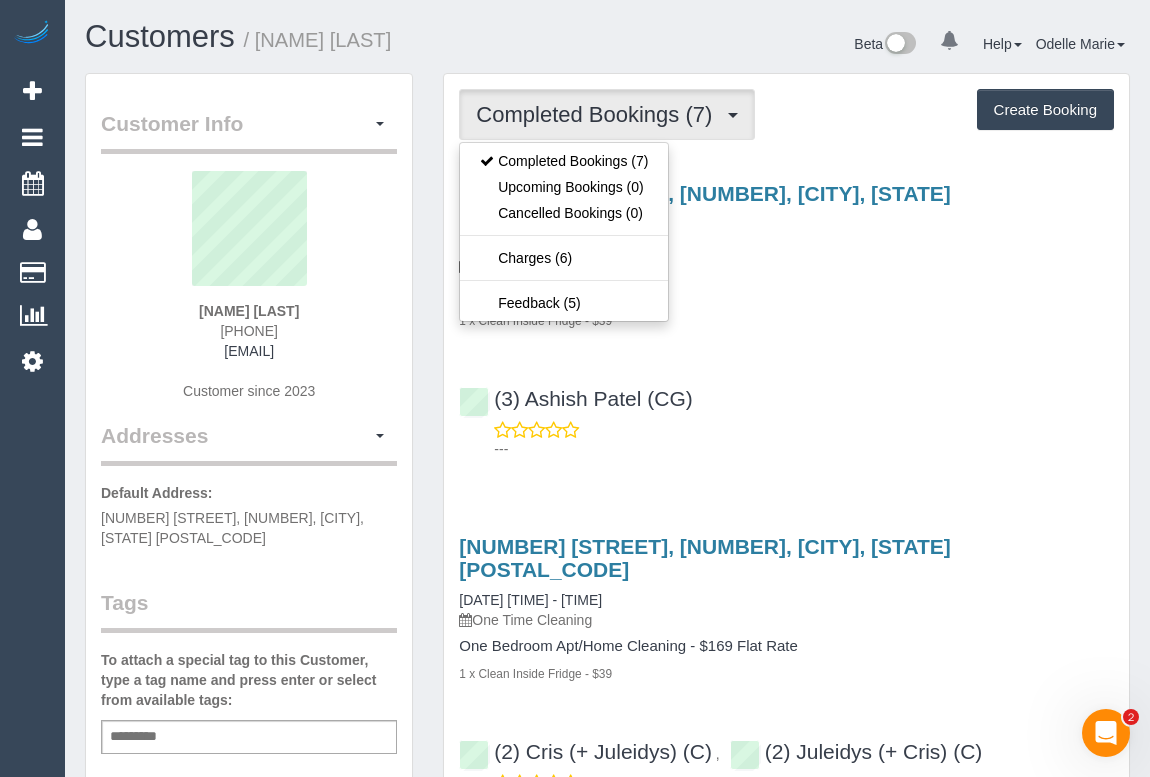 click on "(3) [NAME] [LAST] (CG)
---" at bounding box center (786, 415) 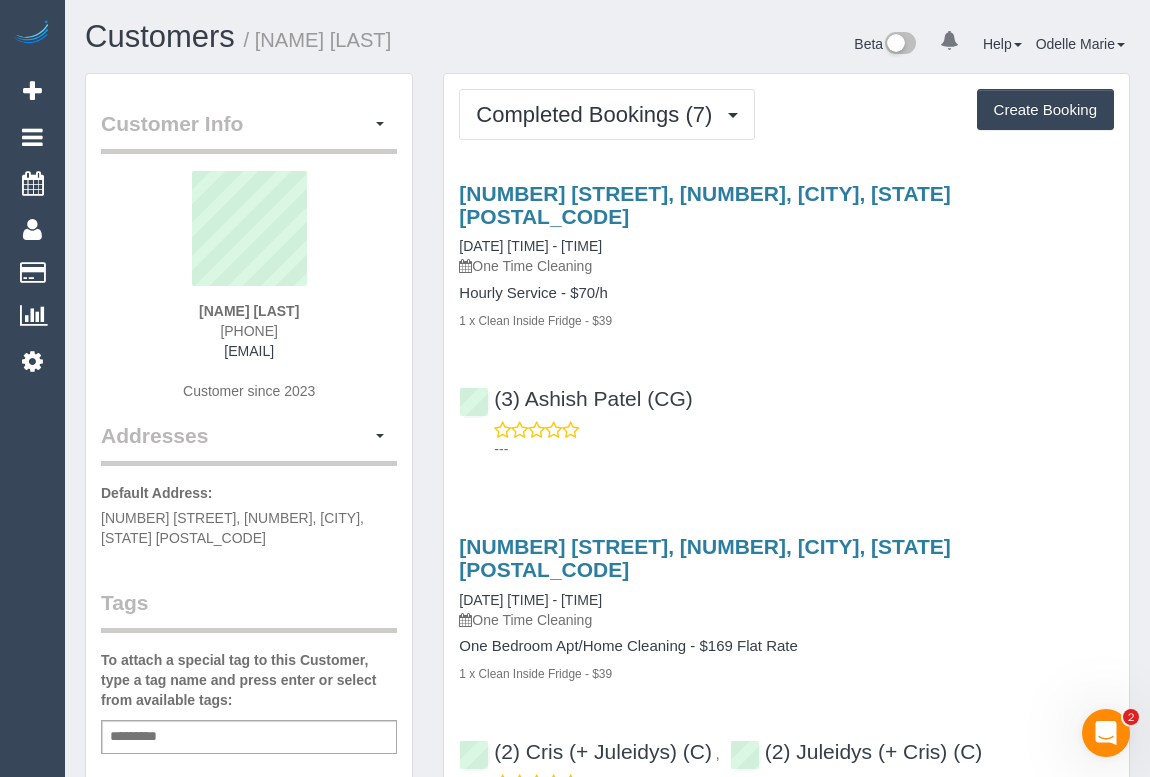 drag, startPoint x: 205, startPoint y: 310, endPoint x: 313, endPoint y: 299, distance: 108.55874 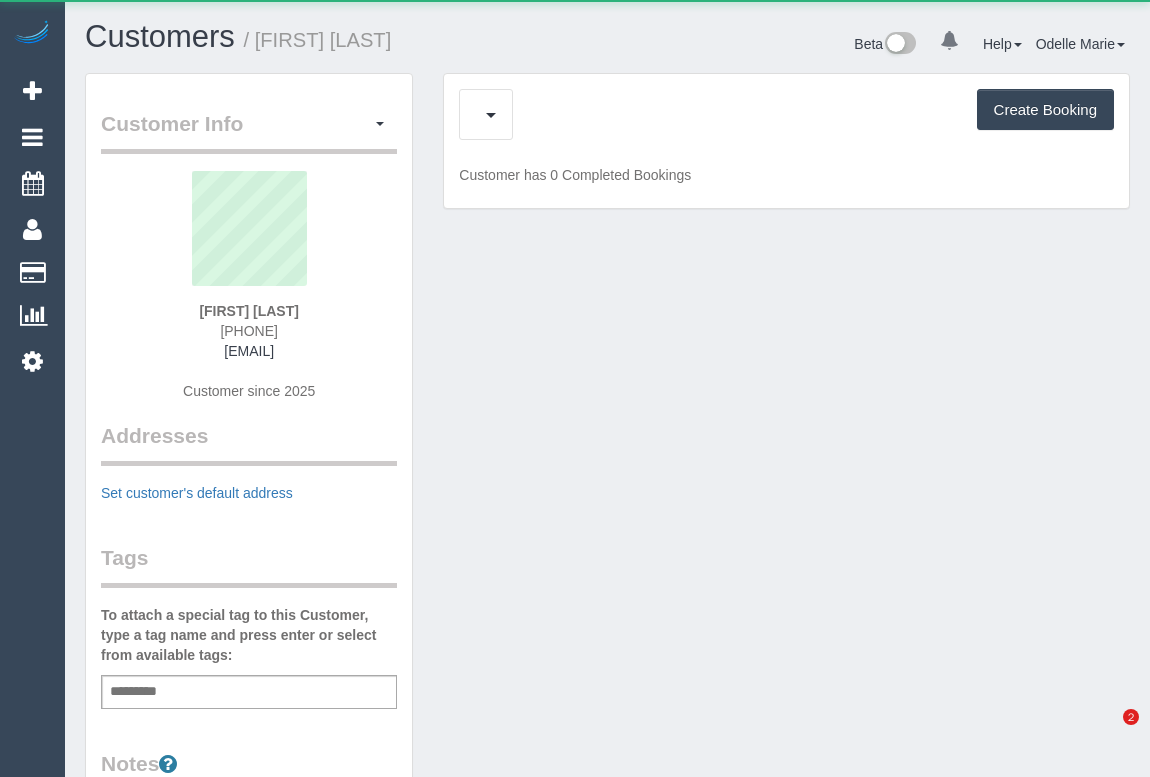 scroll, scrollTop: 0, scrollLeft: 0, axis: both 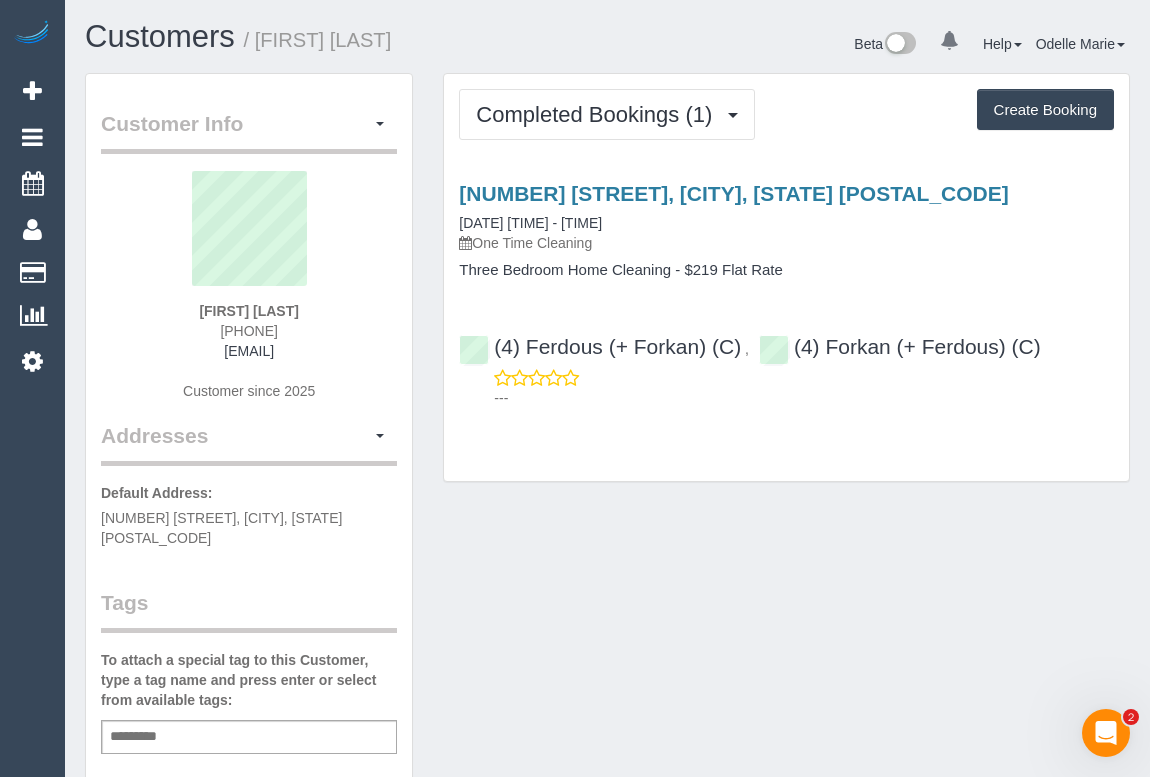 click on "Customer Info
Edit Contact Info
Send Message
Email Preferences
Special Sales Tax
View Changes
Mark as Unconfirmed
Block this Customer
Archive Account
Delete Account
[FIRST] [LAST]
[PHONE]" at bounding box center (607, 763) 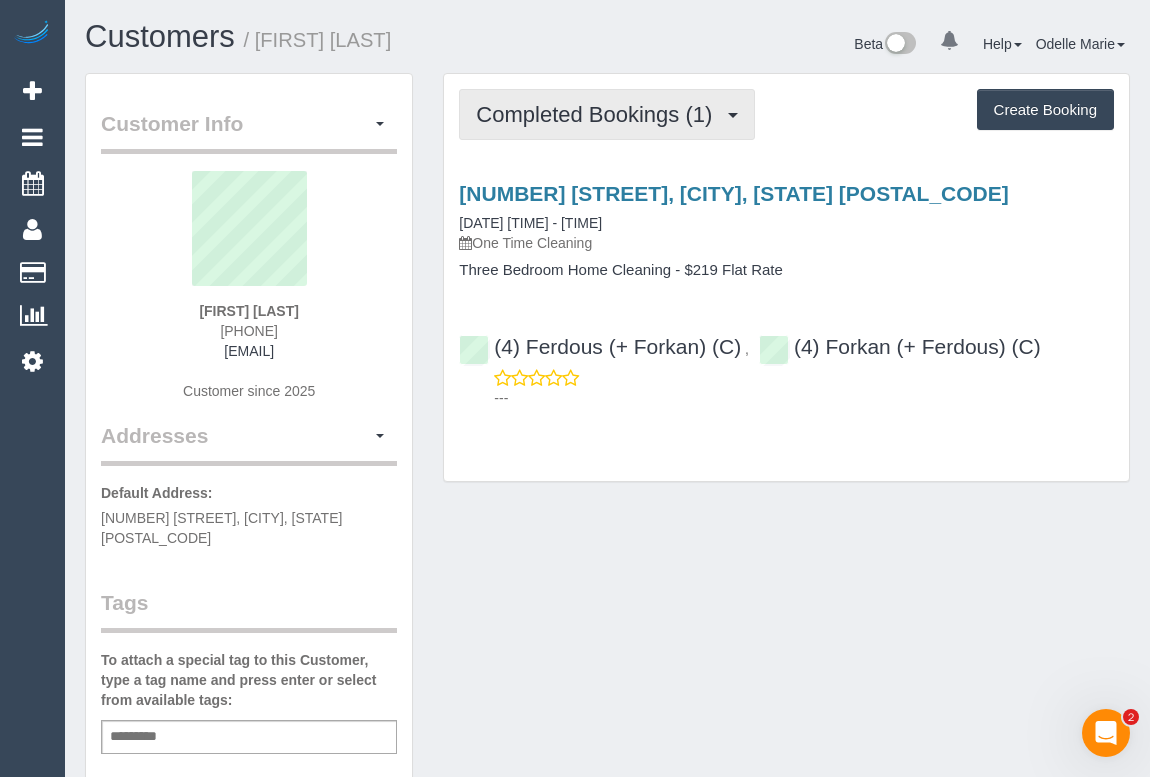 click on "Completed Bookings (1)" at bounding box center [599, 114] 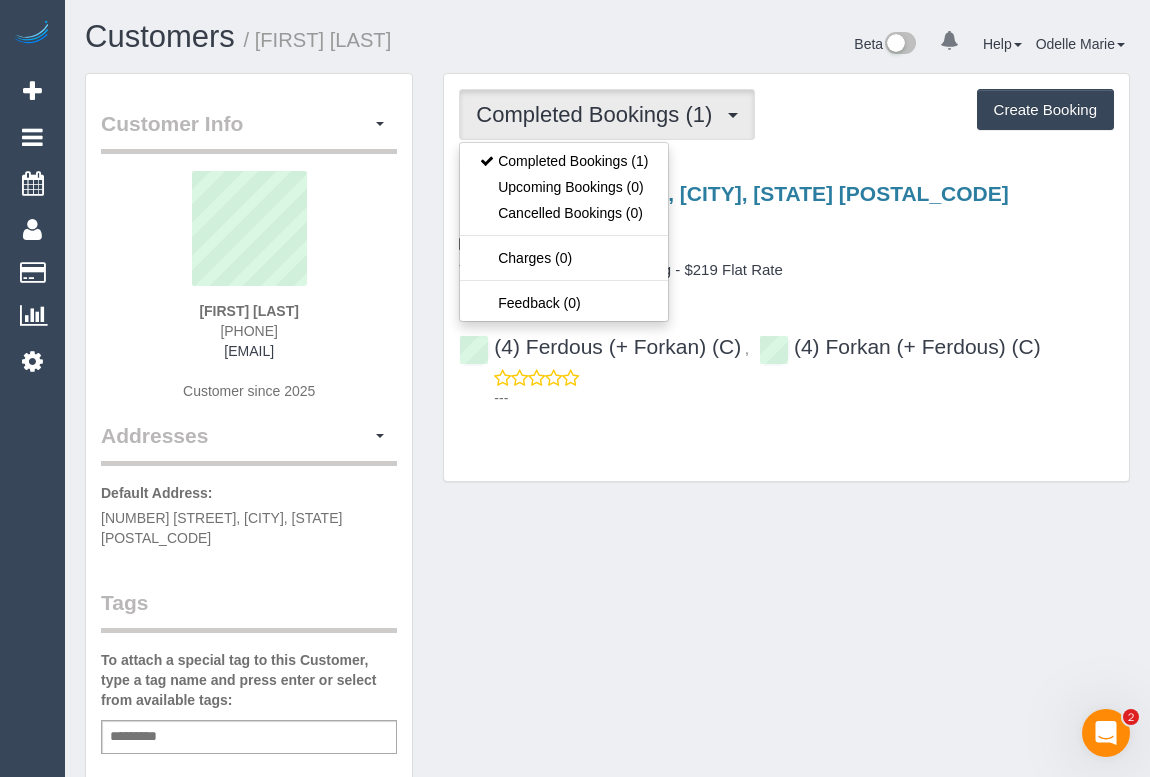 click on "[NUMBER] [STREET], [CITY], [STATE] [POSTAL_CODE]
[DATE] [TIME] - [TIME]
One Time Cleaning
Three Bedroom Home Cleaning - $219 Flat Rate" at bounding box center (786, 230) 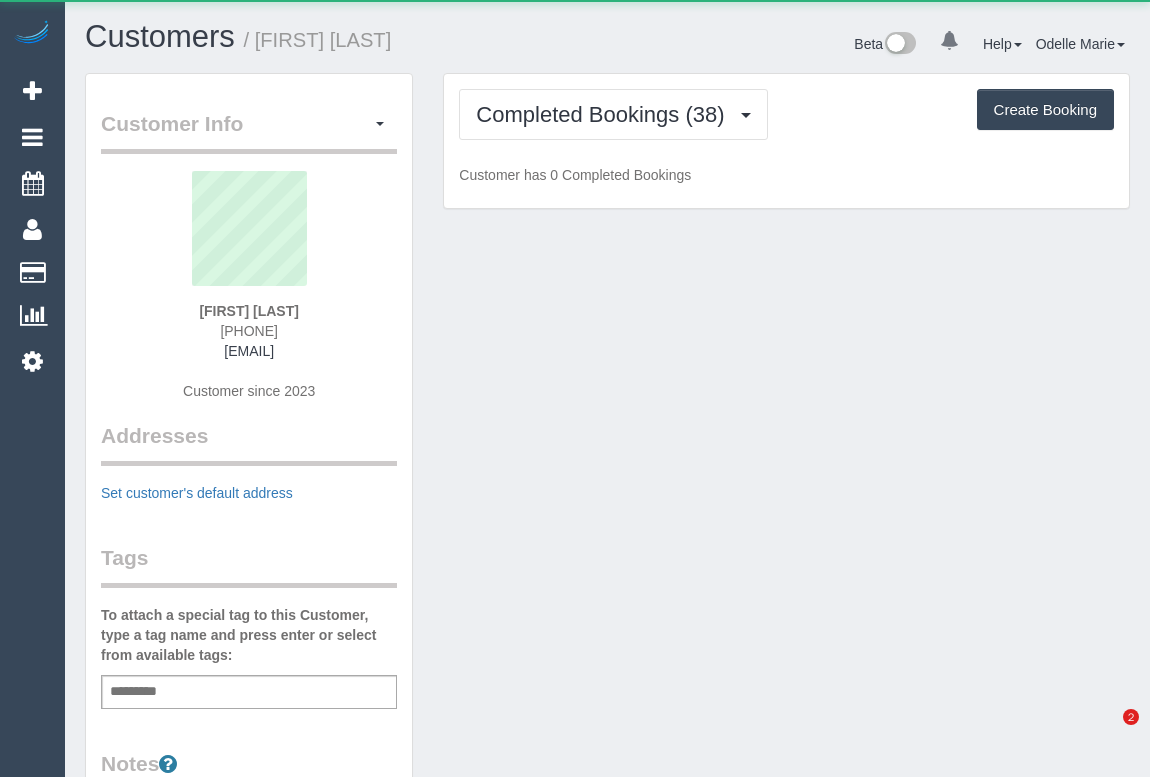 scroll, scrollTop: 0, scrollLeft: 0, axis: both 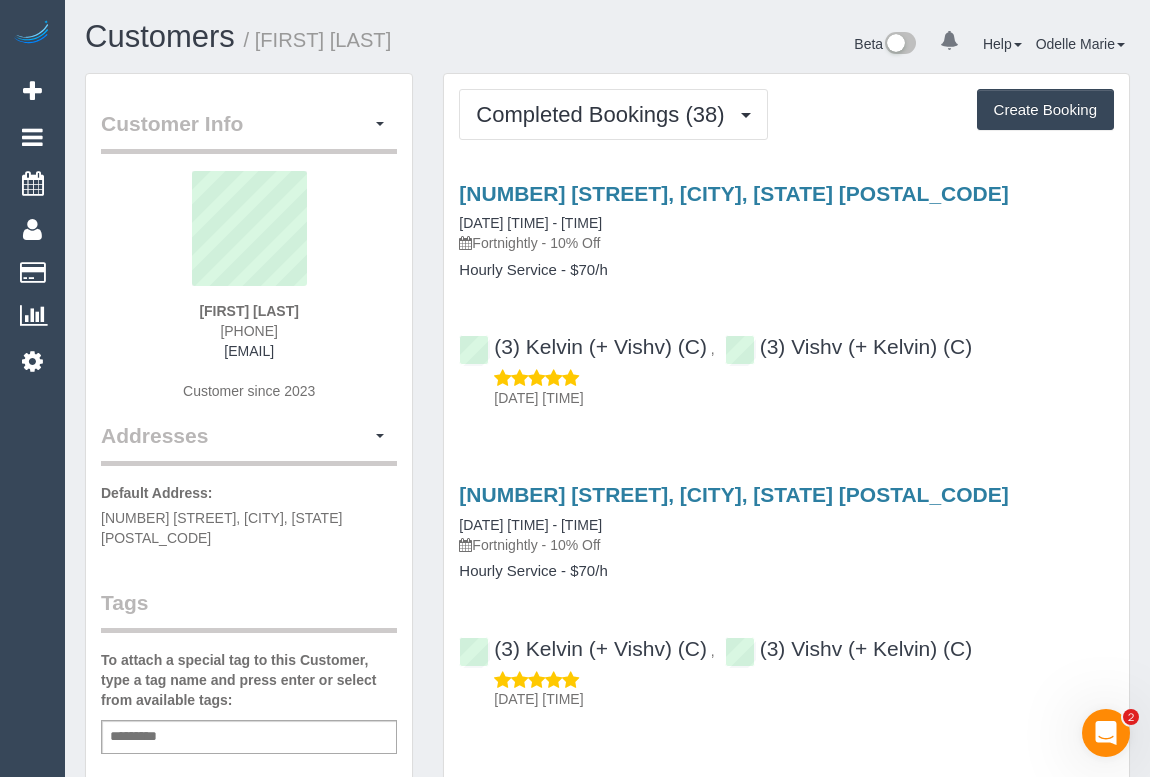 drag, startPoint x: 195, startPoint y: 331, endPoint x: 300, endPoint y: 332, distance: 105.00476 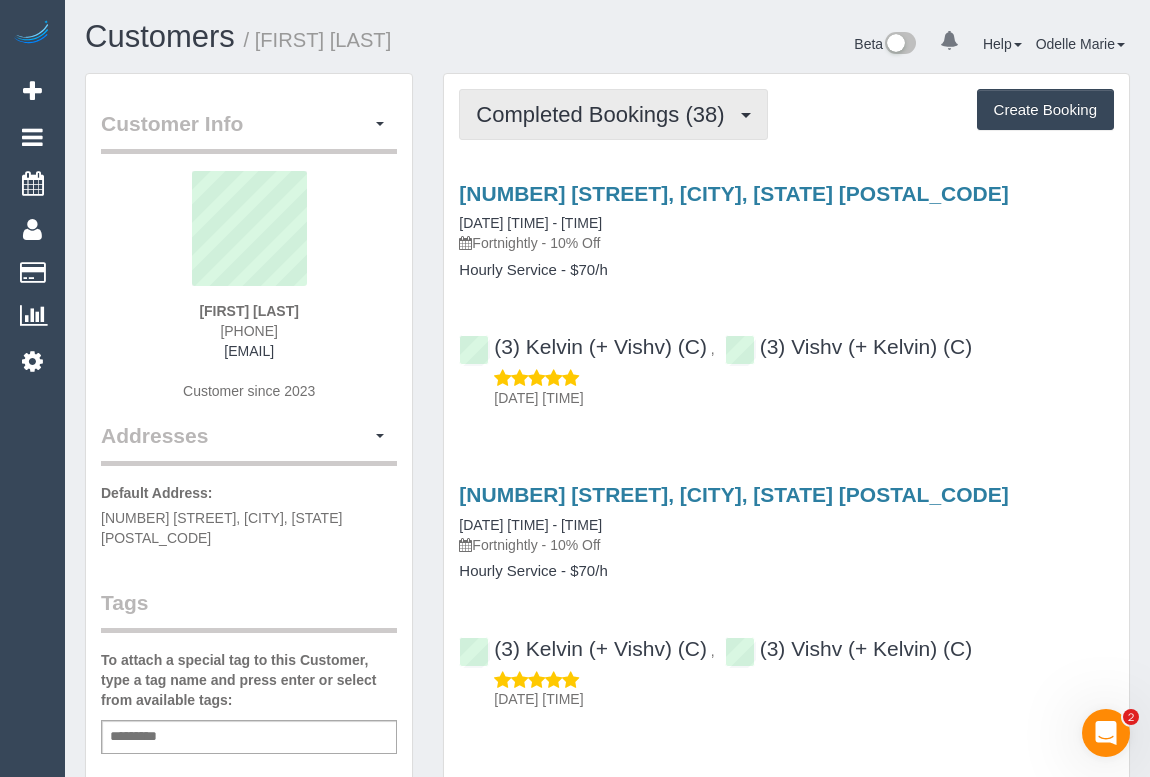 click on "Completed Bookings (38)" at bounding box center (605, 114) 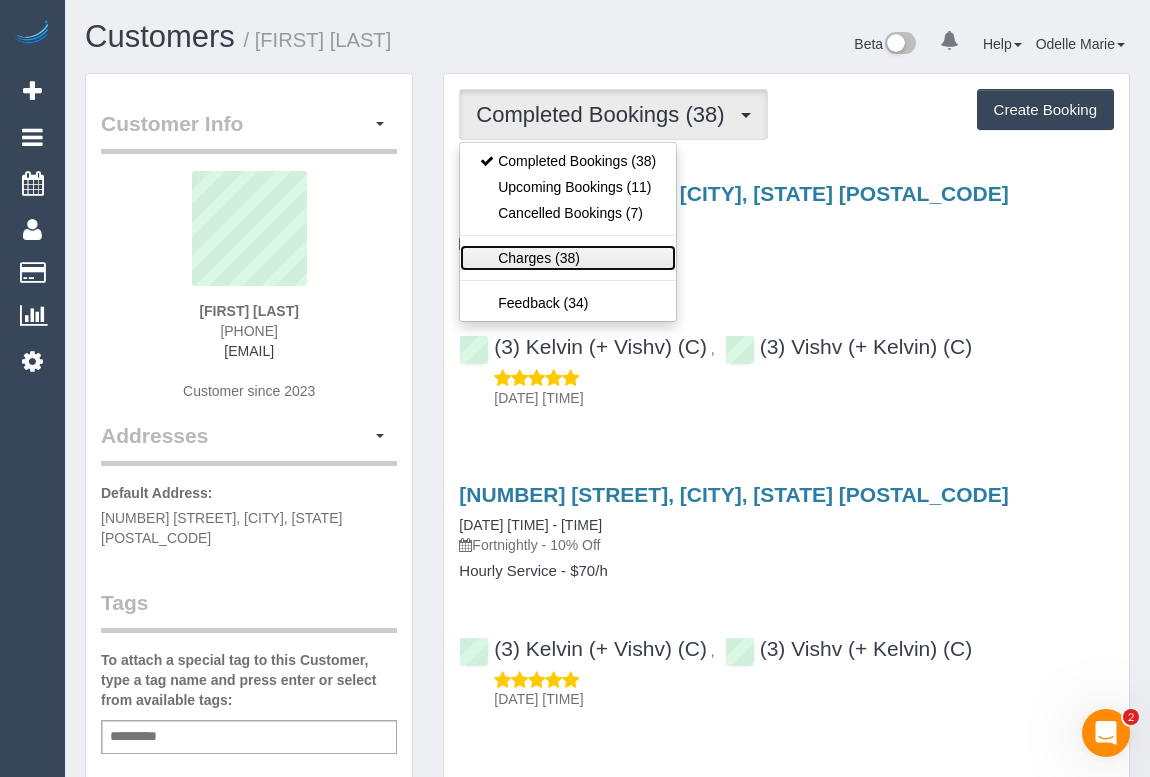 click on "Charges (38)" at bounding box center [568, 258] 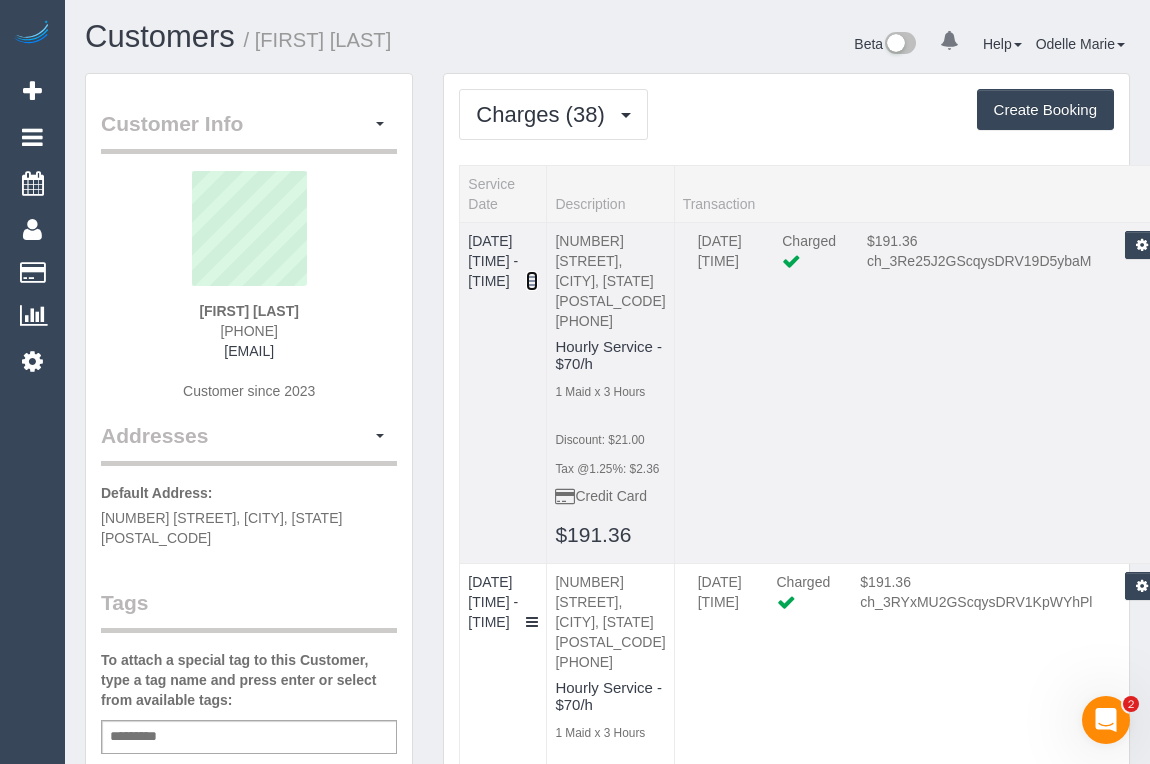 click at bounding box center (532, 281) 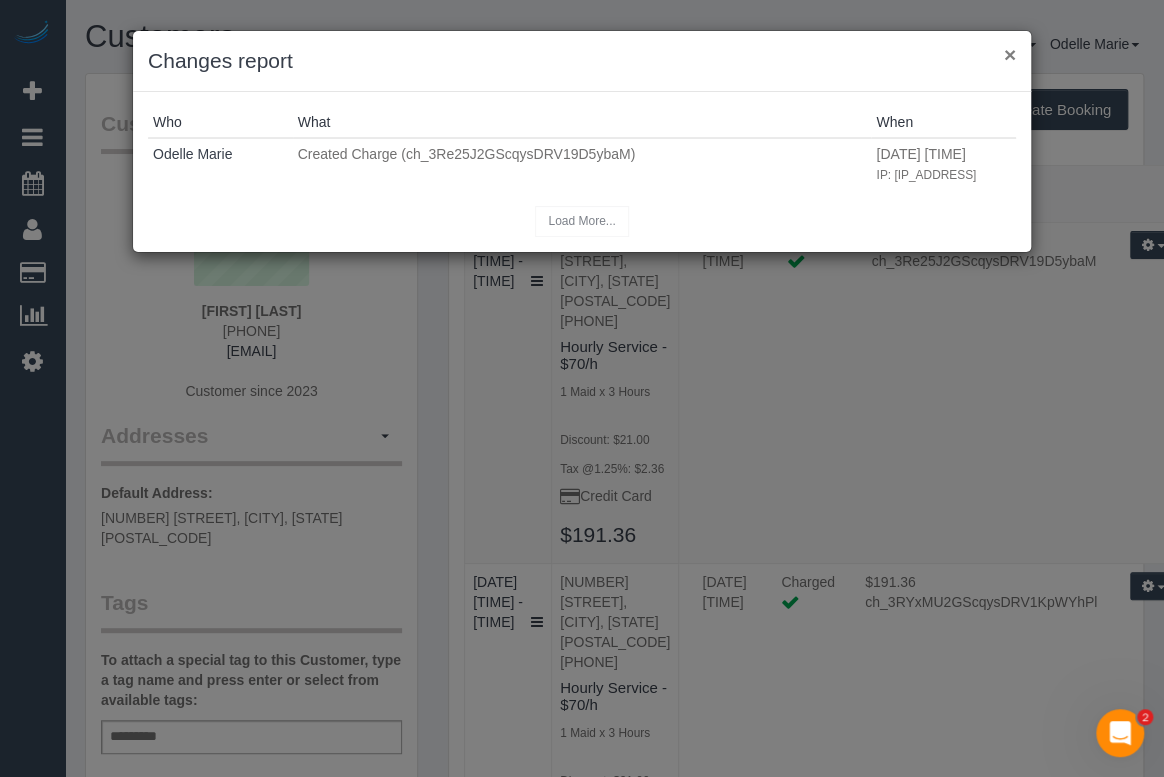 click on "×" at bounding box center [1010, 54] 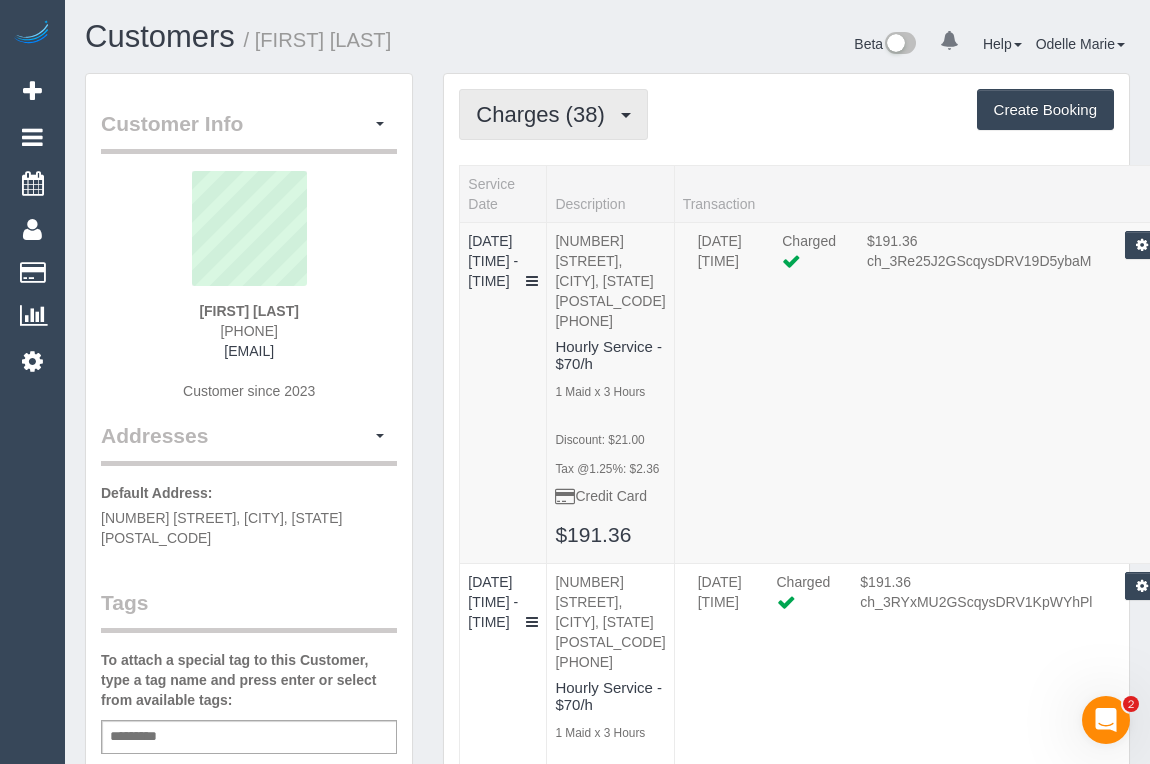 click on "Charges (38)" at bounding box center [545, 114] 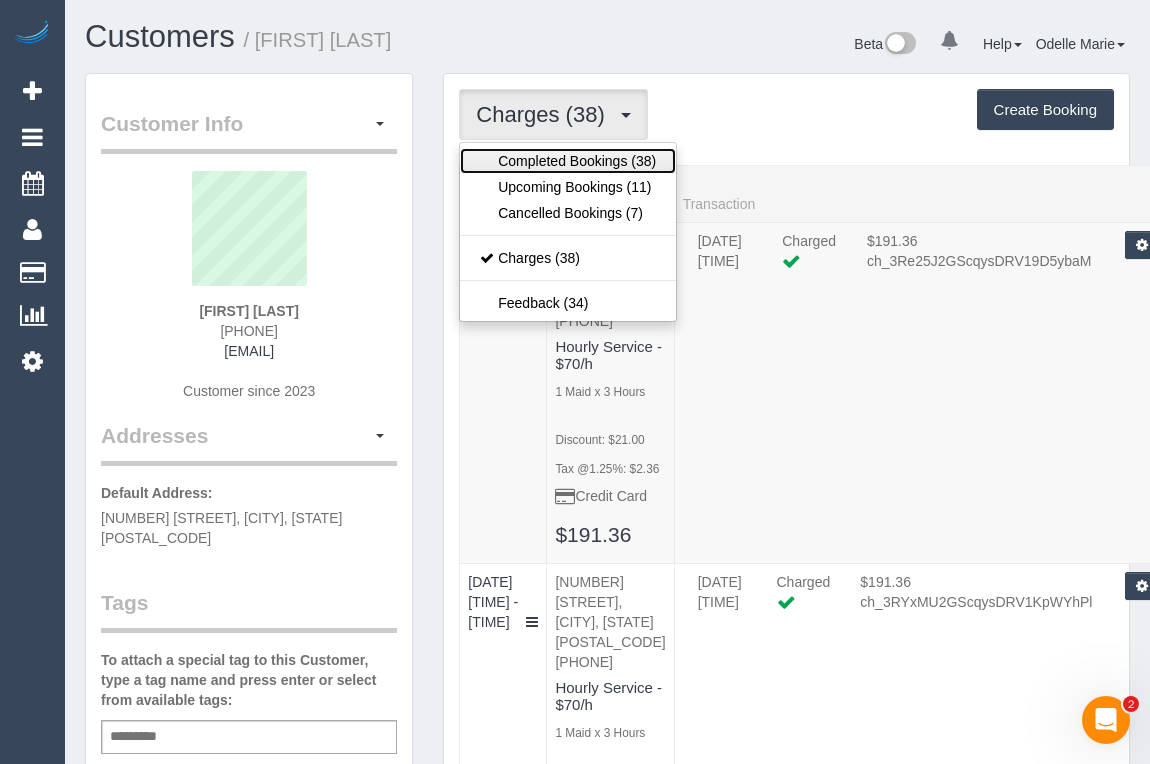 click on "Completed Bookings (38)" at bounding box center (568, 161) 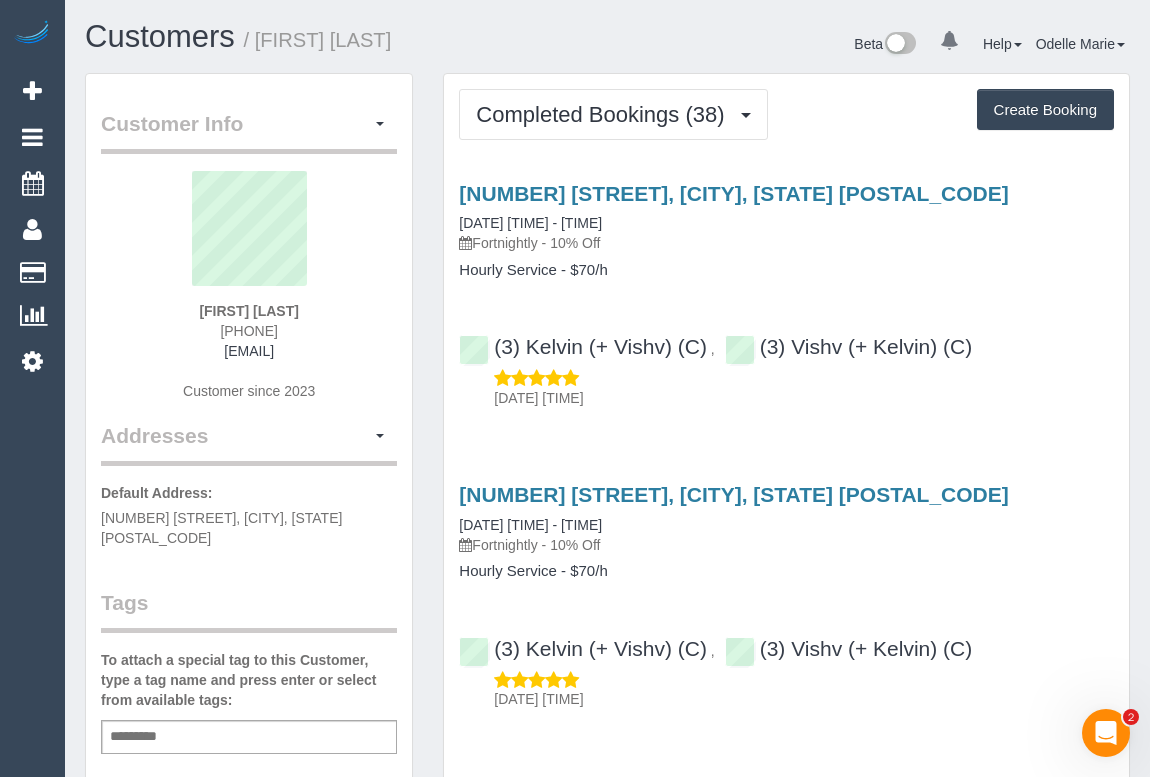 click on "Hourly Service - $70/h" at bounding box center [786, 270] 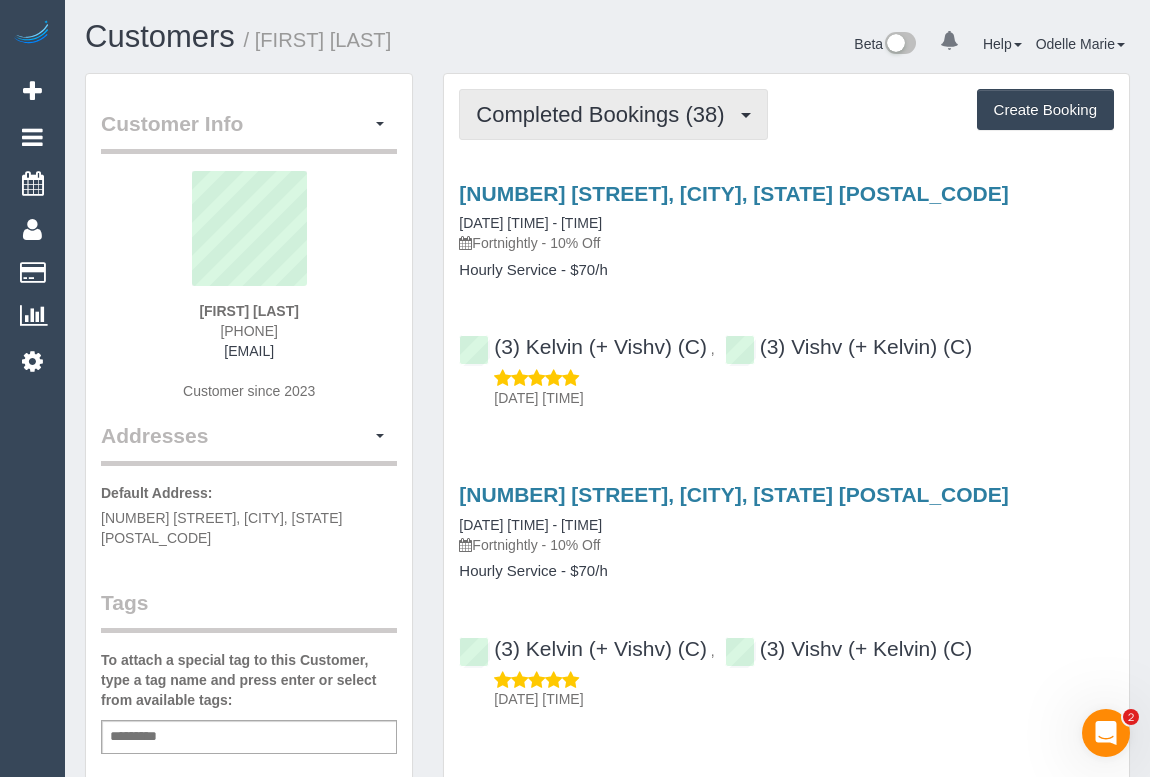 click on "Completed Bookings (38)" at bounding box center [605, 114] 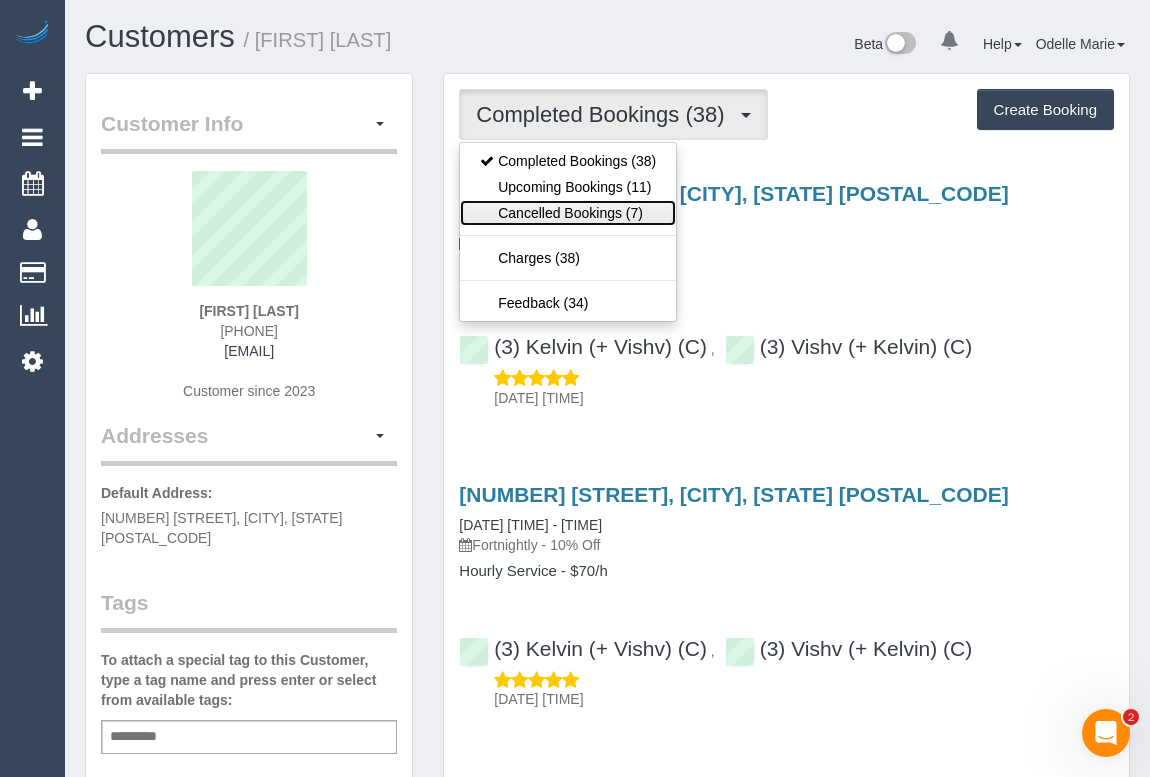 click on "Cancelled Bookings (7)" at bounding box center (568, 213) 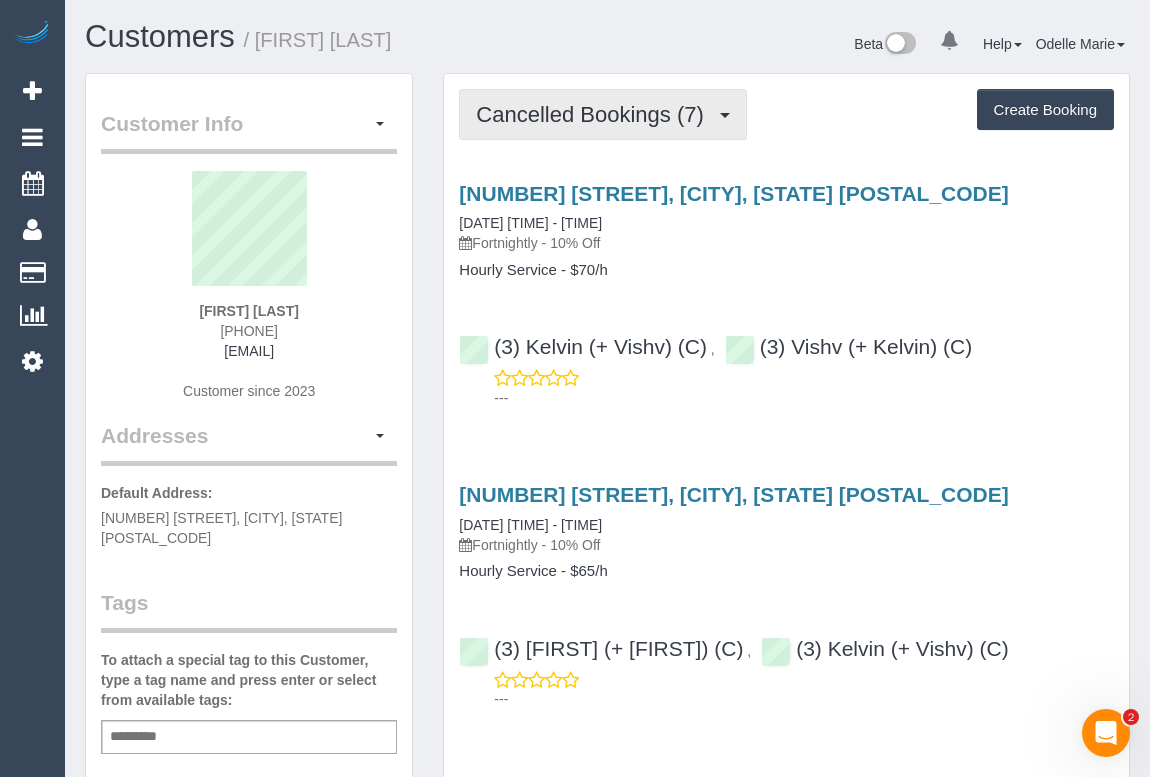 click on "Cancelled Bookings (7)" at bounding box center [594, 114] 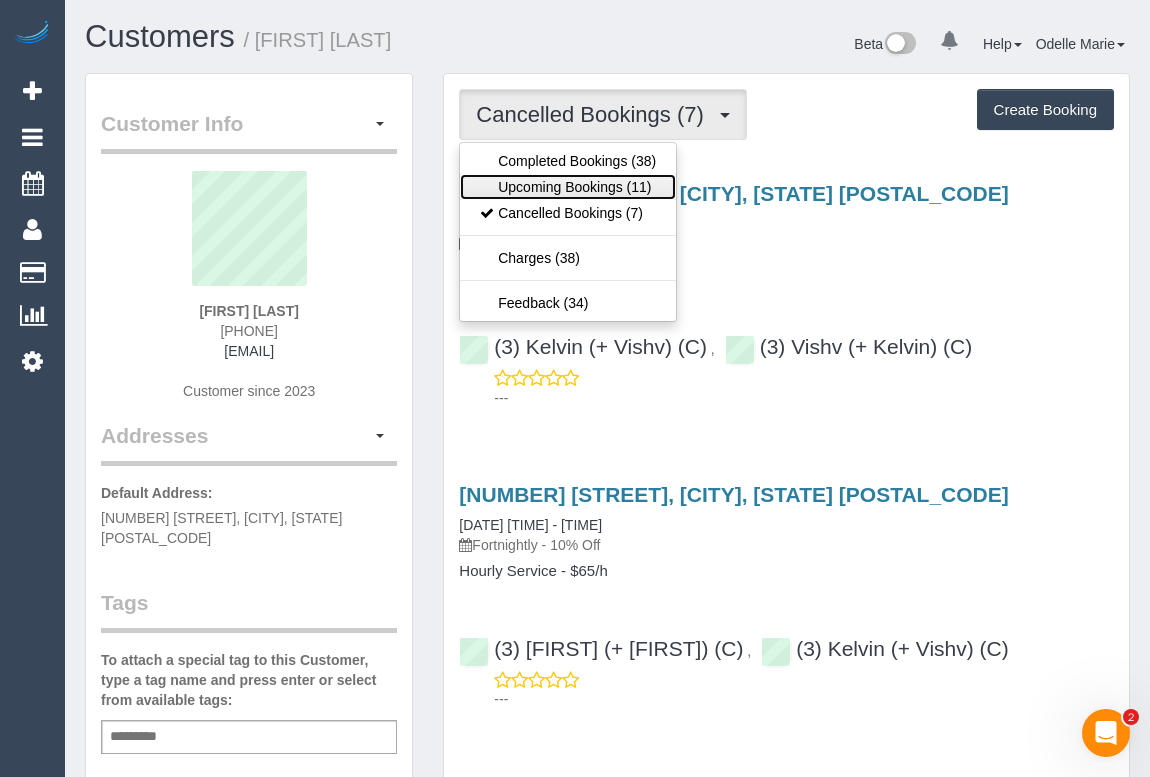 click on "Upcoming Bookings (11)" at bounding box center [568, 187] 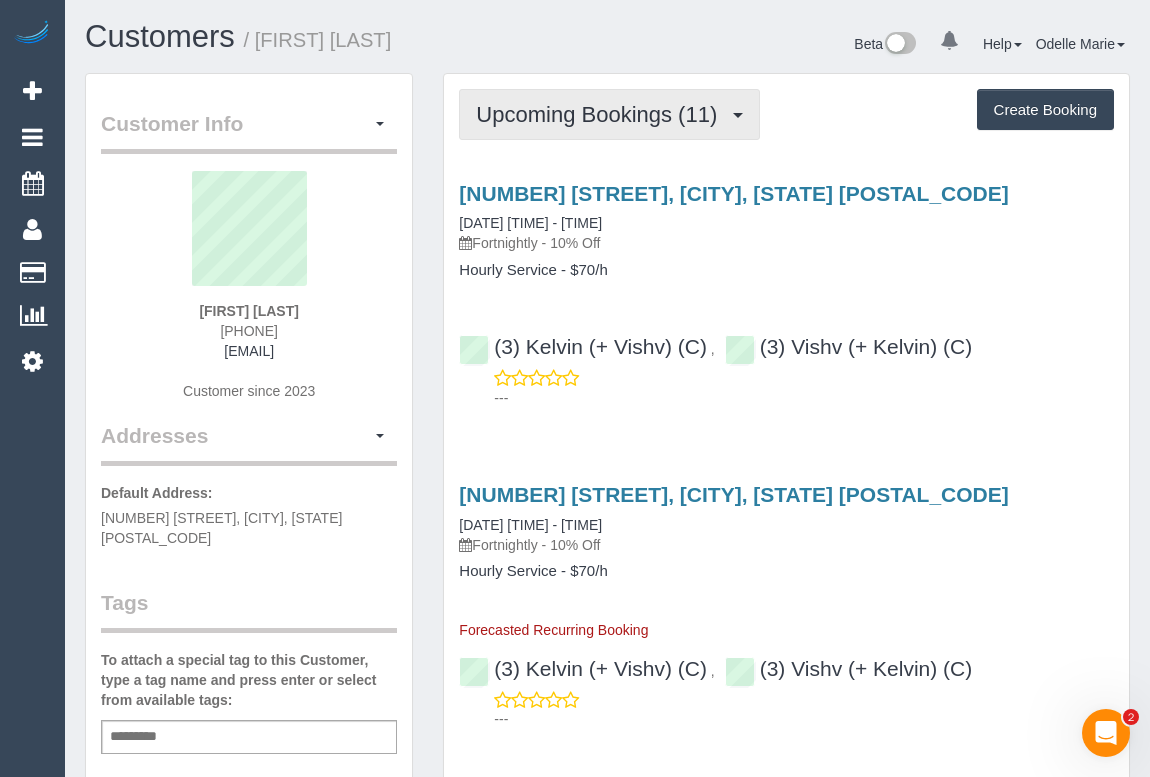 click on "Upcoming Bookings (11)" at bounding box center (601, 114) 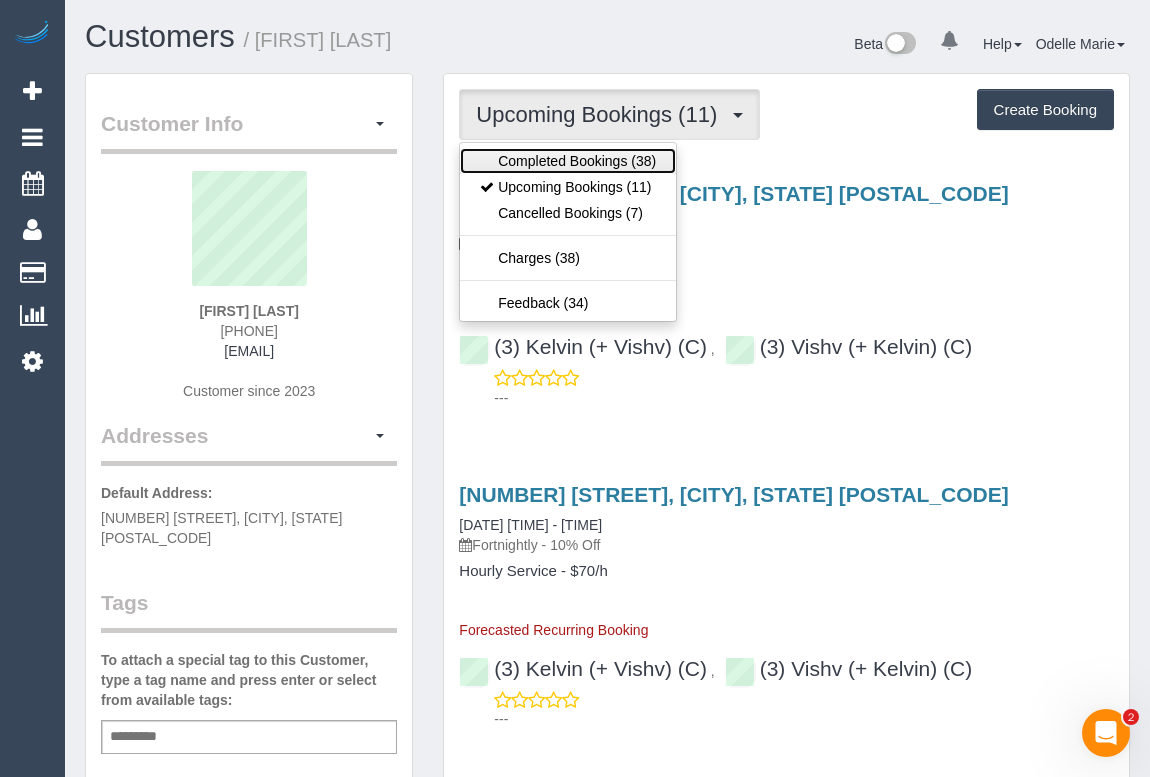 click on "Completed Bookings (38)" at bounding box center [568, 161] 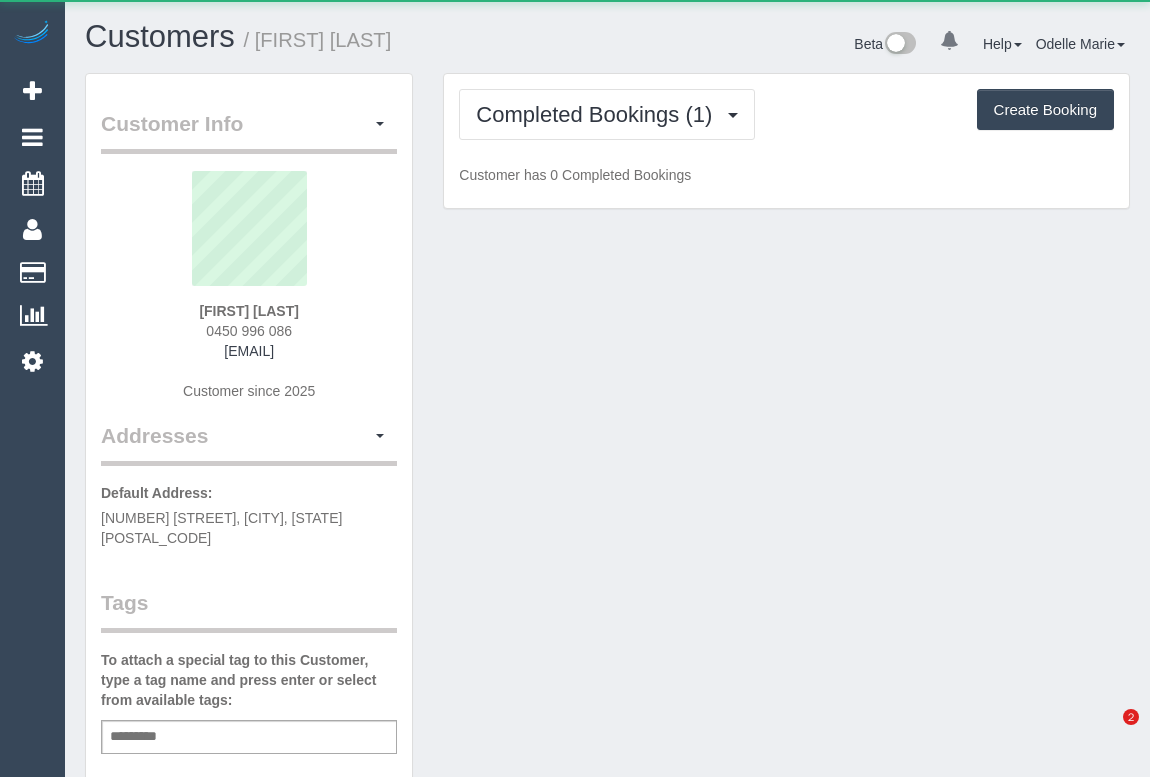 scroll, scrollTop: 0, scrollLeft: 0, axis: both 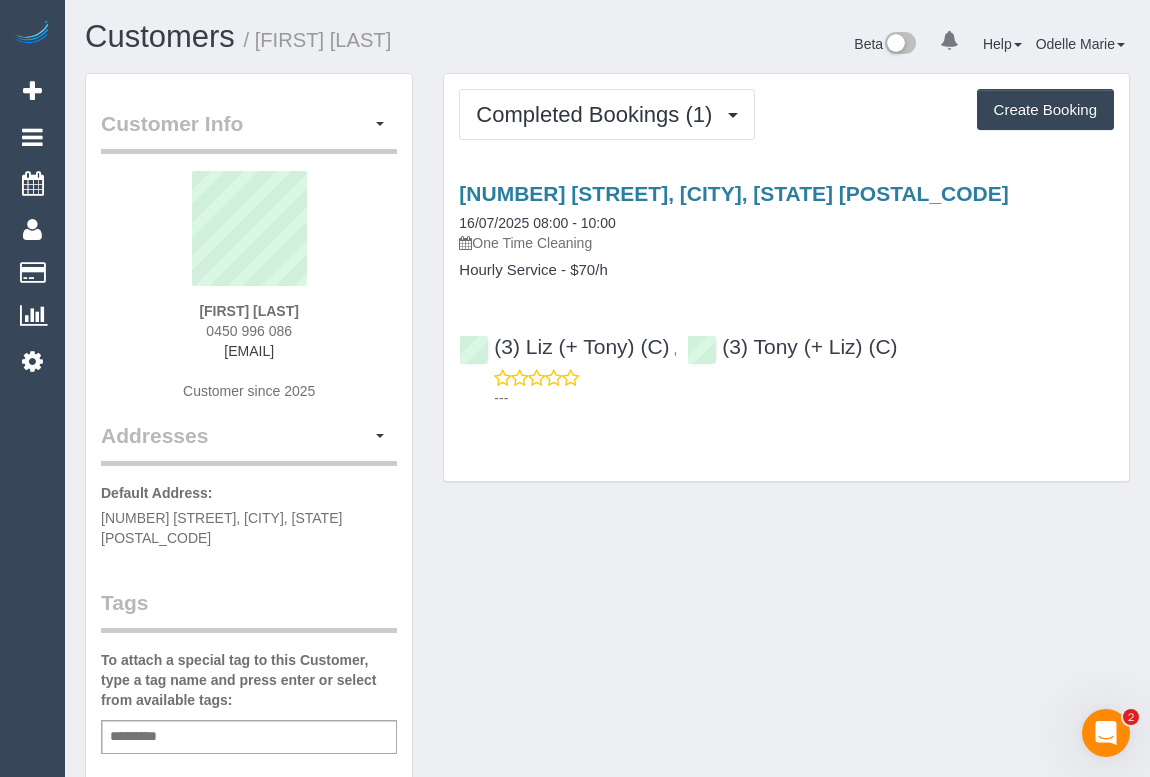 click on "Customer Info
Edit Contact Info
Send Message
Email Preferences
Special Sales Tax
View Changes
Mark as Unconfirmed
Block this Customer
Archive Account
Delete Account
[FIRST] [LAST]
[PHONE]
[EMAIL]
Customer since [YEAR]" at bounding box center (607, 753) 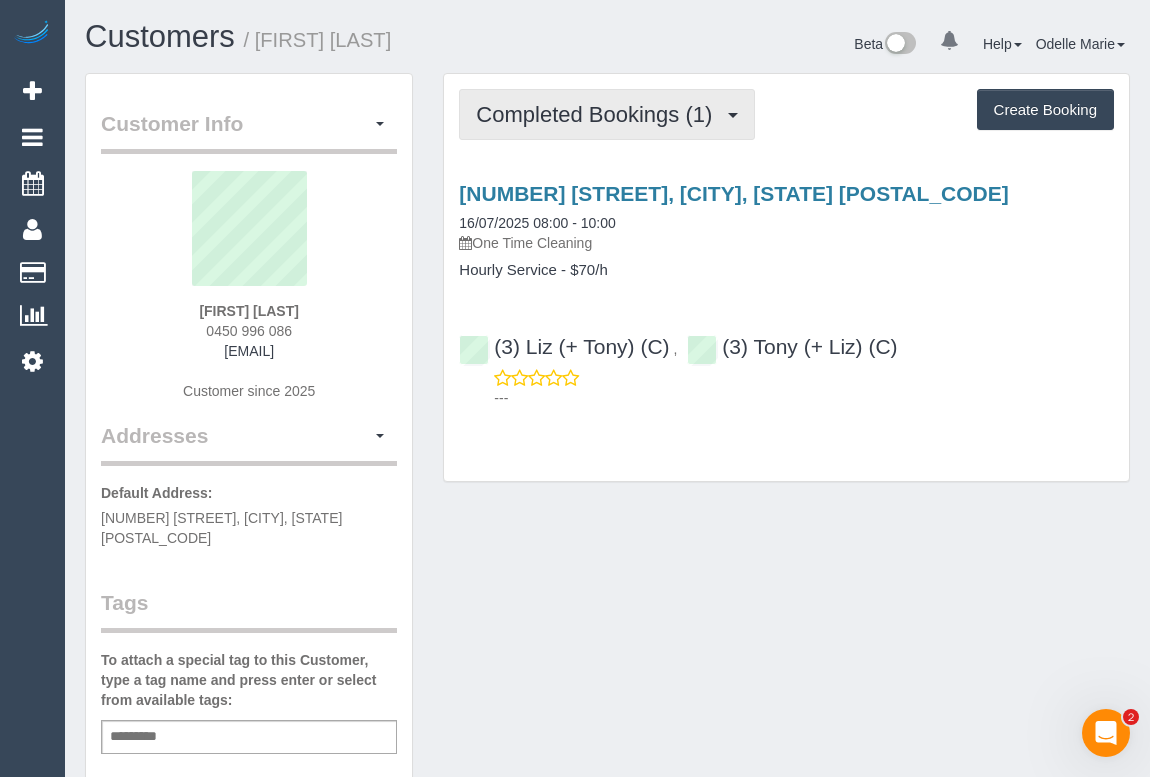 click on "Completed Bookings (1)" at bounding box center (599, 114) 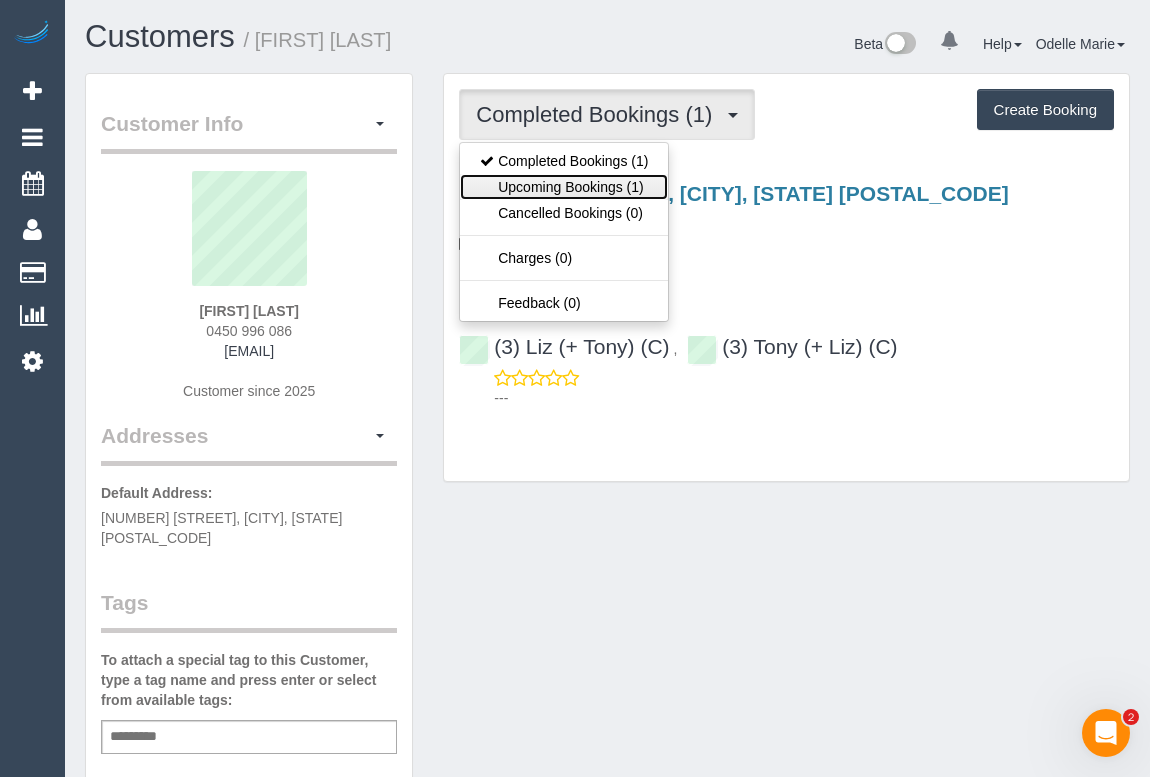 click on "Upcoming Bookings (1)" at bounding box center (564, 187) 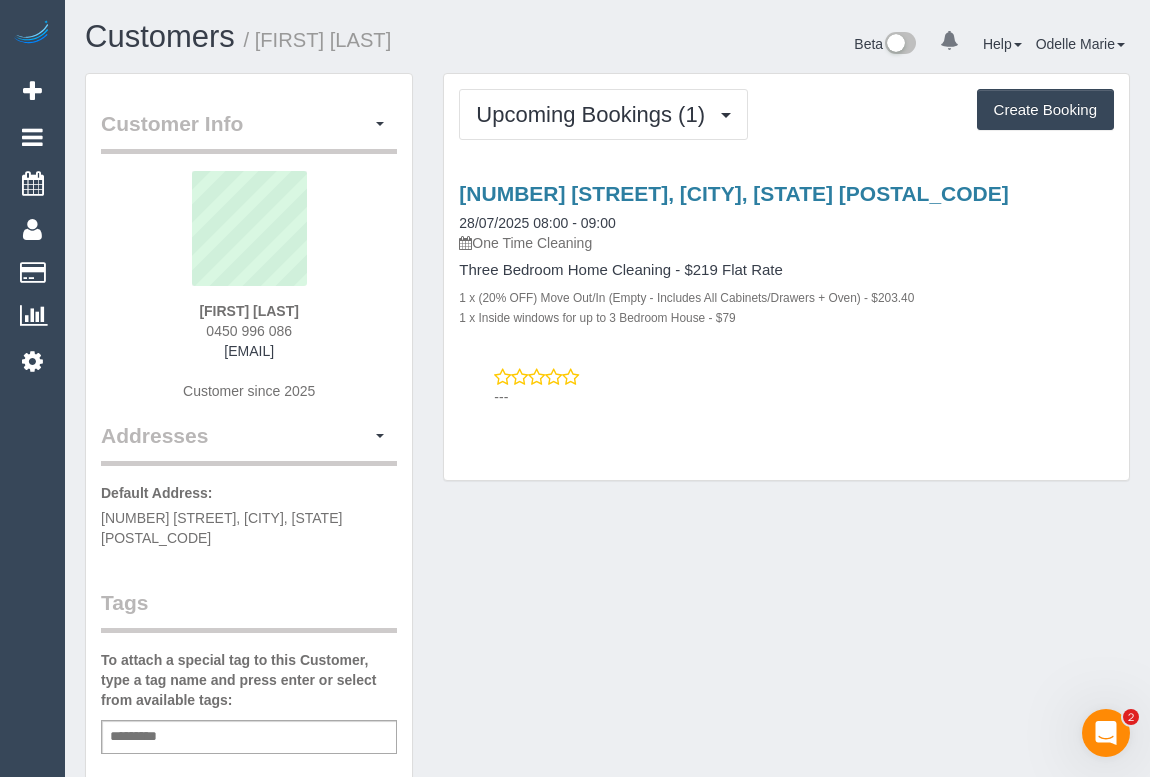 drag, startPoint x: 844, startPoint y: 552, endPoint x: 872, endPoint y: 569, distance: 32.75668 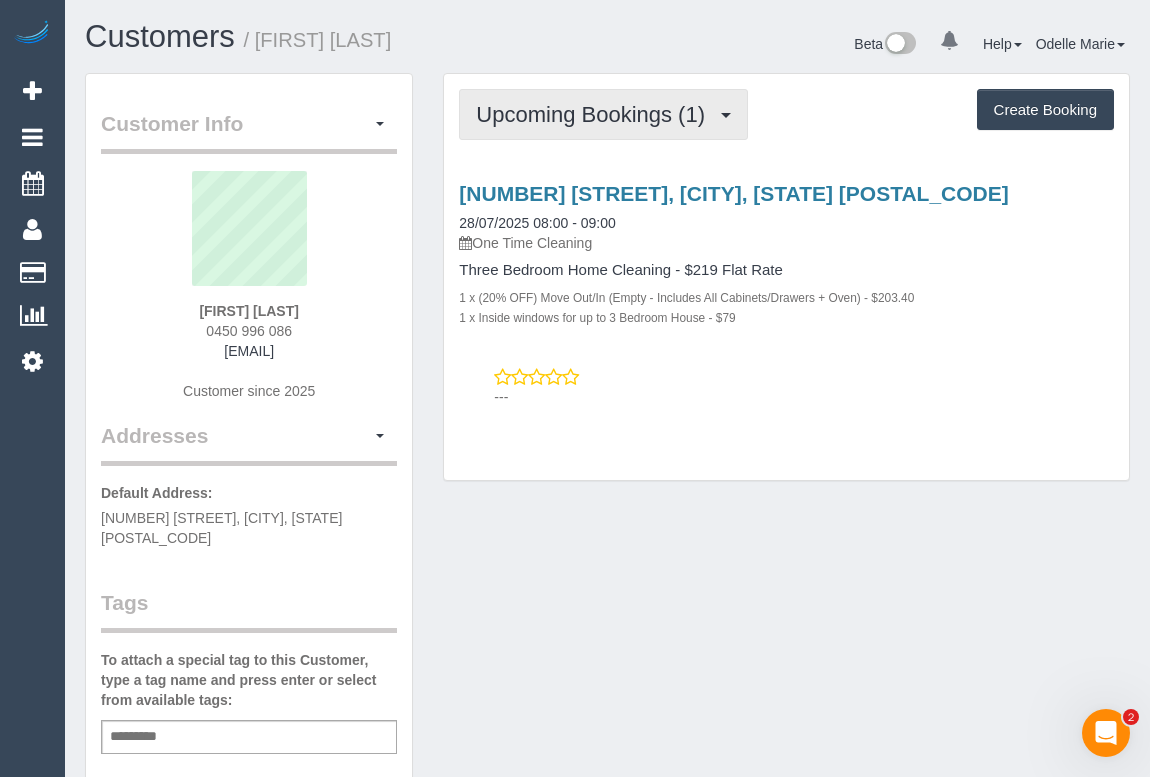 click on "Upcoming Bookings (1)" at bounding box center (595, 114) 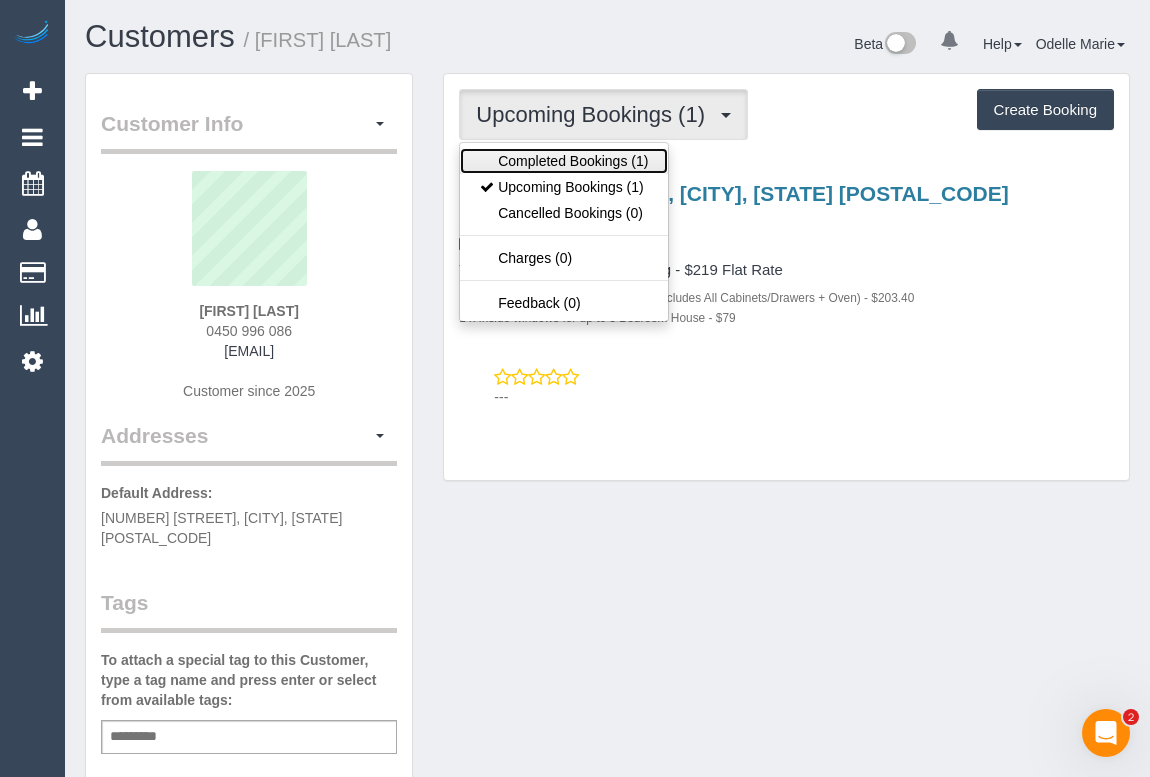 click on "Completed Bookings (1)" at bounding box center [564, 161] 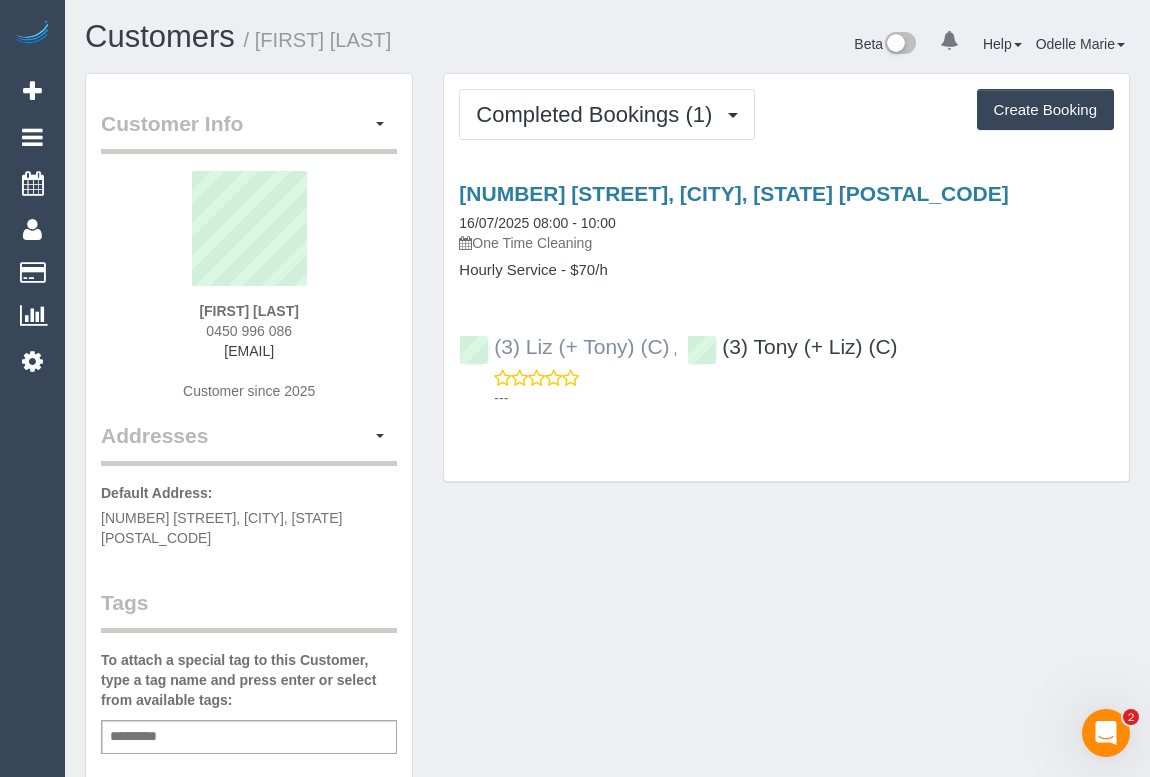 drag, startPoint x: 925, startPoint y: 350, endPoint x: 492, endPoint y: 349, distance: 433.00116 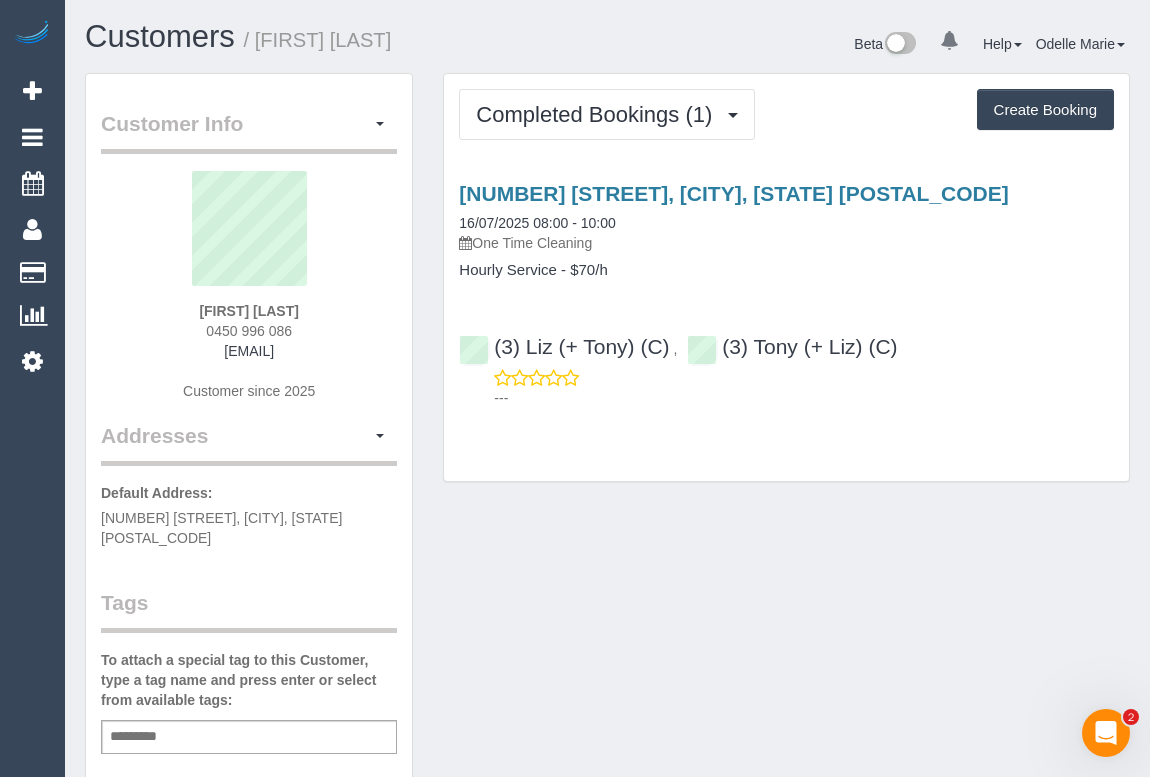 copy on "(3) [FIRST] (+ [FIRST]) (C)
,
(3) [FIRST] (+ [FIRST]) (C)" 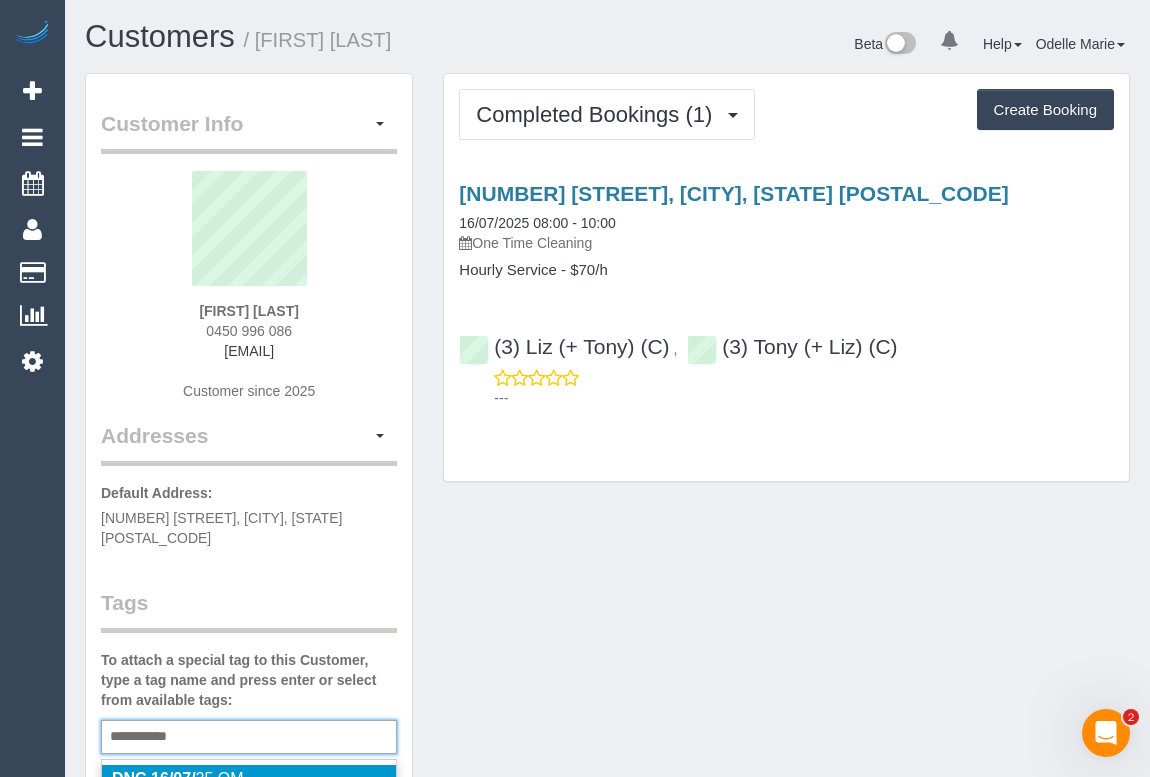type on "**********" 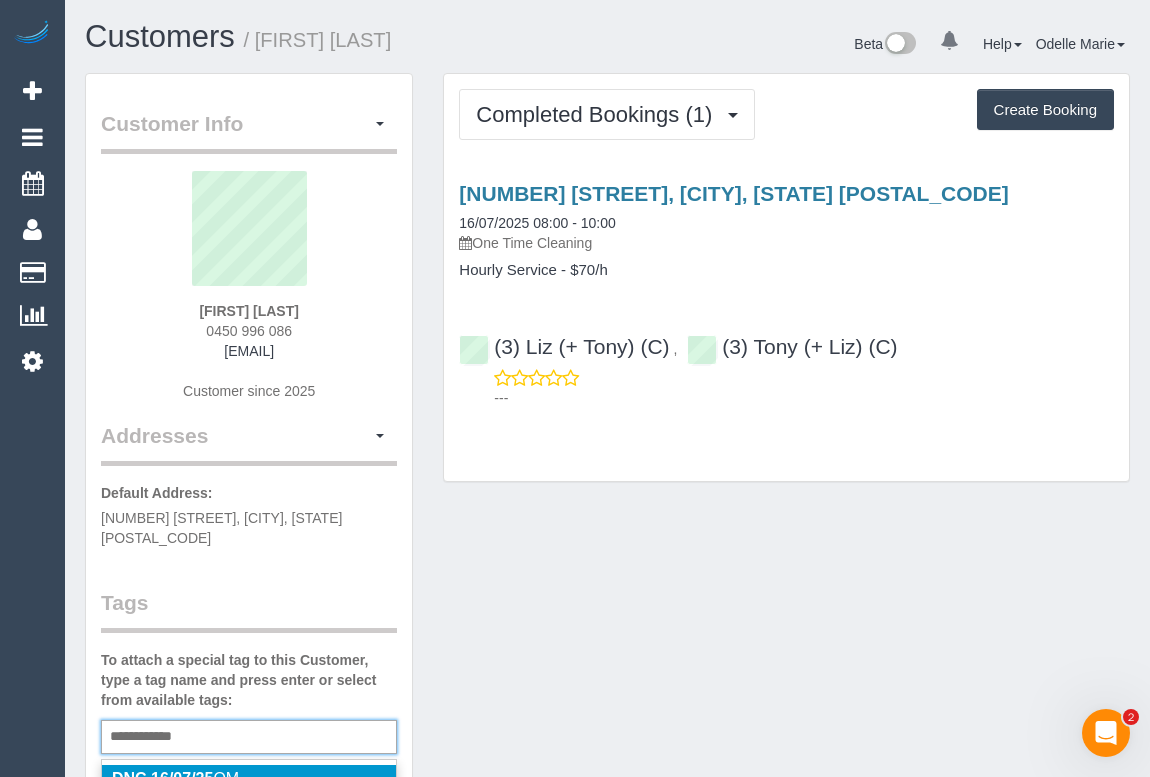type 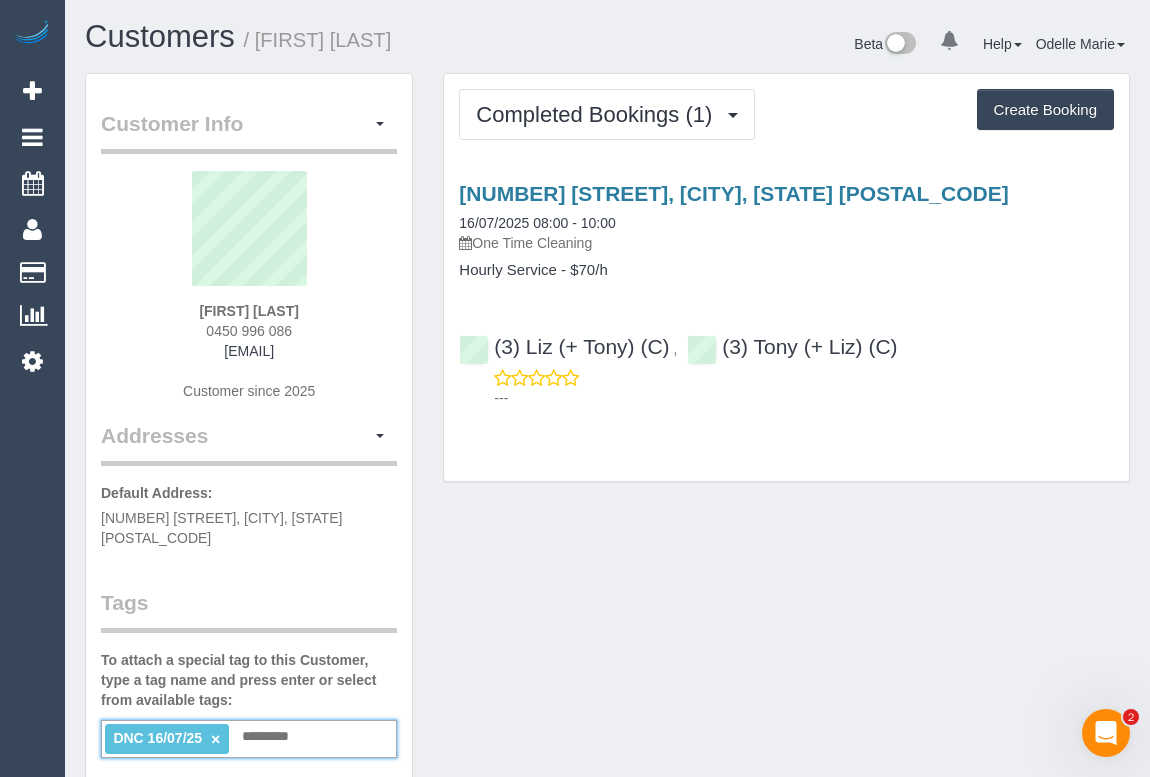 click on "Customer Info
Edit Contact Info
Send Message
Email Preferences
Special Sales Tax
View Changes
Mark as Unconfirmed
Block this Customer
Archive Account
Delete Account
[FIRST] [LAST]
[PHONE]
[EMAIL]
Customer since [YEAR]" at bounding box center [607, 755] 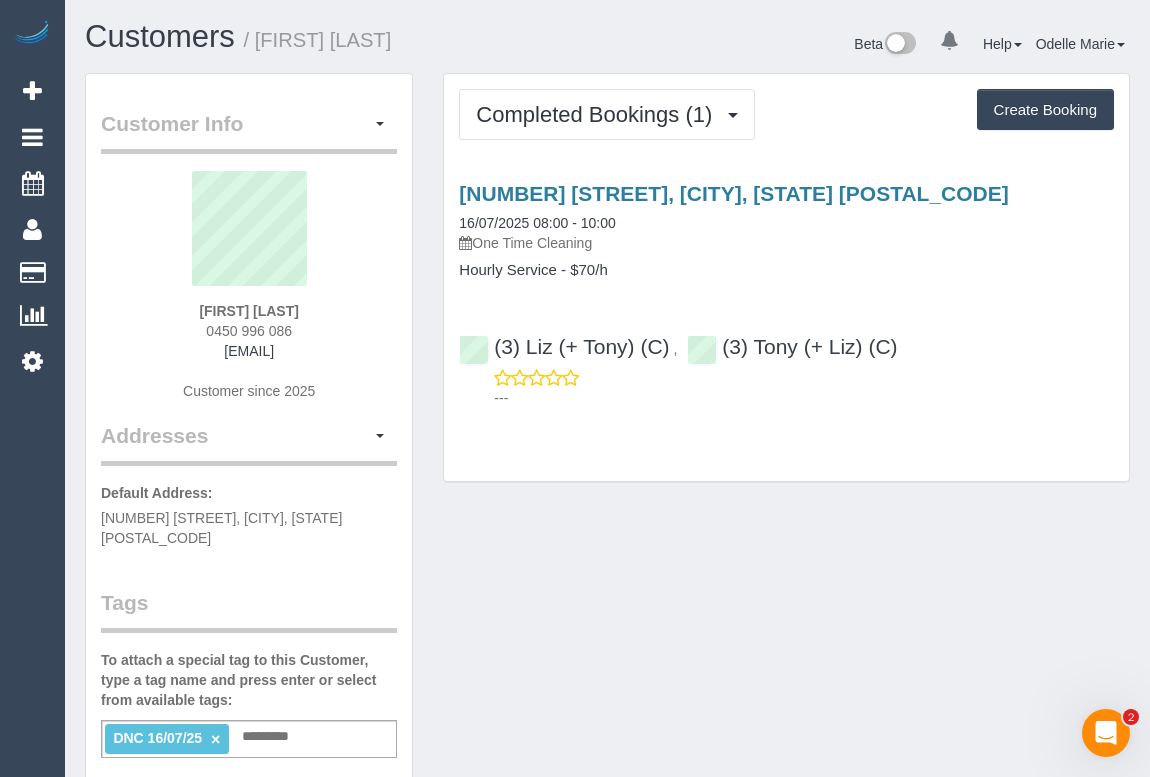 drag, startPoint x: 153, startPoint y: 355, endPoint x: 363, endPoint y: 347, distance: 210.15233 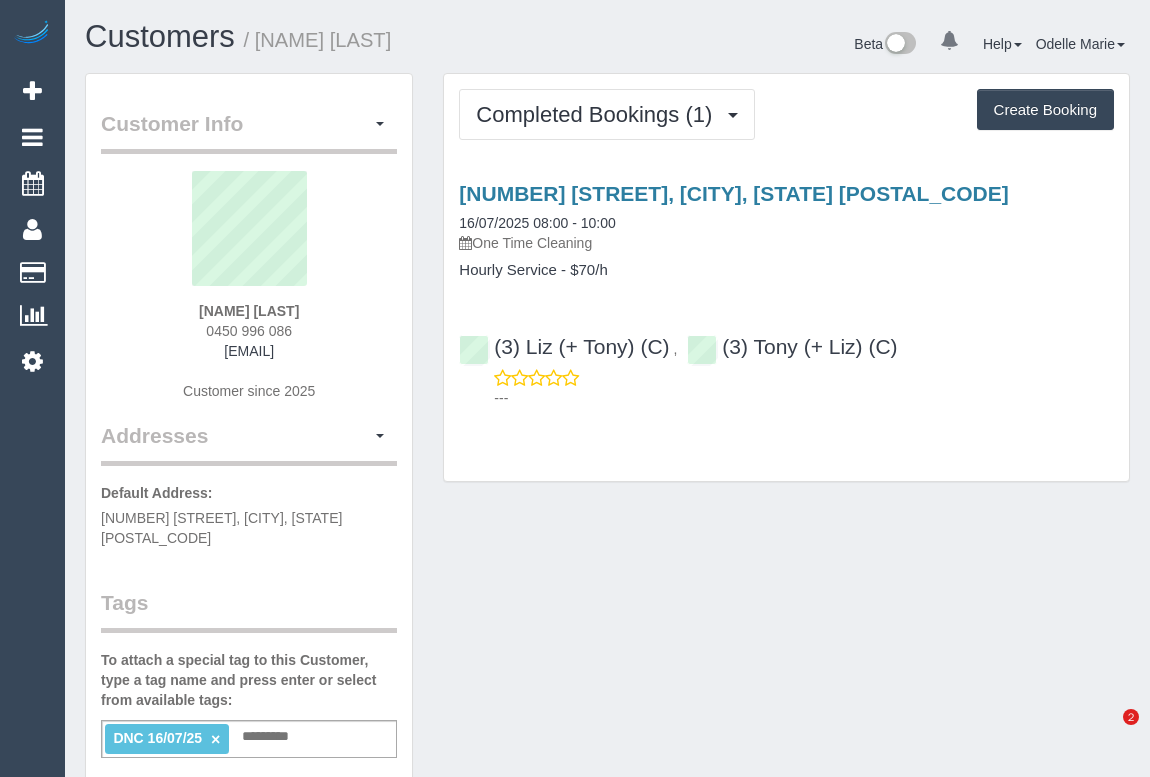 scroll, scrollTop: 0, scrollLeft: 0, axis: both 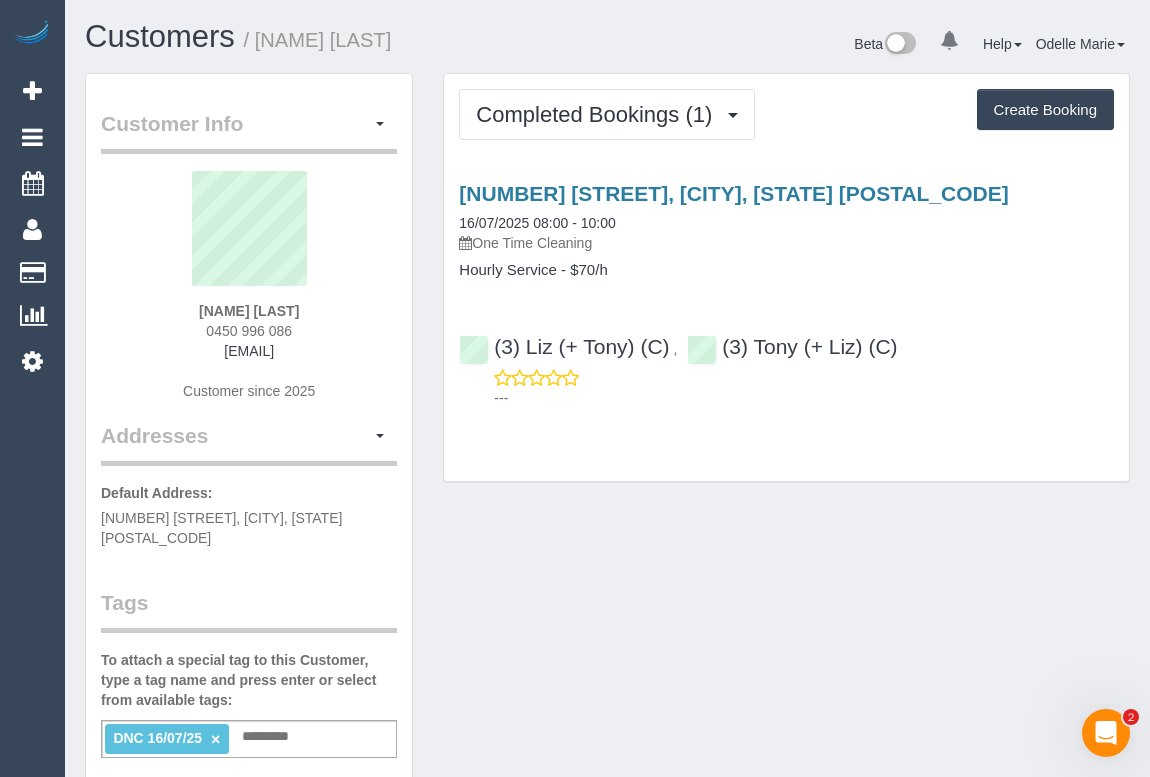 drag, startPoint x: 949, startPoint y: 340, endPoint x: 479, endPoint y: 332, distance: 470.06808 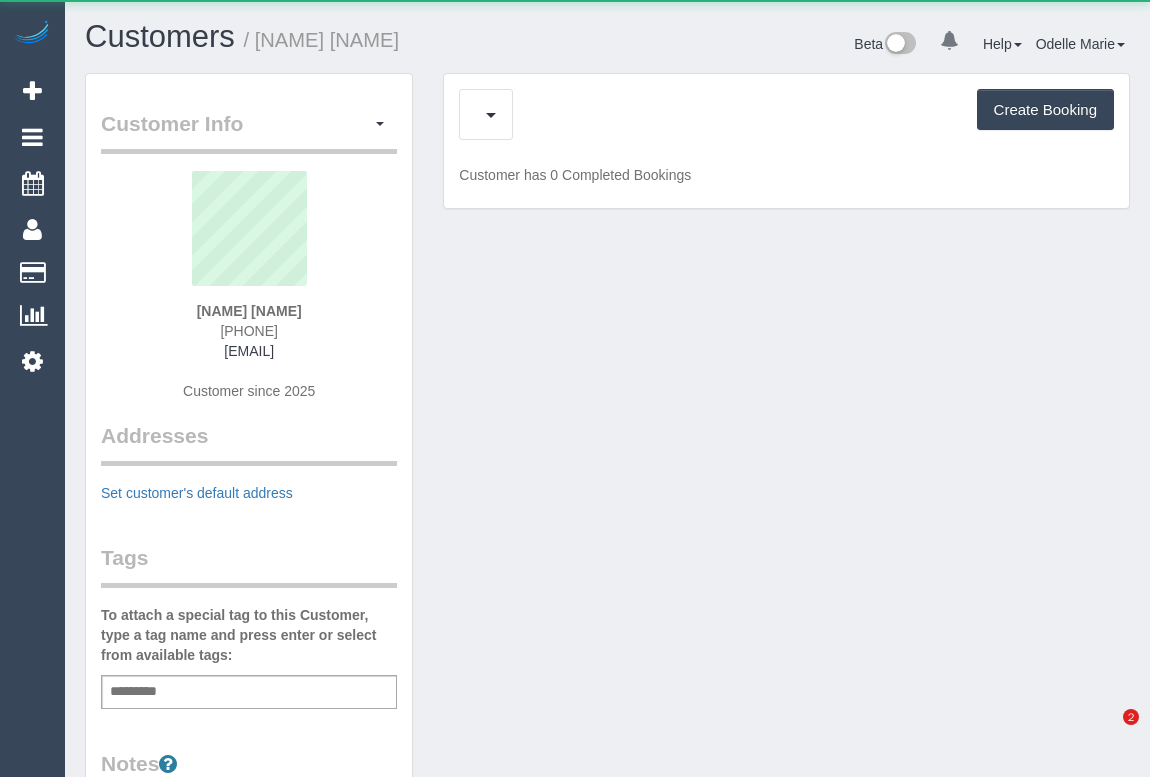 scroll, scrollTop: 0, scrollLeft: 0, axis: both 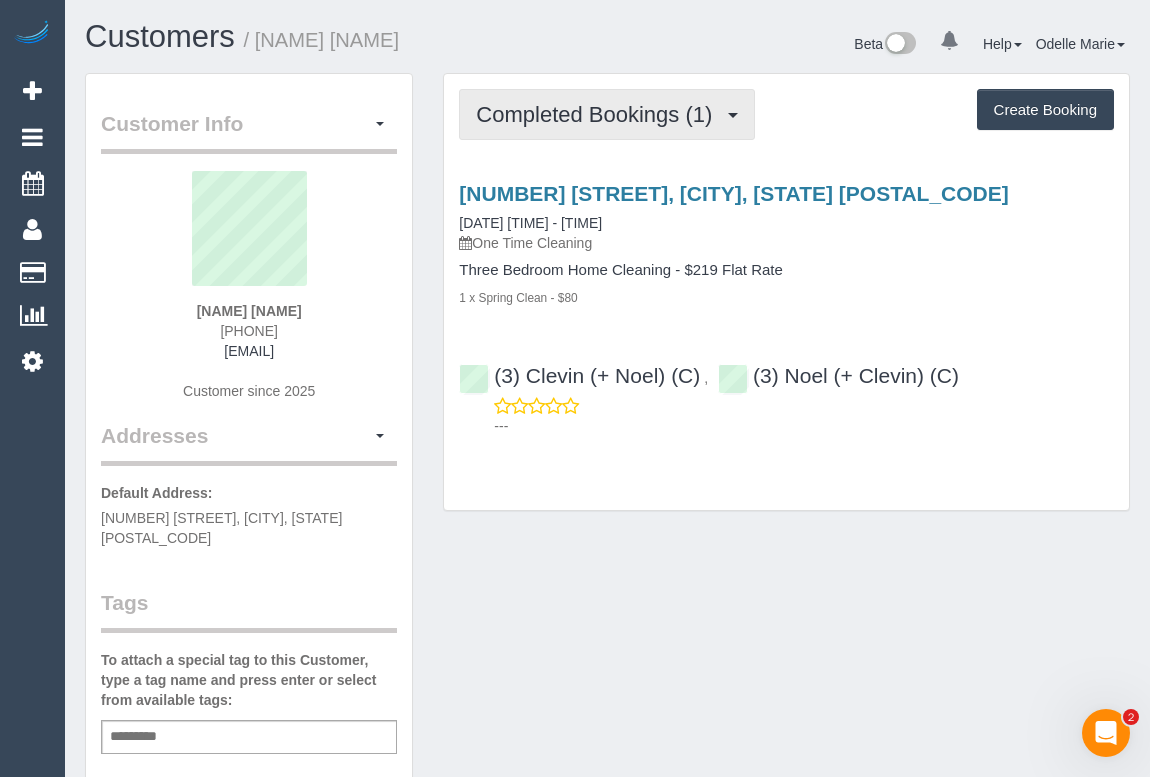 click on "Completed Bookings (1)" at bounding box center (599, 114) 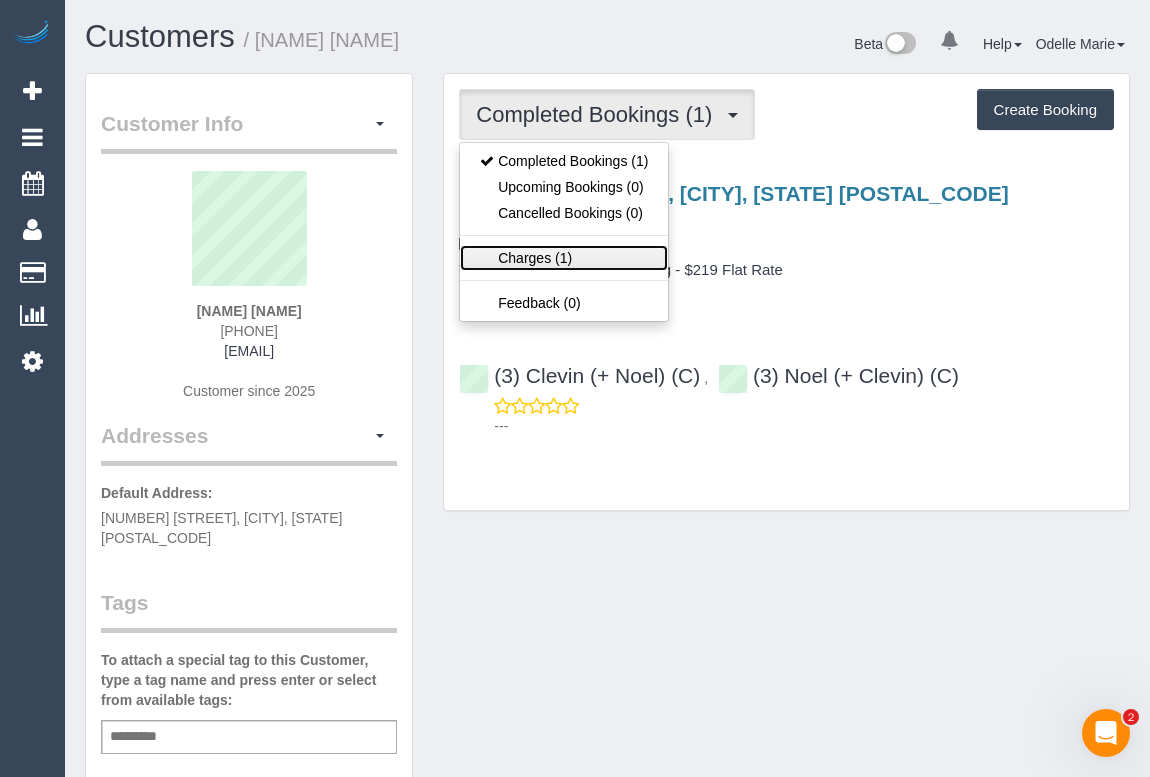 click on "Charges (1)" at bounding box center (564, 258) 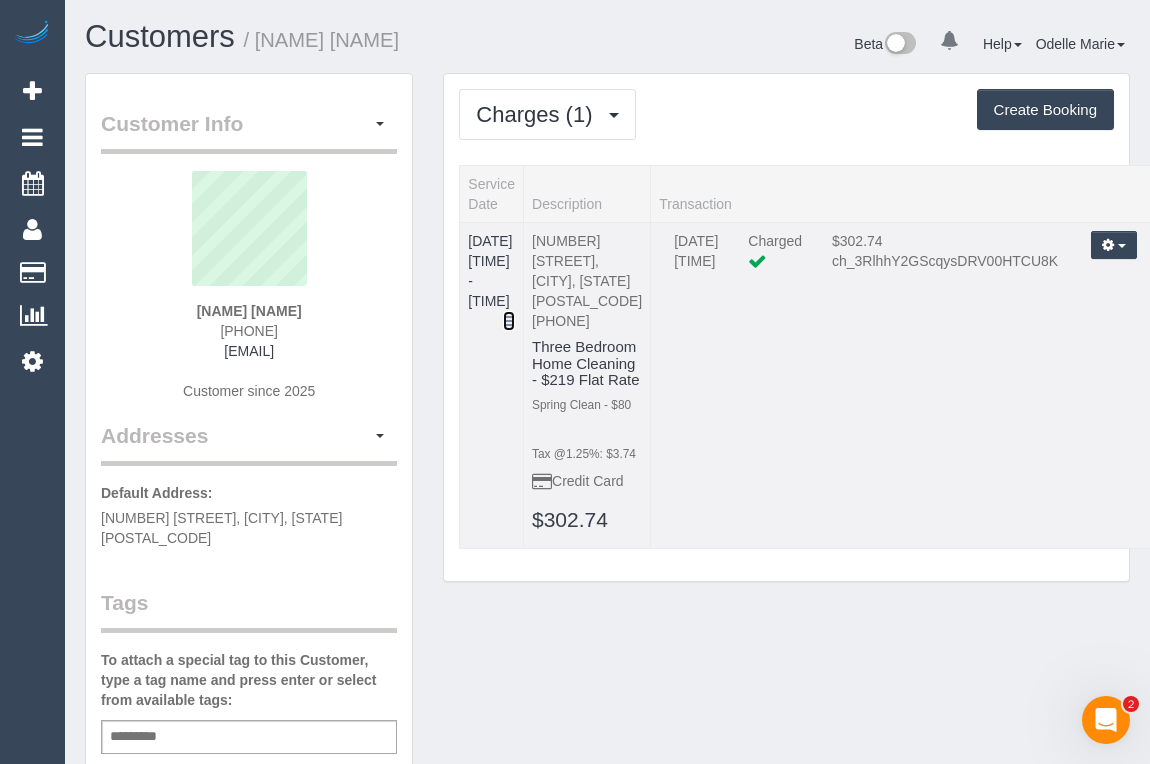 click at bounding box center [509, 321] 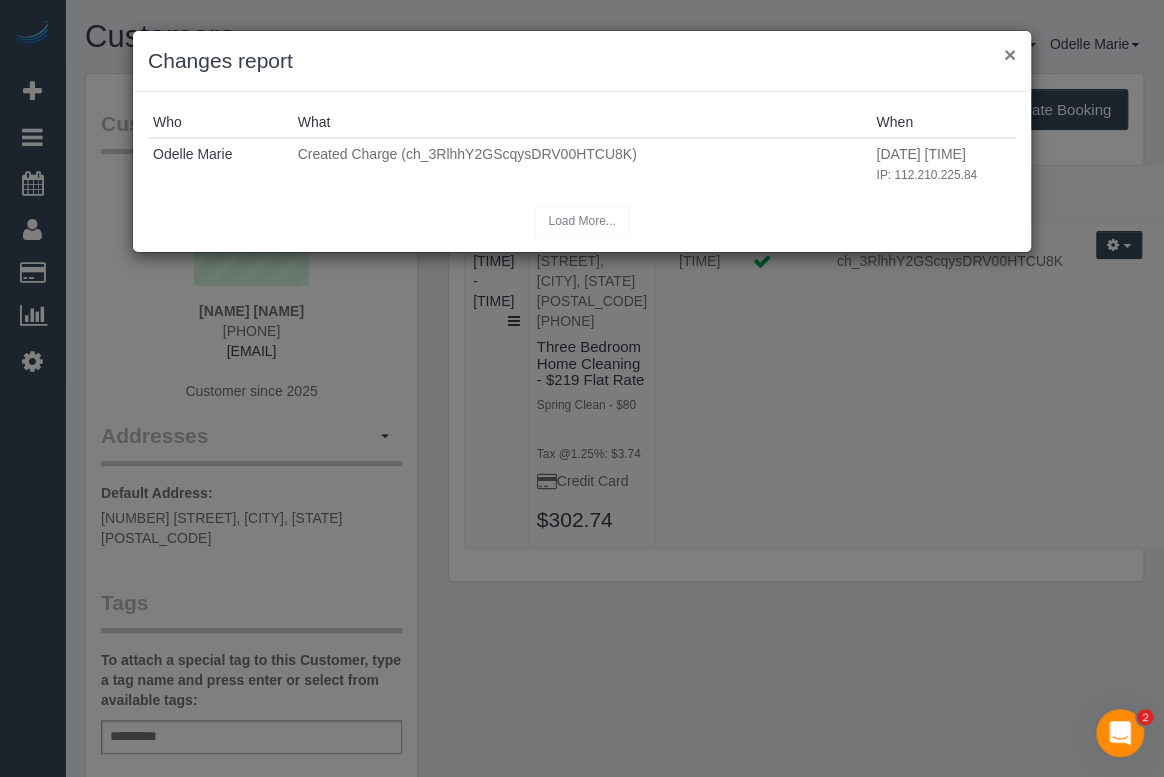 click on "×" at bounding box center [1010, 54] 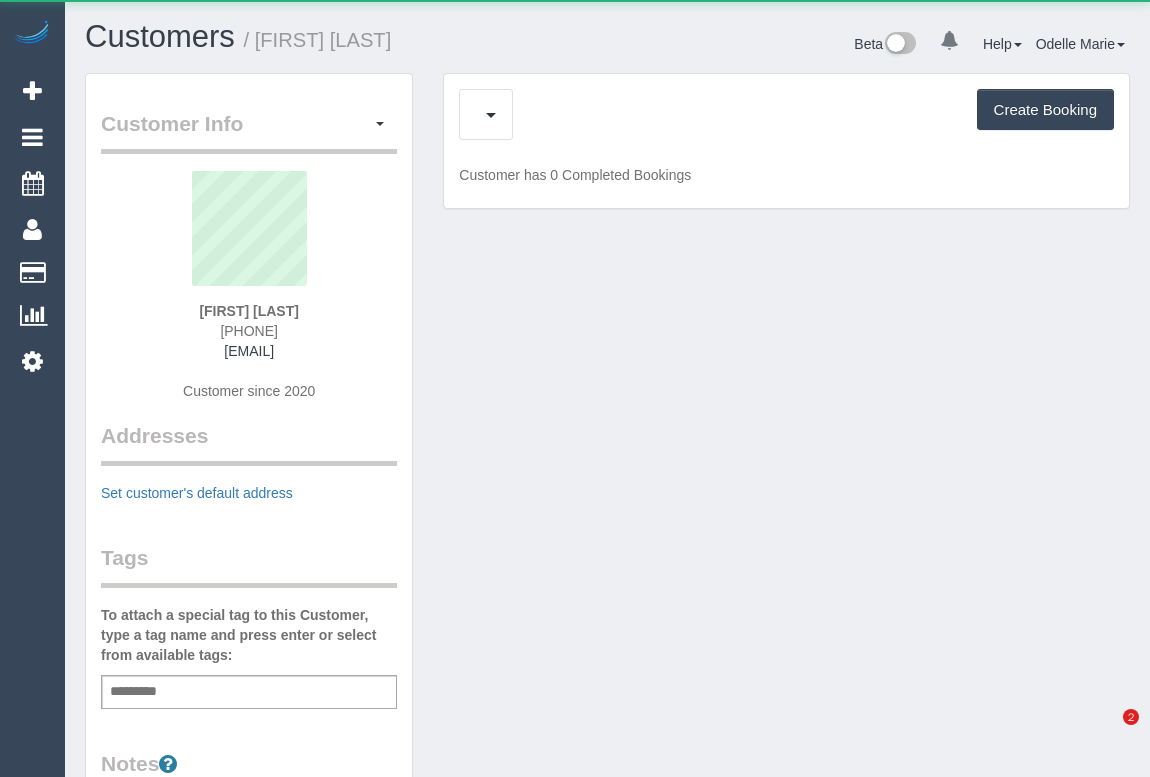 scroll, scrollTop: 0, scrollLeft: 0, axis: both 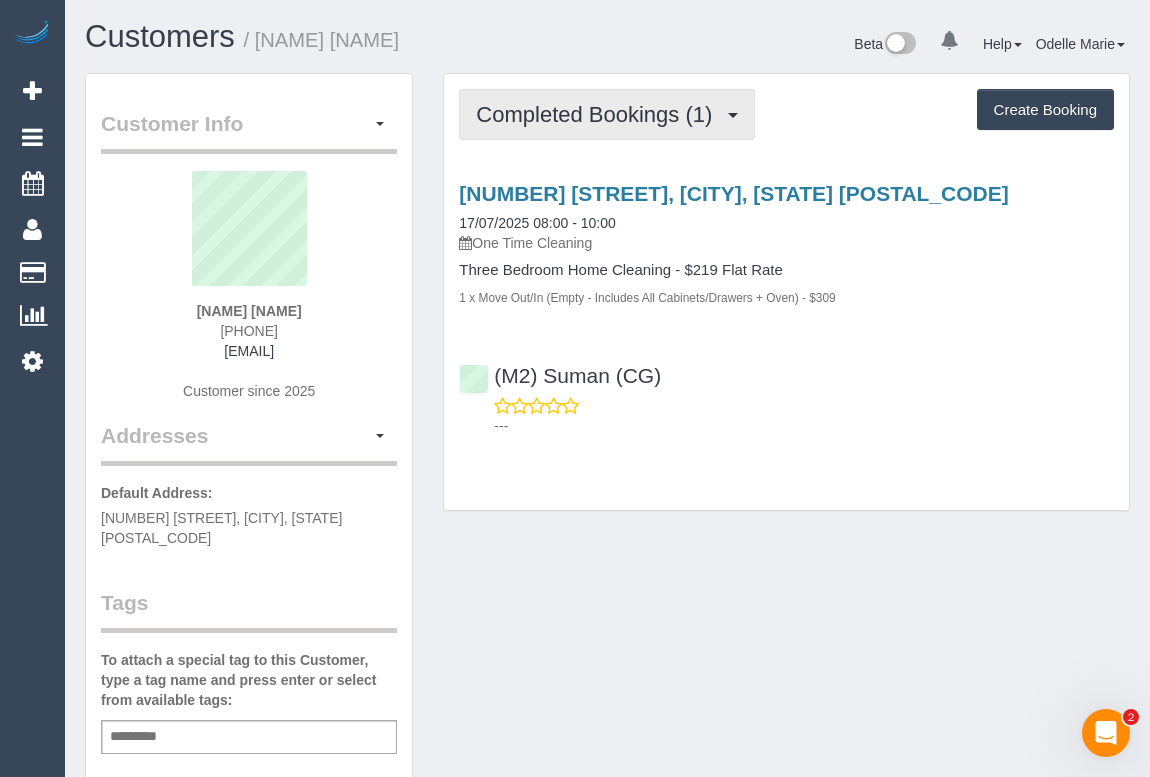 click on "Completed Bookings (1)" at bounding box center (599, 114) 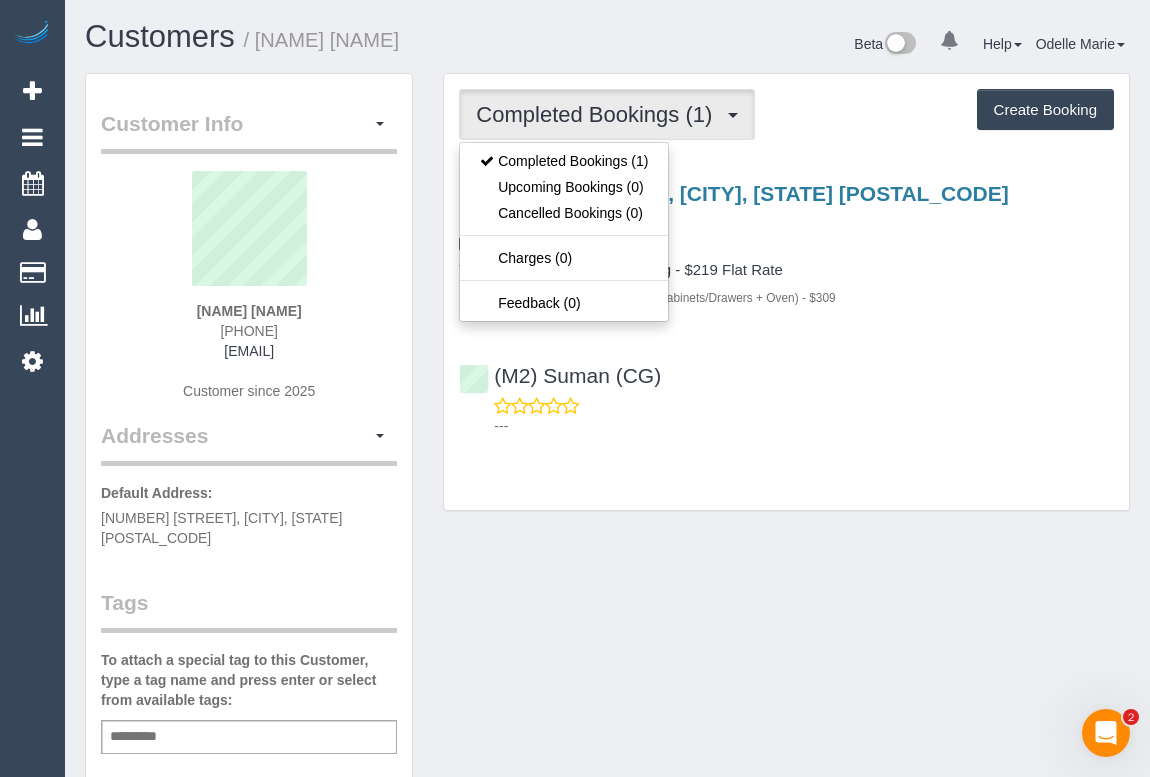 click on "Completed Bookings (1)
Completed Bookings (1)
Upcoming Bookings (0)
Cancelled Bookings (0)
Charges (0)
Feedback (0)
Create Booking
Service
Feedback" at bounding box center (786, 292) 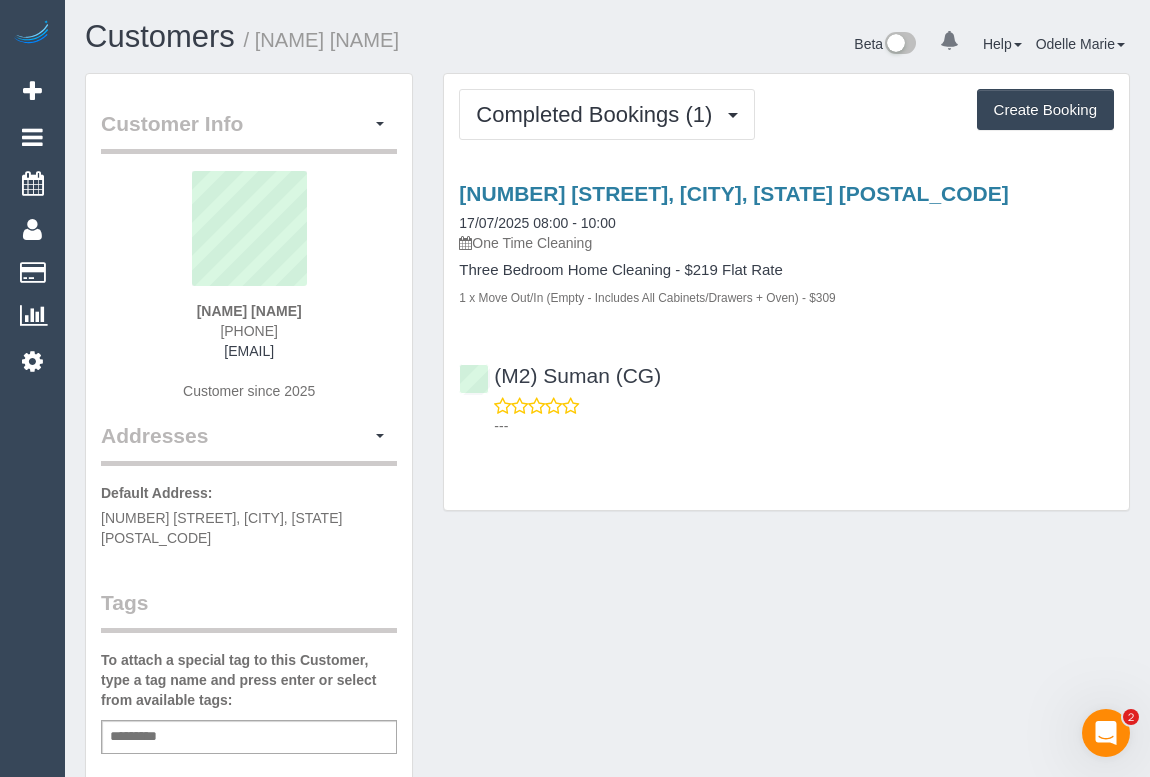 drag, startPoint x: 163, startPoint y: 348, endPoint x: 363, endPoint y: 342, distance: 200.08998 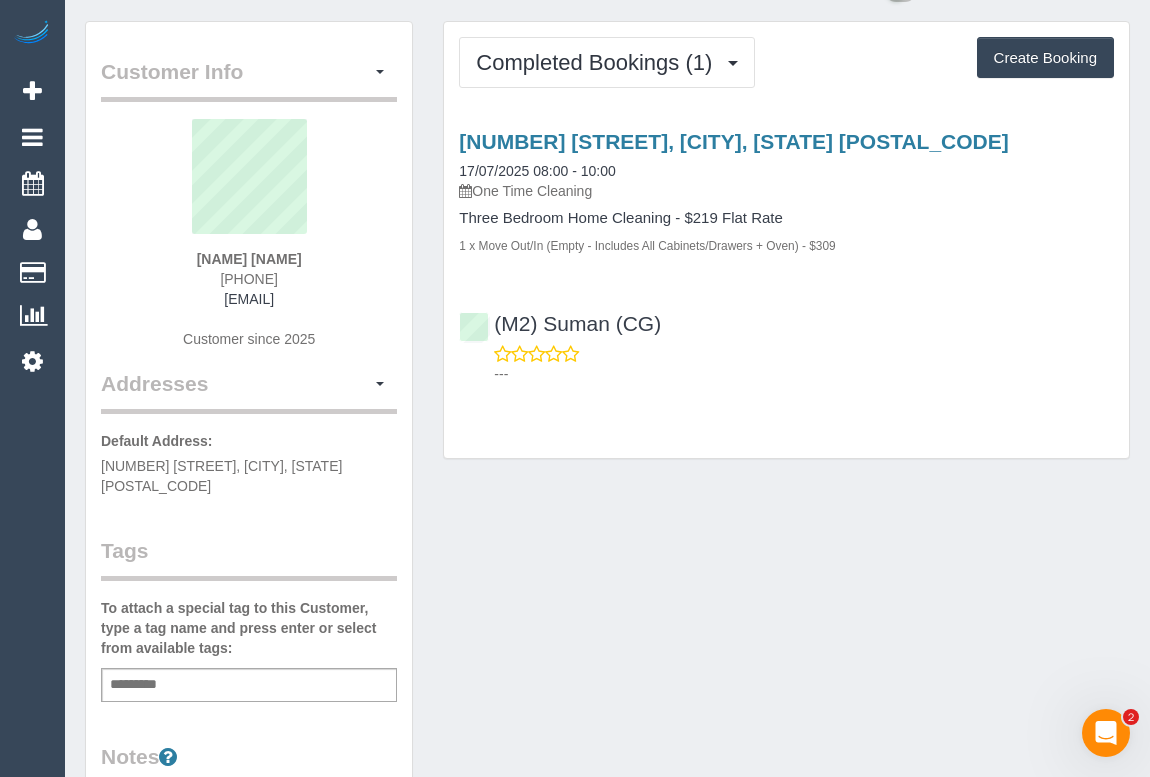 scroll, scrollTop: 0, scrollLeft: 0, axis: both 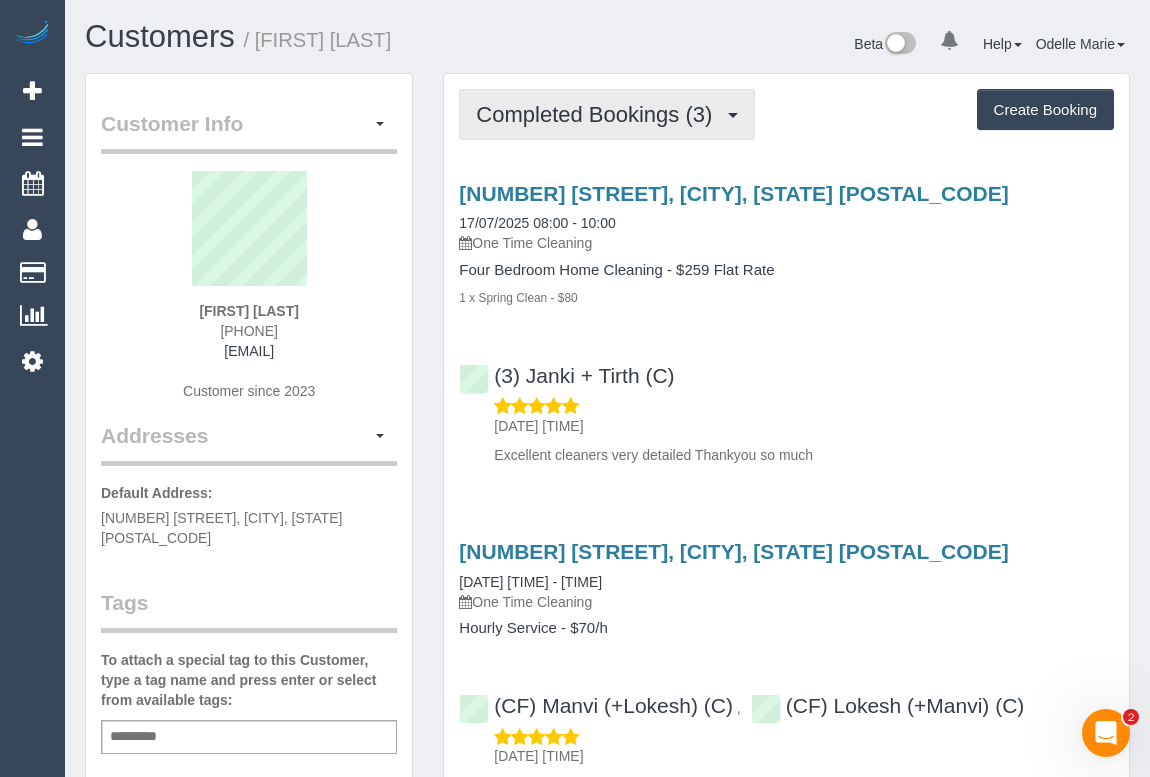 click on "Completed Bookings (3)" at bounding box center (599, 114) 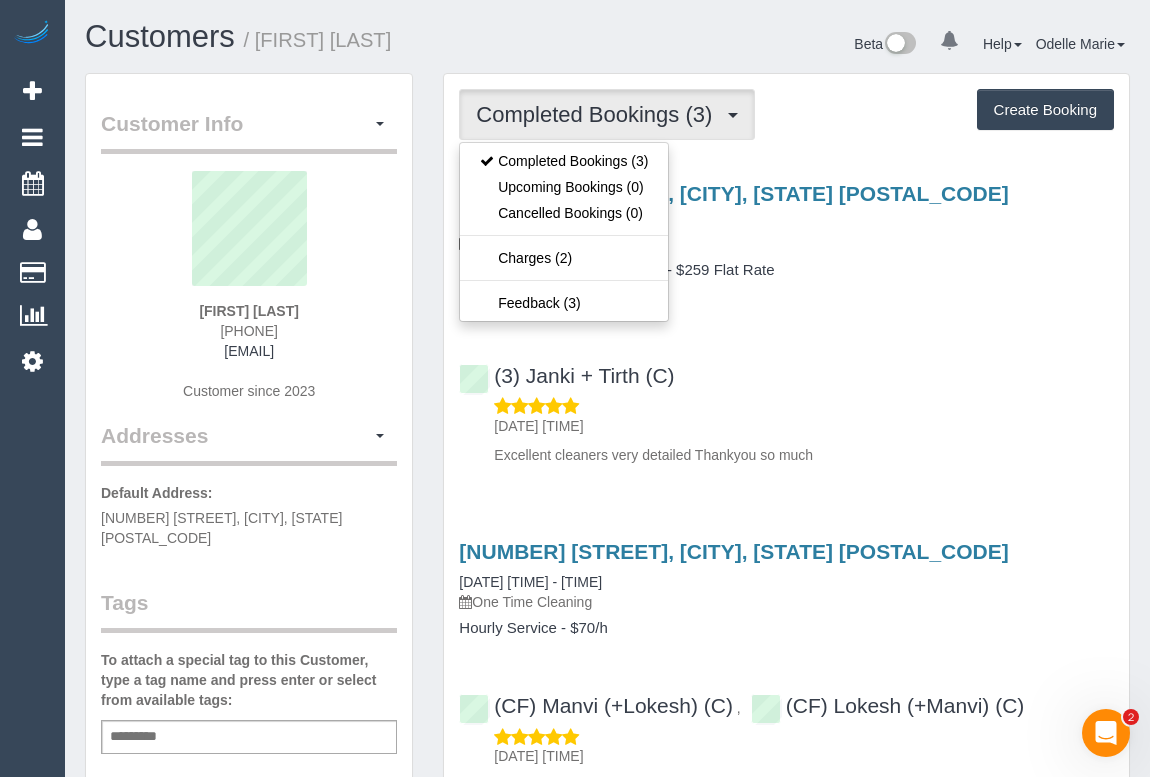 click on "1 x Spring Clean - $80" at bounding box center (786, 297) 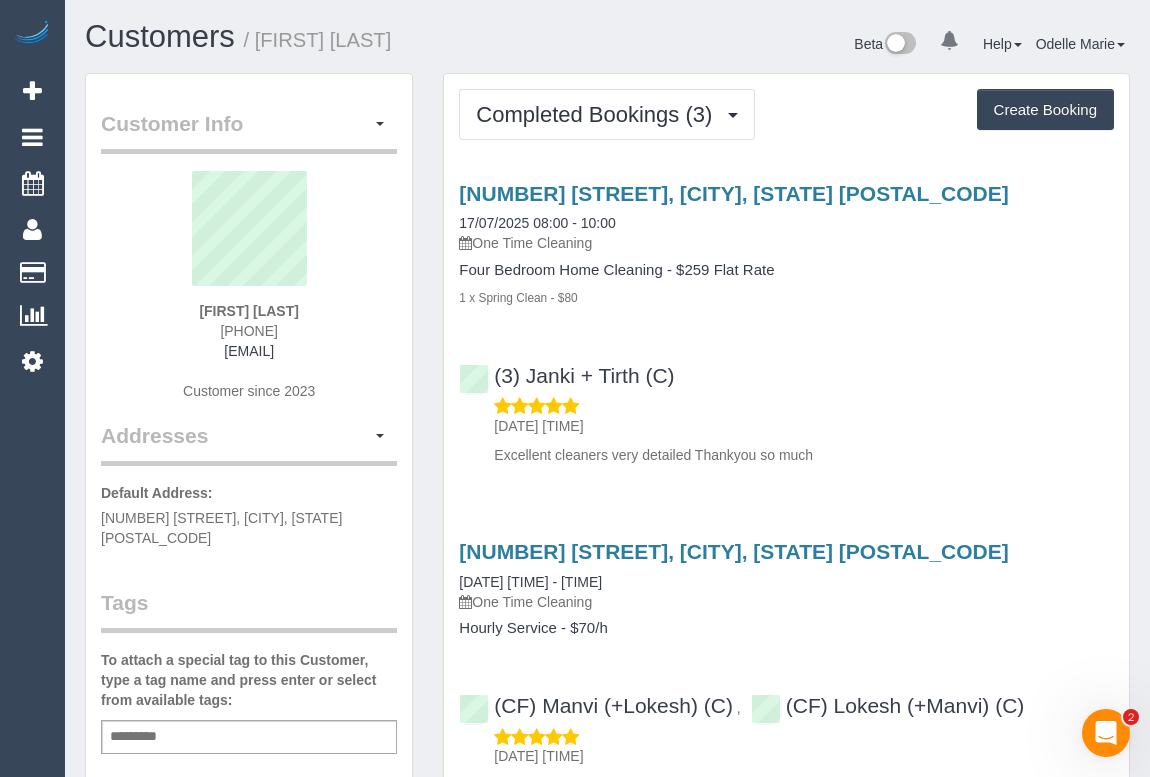 click on "(3) Janki + Tirth (C)
18/07/2025 07:58
Excellent cleaners very detailed Thankyou so much" at bounding box center [786, 406] 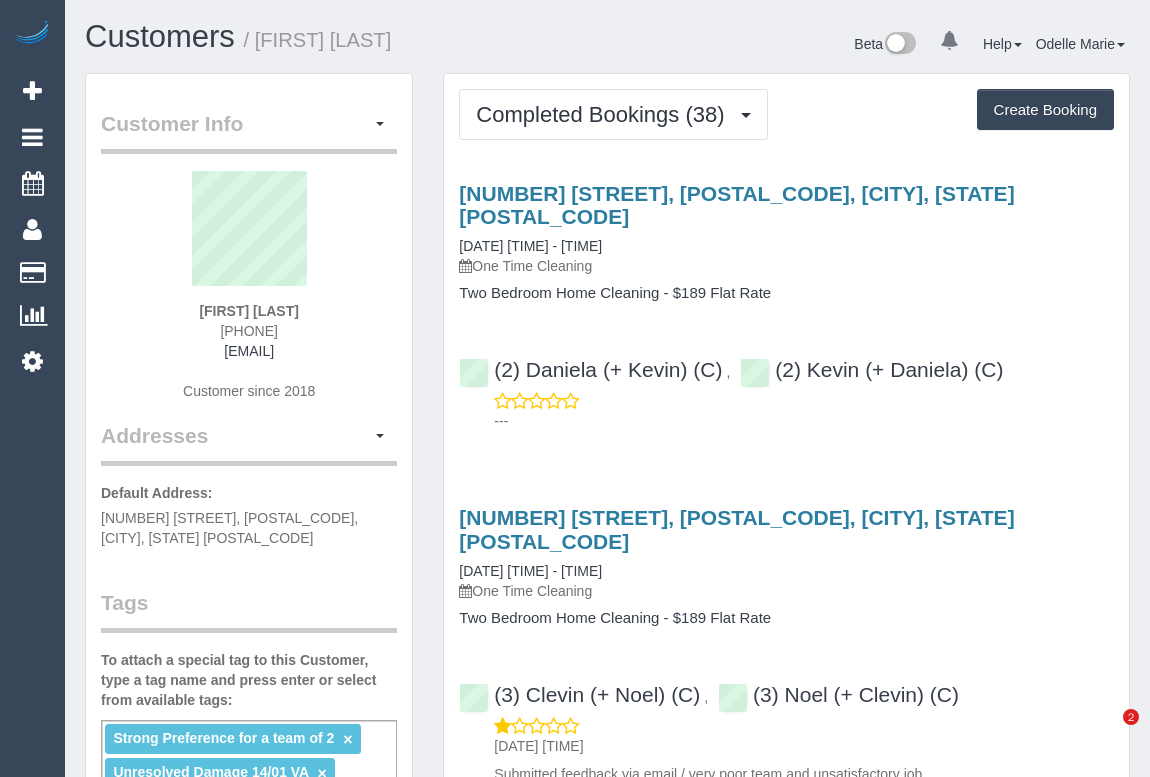 scroll, scrollTop: 0, scrollLeft: 0, axis: both 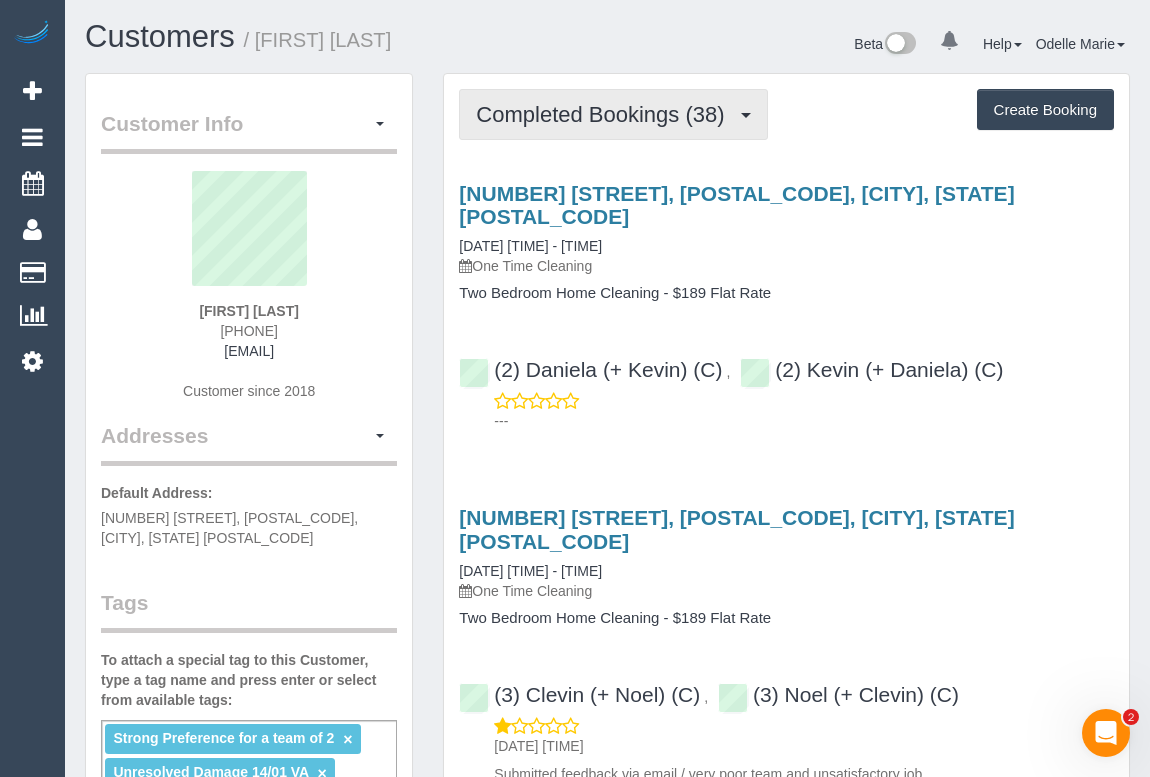 click on "Completed Bookings (38)" at bounding box center [605, 114] 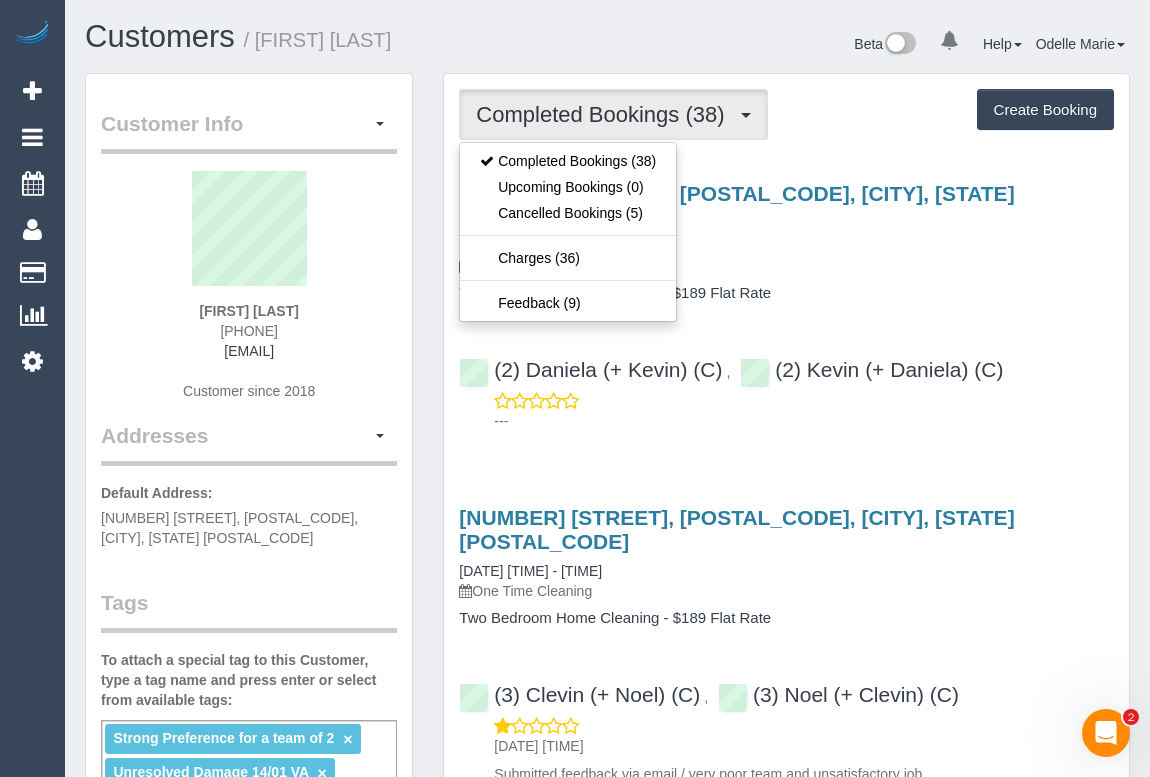 drag, startPoint x: 202, startPoint y: 324, endPoint x: 357, endPoint y: 323, distance: 155.00322 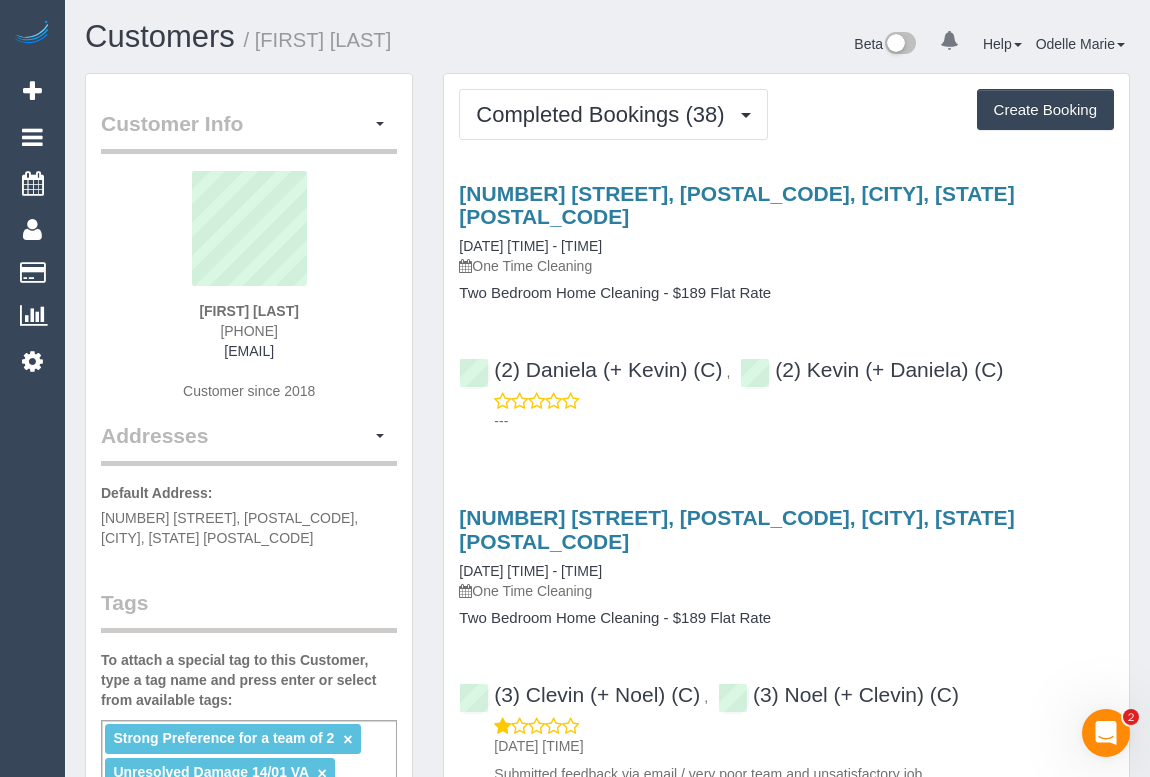 copy on "0409253854" 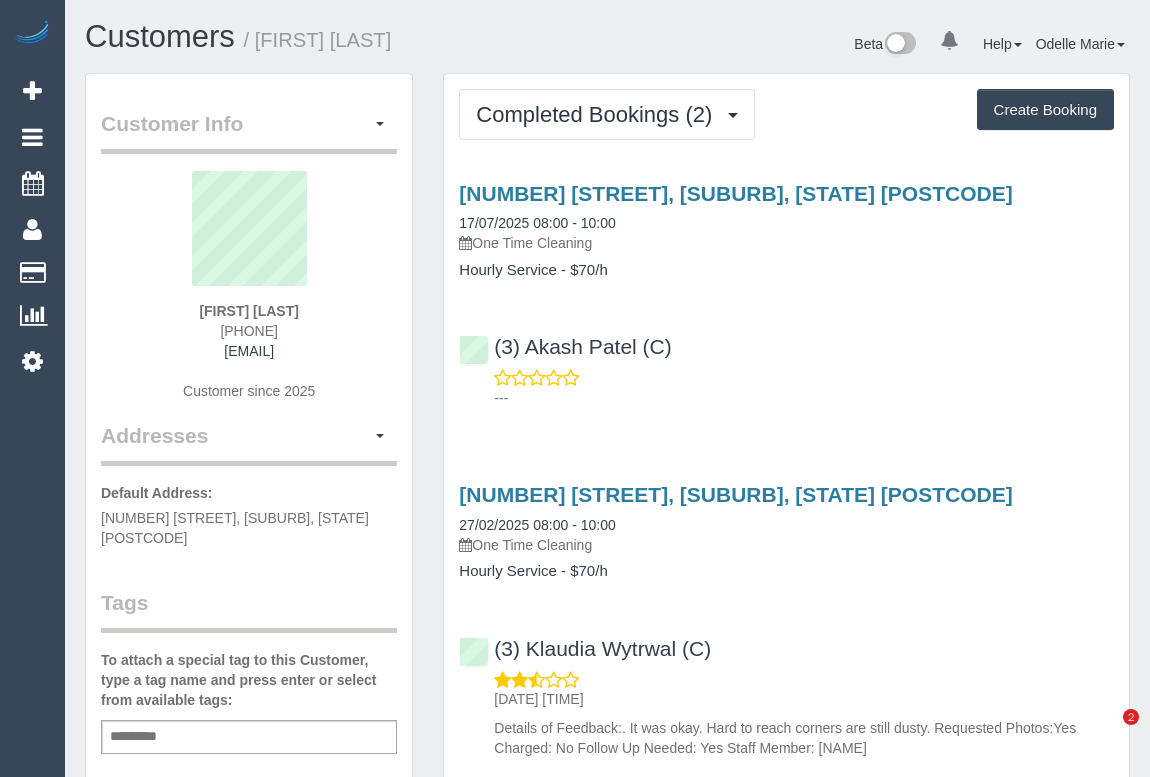 scroll, scrollTop: 0, scrollLeft: 0, axis: both 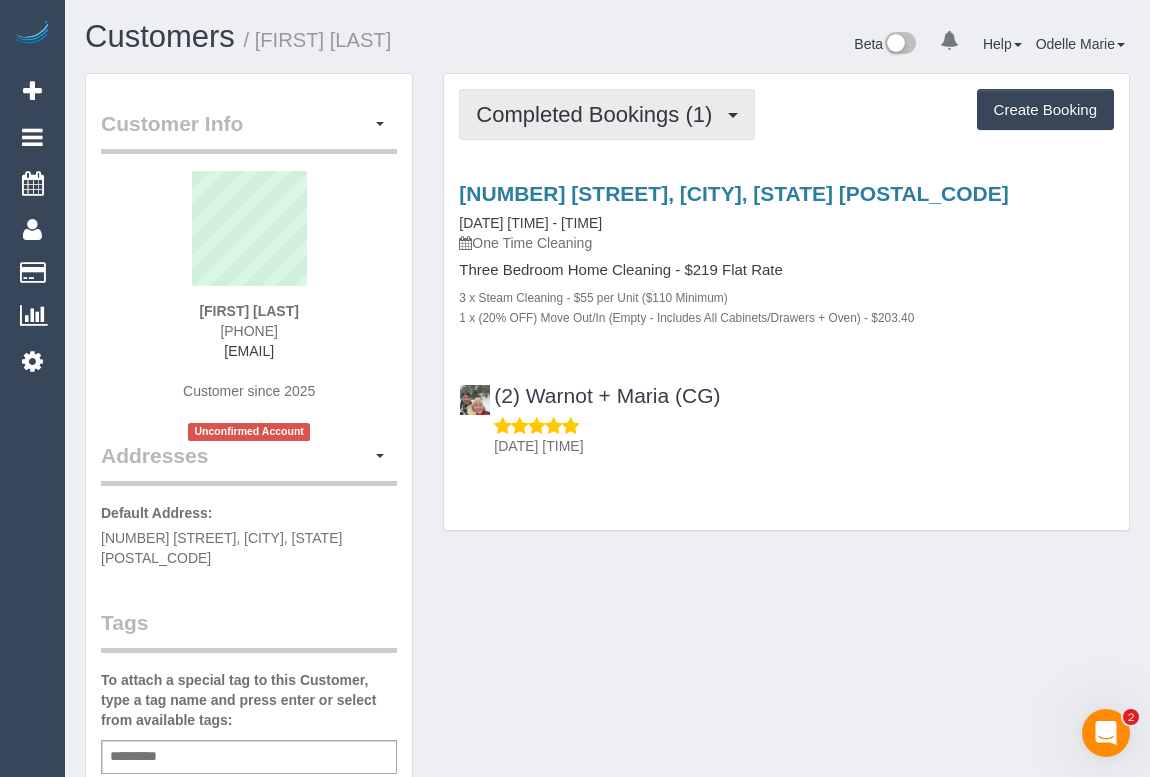click on "Completed Bookings (1)" at bounding box center [607, 114] 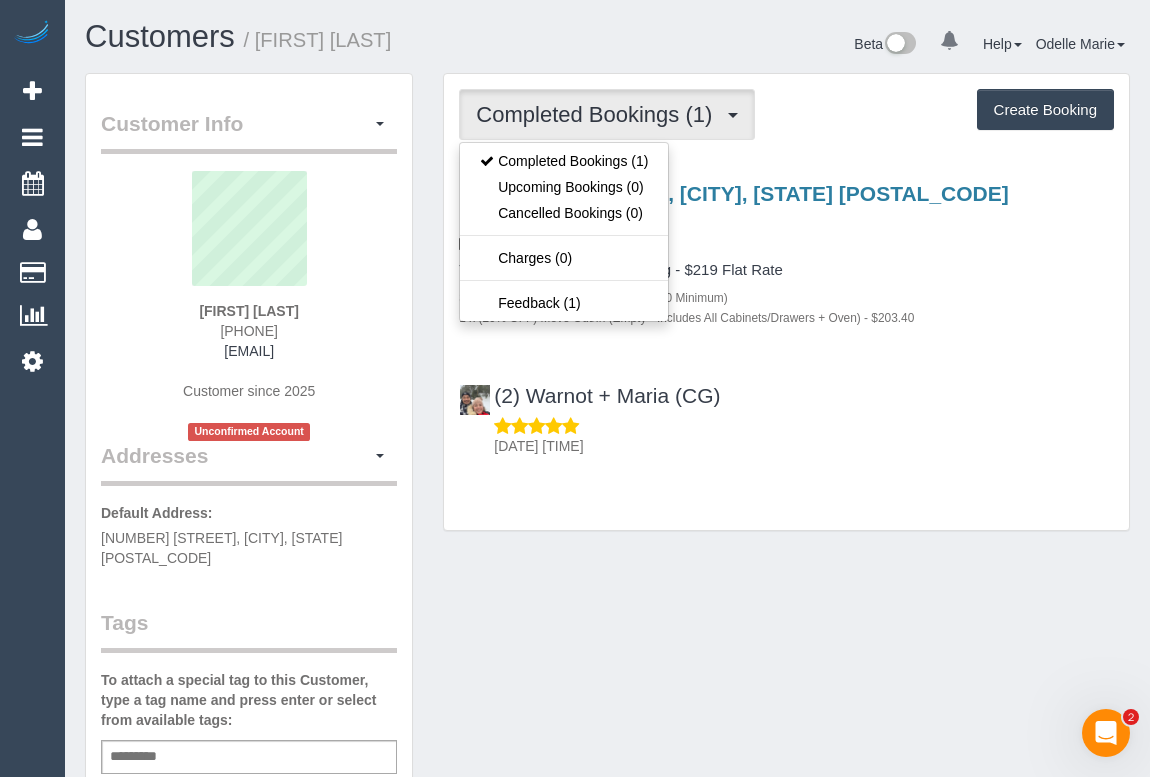 drag, startPoint x: 160, startPoint y: 351, endPoint x: 330, endPoint y: 351, distance: 170 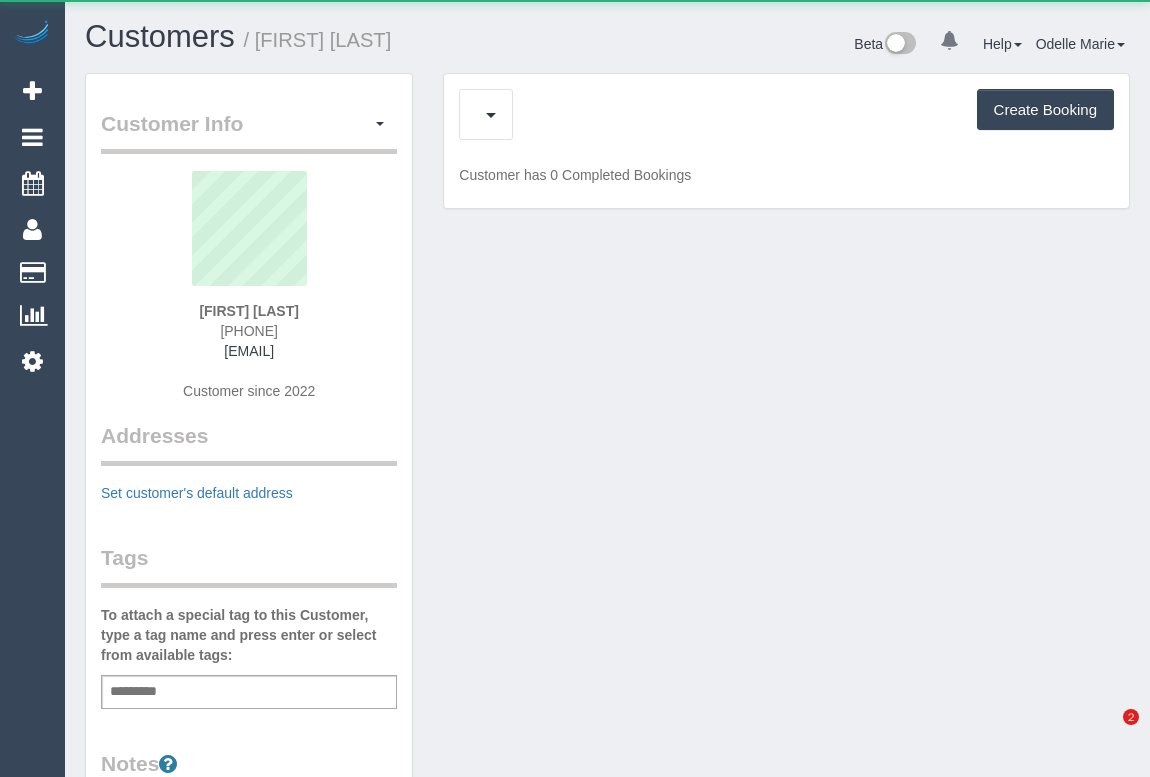 scroll, scrollTop: 0, scrollLeft: 0, axis: both 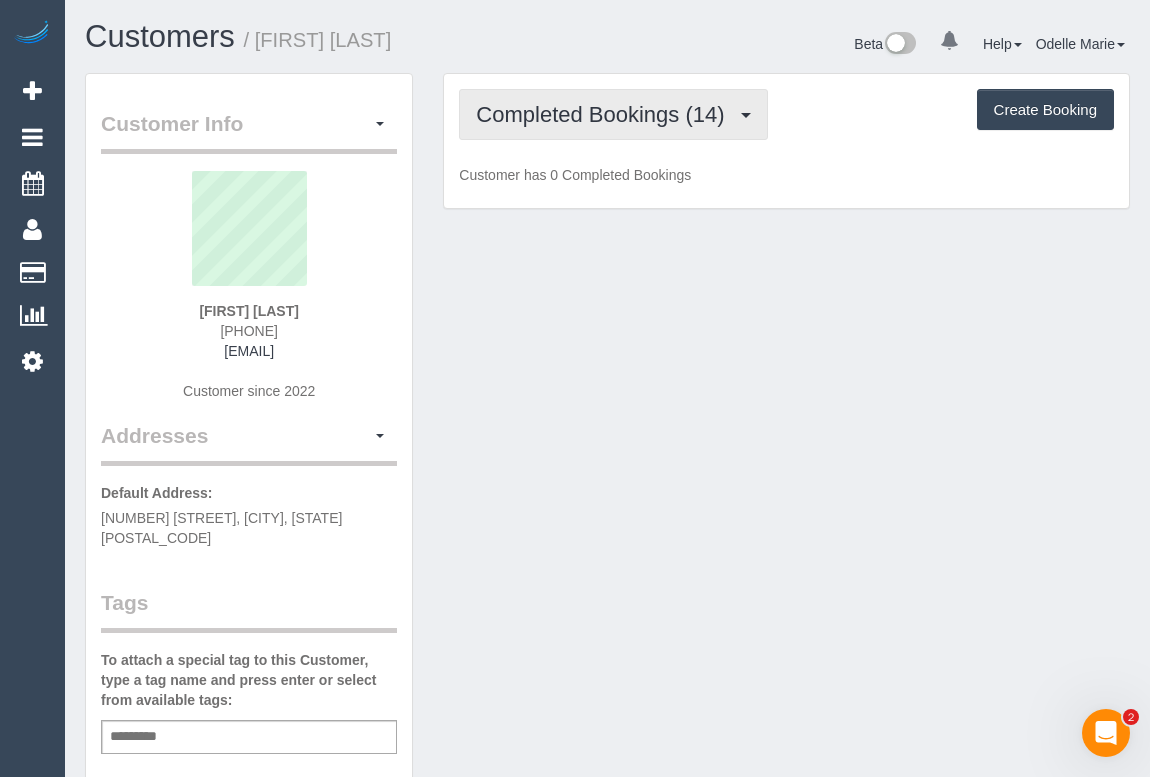 click on "Completed Bookings (14)" at bounding box center (613, 114) 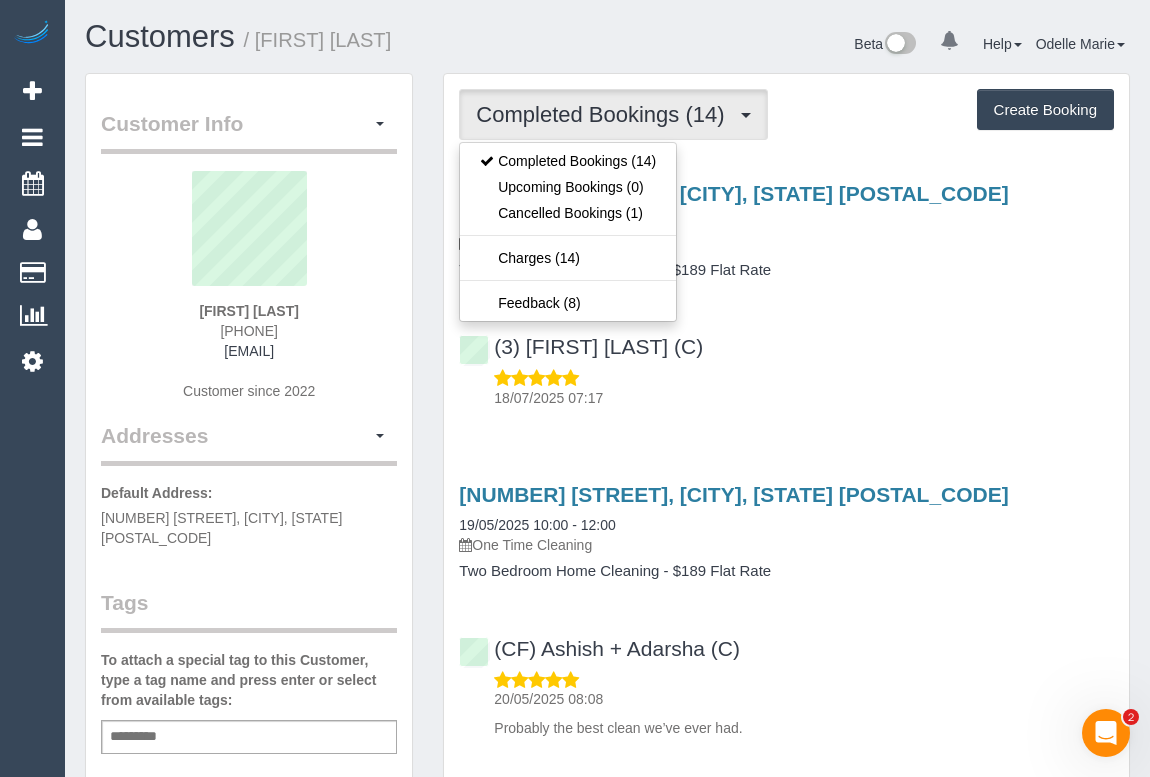 click on "(3) [FIRST] [LAST] (C)
[DATE] [TIME]" at bounding box center [786, 363] 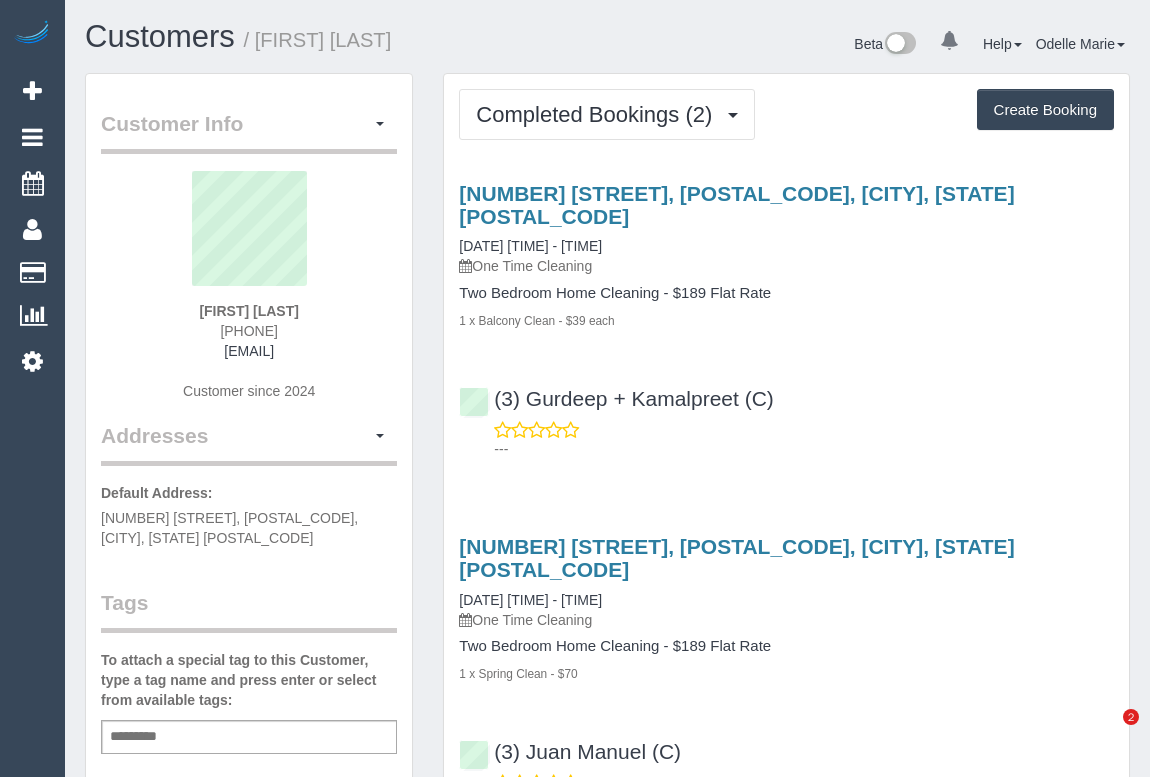scroll, scrollTop: 0, scrollLeft: 0, axis: both 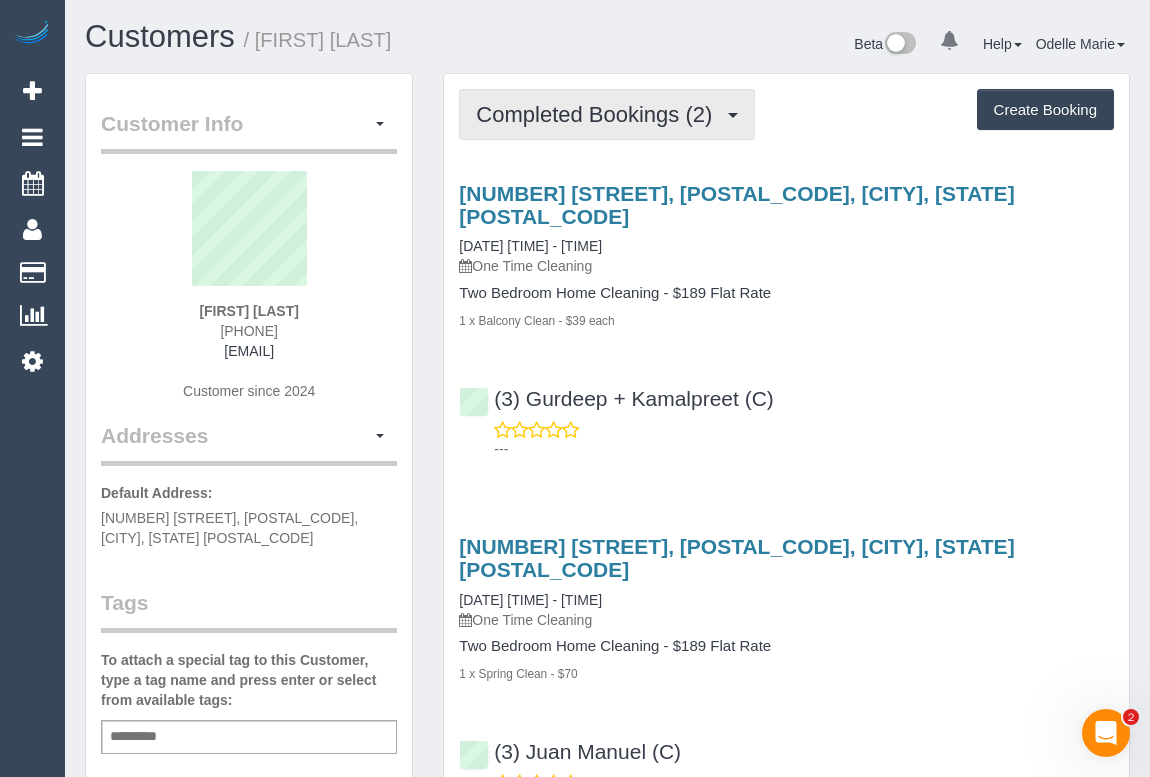 click on "Completed Bookings (2)" at bounding box center [599, 114] 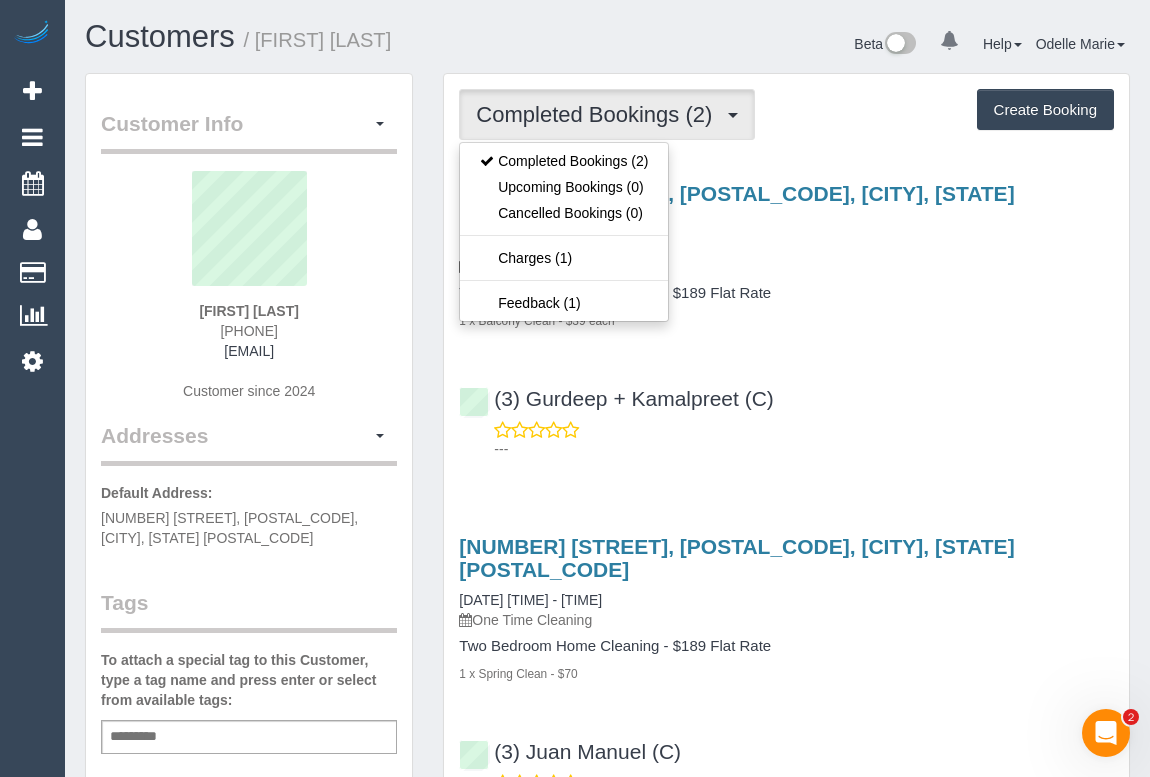 click on "(3) Gurdeep + Kamalpreet (C)
---" at bounding box center (786, 415) 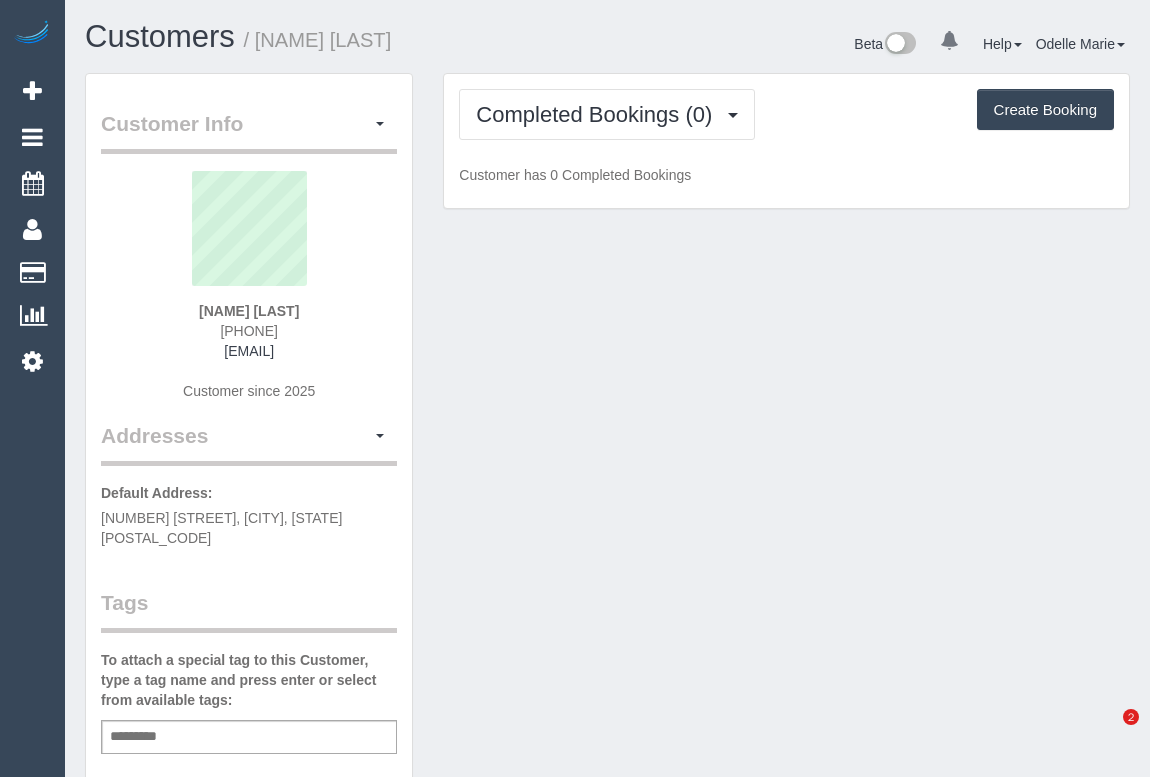 scroll, scrollTop: 0, scrollLeft: 0, axis: both 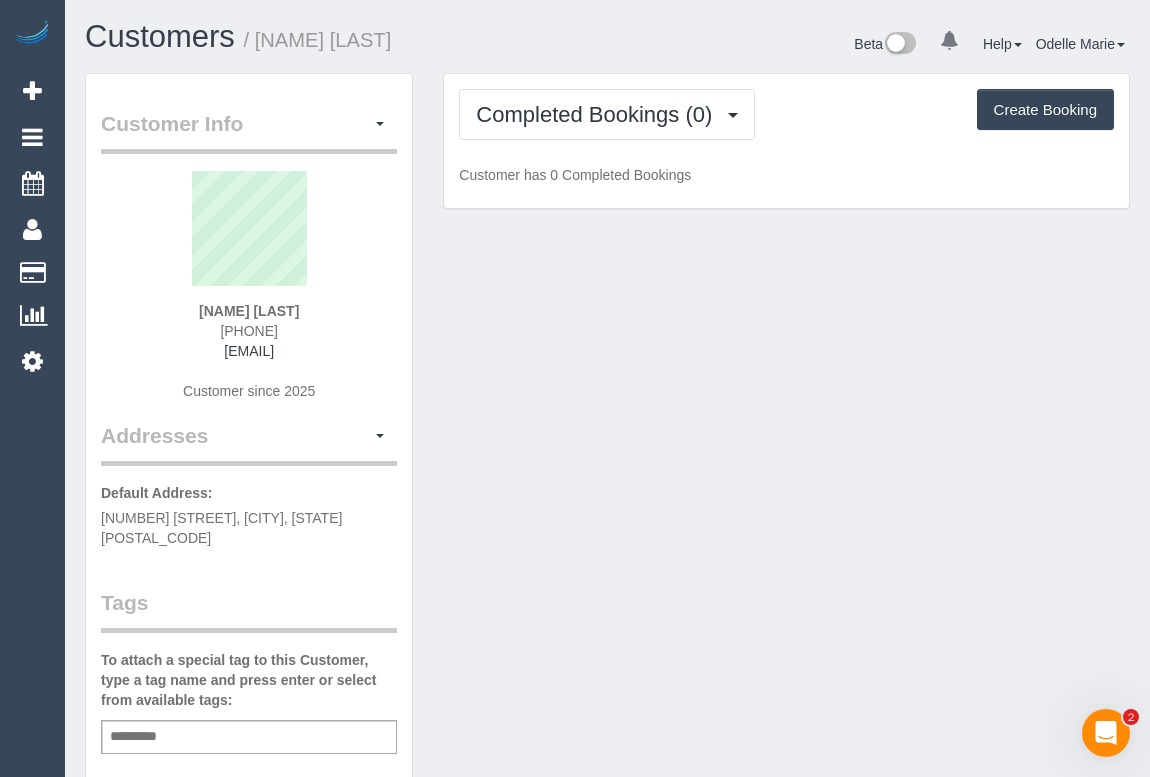 drag, startPoint x: 200, startPoint y: 327, endPoint x: 315, endPoint y: 327, distance: 115 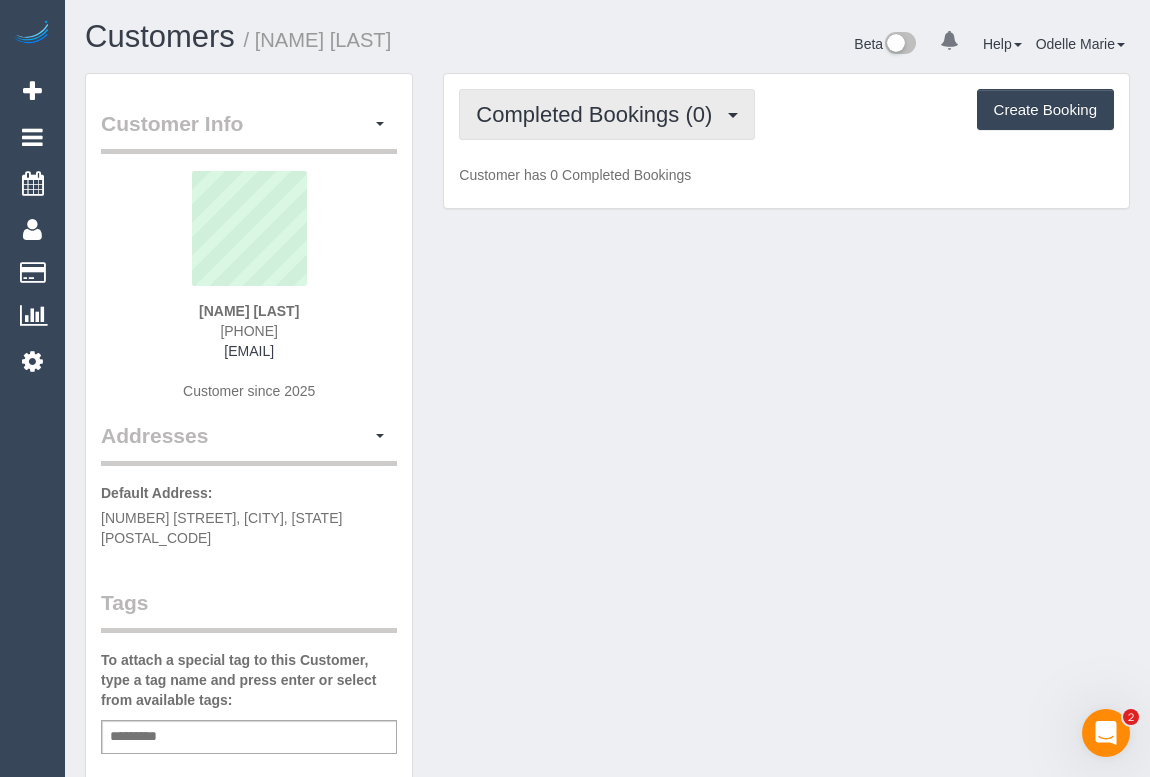 click on "Completed Bookings (0)" at bounding box center [607, 114] 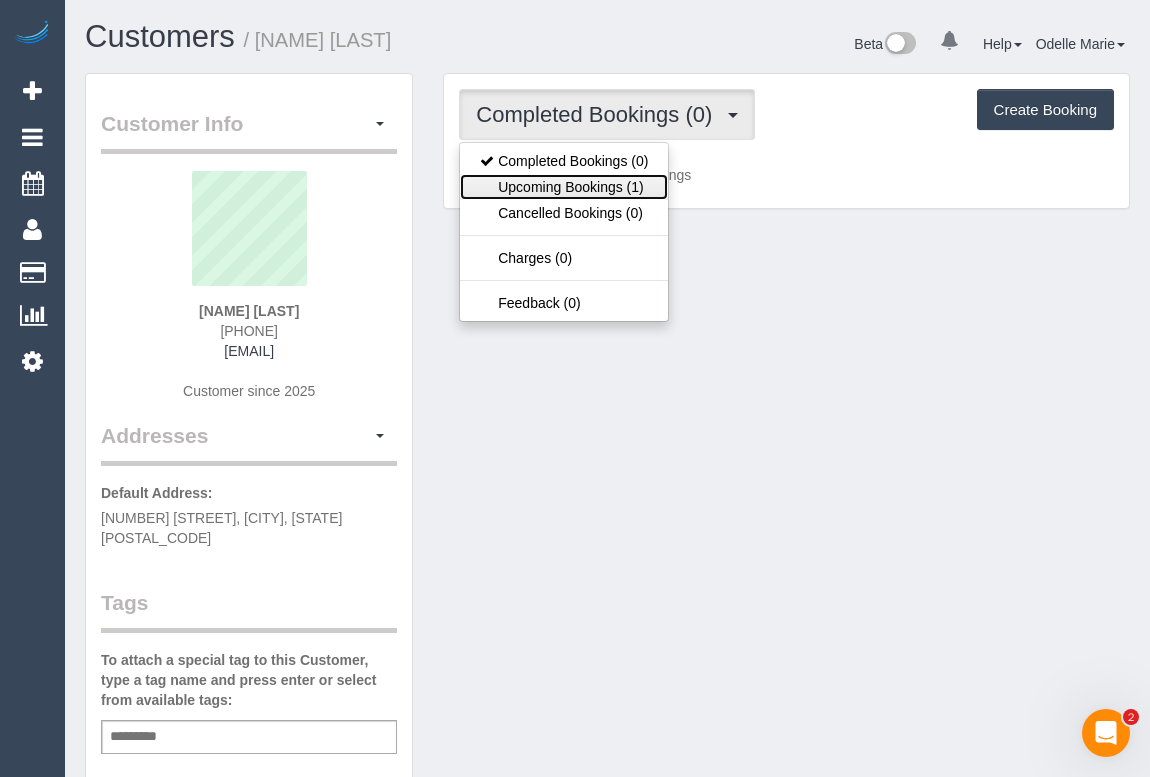 click on "Upcoming Bookings (1)" at bounding box center (564, 187) 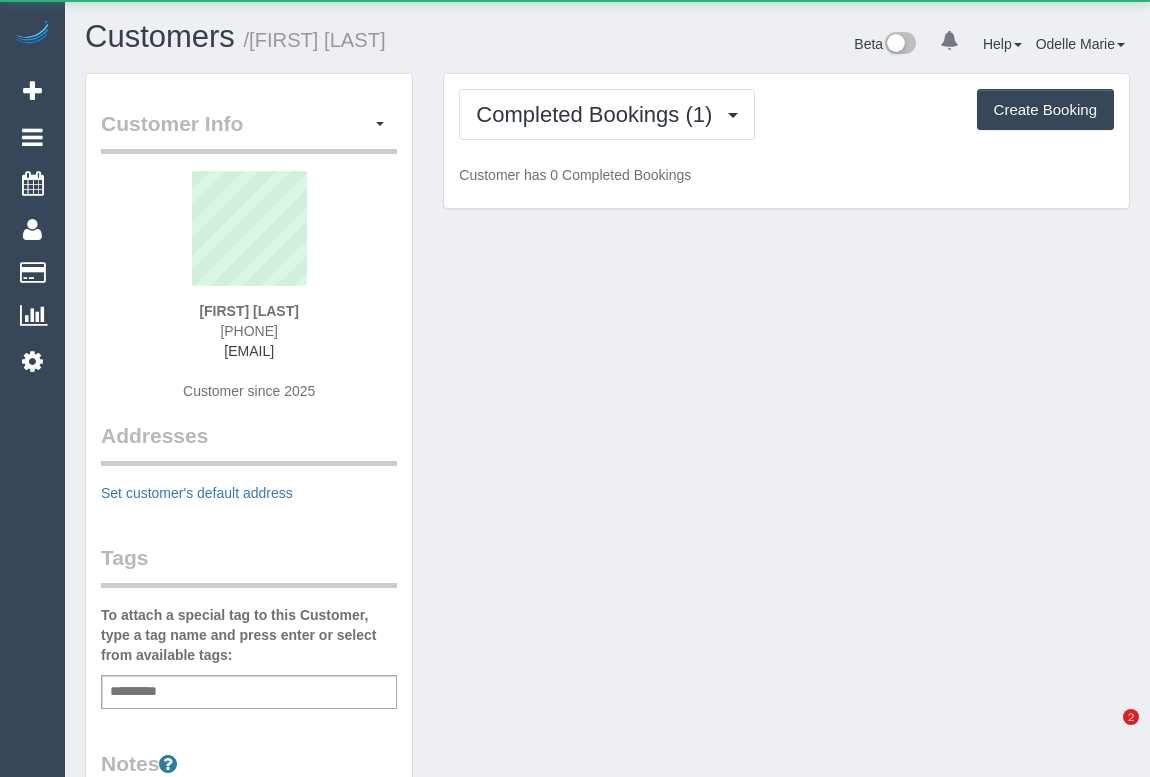 scroll, scrollTop: 0, scrollLeft: 0, axis: both 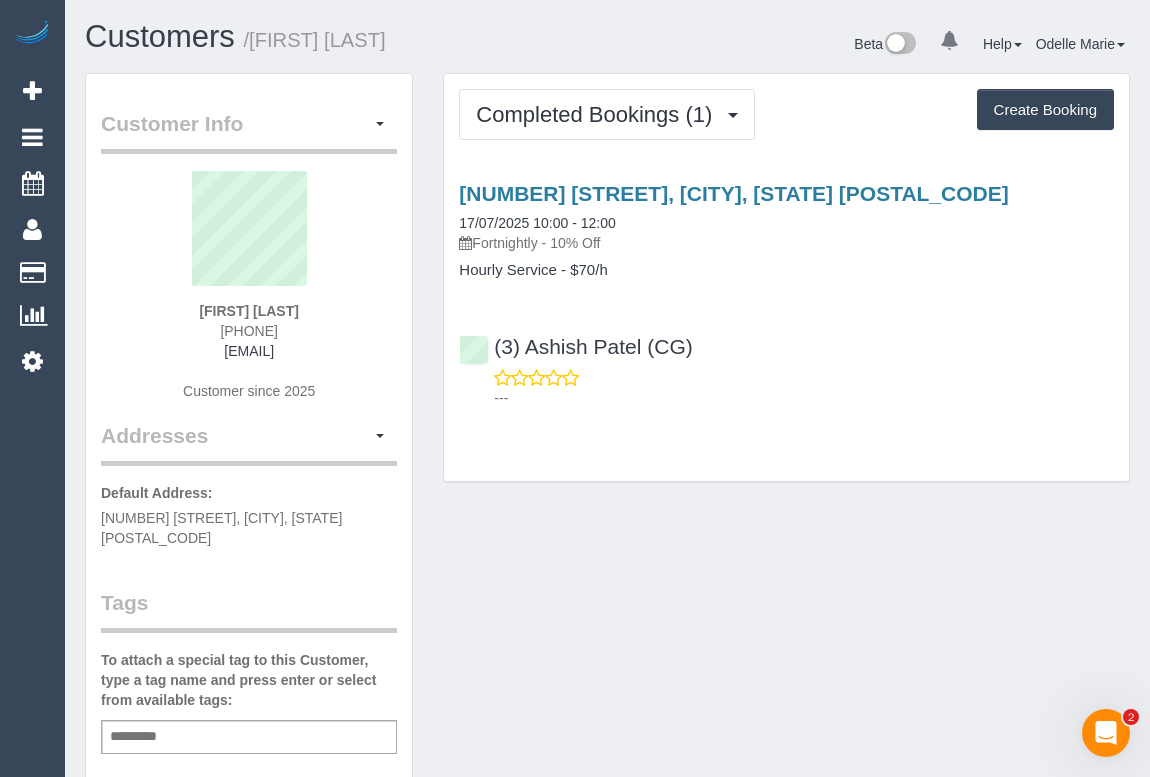 drag, startPoint x: 201, startPoint y: 327, endPoint x: 360, endPoint y: 323, distance: 159.05031 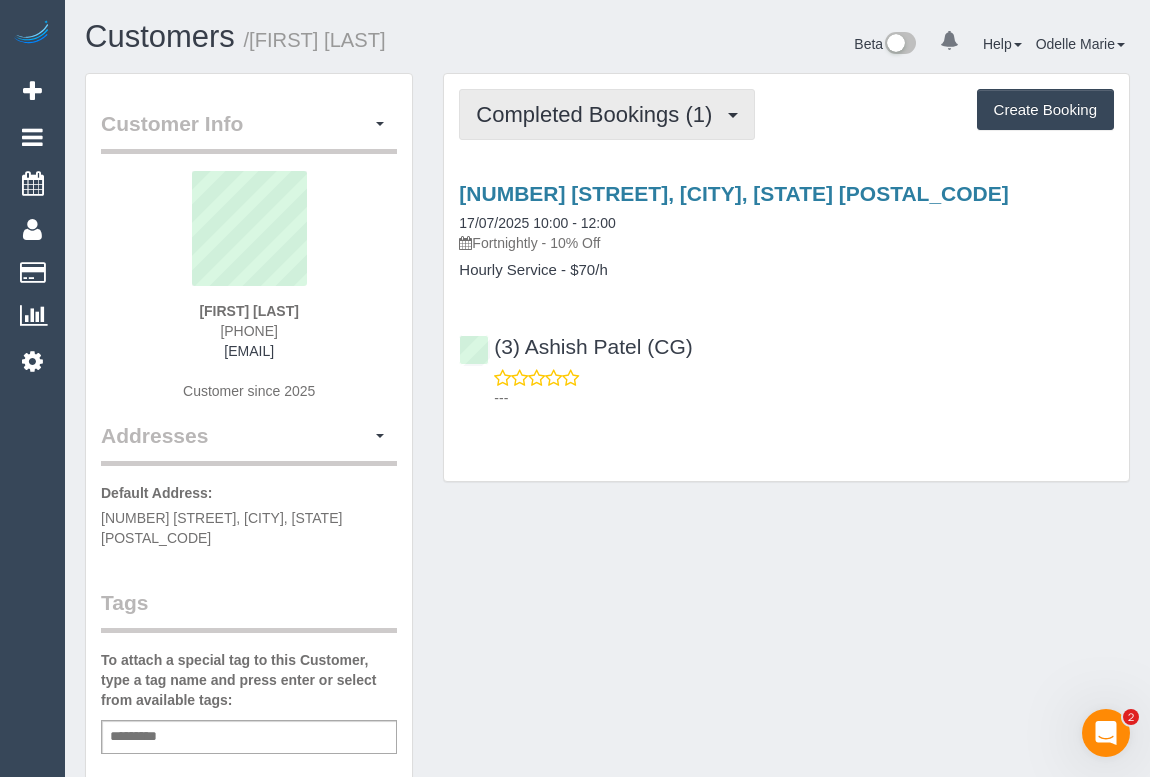click on "Completed Bookings (1)" at bounding box center (599, 114) 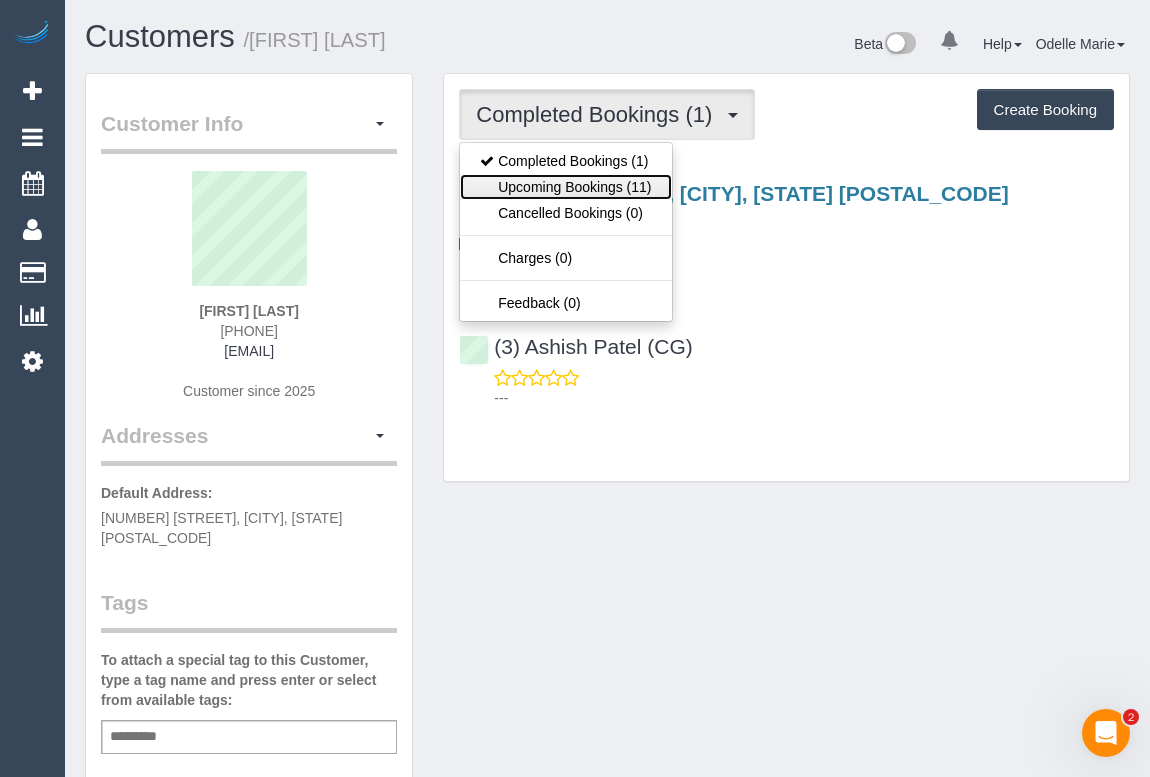 click on "Upcoming Bookings (11)" at bounding box center (565, 187) 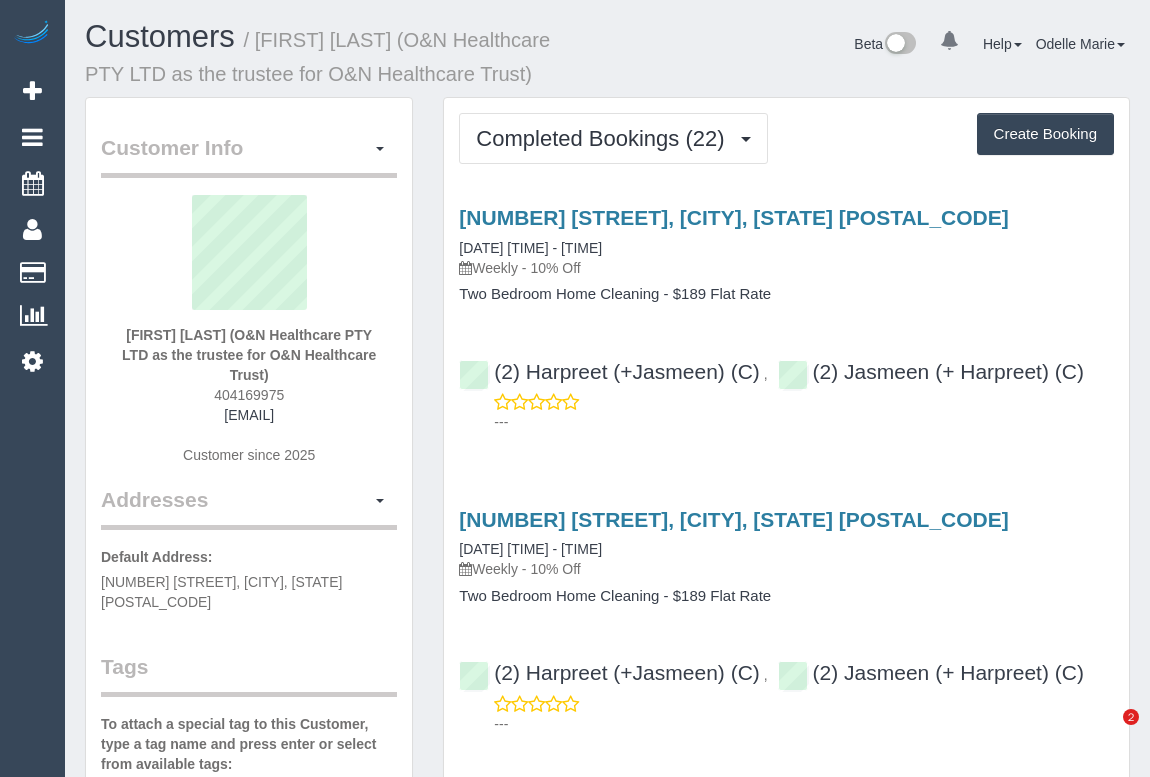 scroll, scrollTop: 0, scrollLeft: 0, axis: both 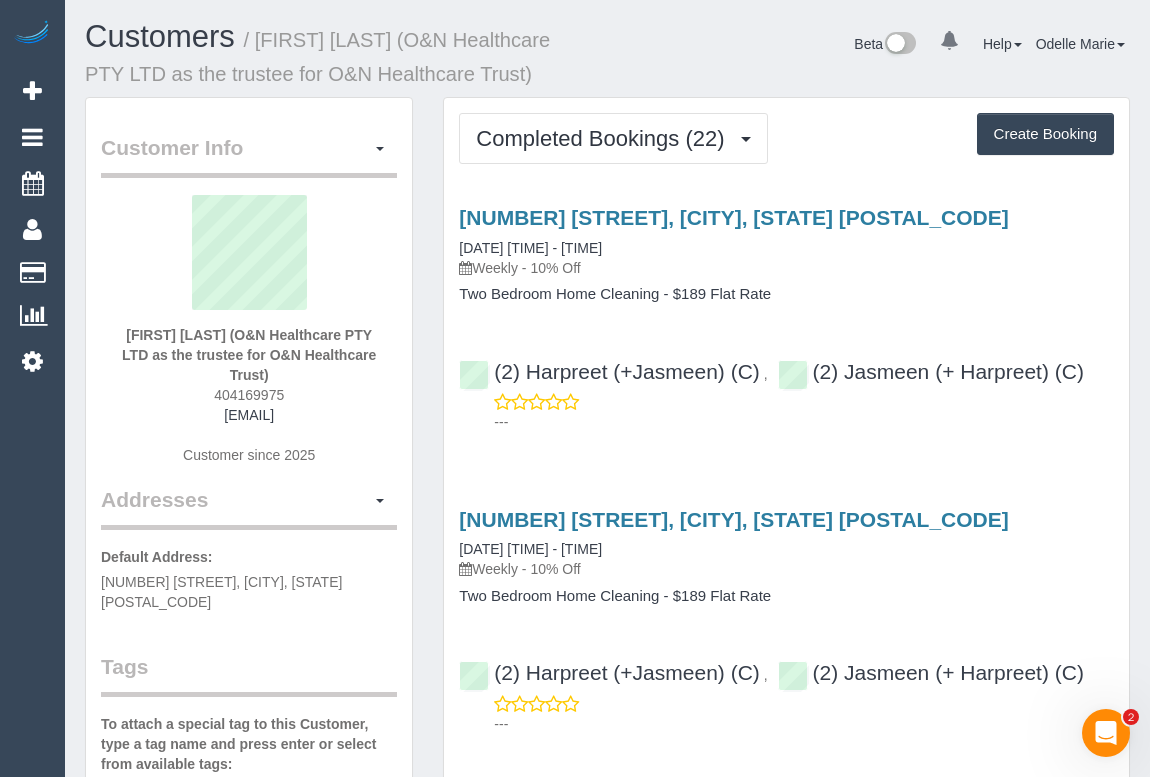 drag, startPoint x: 213, startPoint y: 391, endPoint x: 300, endPoint y: 395, distance: 87.0919 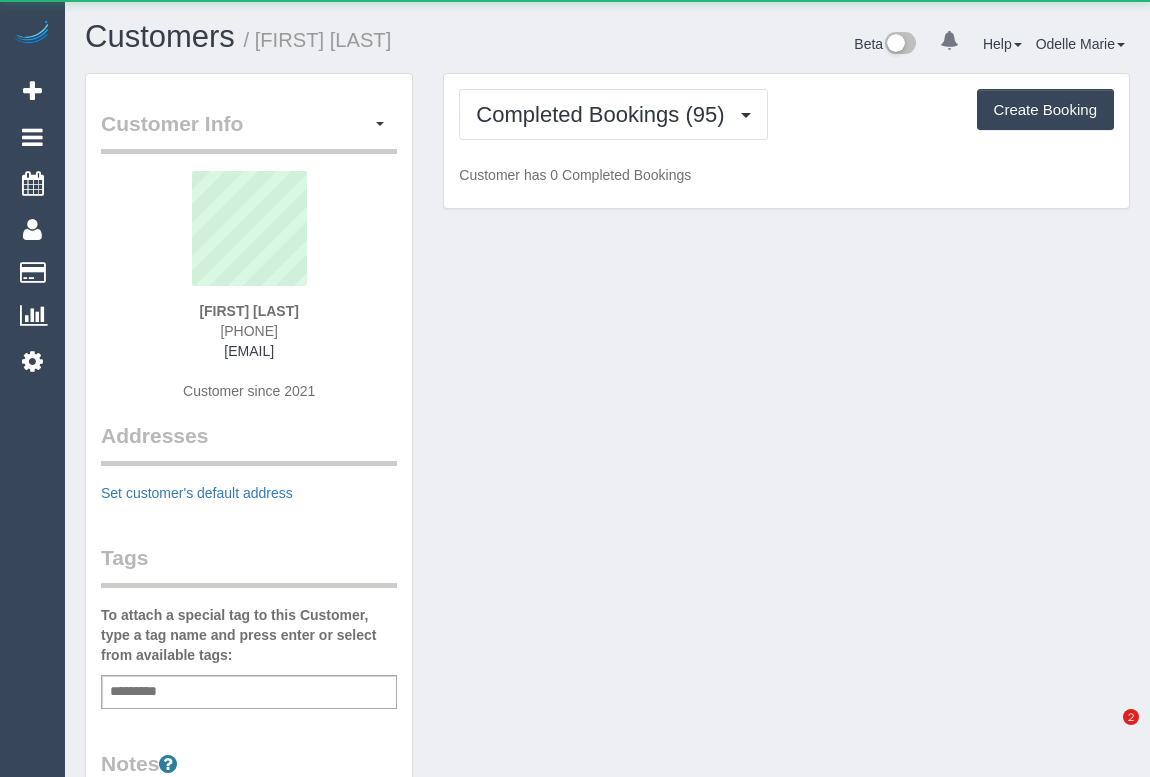 scroll, scrollTop: 0, scrollLeft: 0, axis: both 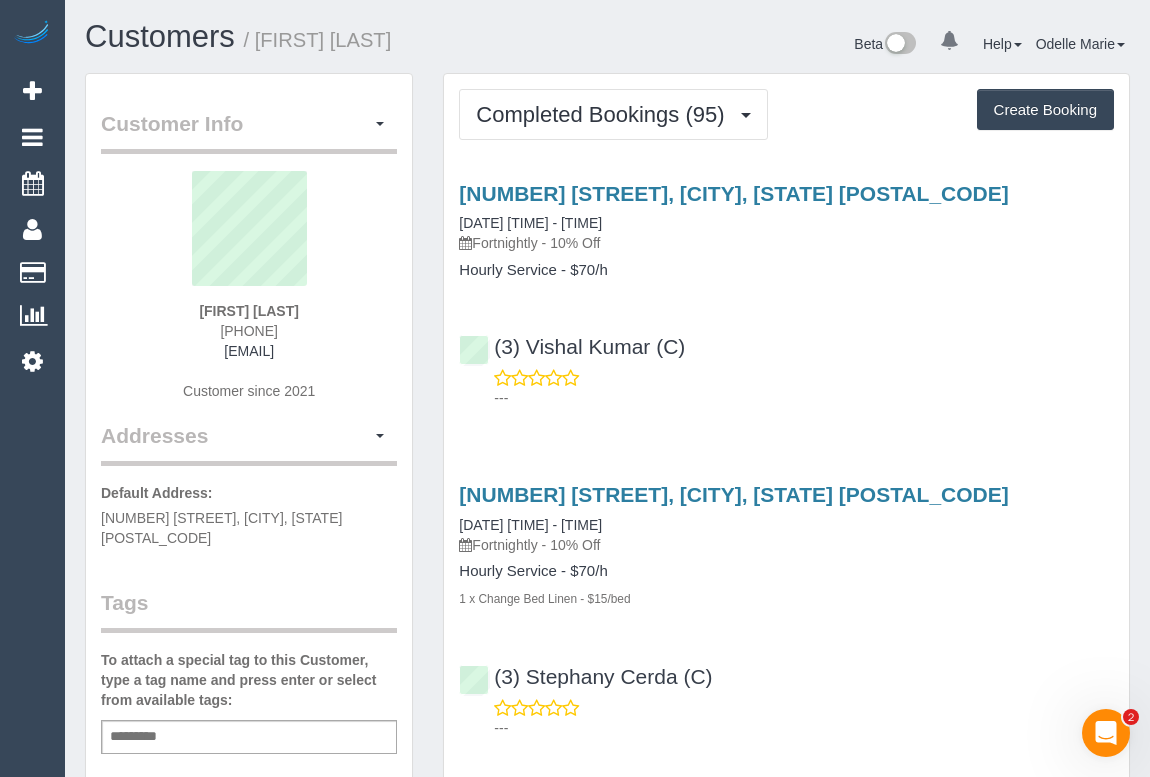 drag, startPoint x: 202, startPoint y: 325, endPoint x: 301, endPoint y: 335, distance: 99.50377 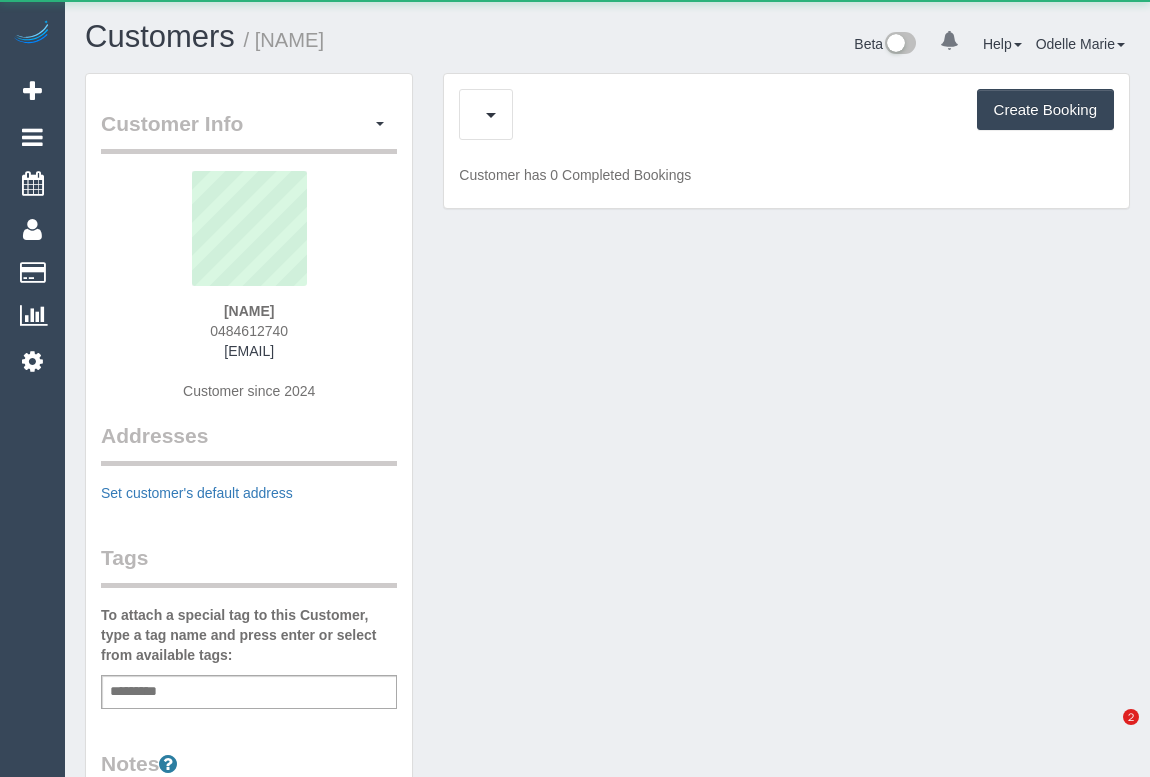 scroll, scrollTop: 0, scrollLeft: 0, axis: both 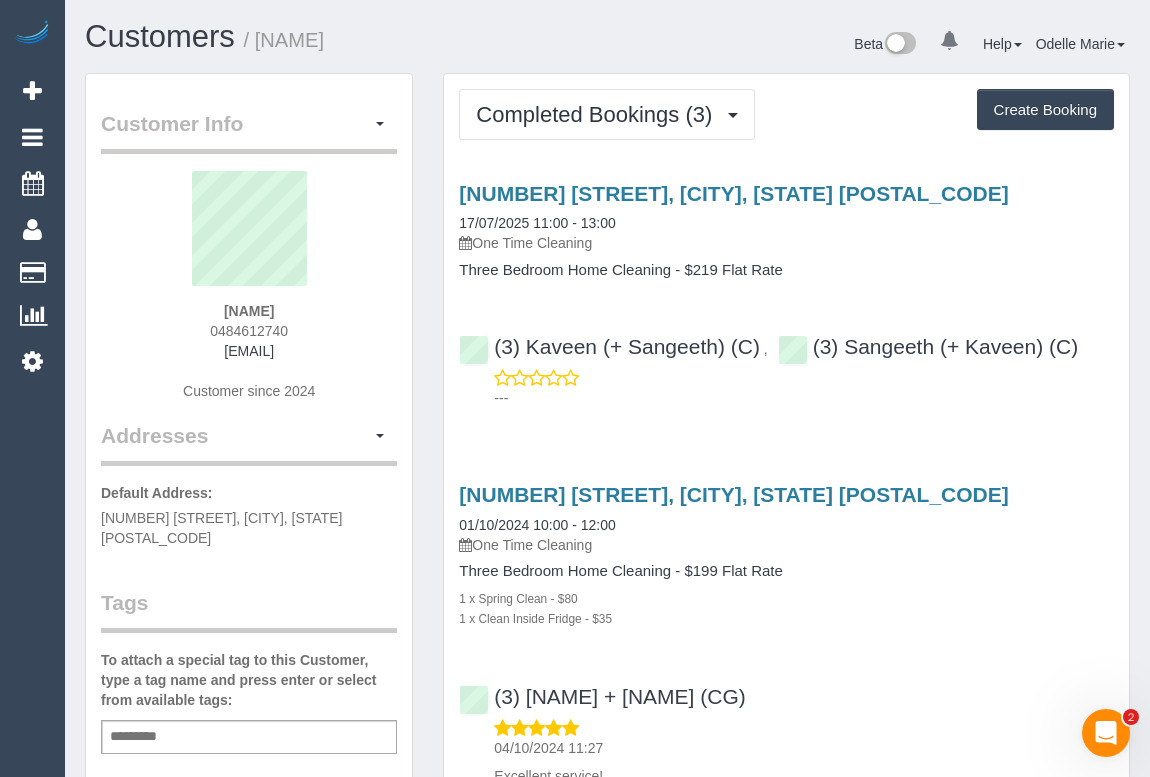 click on "Completed Bookings (3)
Completed Bookings (3)
Upcoming Bookings (0)
Cancelled Bookings (0)
Charges (2)
Feedback (1)
Create Booking
Service
Feedback" at bounding box center (786, 652) 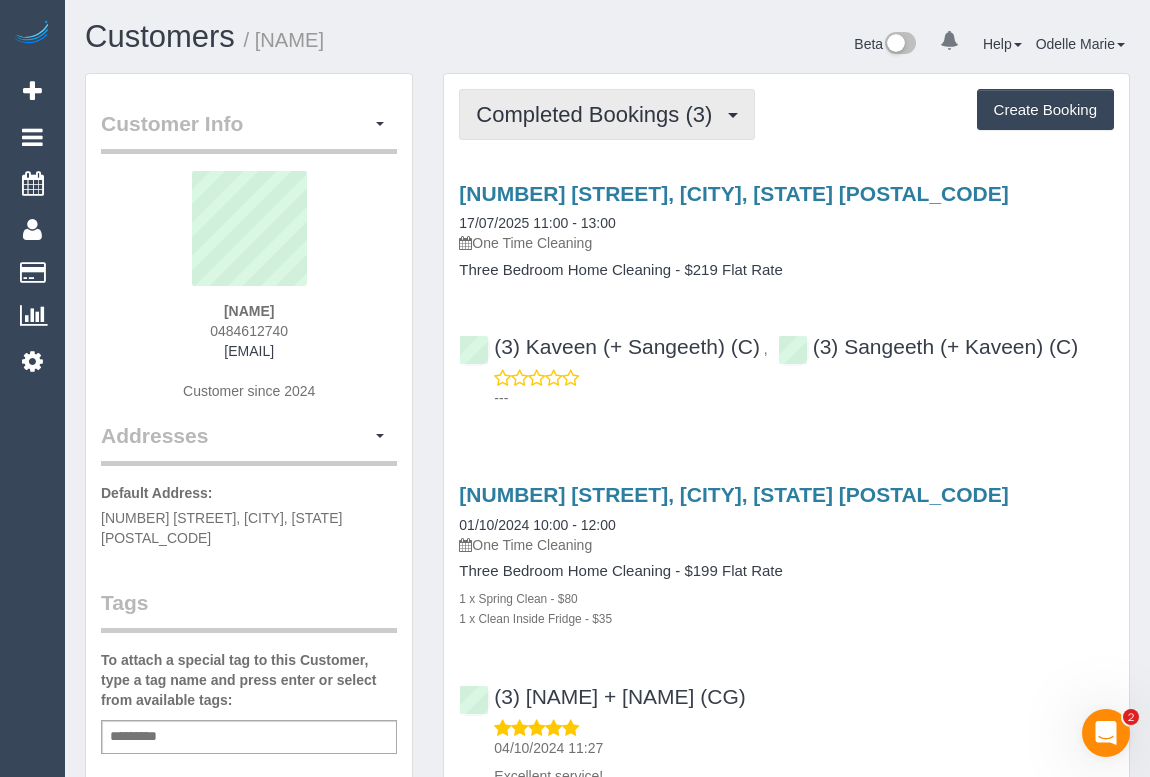 click on "Completed Bookings (3)" at bounding box center [599, 114] 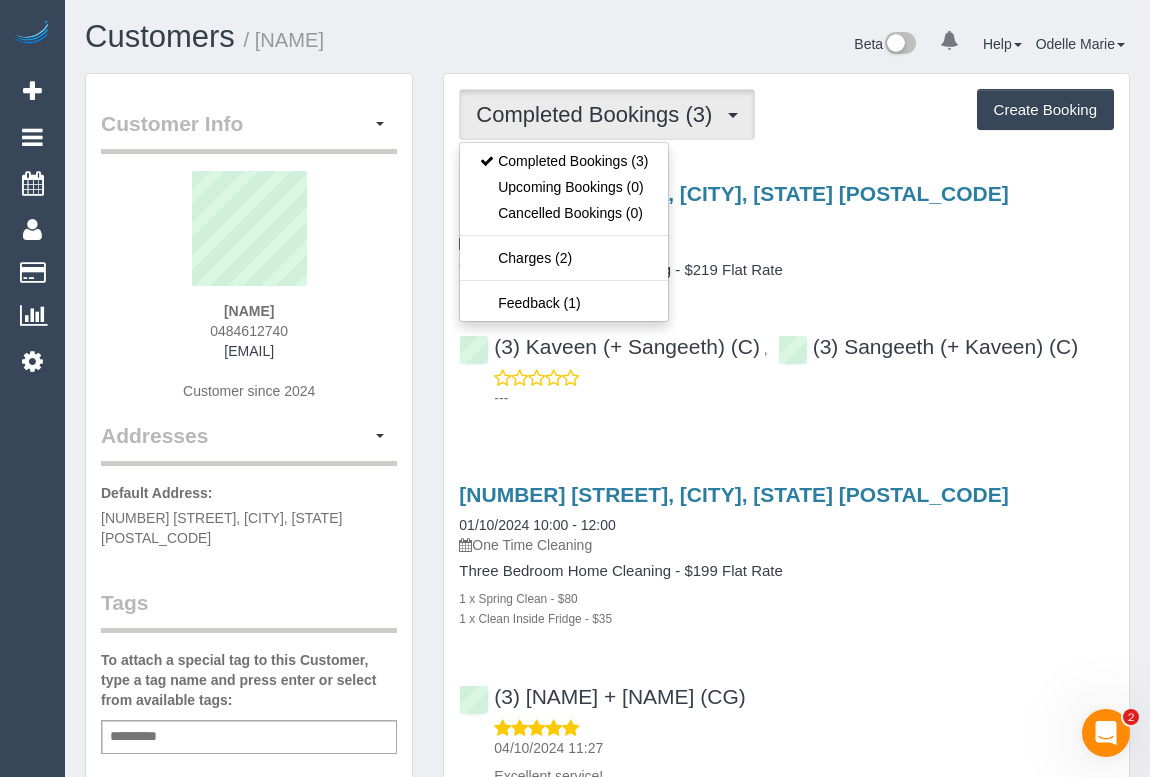 click on "108 Childs Road, Epping, VIC 3076
17/07/2025 11:00 - 13:00
One Time Cleaning" at bounding box center [786, 218] 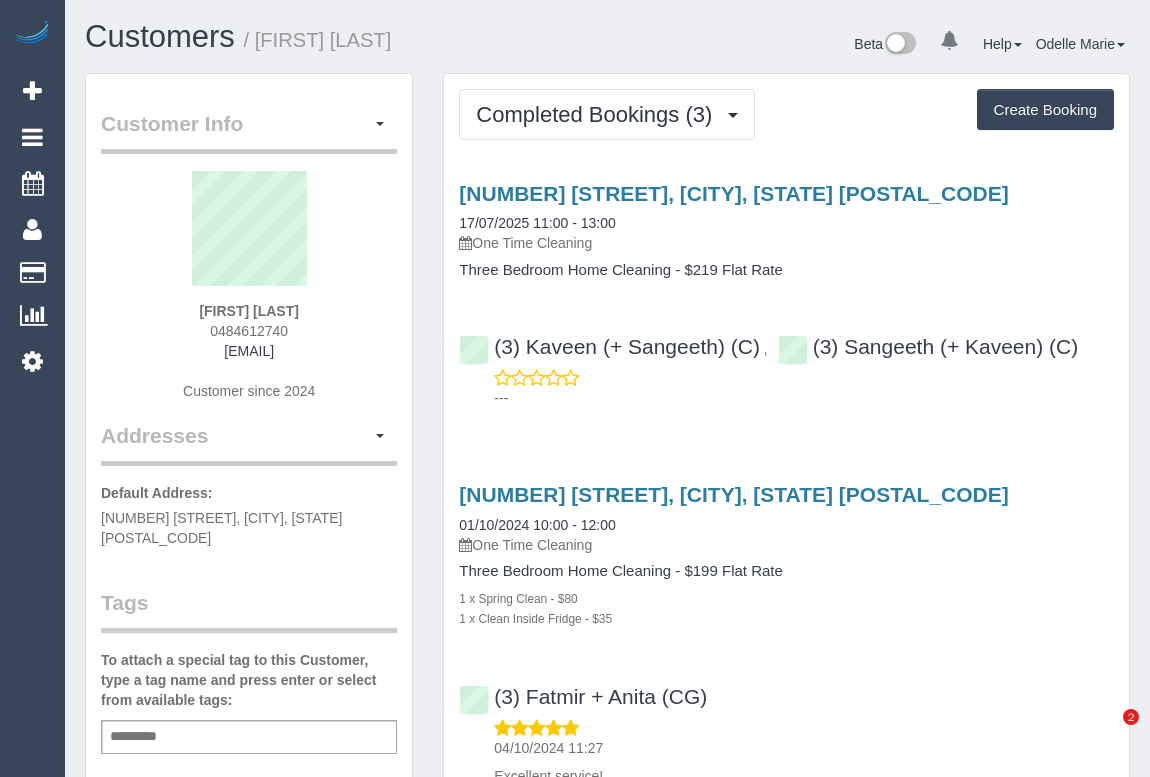 scroll, scrollTop: 0, scrollLeft: 0, axis: both 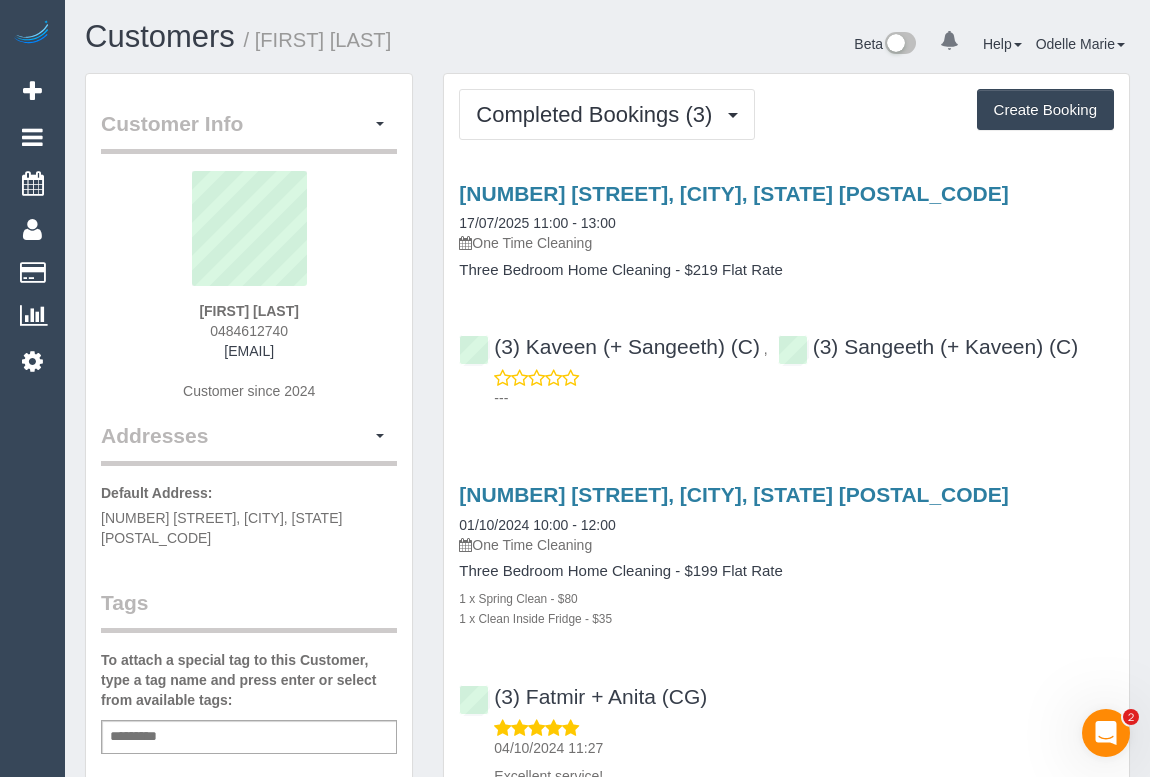 drag, startPoint x: 160, startPoint y: 348, endPoint x: 377, endPoint y: 345, distance: 217.02074 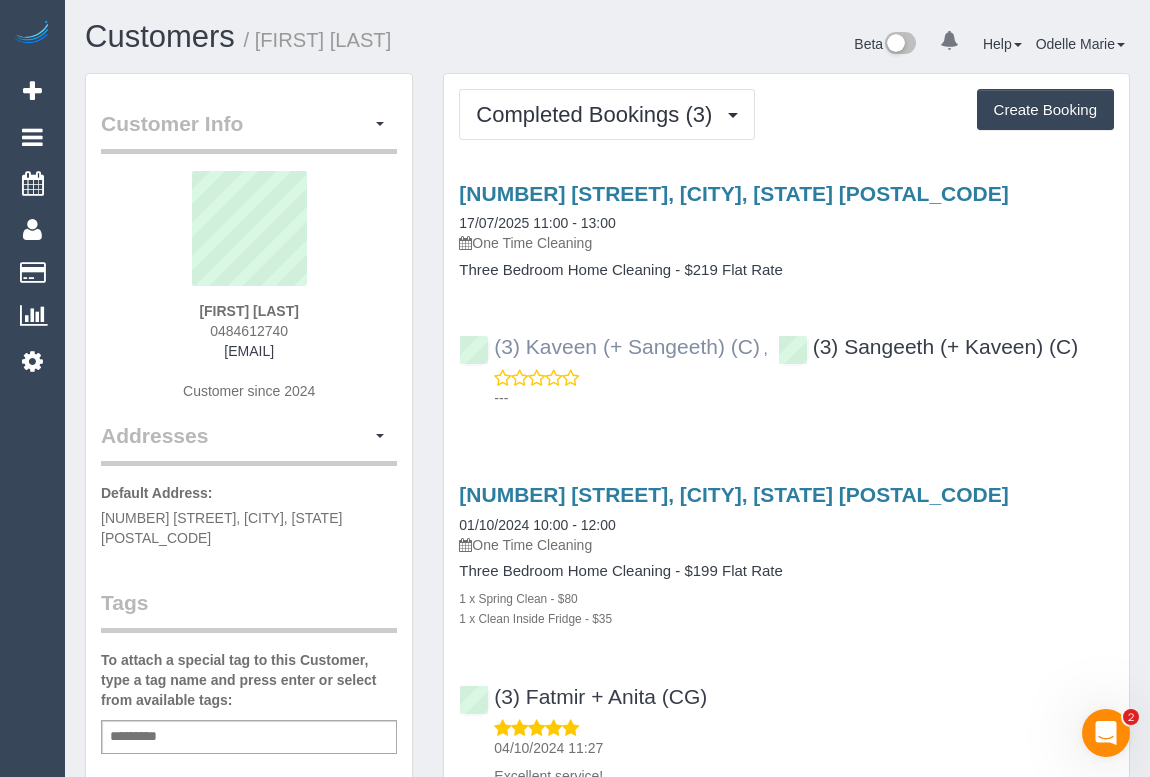 drag, startPoint x: 1085, startPoint y: 351, endPoint x: 597, endPoint y: 414, distance: 492.0498 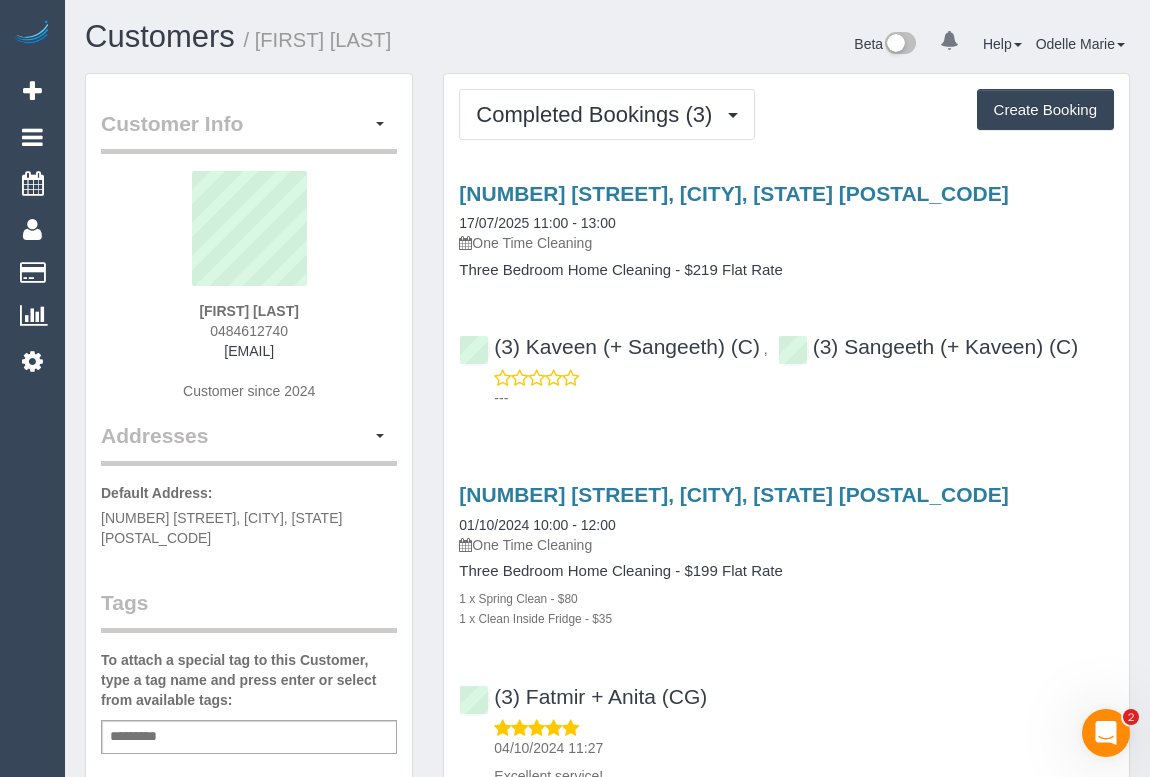 copy on "(3) Kaveen (+ Sangeeth) (C)
,
(3) Sangeeth (+ Kaveen) (C)" 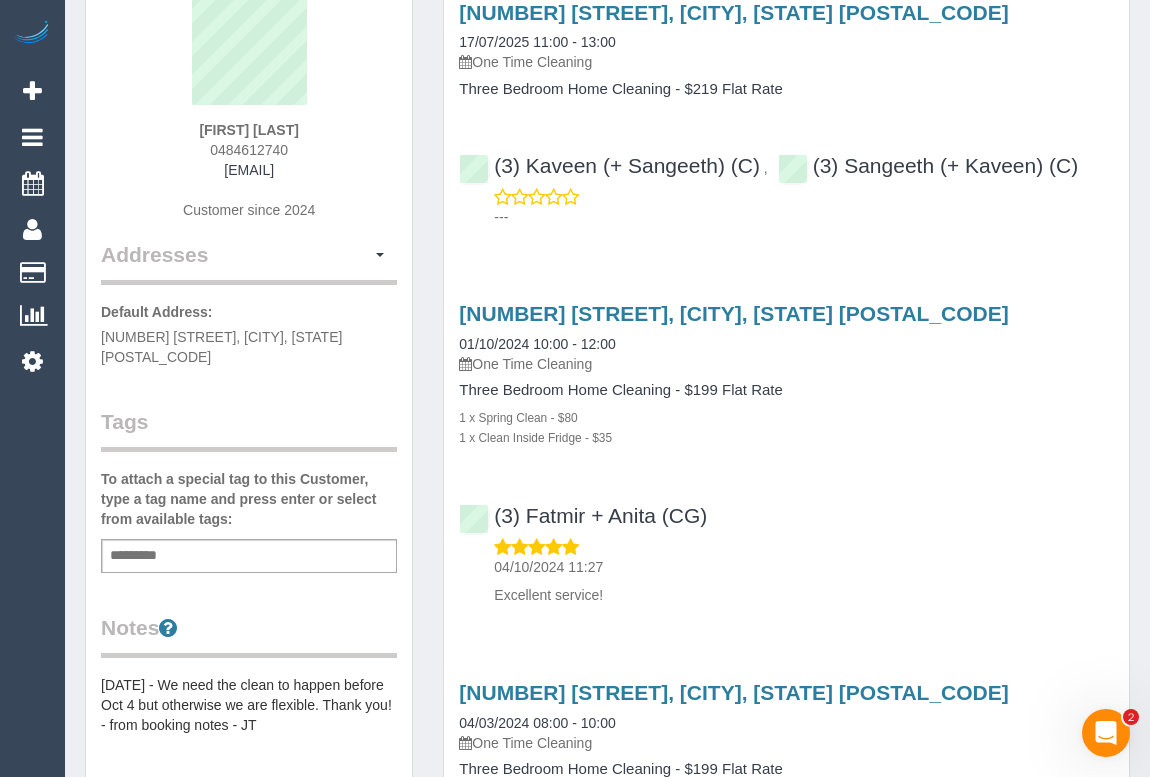 click on "Add a tag" at bounding box center (249, 556) 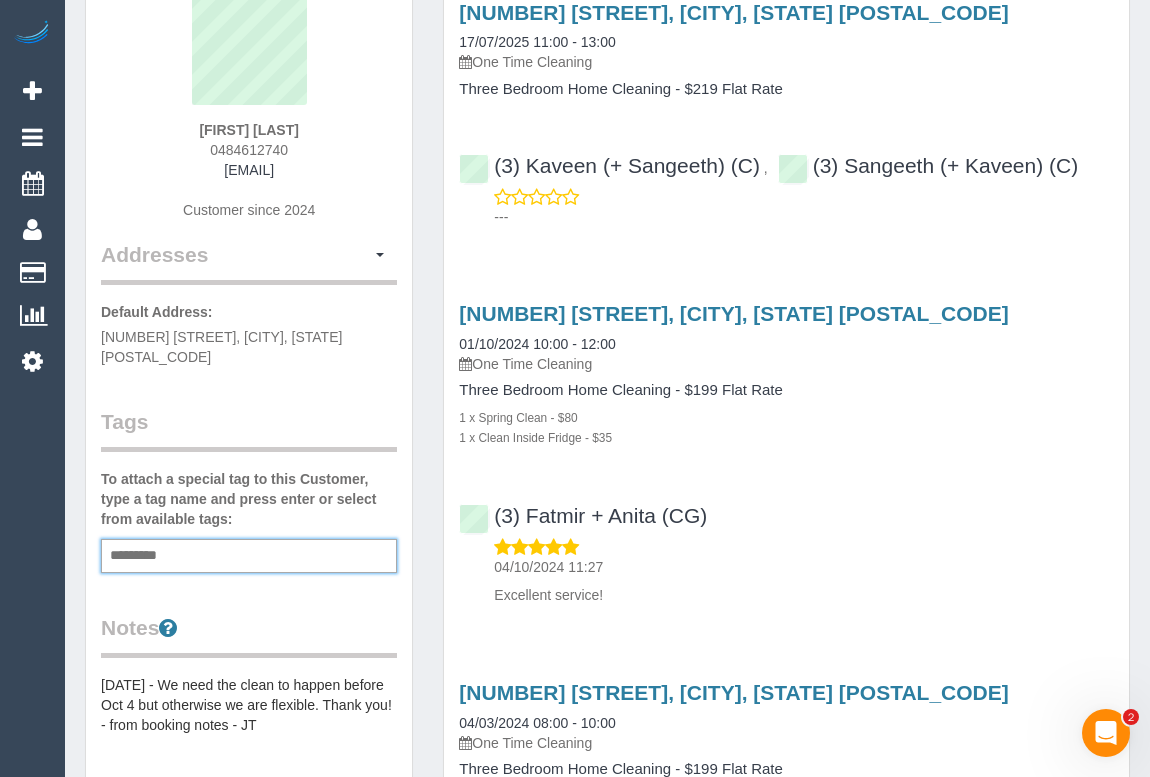 type on "*" 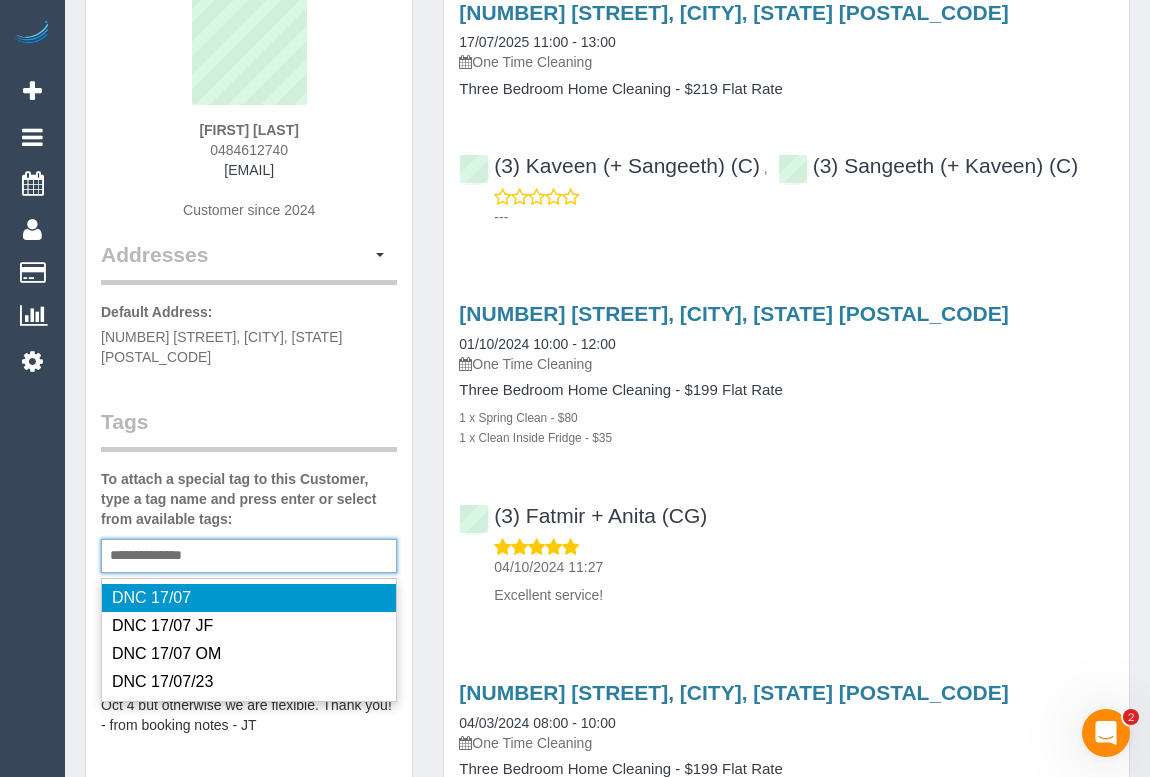 type on "**********" 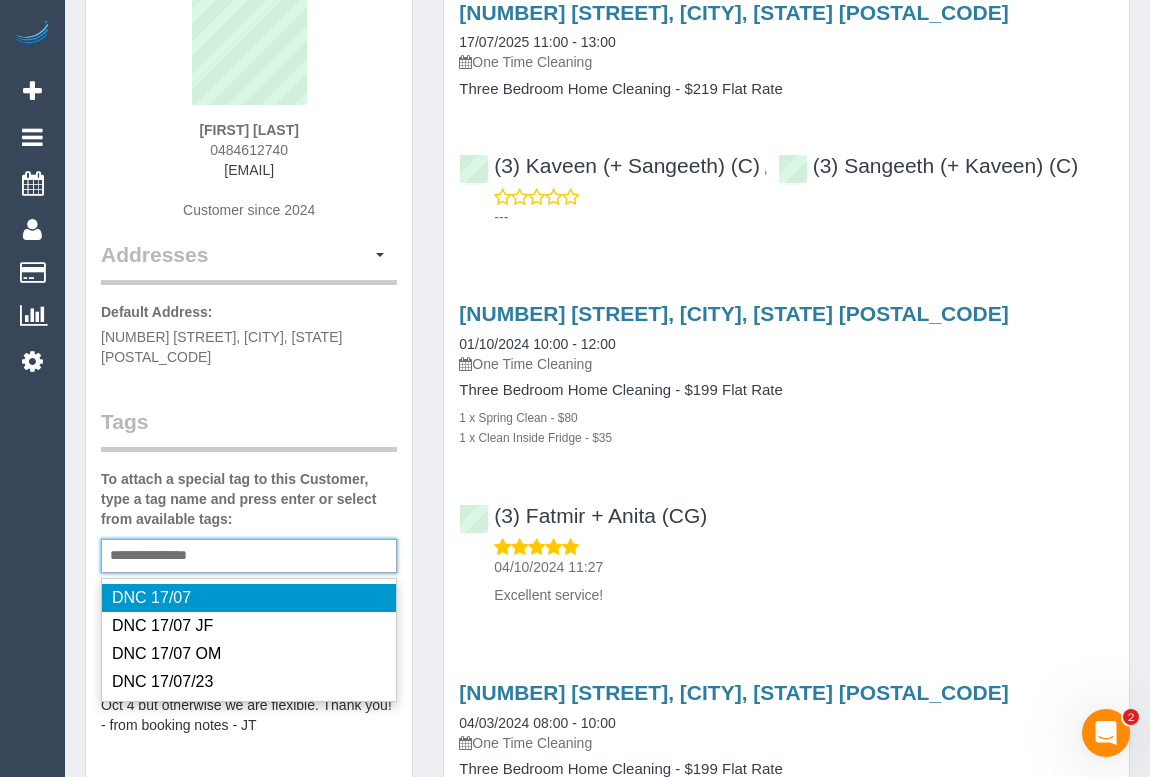 type 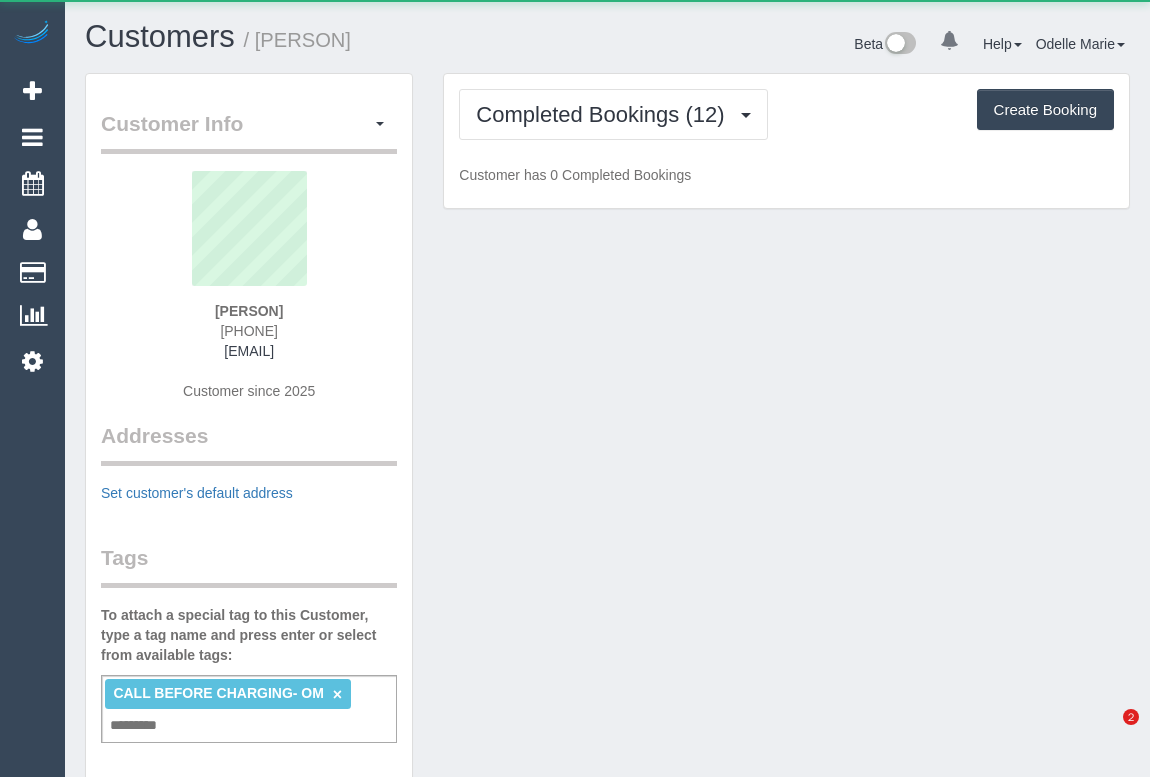 scroll, scrollTop: 0, scrollLeft: 0, axis: both 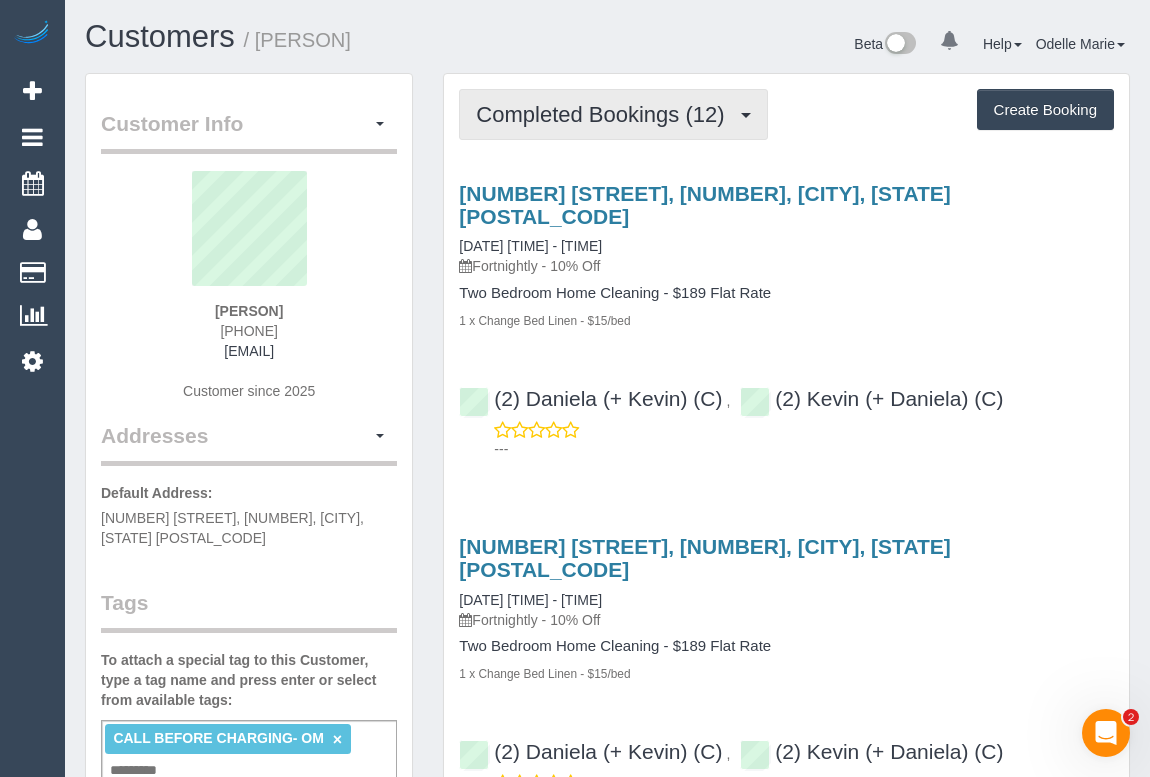click on "Completed Bookings (12)" at bounding box center [605, 114] 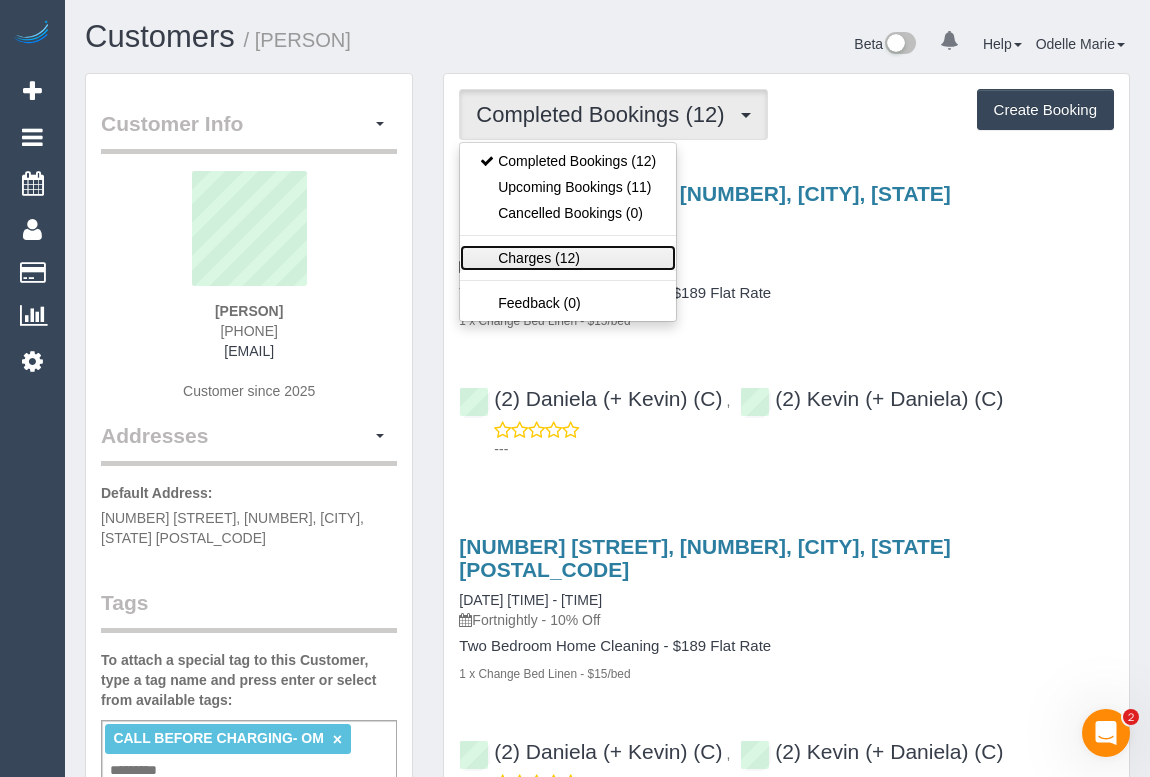 click on "Charges (12)" at bounding box center [568, 258] 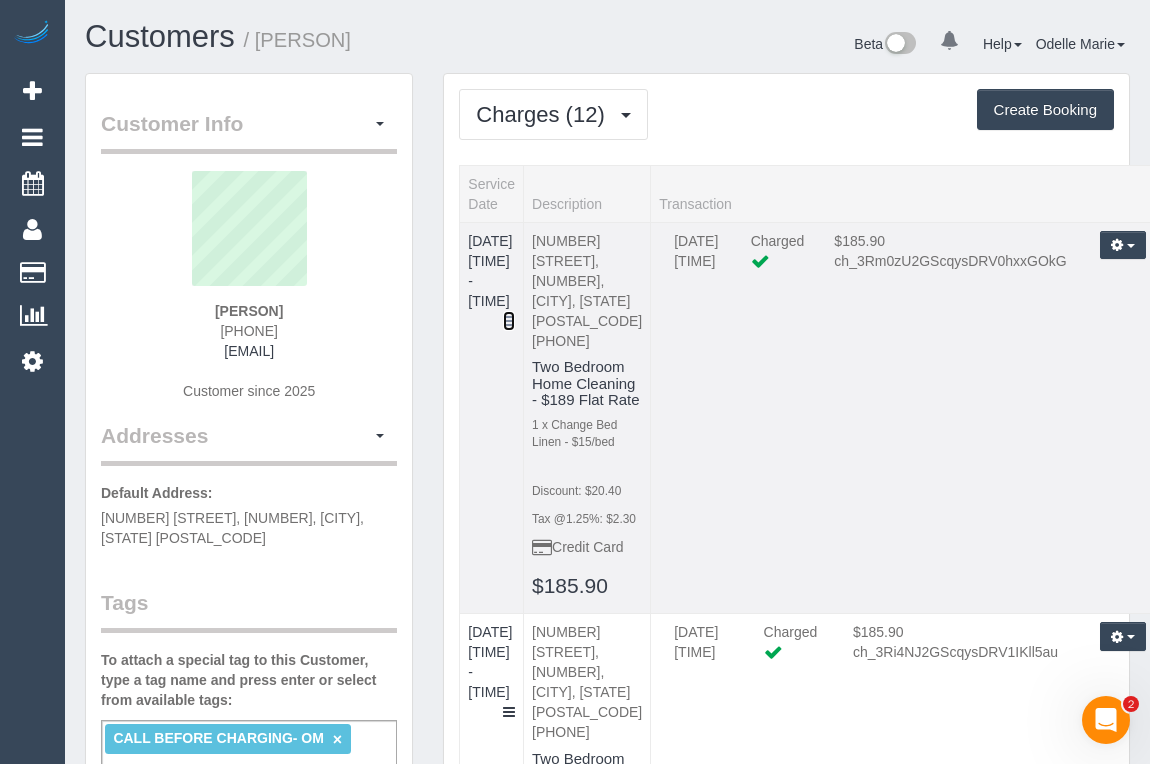 click at bounding box center [509, 321] 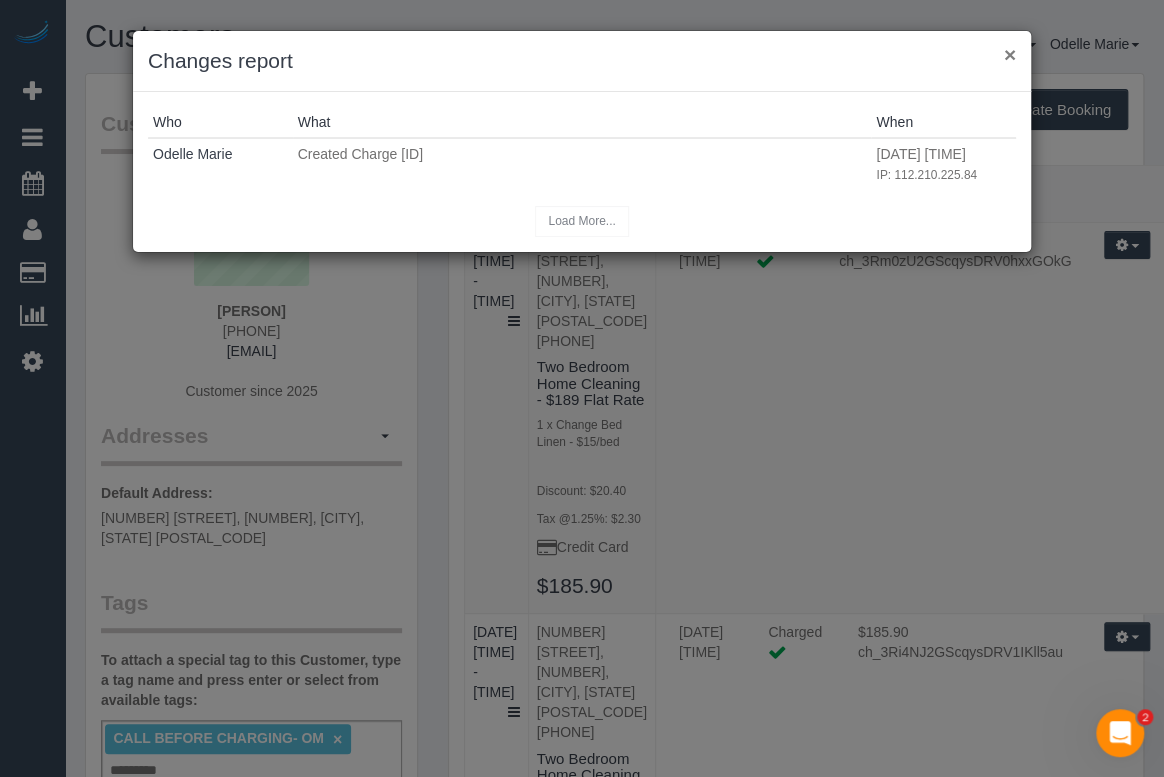 click on "×" at bounding box center [1010, 54] 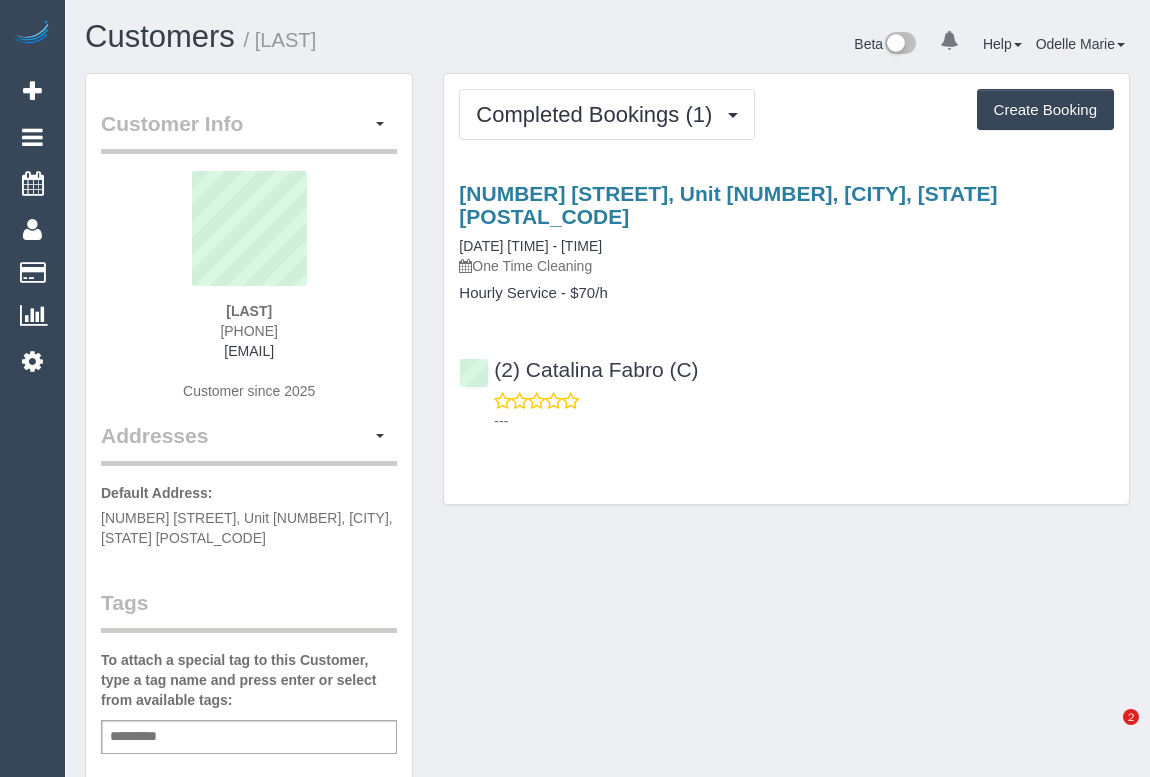 scroll, scrollTop: 0, scrollLeft: 0, axis: both 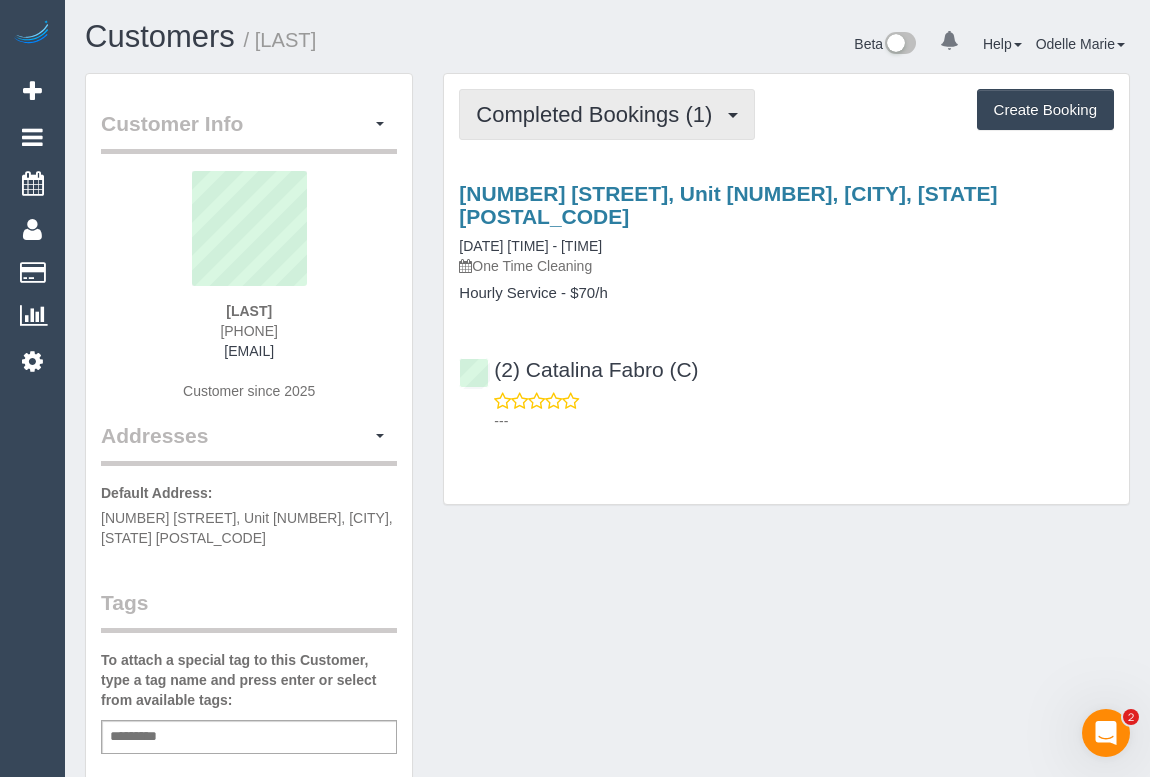 click on "Completed Bookings (1)" at bounding box center (599, 114) 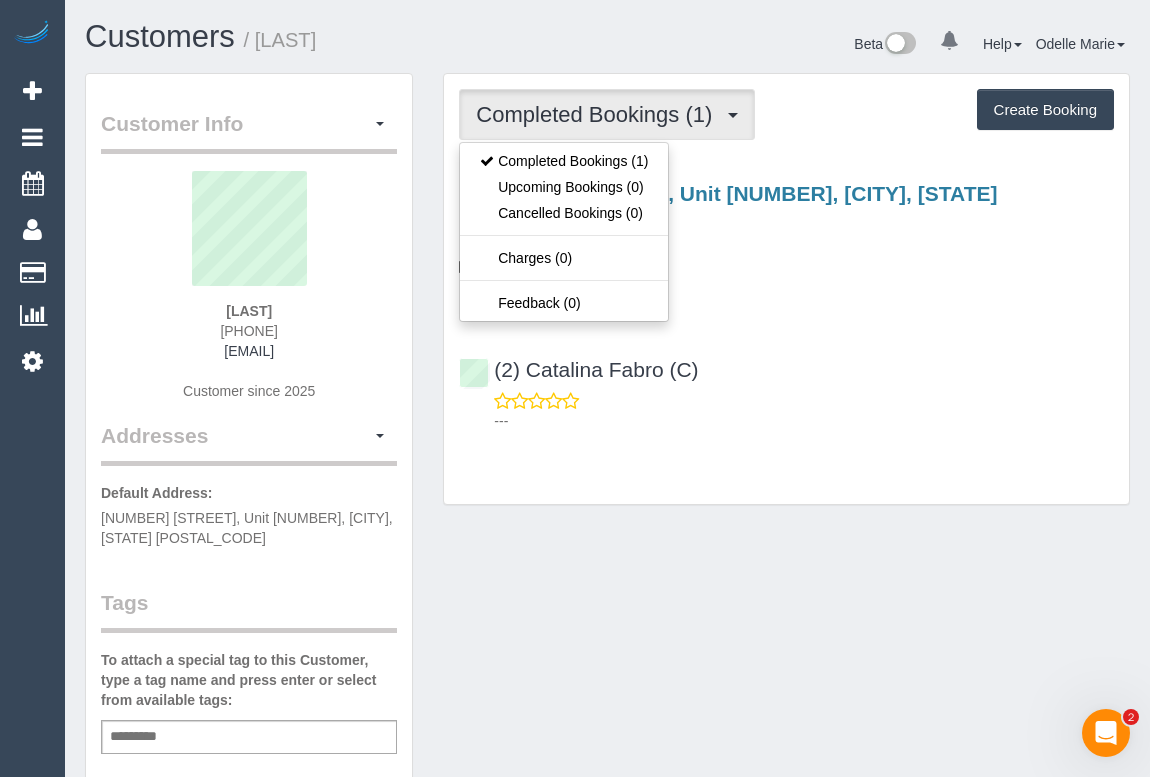 click on "Completed Bookings (1)
Completed Bookings (1)
Upcoming Bookings (0)
Cancelled Bookings (0)
Charges (0)
Feedback (0)
Create Booking
Service
Feedback" at bounding box center (786, 289) 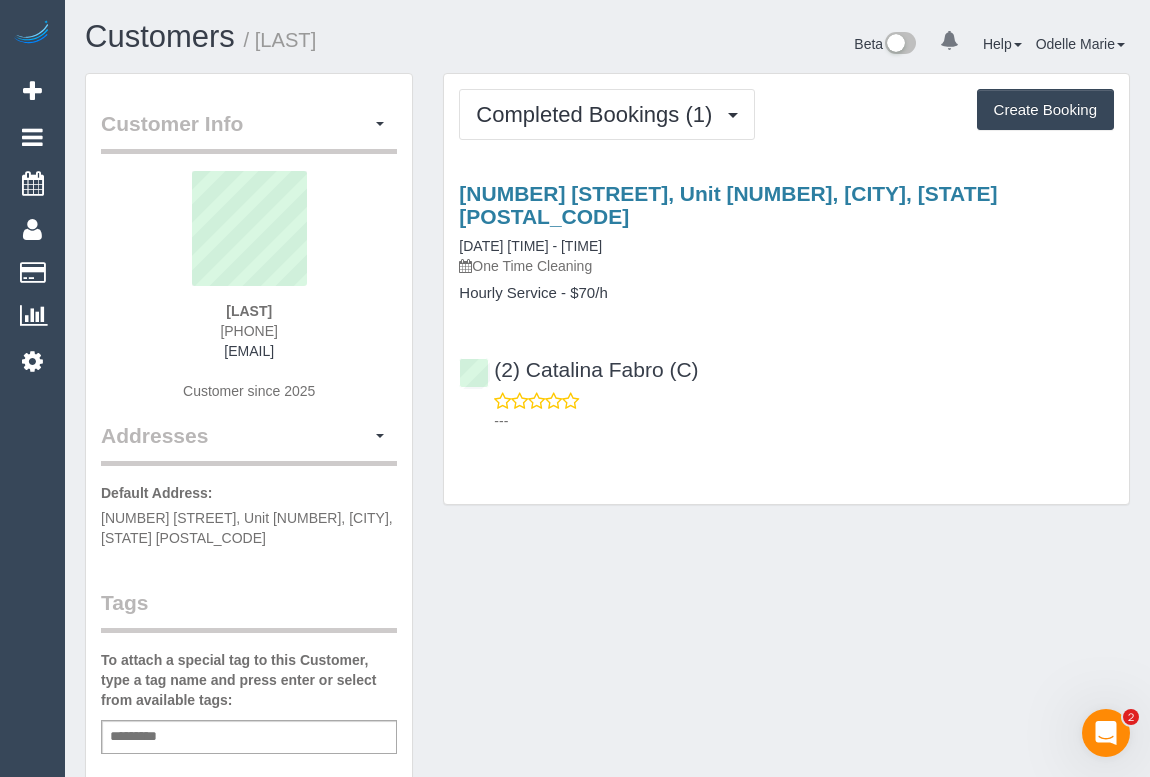 drag, startPoint x: 175, startPoint y: 351, endPoint x: 367, endPoint y: 355, distance: 192.04166 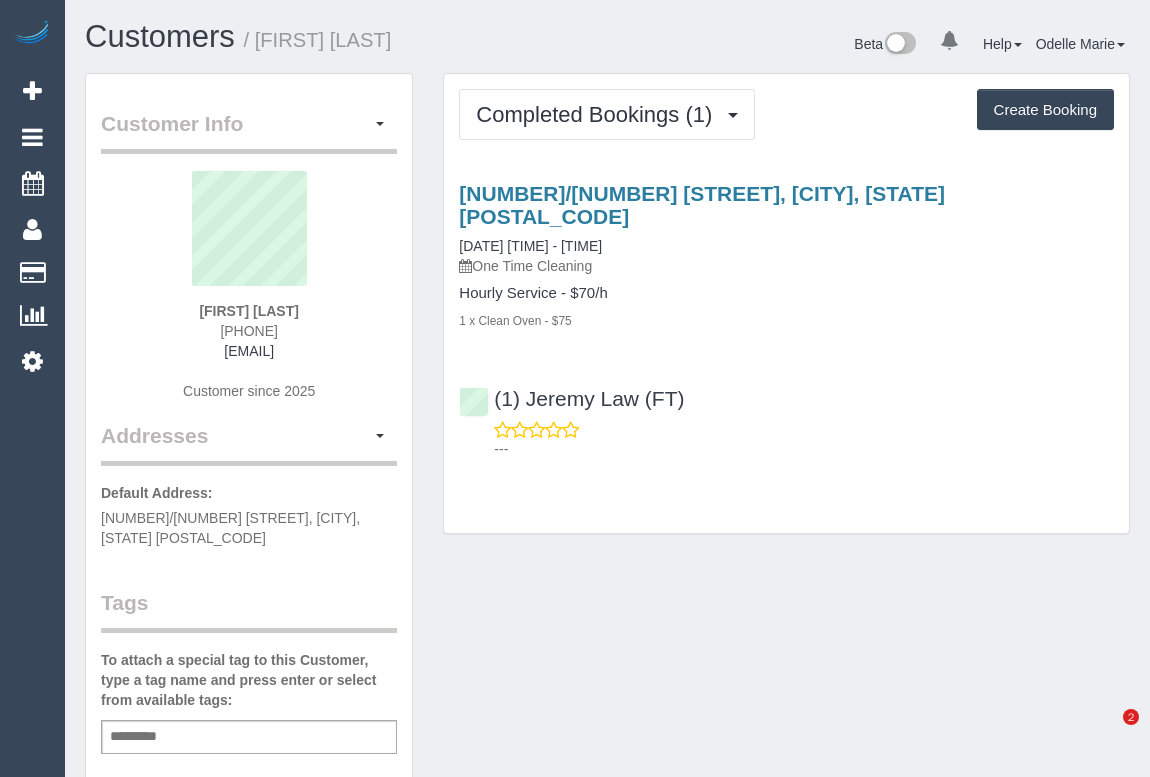 scroll, scrollTop: 0, scrollLeft: 0, axis: both 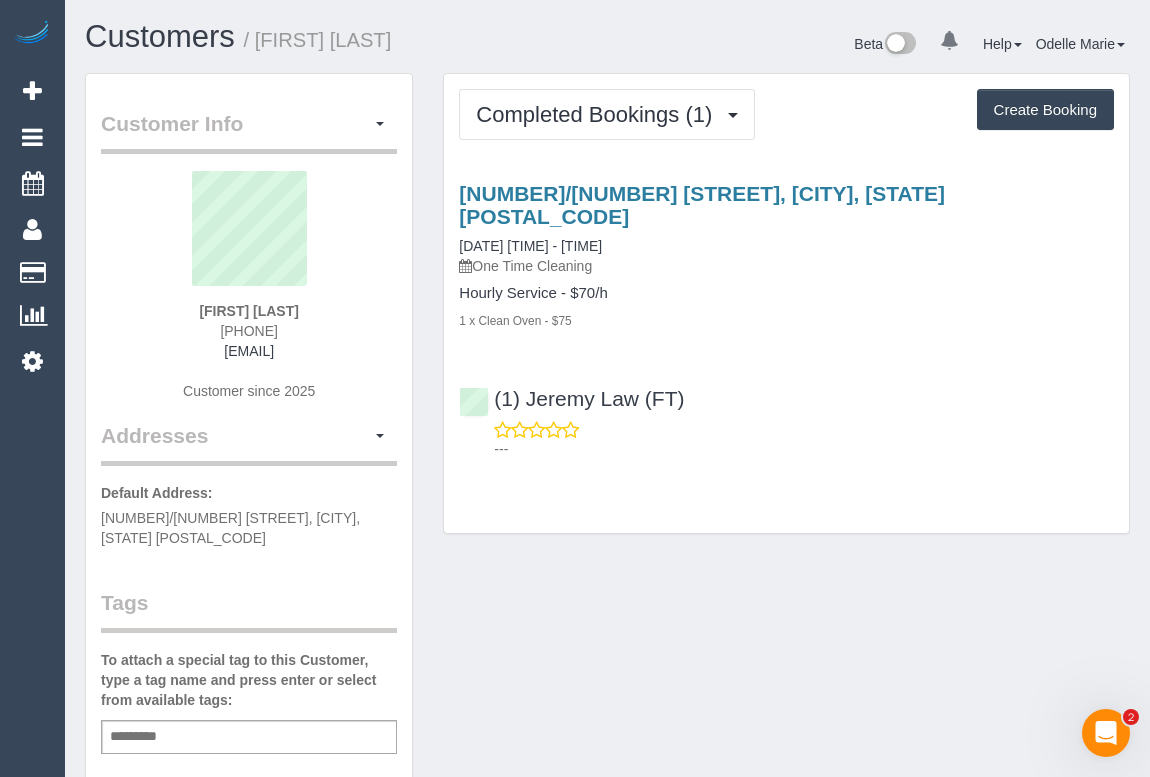 click on "Completed Bookings (1)
Completed Bookings (1)
Upcoming Bookings (0)
Cancelled Bookings (0)
Charges (0)
Feedback (0)
Create Booking
Service
Feedback" at bounding box center [786, 303] 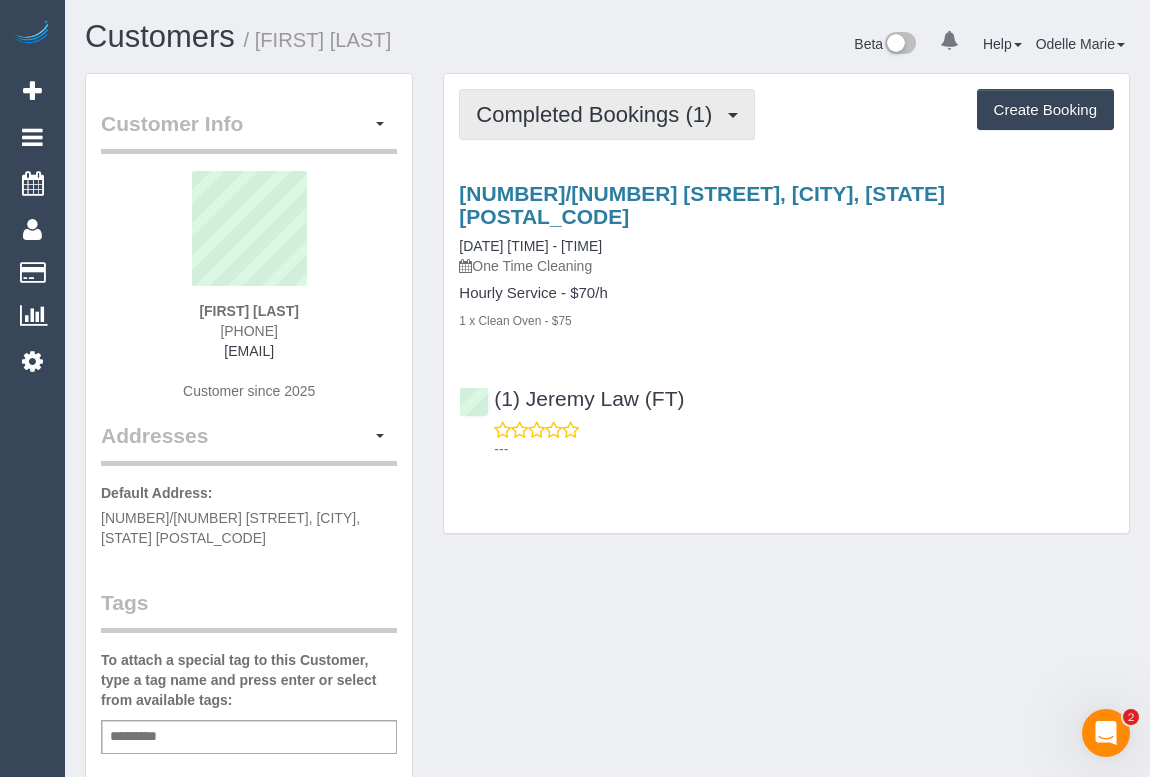 click on "Completed Bookings (1)" at bounding box center (599, 114) 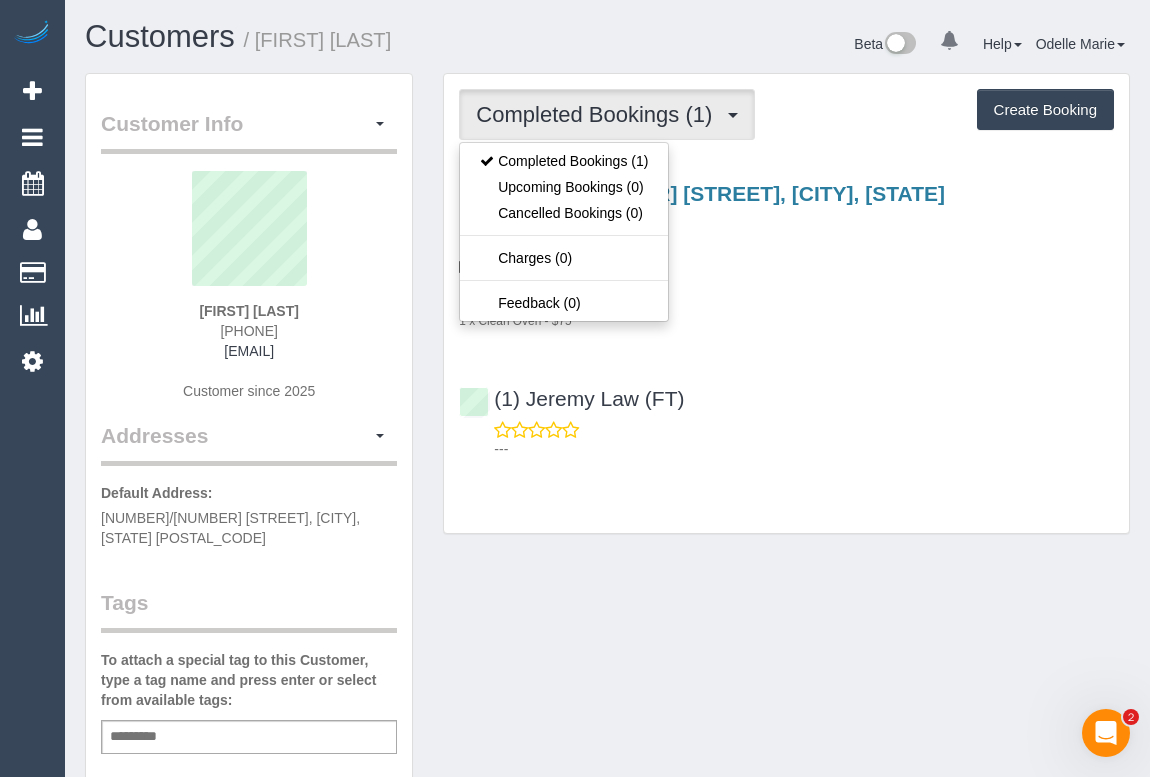 drag, startPoint x: 170, startPoint y: 346, endPoint x: 344, endPoint y: 349, distance: 174.02586 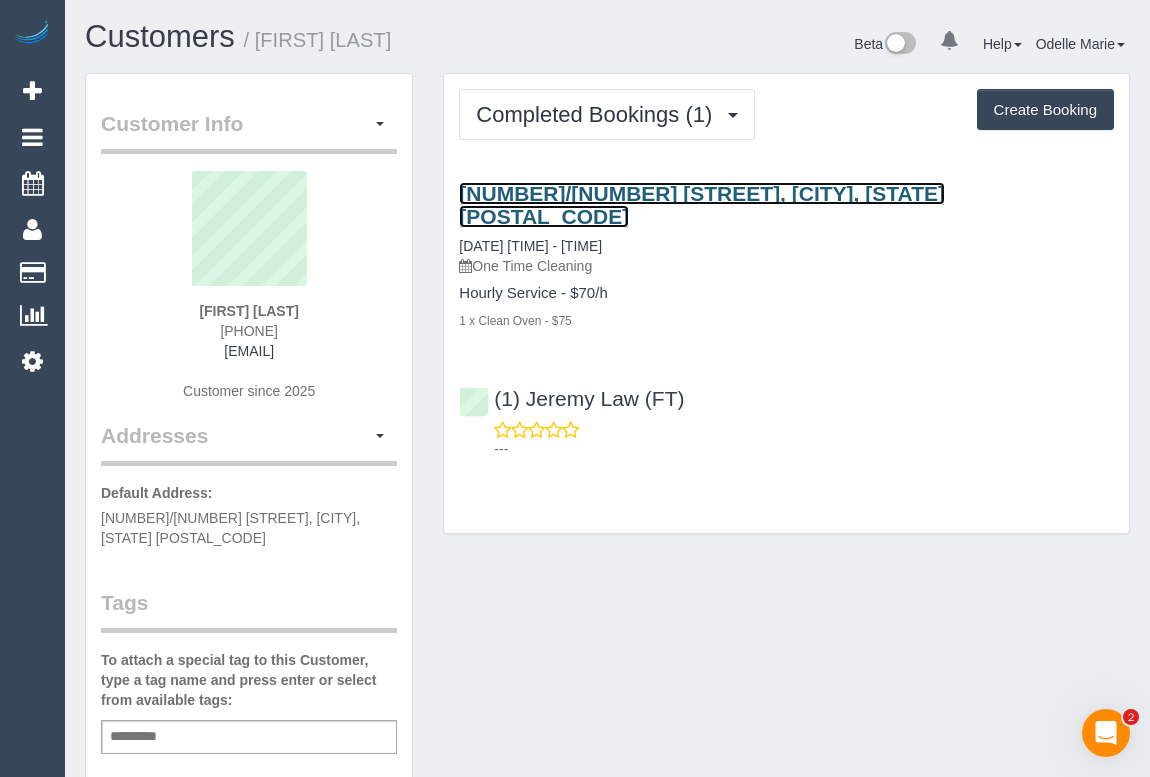click on "3/5 Clare St, Blackburn, VIC 3130" at bounding box center (702, 205) 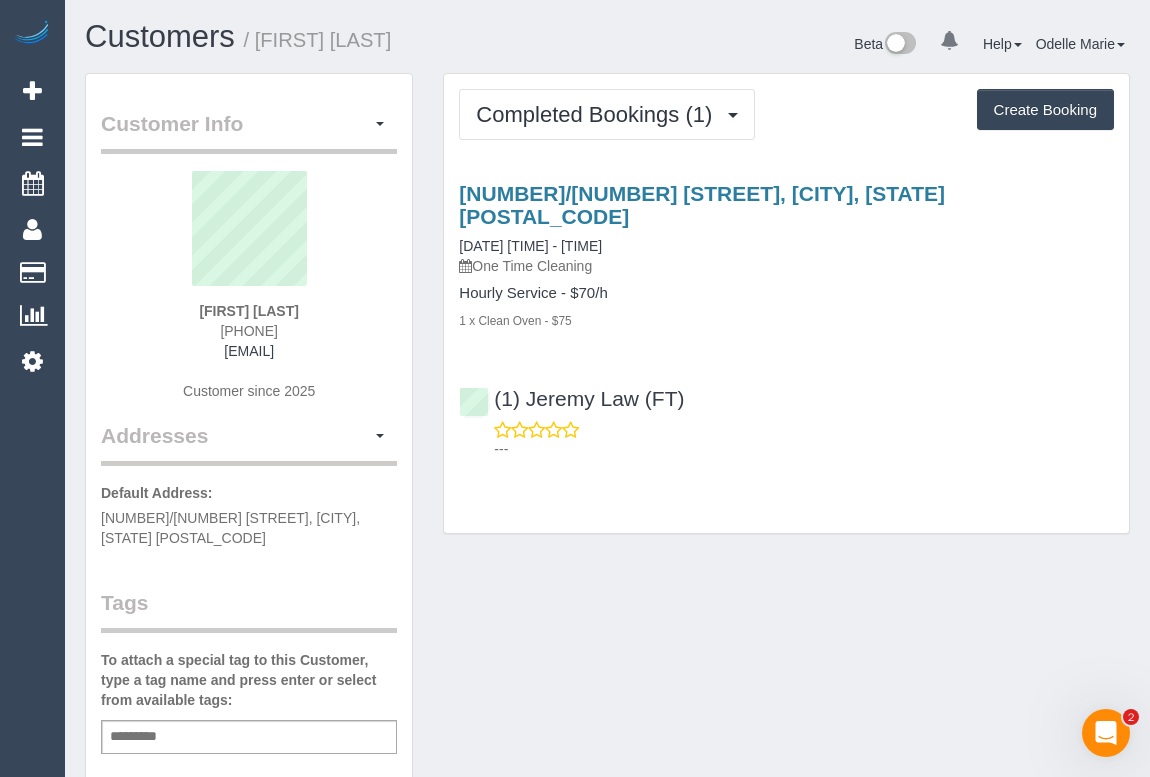 drag, startPoint x: 307, startPoint y: 307, endPoint x: 362, endPoint y: 301, distance: 55.326305 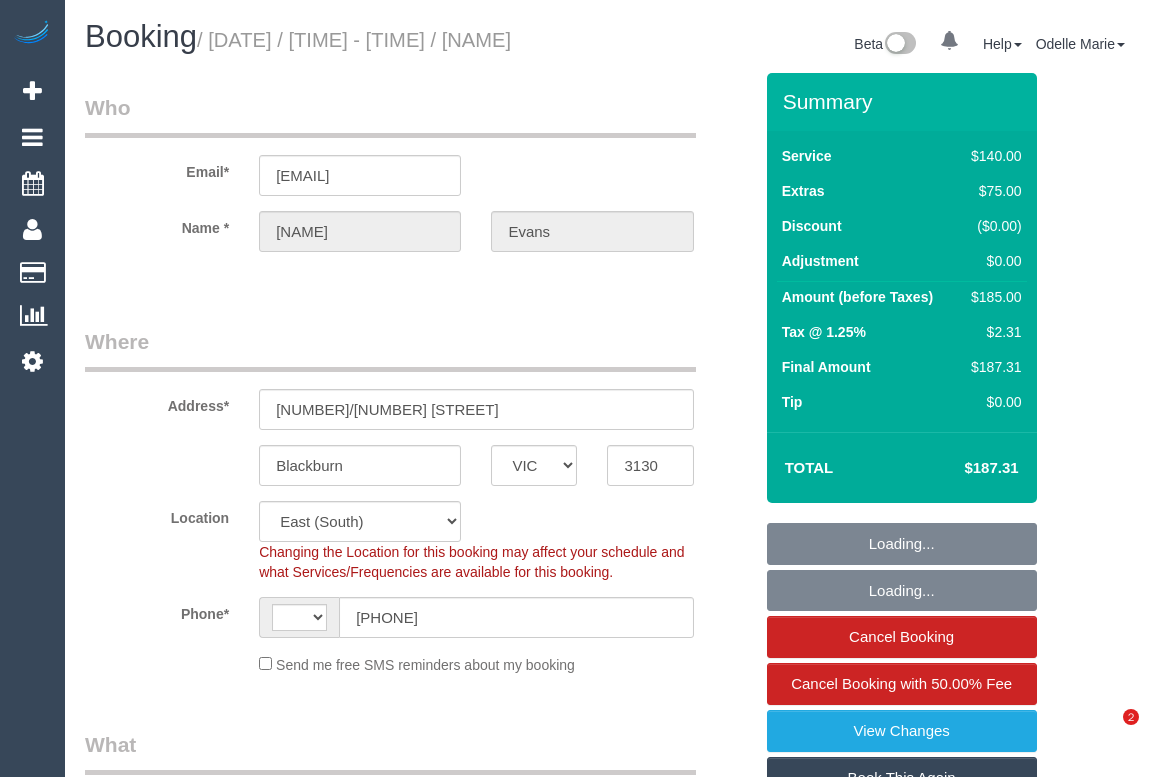 select on "VIC" 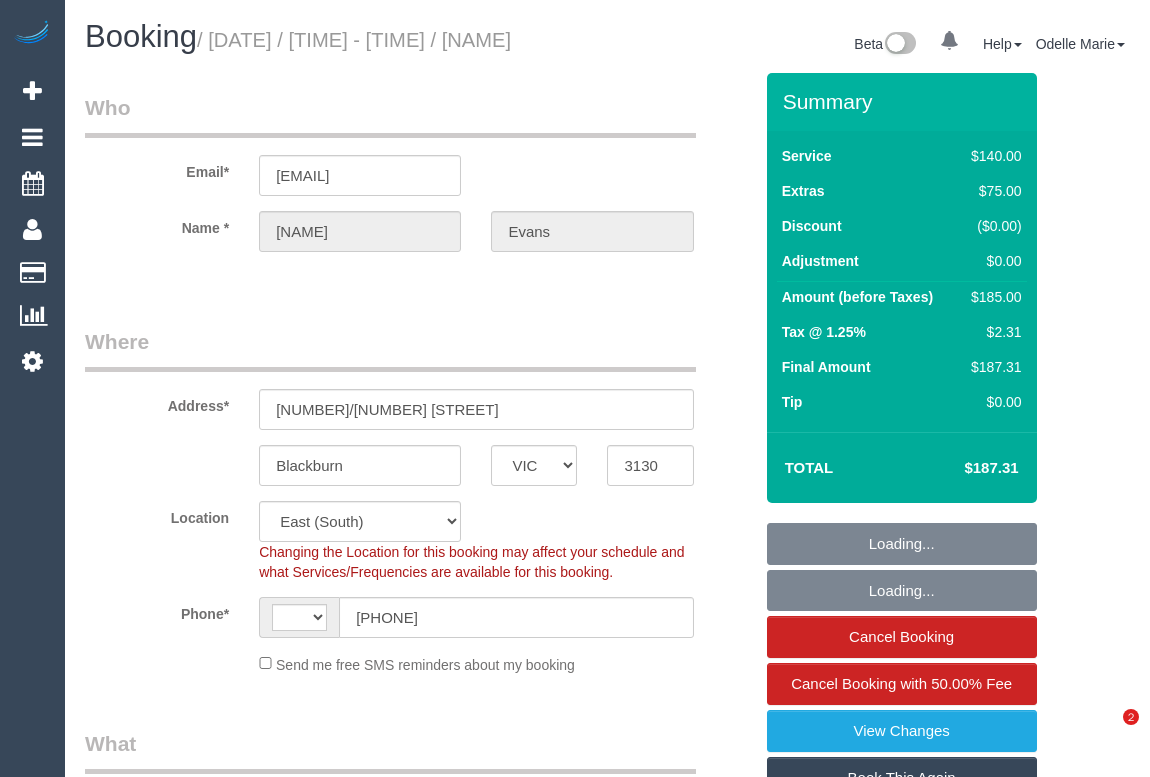 scroll, scrollTop: 0, scrollLeft: 0, axis: both 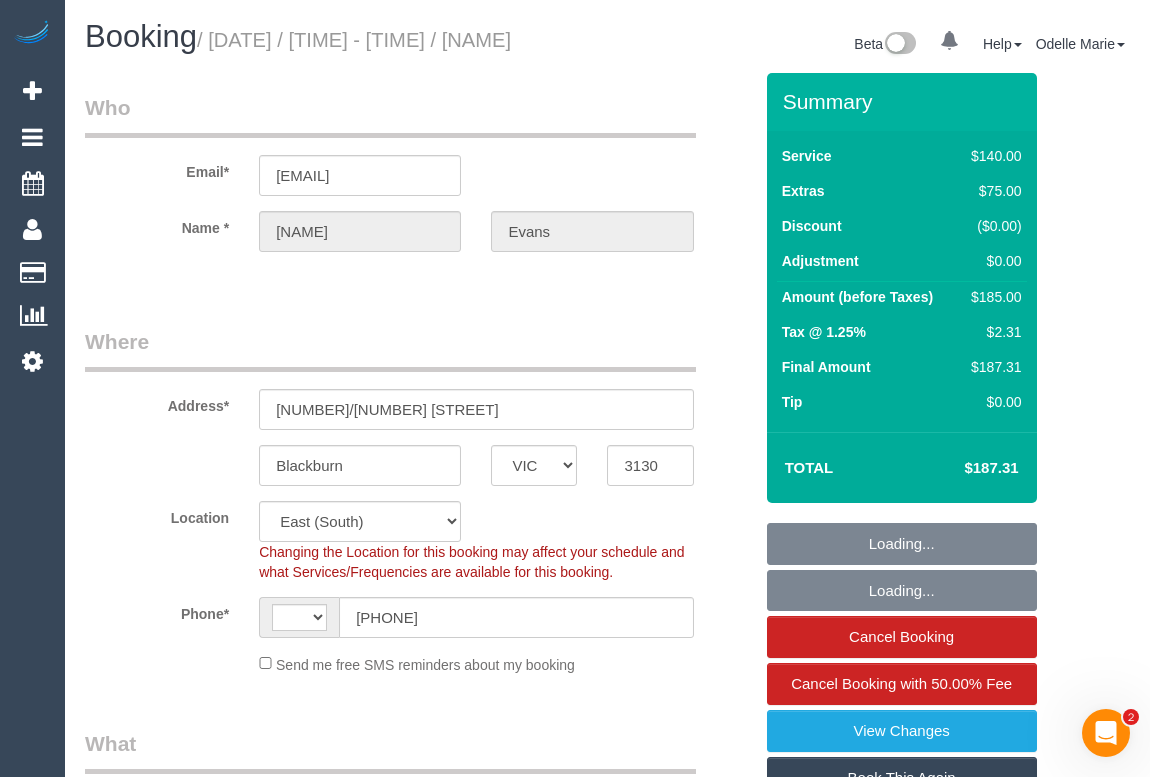 select on "object:297" 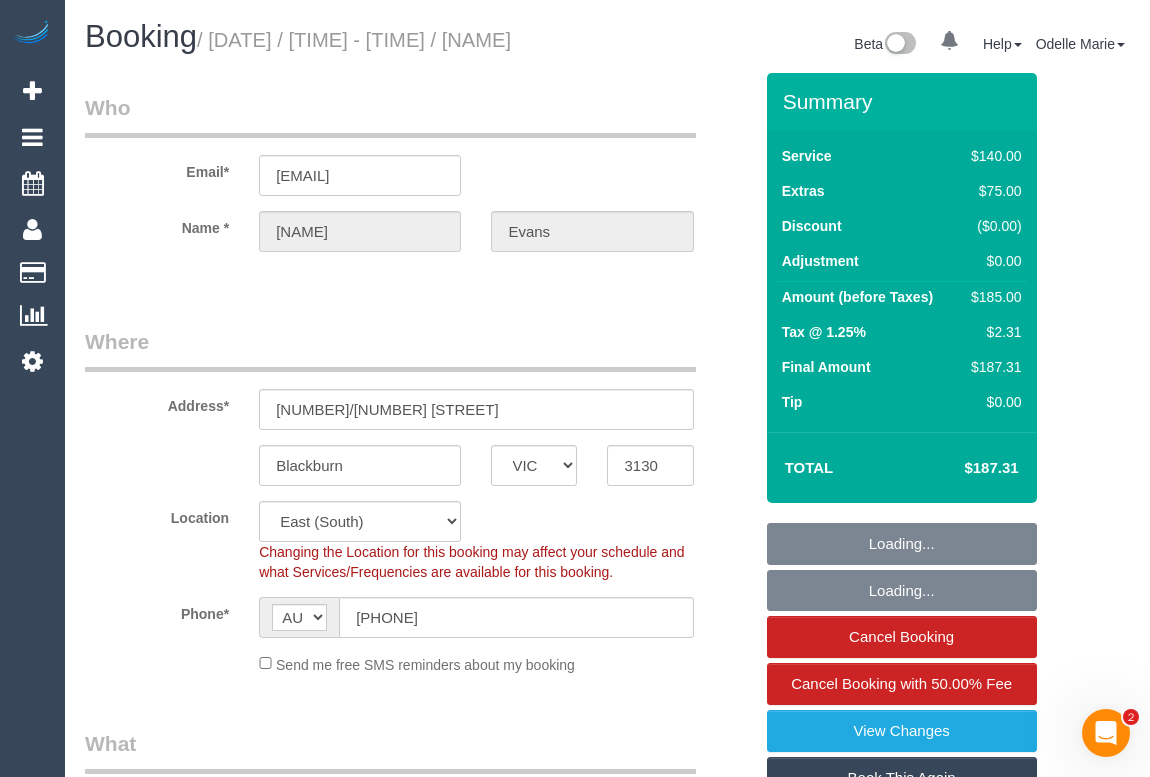 select on "number:30" 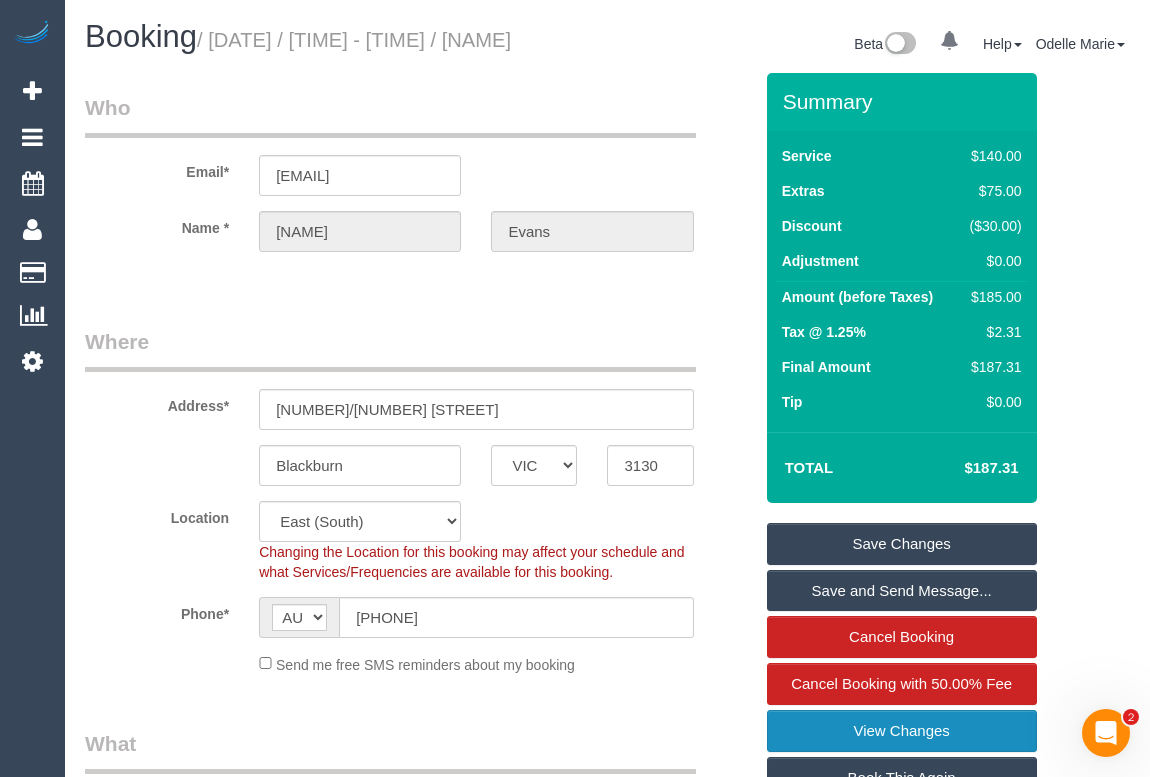 click on "View Changes" at bounding box center [902, 731] 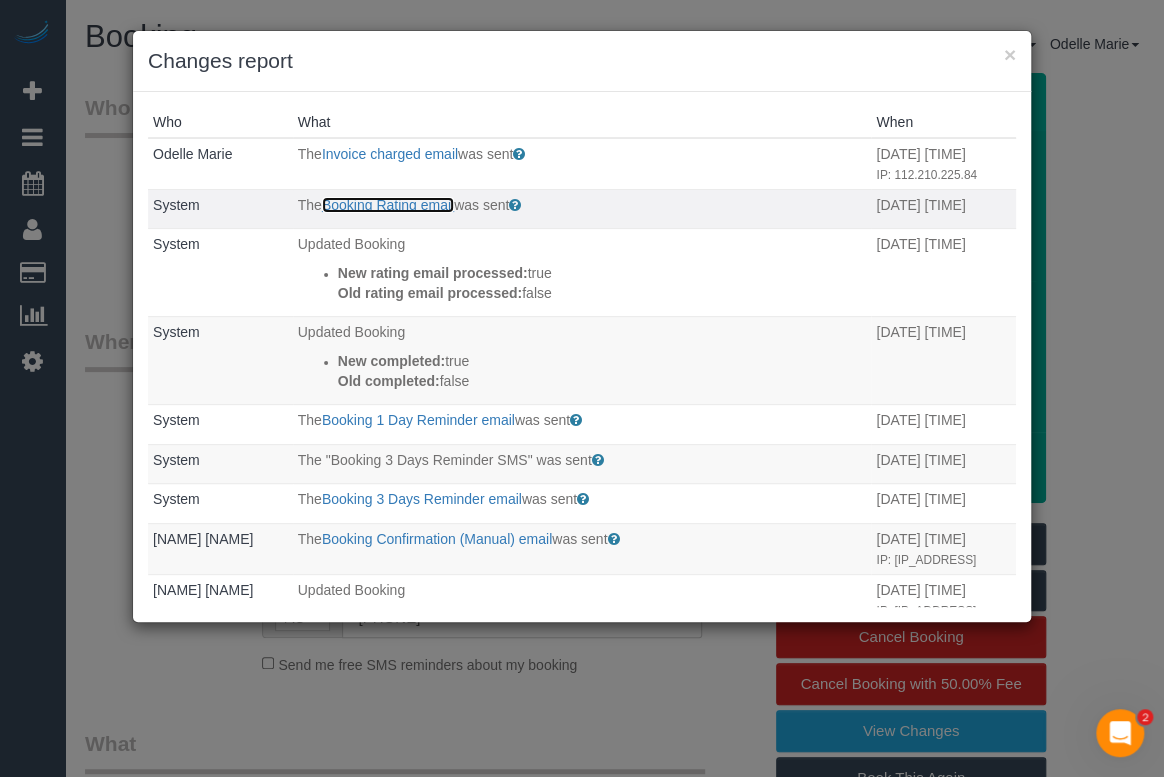 click on "Booking Rating email" at bounding box center (388, 205) 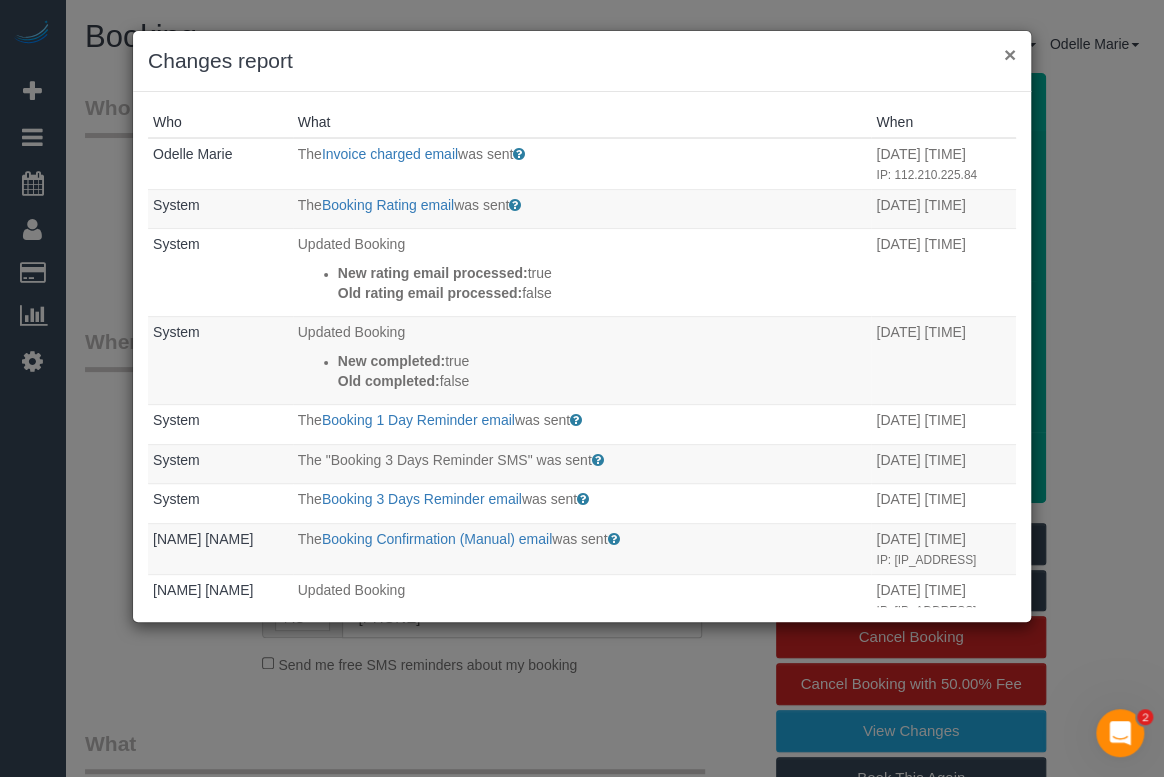 click on "×" at bounding box center (1010, 54) 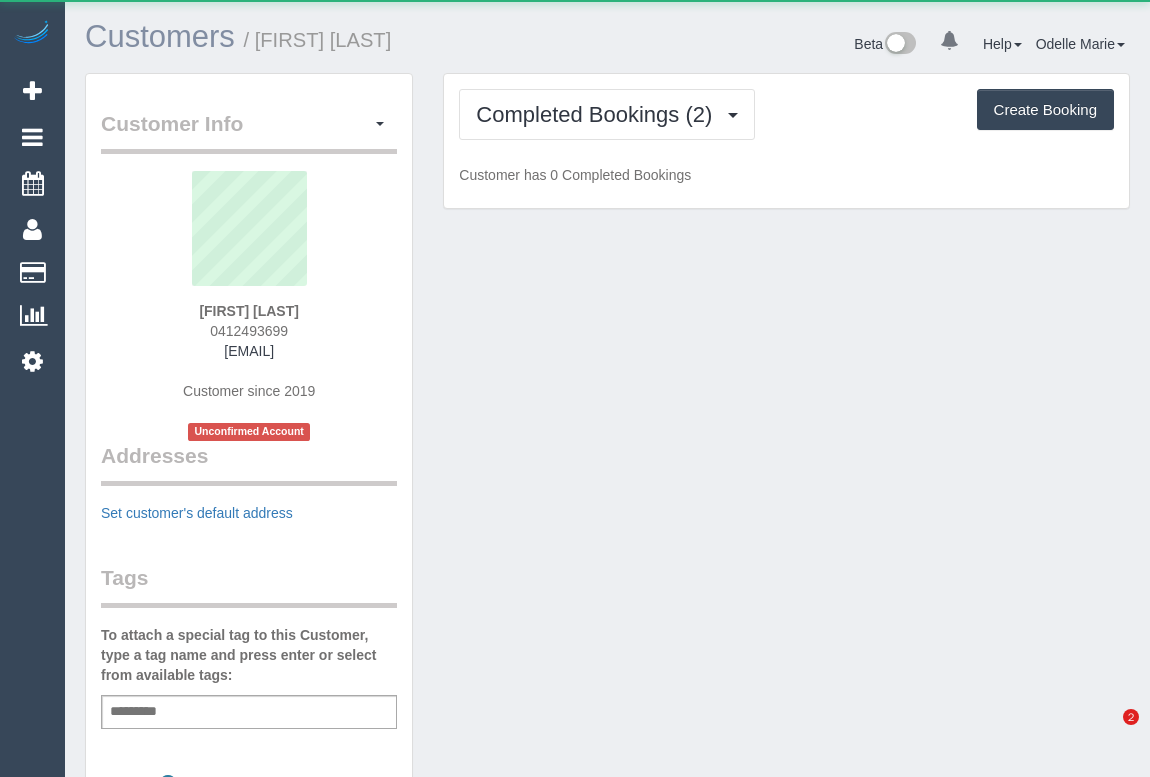 scroll, scrollTop: 0, scrollLeft: 0, axis: both 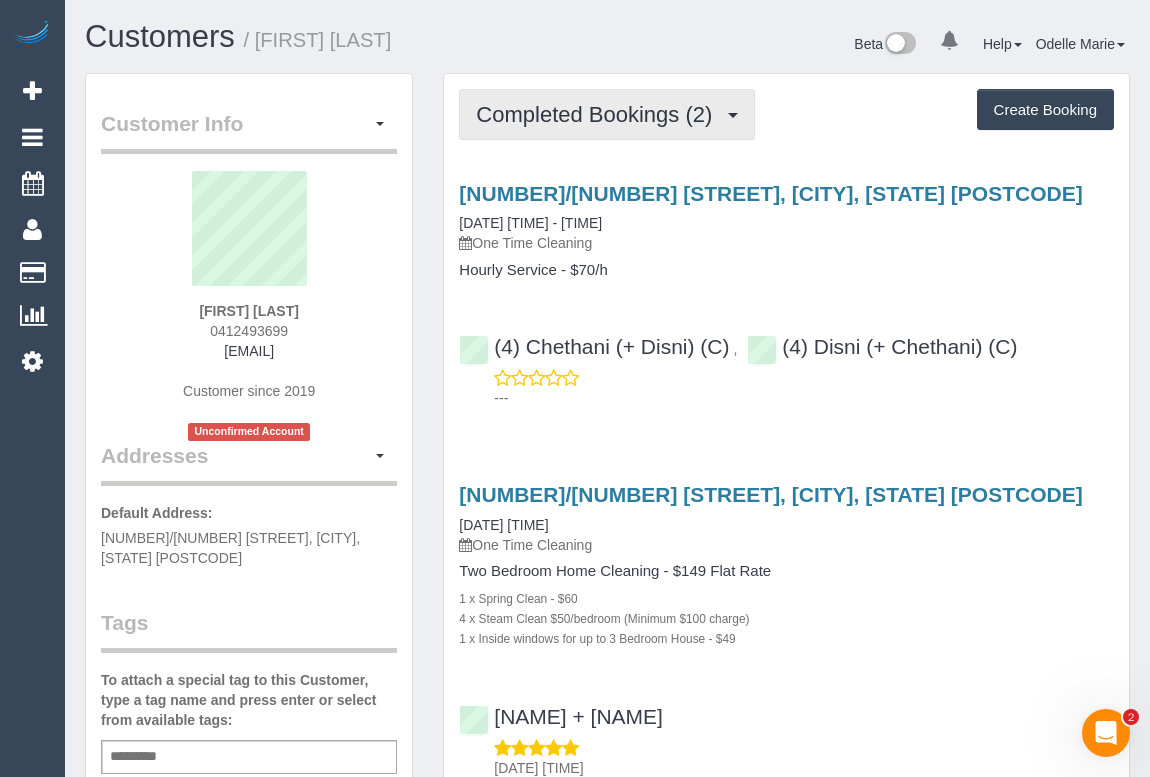 click on "Completed Bookings (2)" at bounding box center [599, 114] 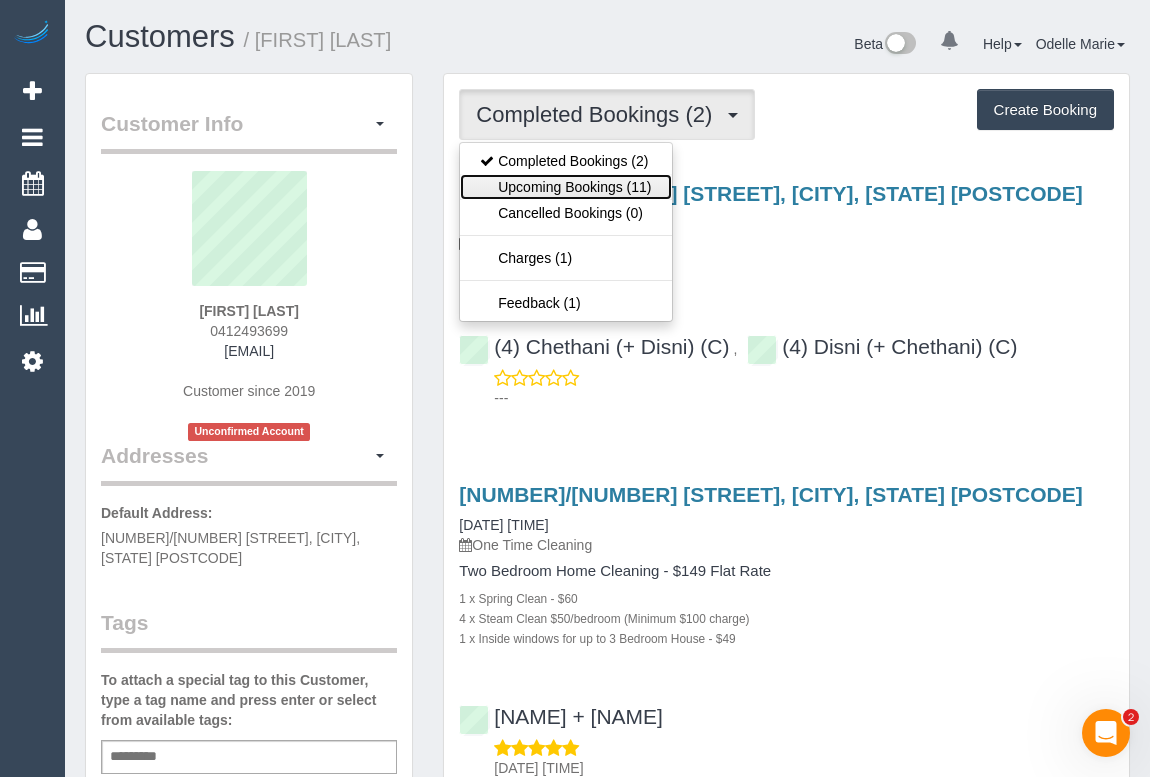 click on "Upcoming Bookings (11)" at bounding box center [565, 187] 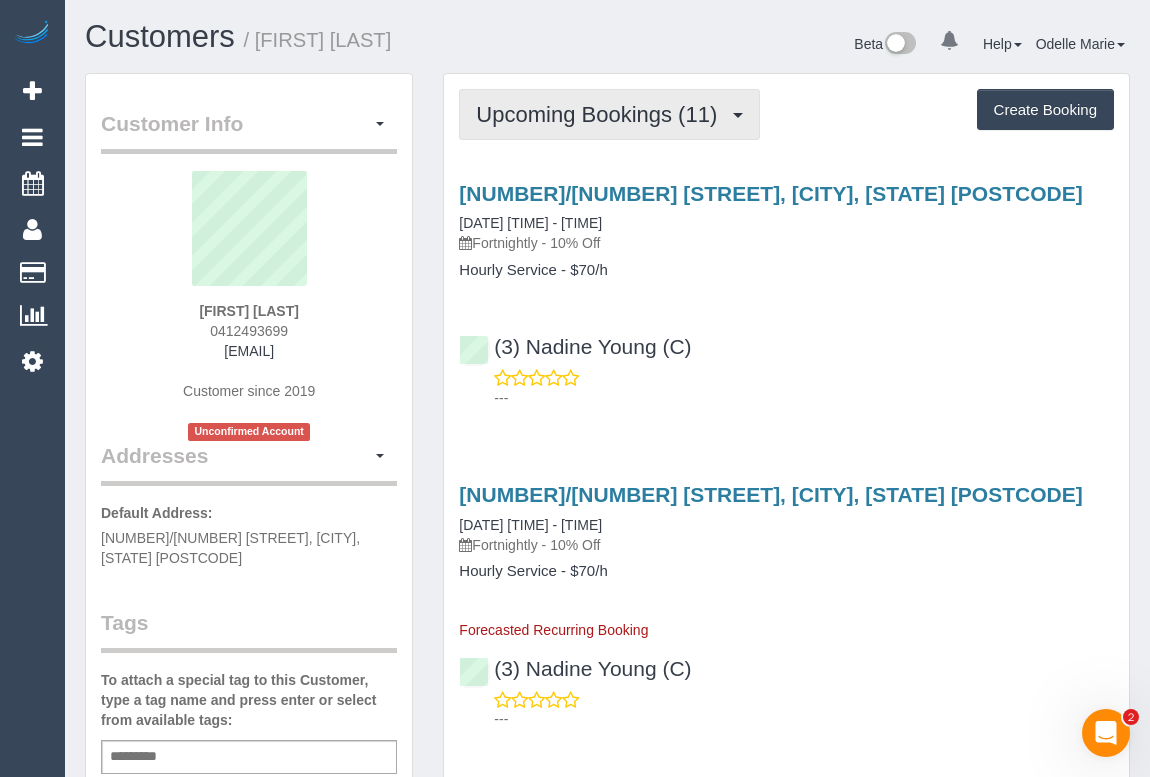 click on "Upcoming Bookings (11)" at bounding box center (601, 114) 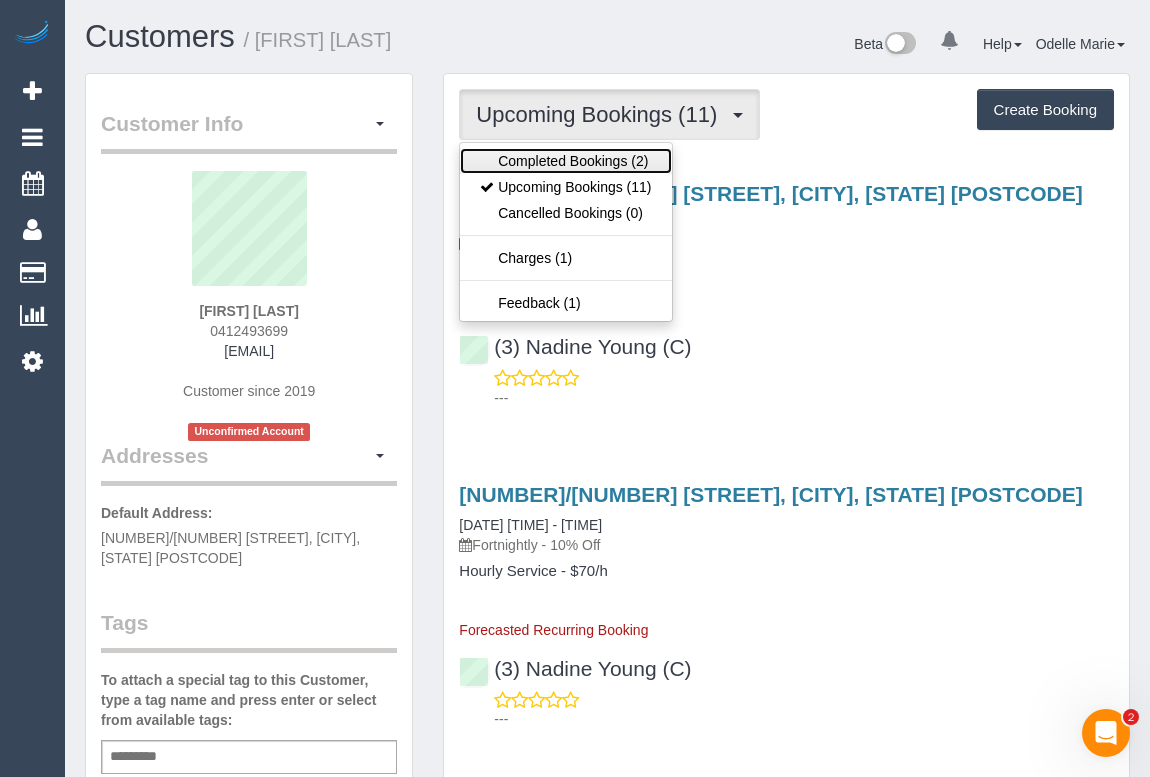 click on "Completed Bookings (2)" at bounding box center [565, 161] 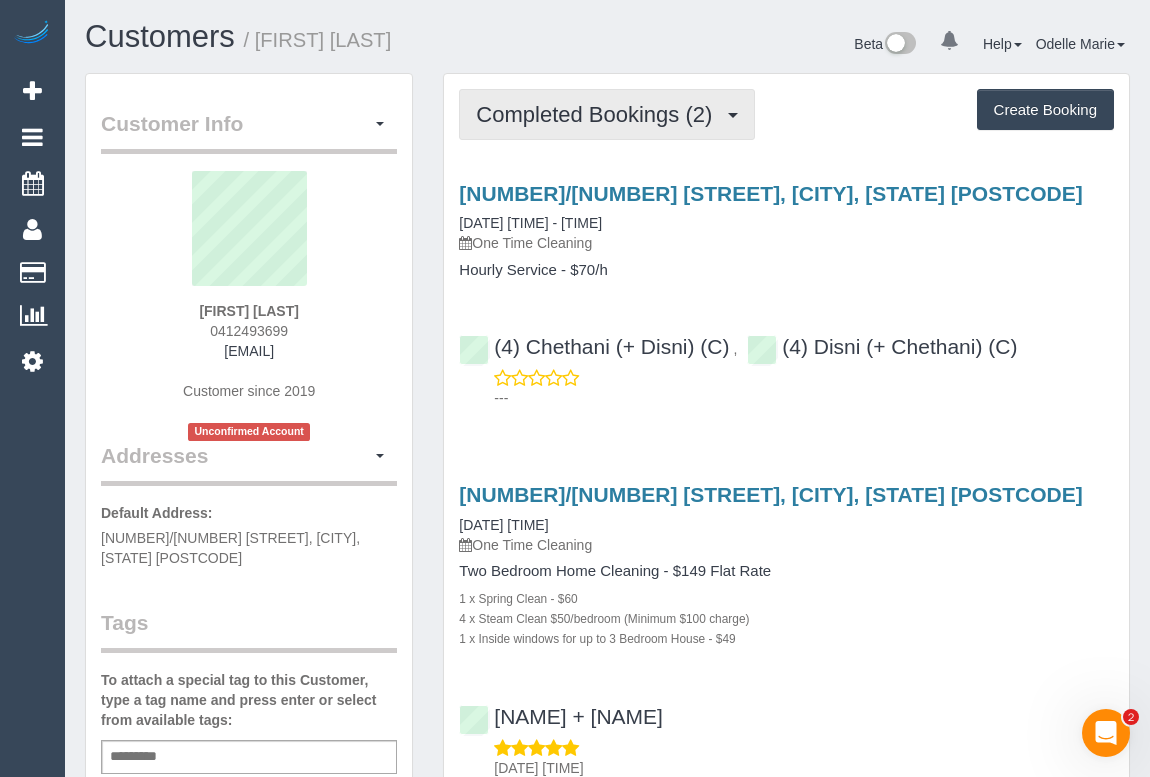 click on "Completed Bookings (2)" at bounding box center (607, 114) 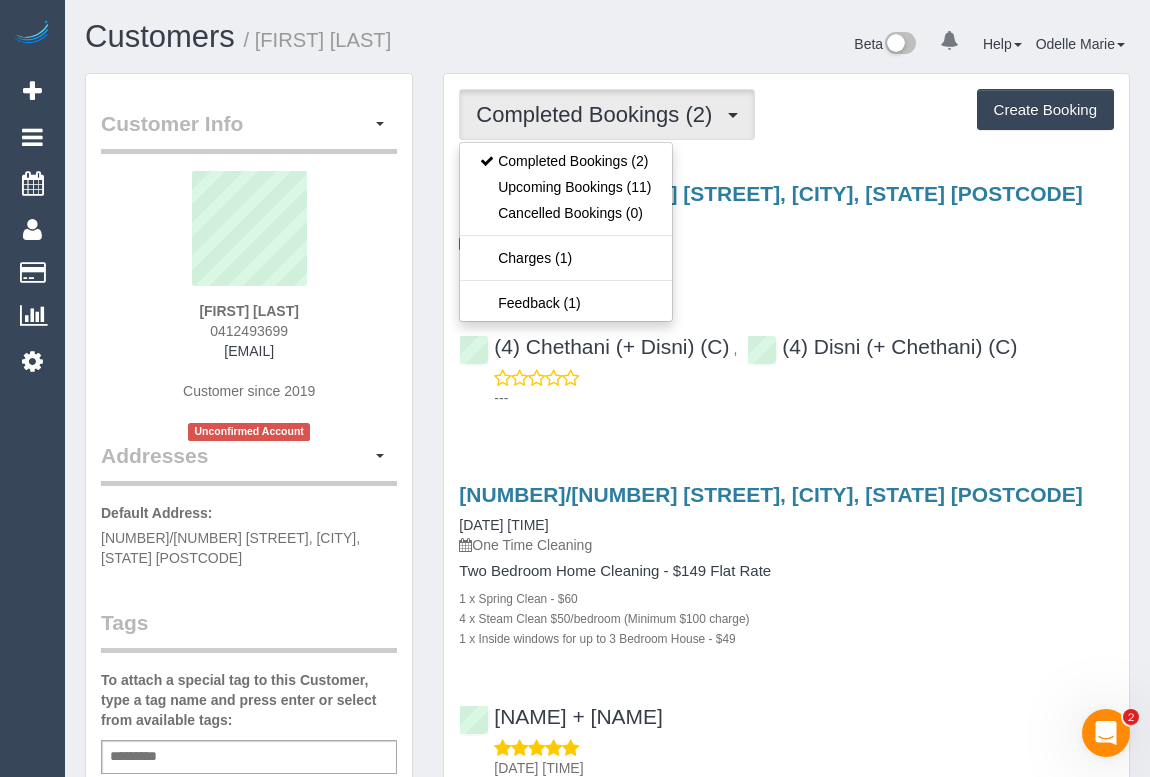 click on "Completed Bookings (2)
Completed Bookings (2)
Upcoming Bookings (11)
Cancelled Bookings (0)
Charges (1)
Feedback (1)
Create Booking" at bounding box center [786, 114] 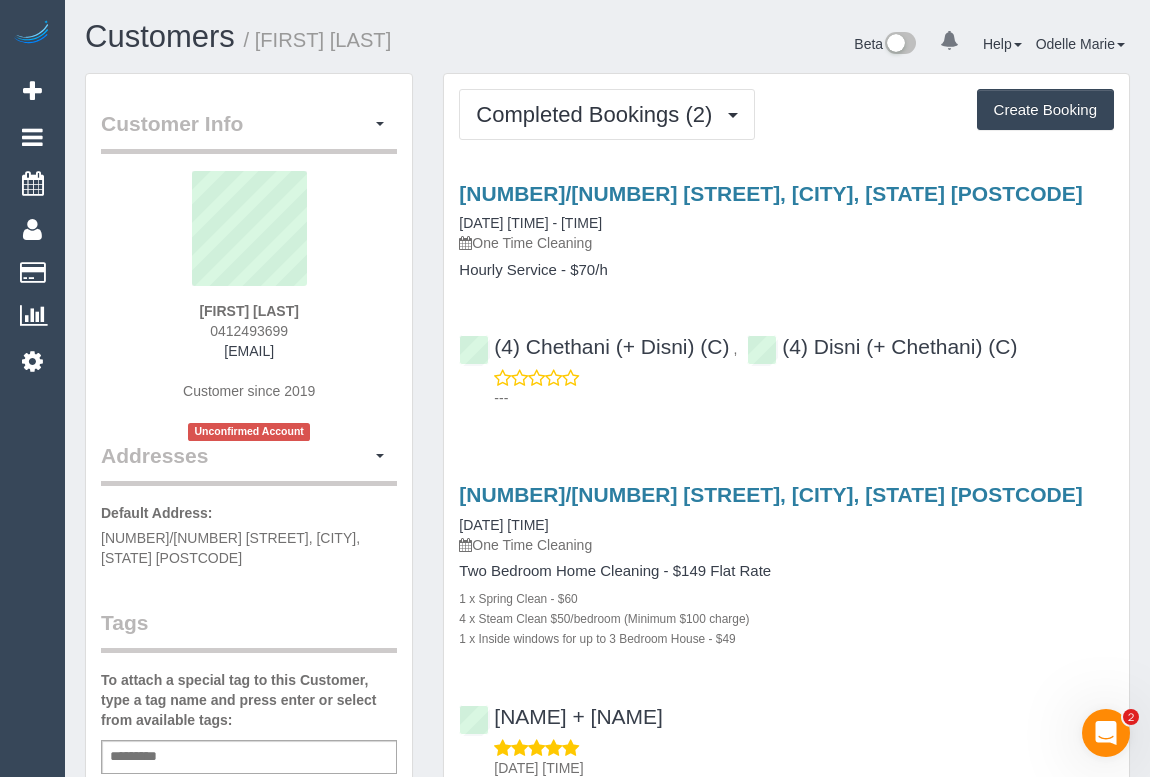 click on "Service
Feedback
2/1231 Malvern Road, Malvern, VIC 3144
17/07/2025 15:00 - 16:00
One Time Cleaning
Hourly Service - $70/h
(4) Chethani (+ Disni) (C)
,
(4) Disni (+ Chethani) (C)
---
19/1231 Malvern Road, Malvern, VIC 3144" at bounding box center [786, 476] 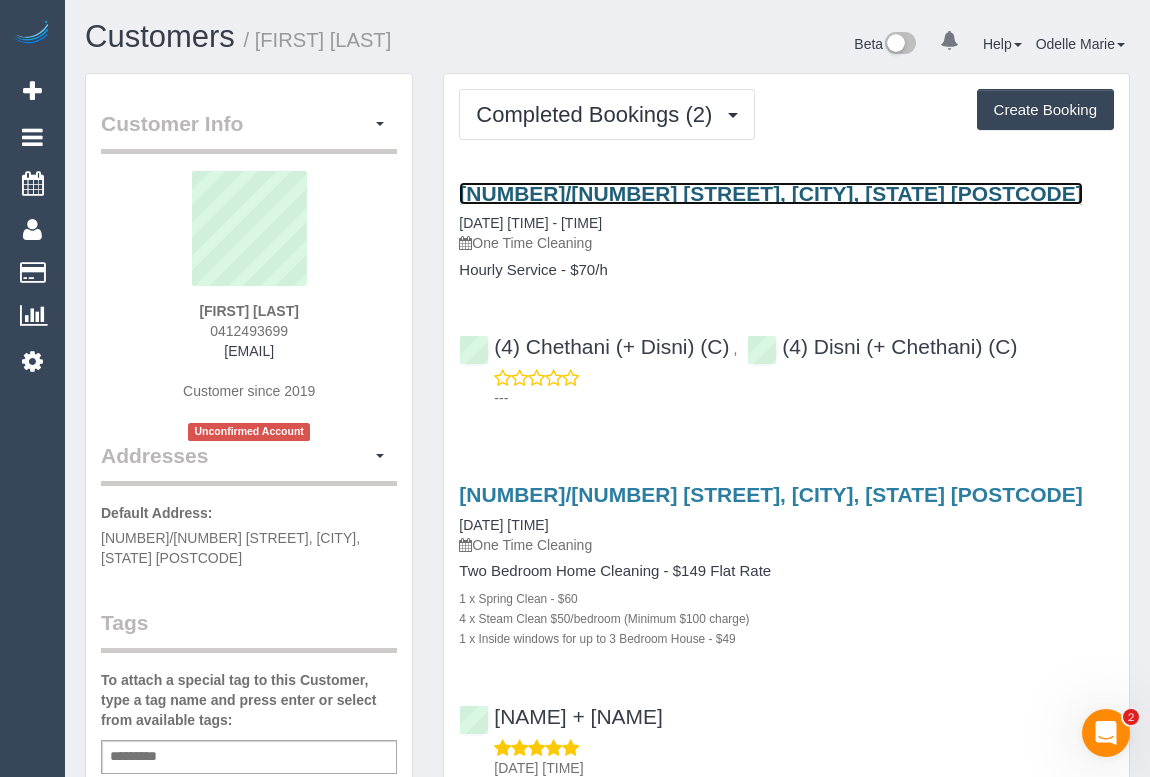 click on "2/1231 Malvern Road, Malvern, VIC 3144" at bounding box center (770, 193) 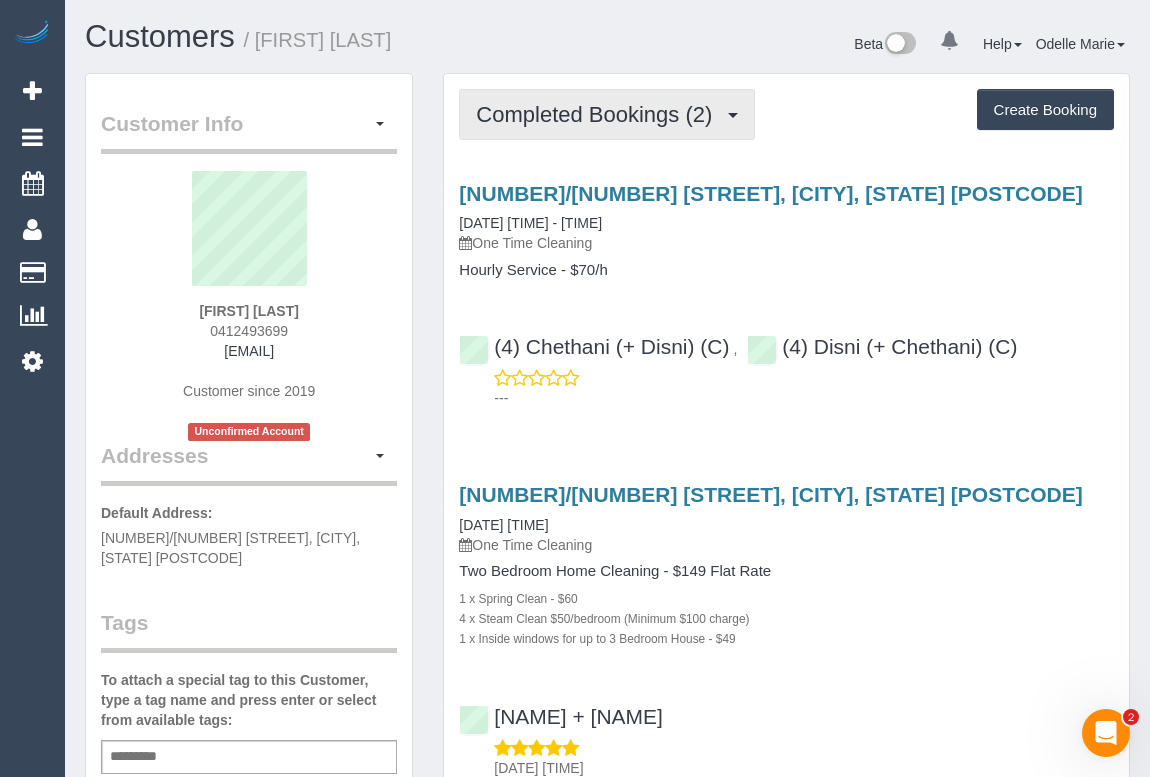 click on "Completed Bookings (2)" at bounding box center [607, 114] 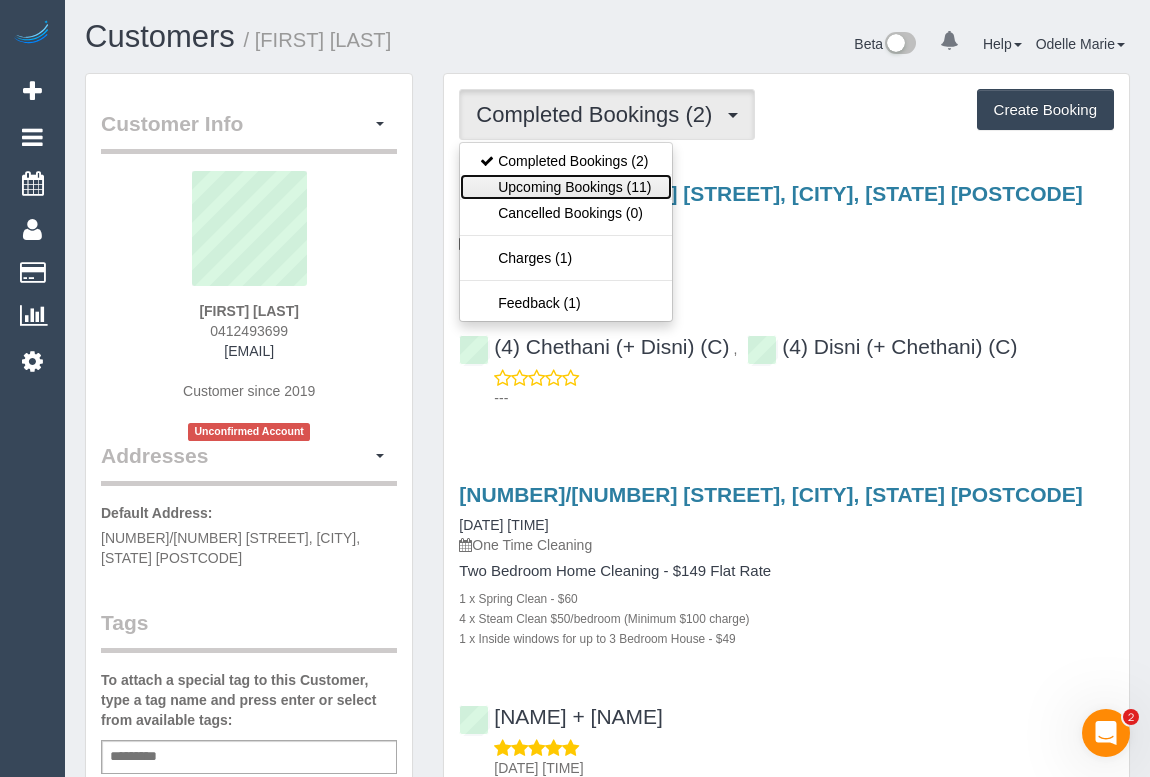 click on "Upcoming Bookings (11)" at bounding box center (565, 187) 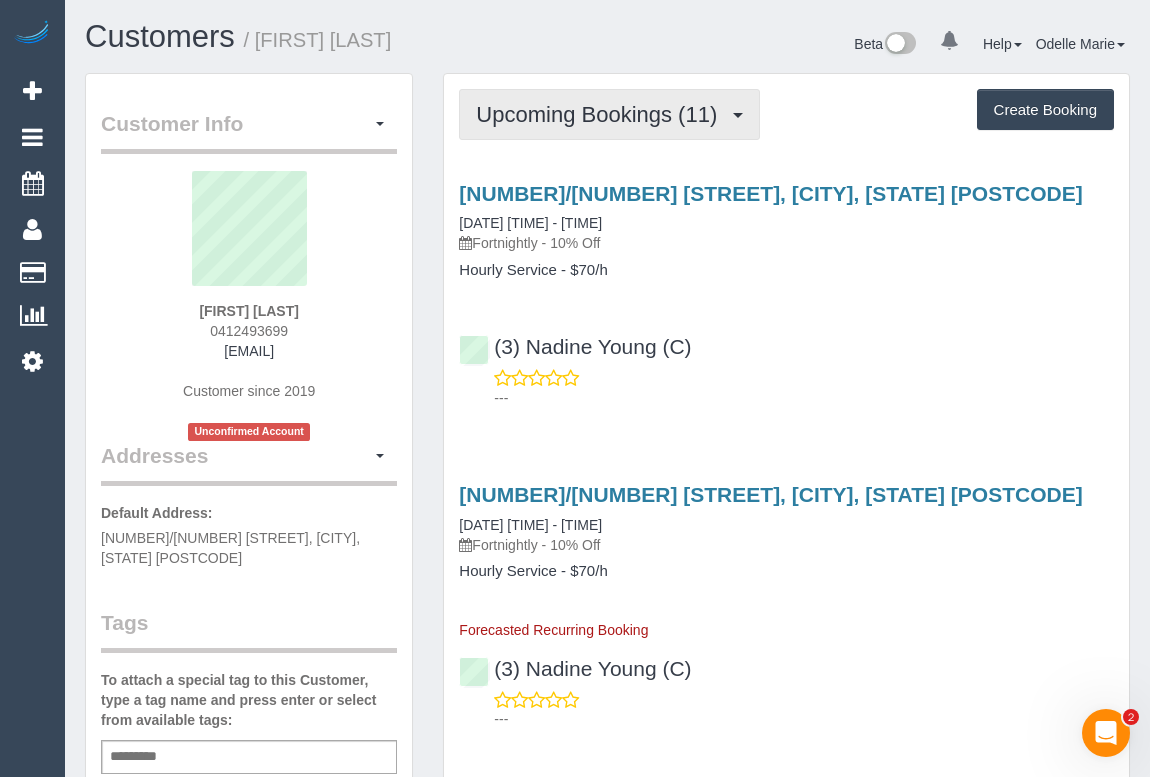 click on "Upcoming Bookings (11)" at bounding box center [601, 114] 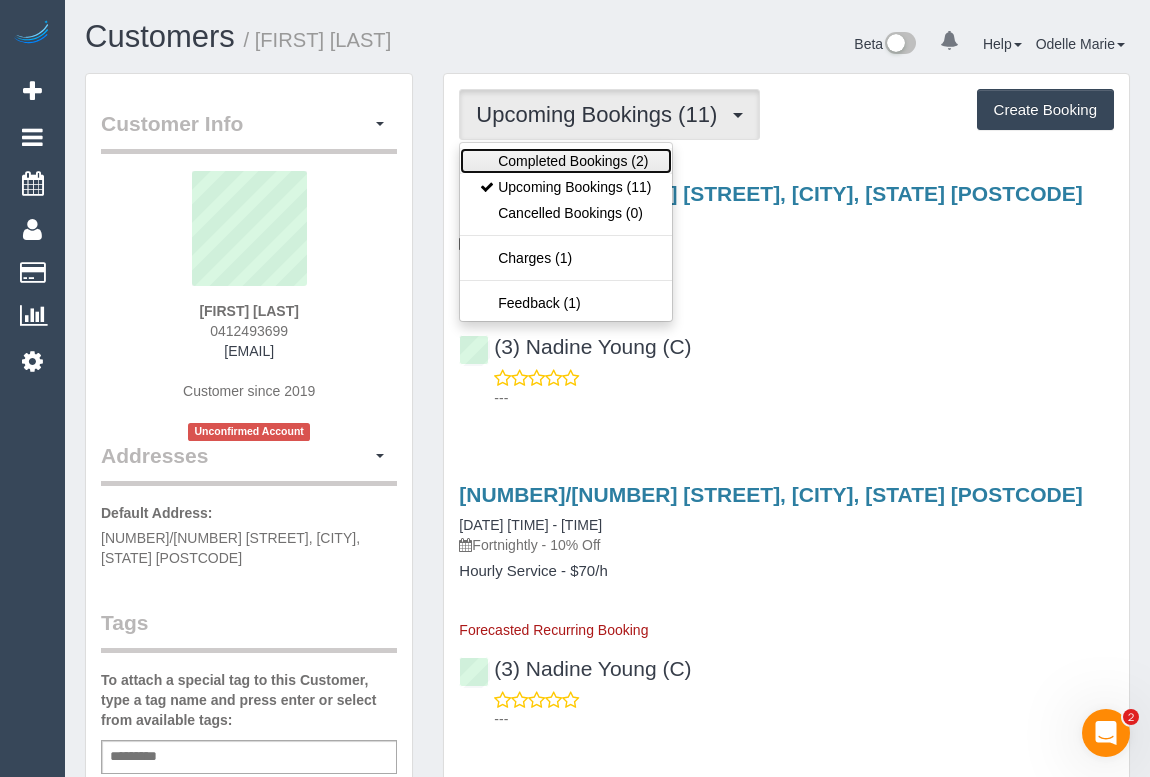 click on "Completed Bookings (2)" at bounding box center [565, 161] 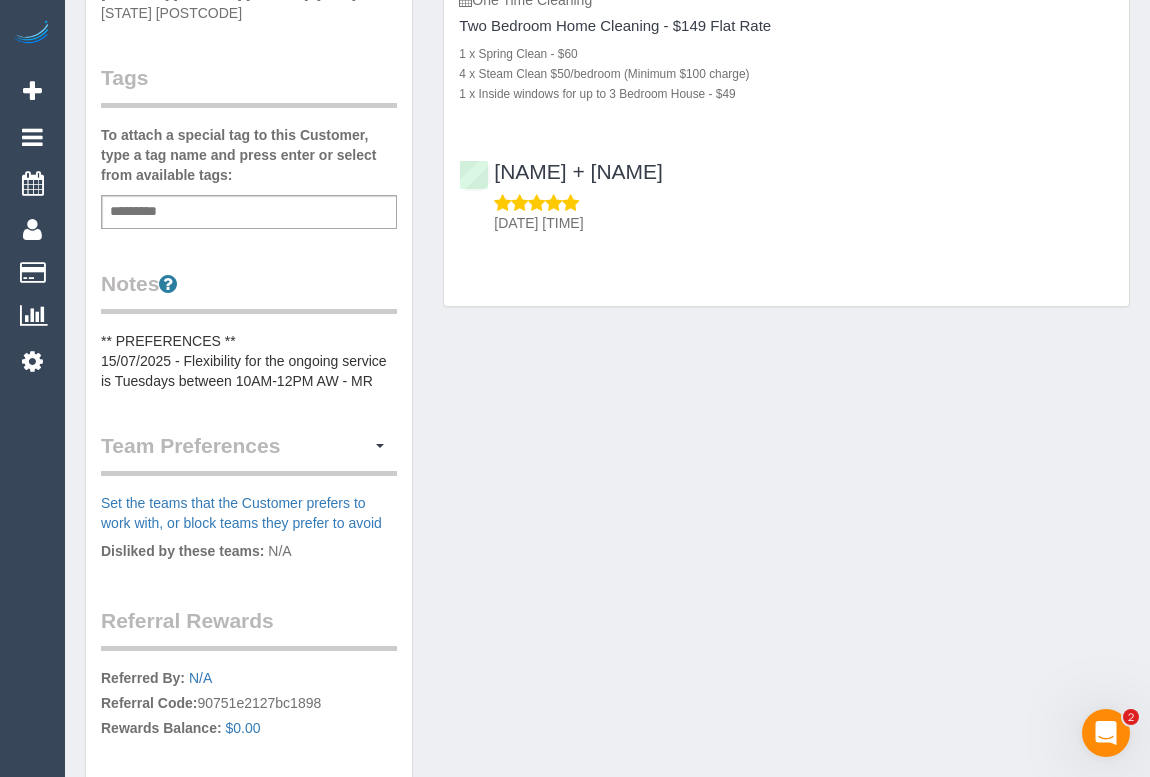 scroll, scrollTop: 0, scrollLeft: 0, axis: both 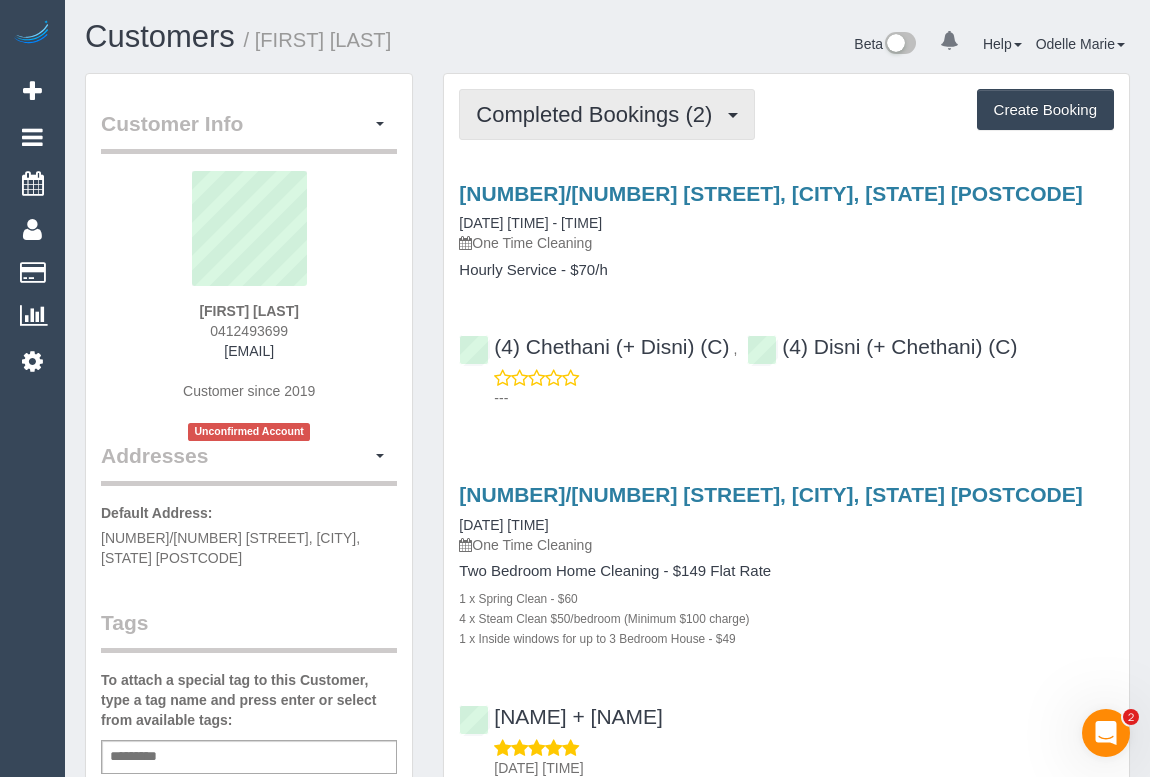 click on "Completed Bookings (2)" at bounding box center [599, 114] 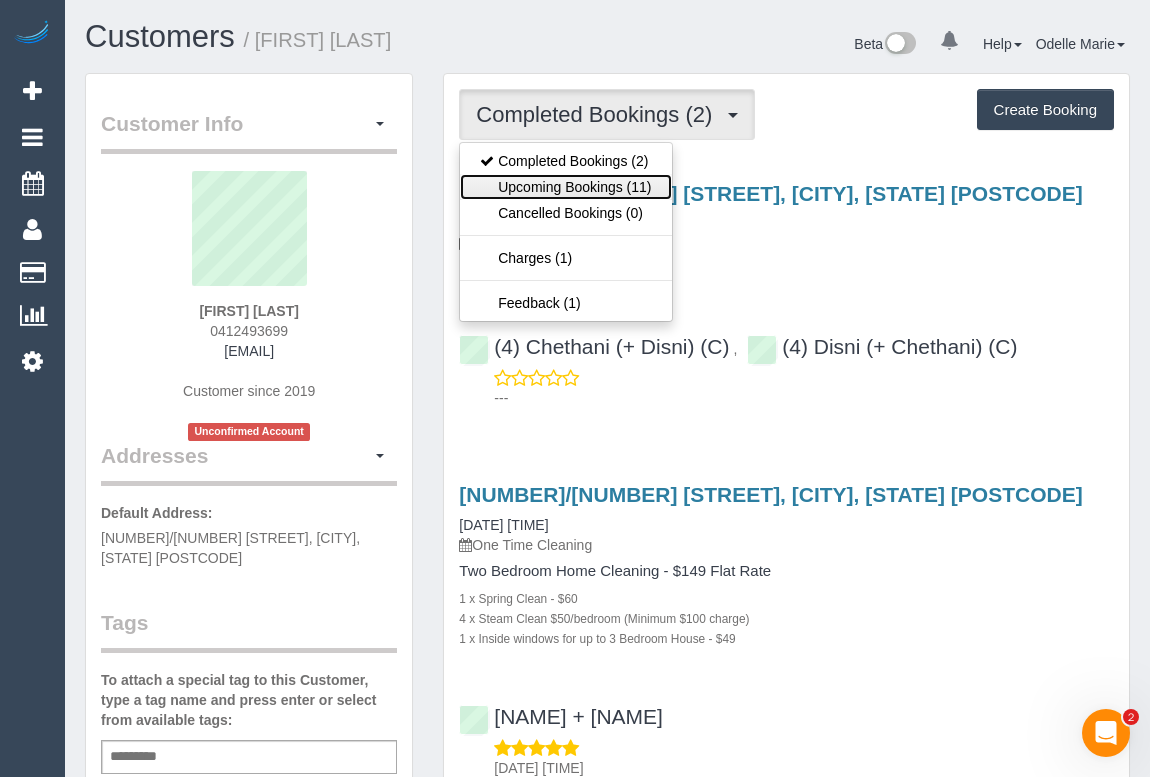 click on "Upcoming Bookings (11)" at bounding box center (565, 187) 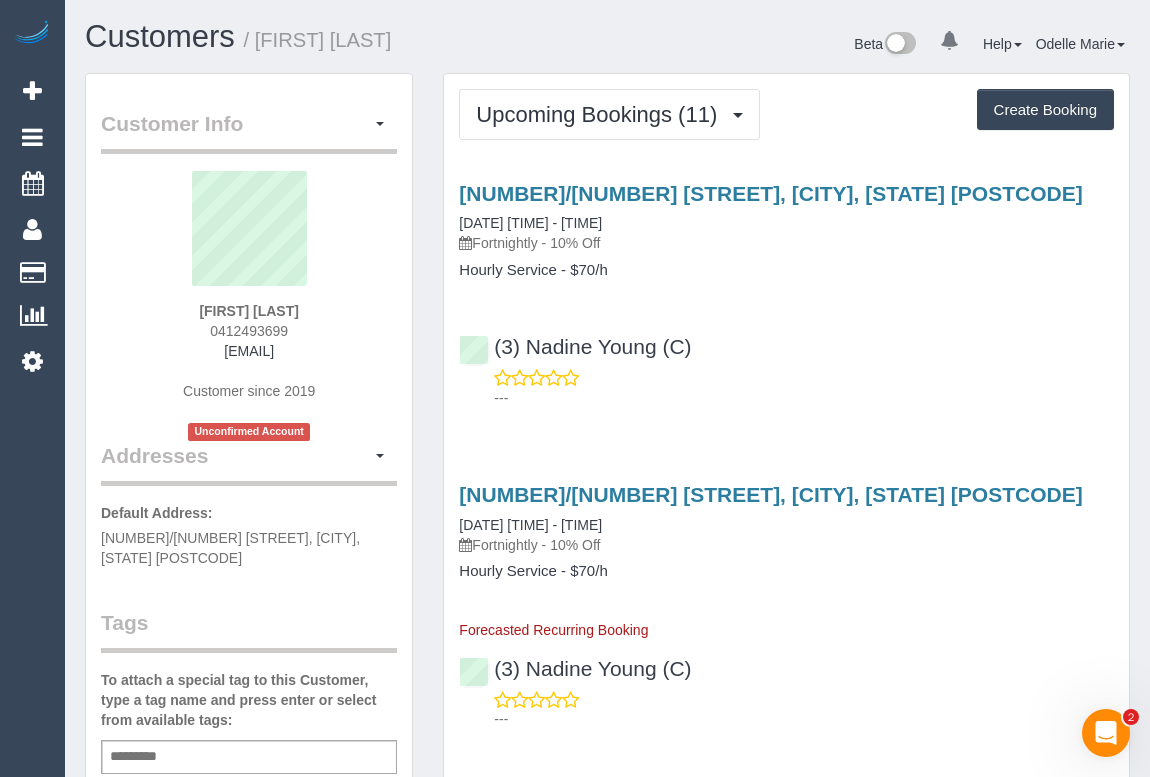 click on "(3) Nadine Young (C)
---" at bounding box center (786, 363) 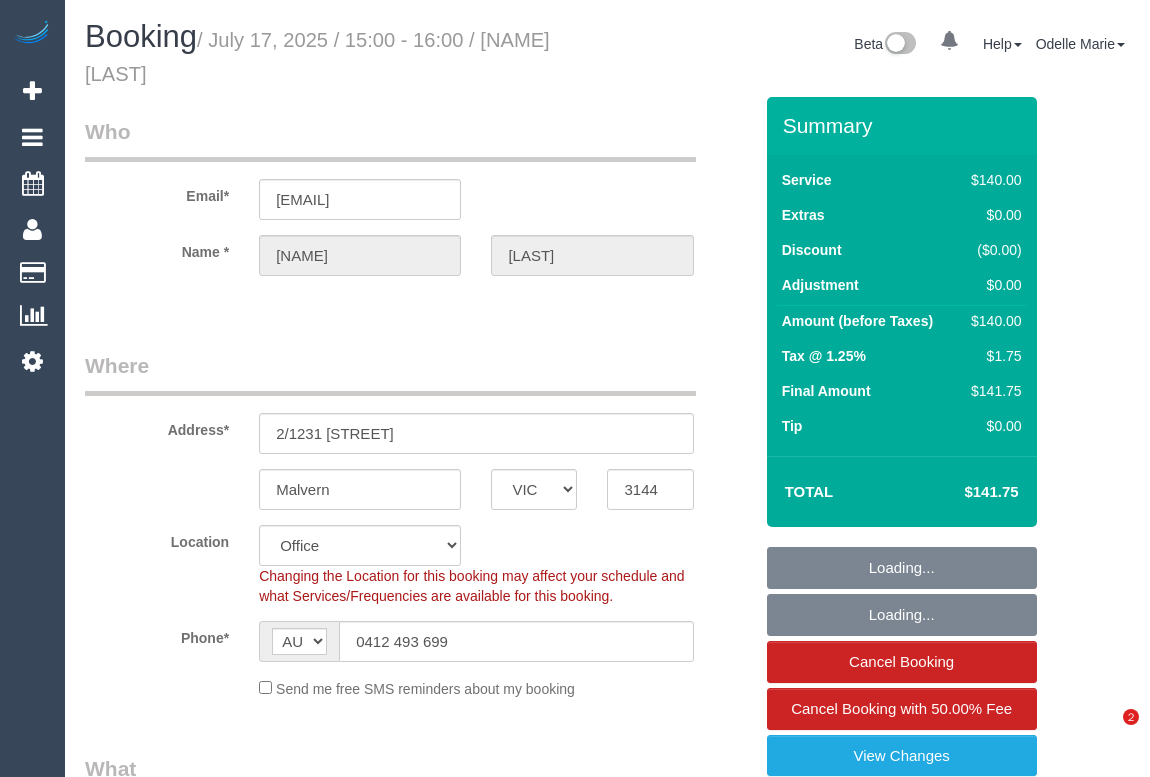 select on "VIC" 